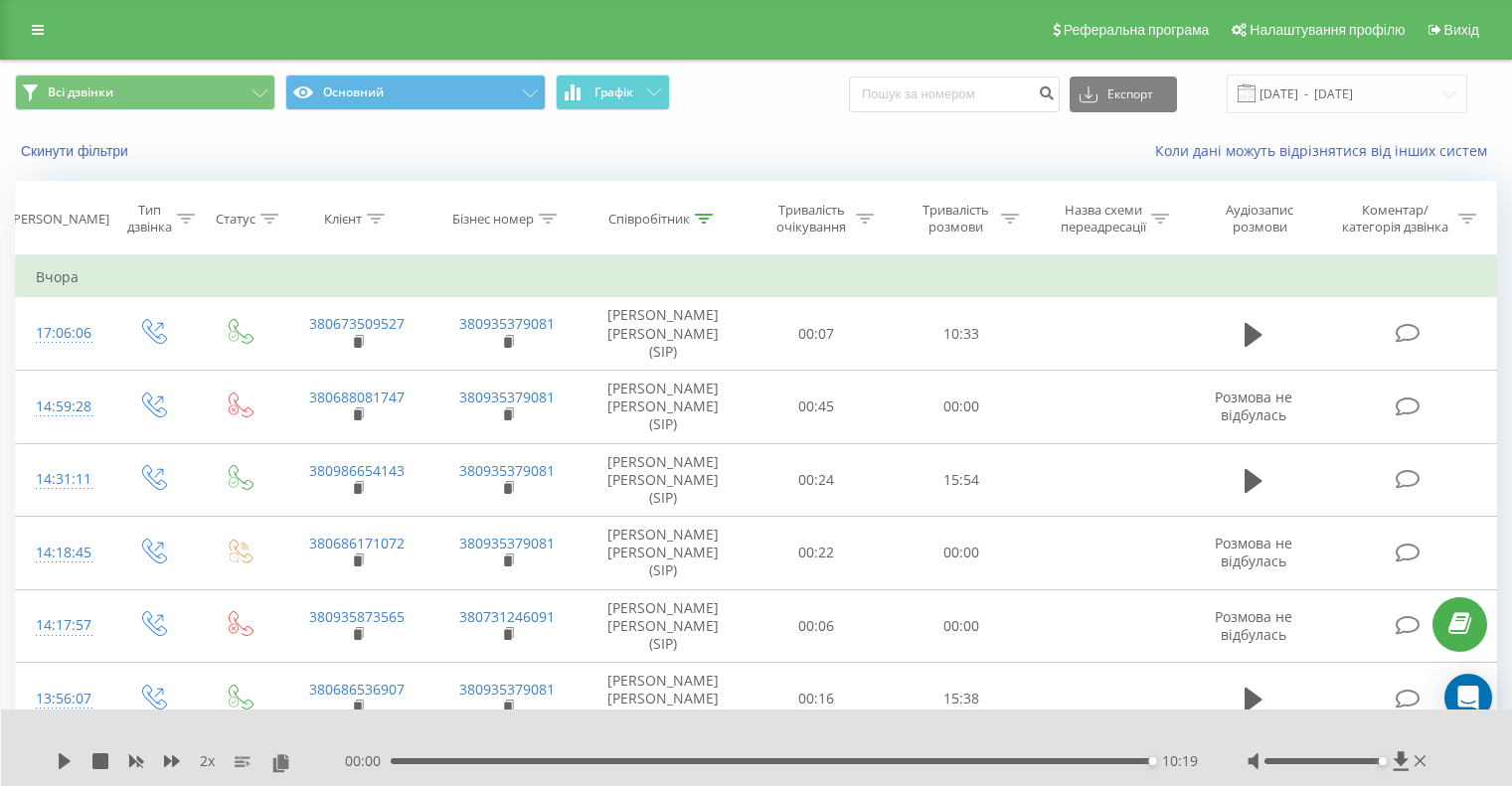 scroll, scrollTop: 0, scrollLeft: 0, axis: both 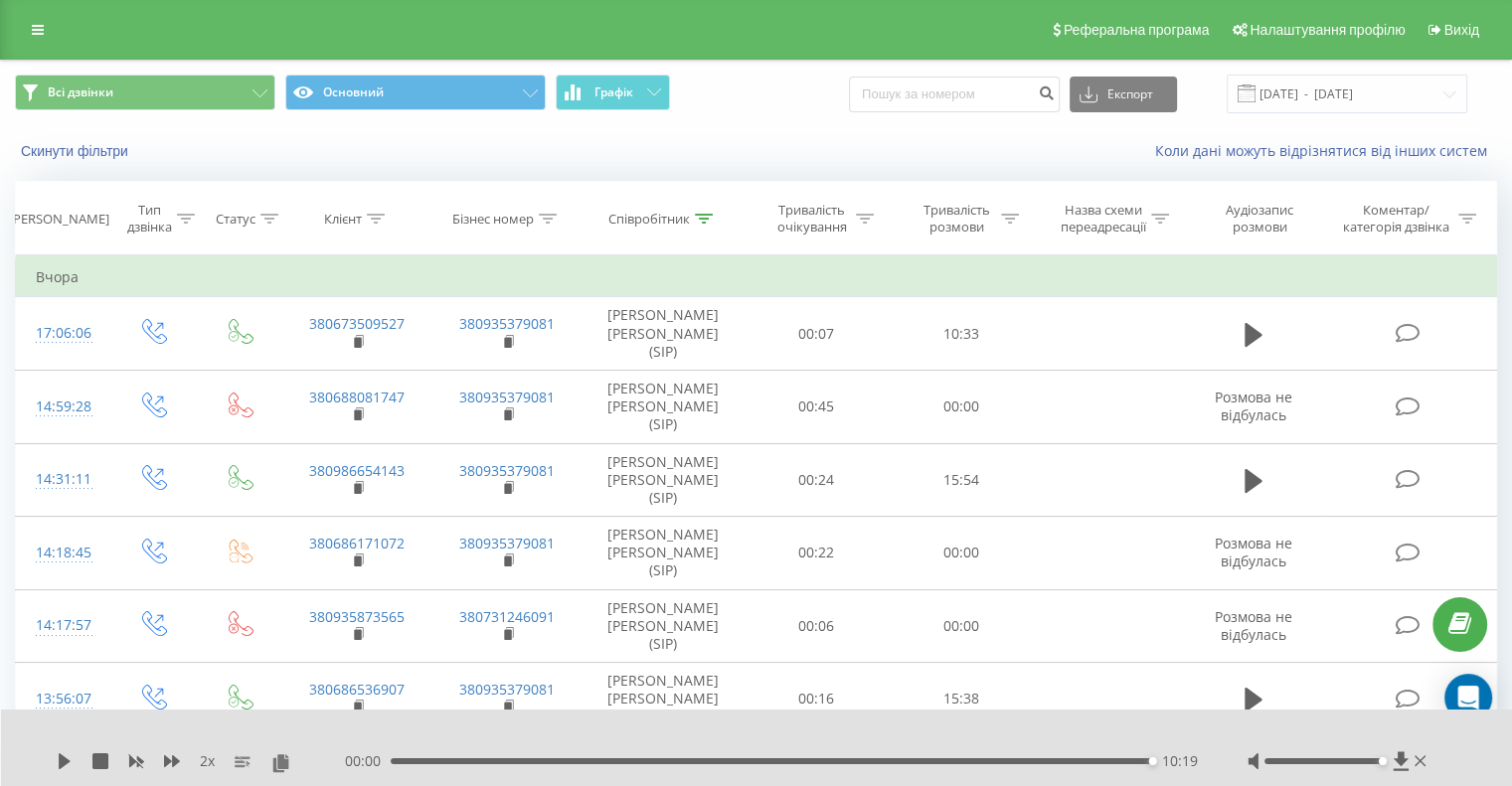 click on "10:19" at bounding box center (771, 761) 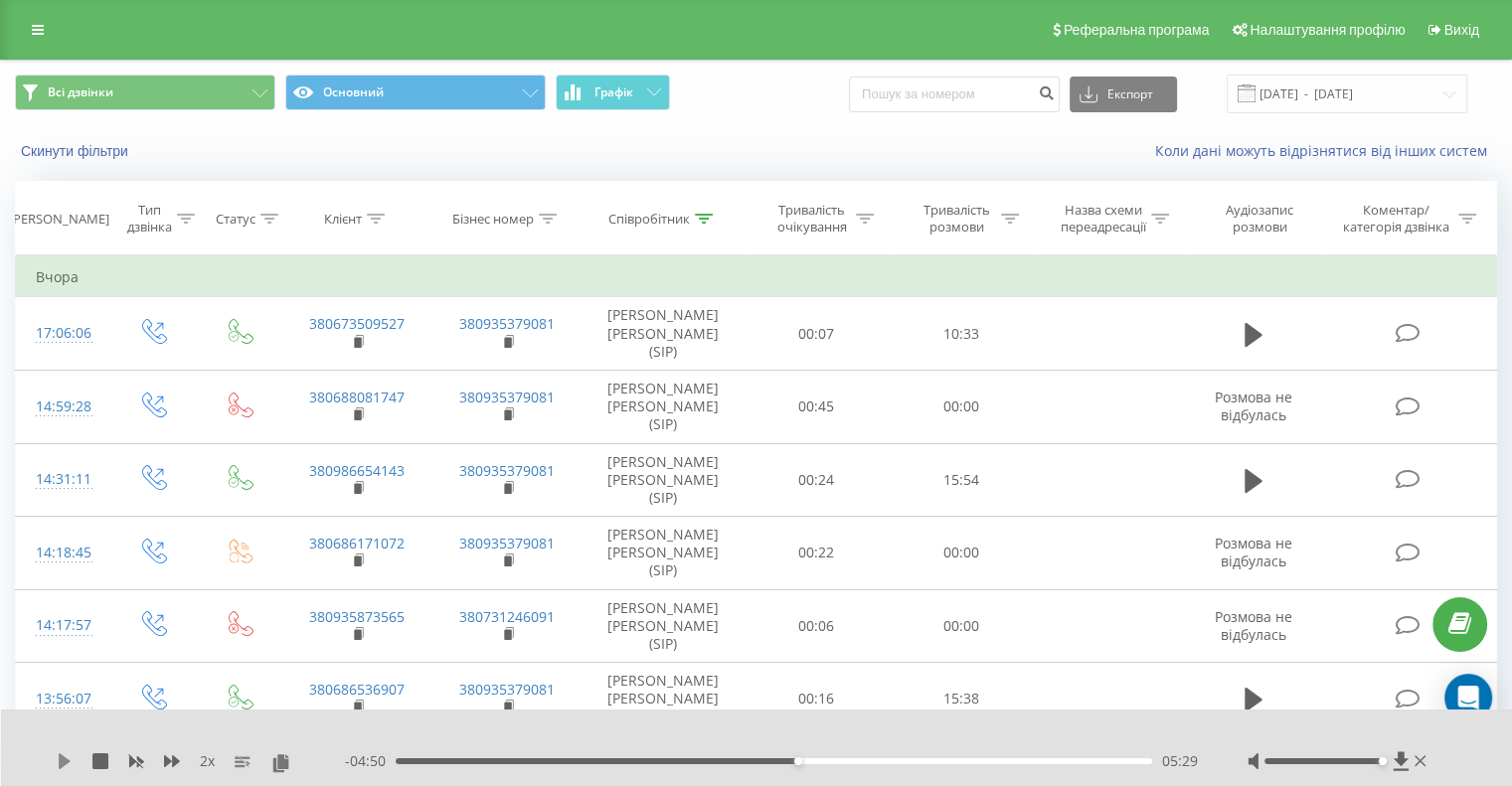 click 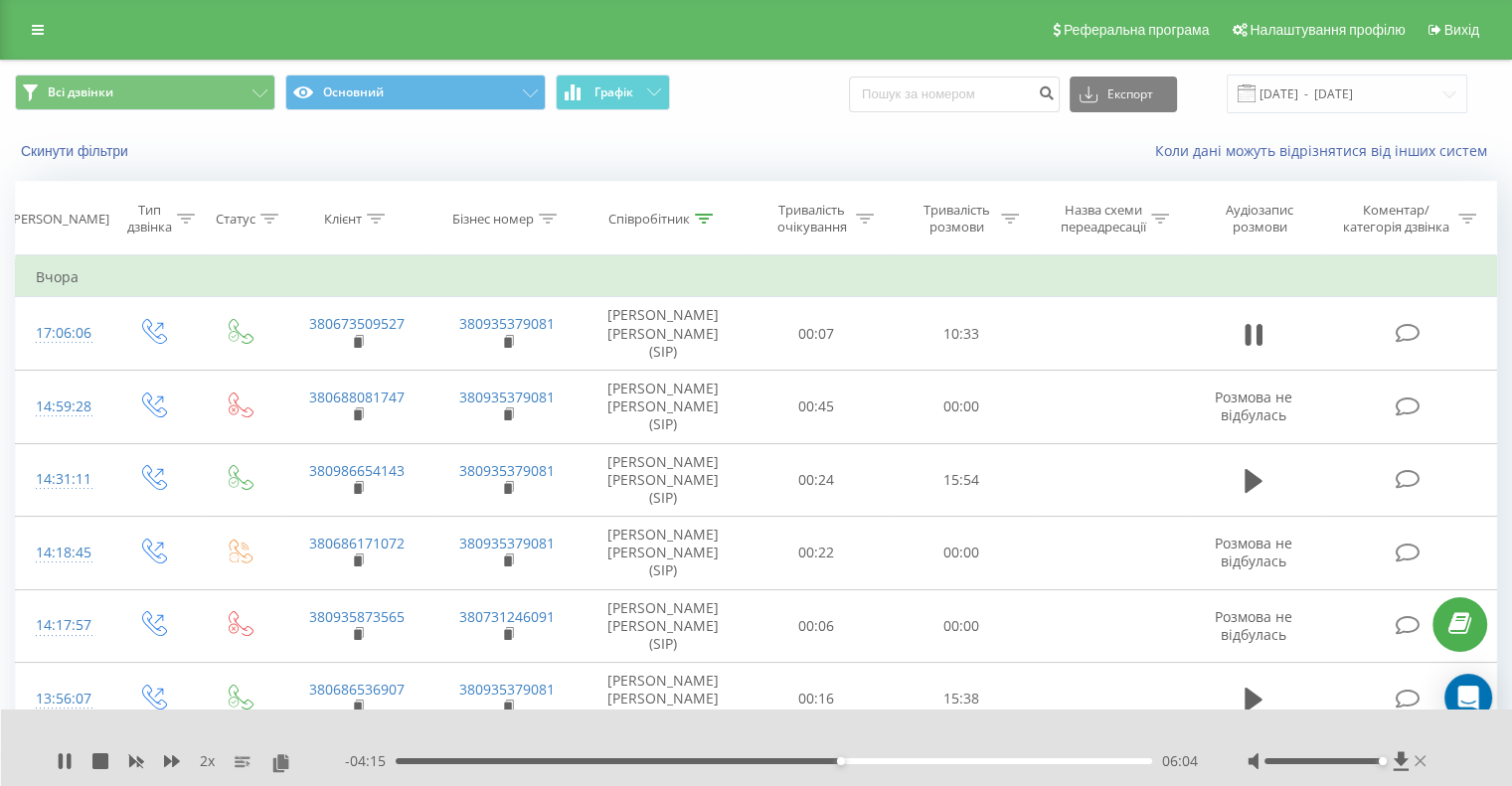 click at bounding box center [1421, 761] 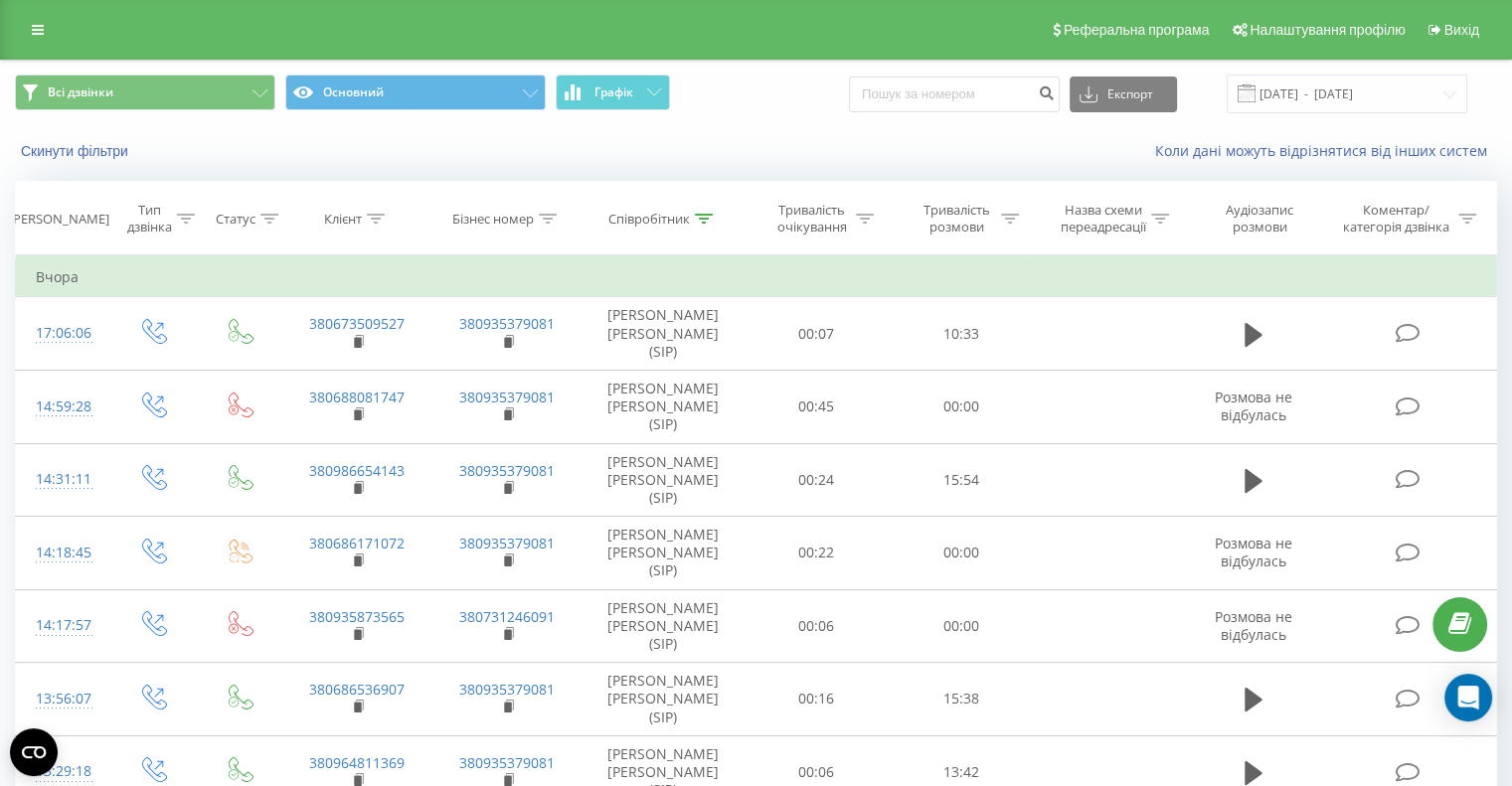 click on "Співробітник" at bounding box center (663, 219) 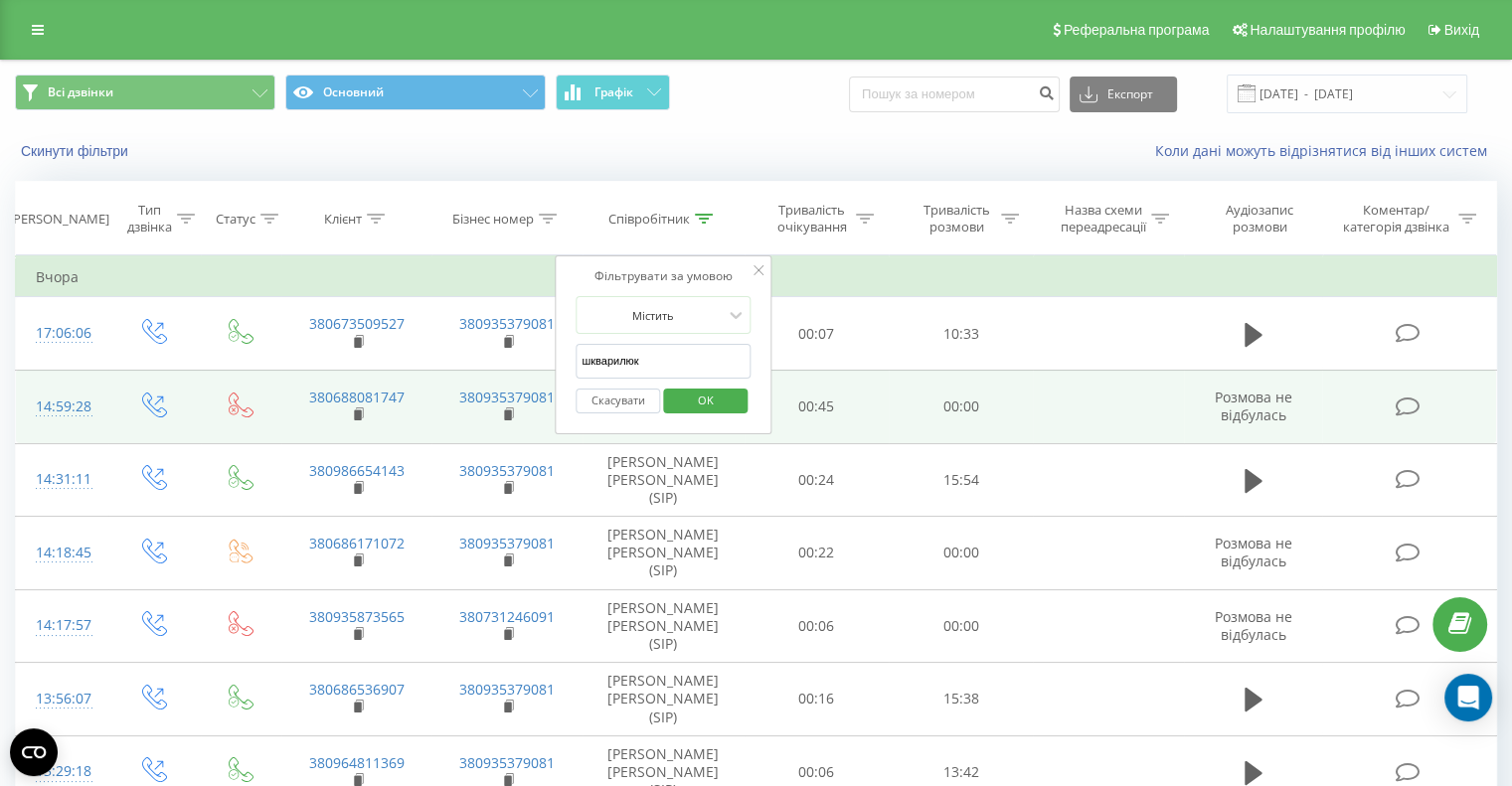 drag, startPoint x: 675, startPoint y: 357, endPoint x: 538, endPoint y: 353, distance: 137.05838 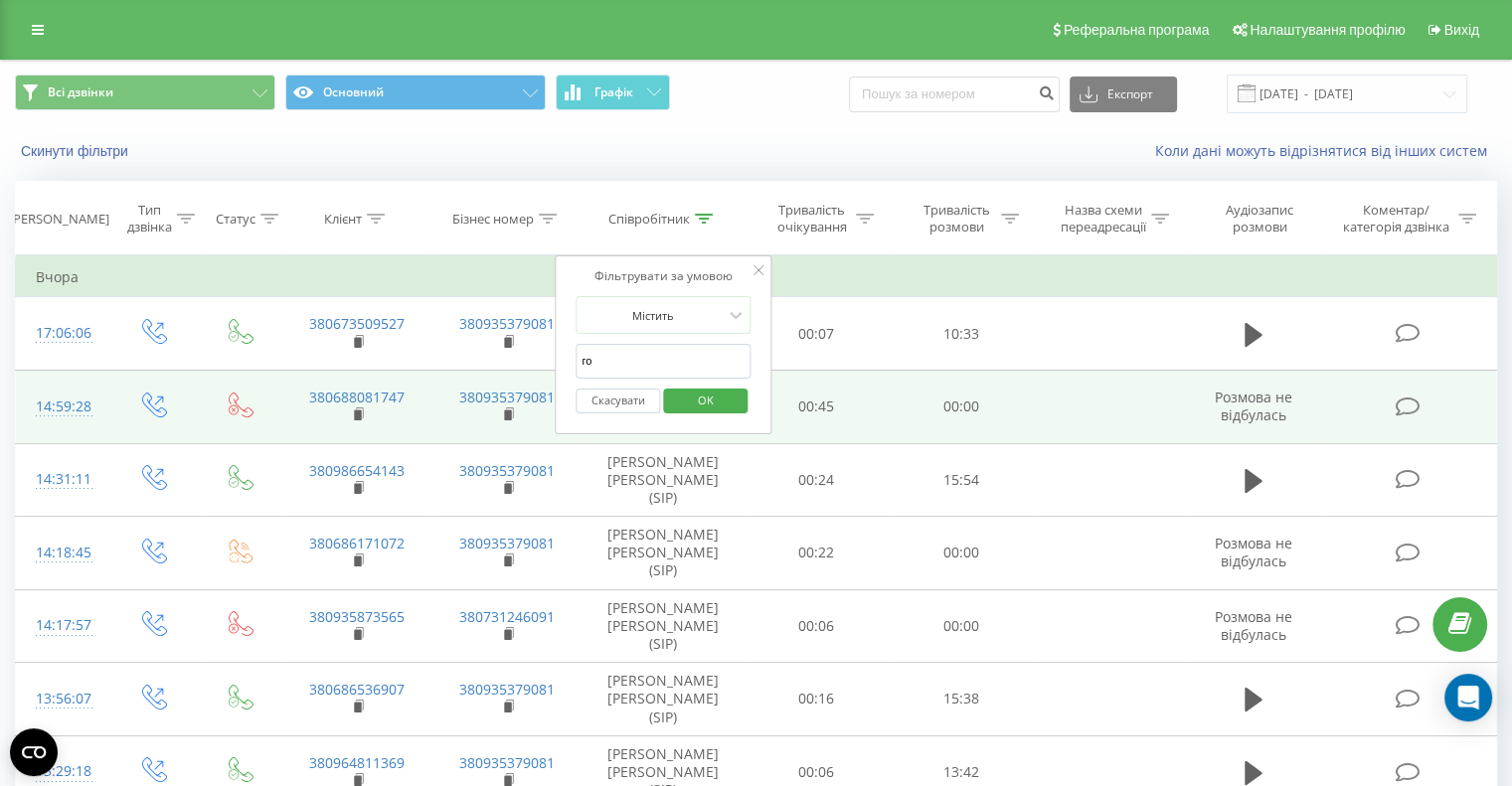 type on "[PERSON_NAME]" 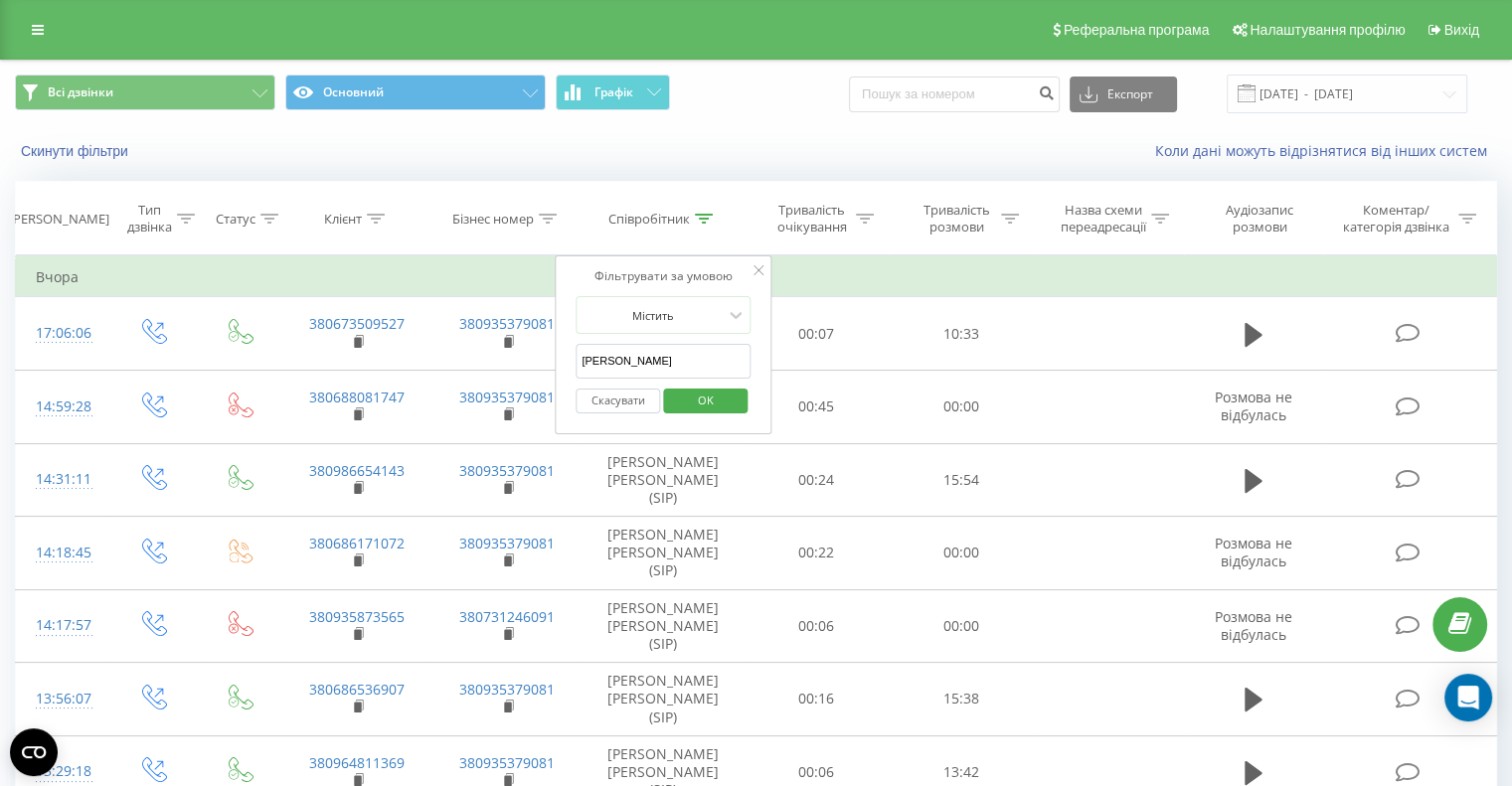 click on "OK" at bounding box center (706, 399) 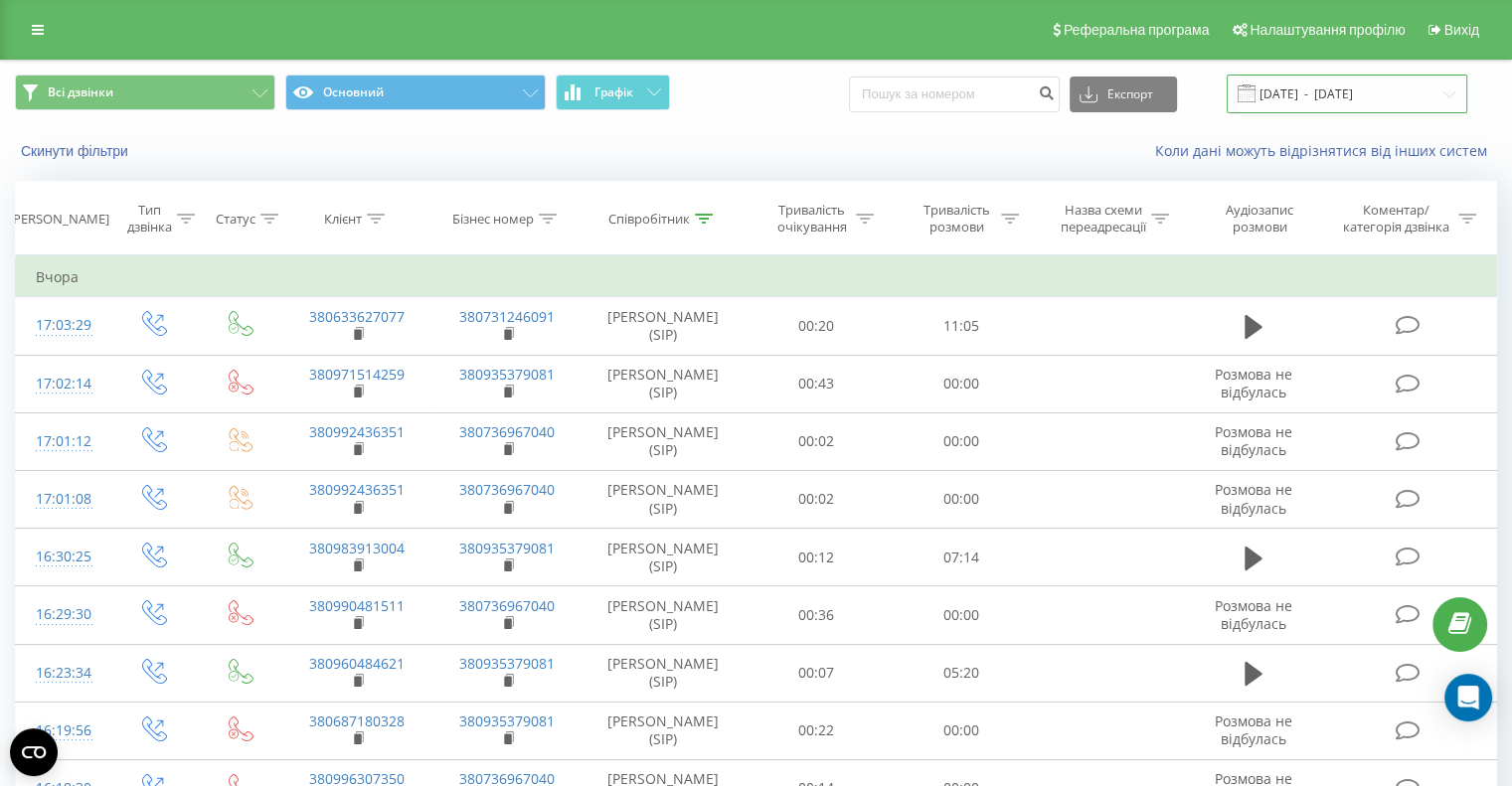 click on "[DATE]  -  [DATE]" at bounding box center [1347, 93] 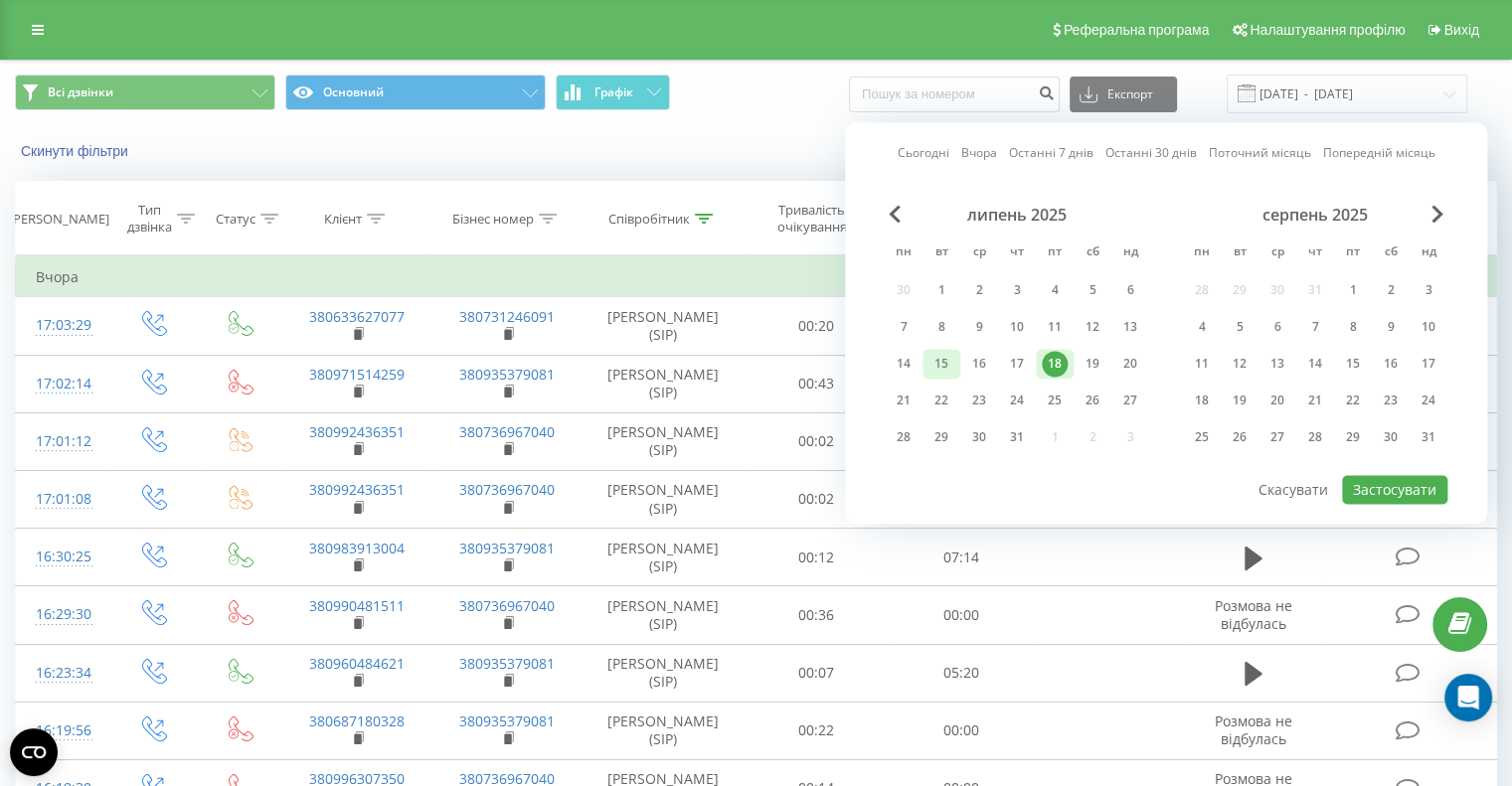 click on "15" at bounding box center (941, 364) 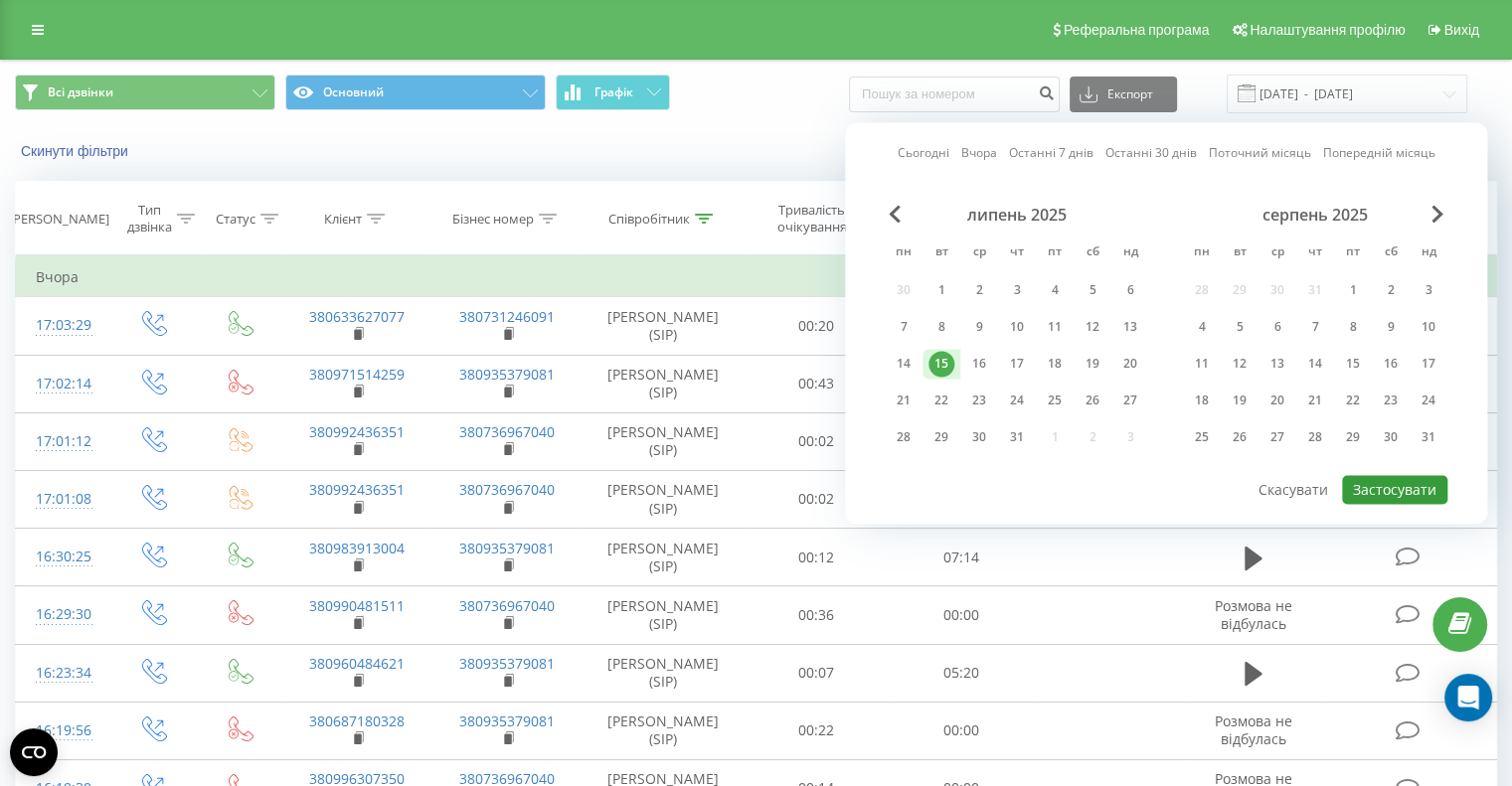 click on "Застосувати" at bounding box center (1395, 489) 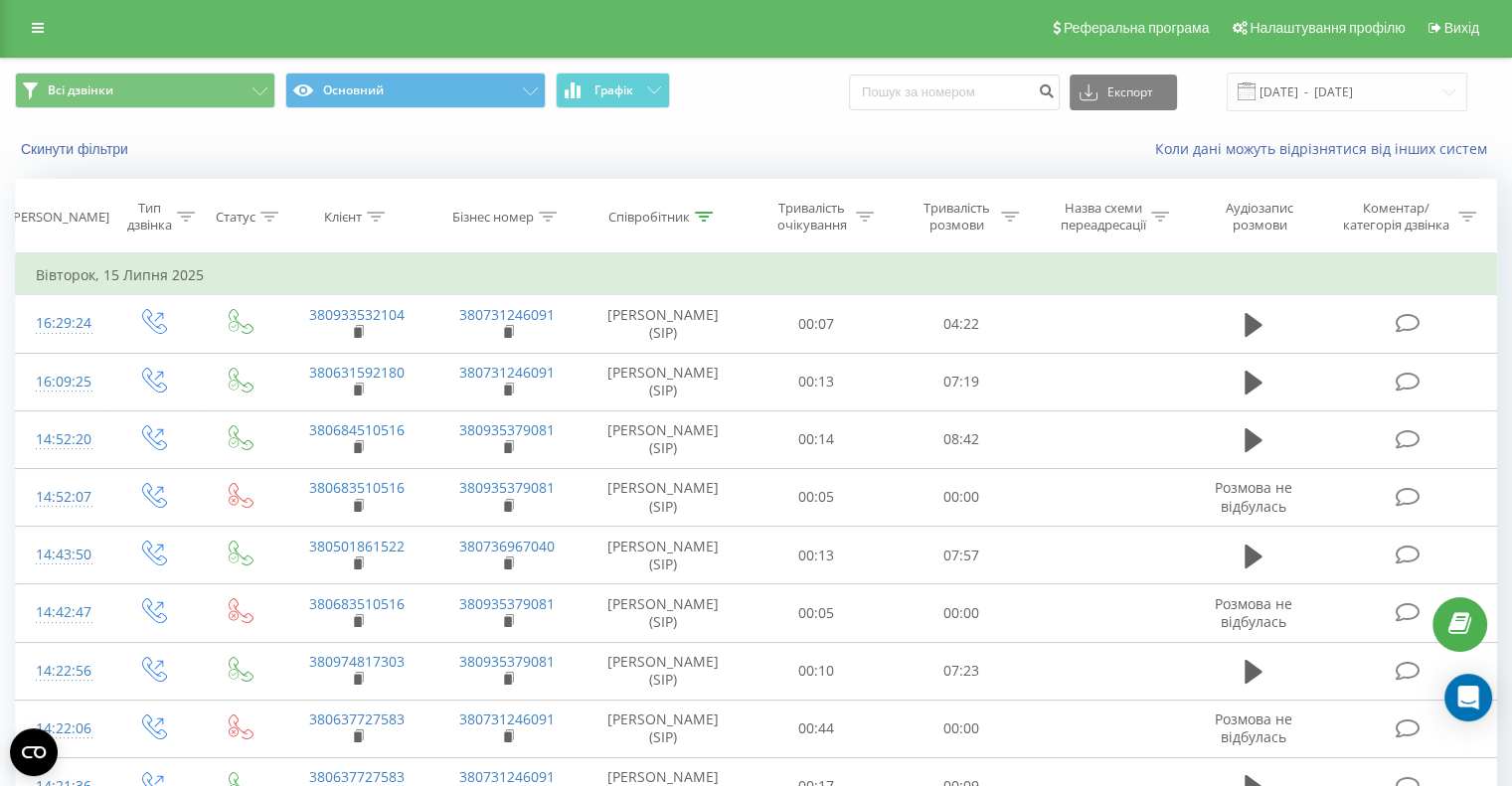 scroll, scrollTop: 0, scrollLeft: 0, axis: both 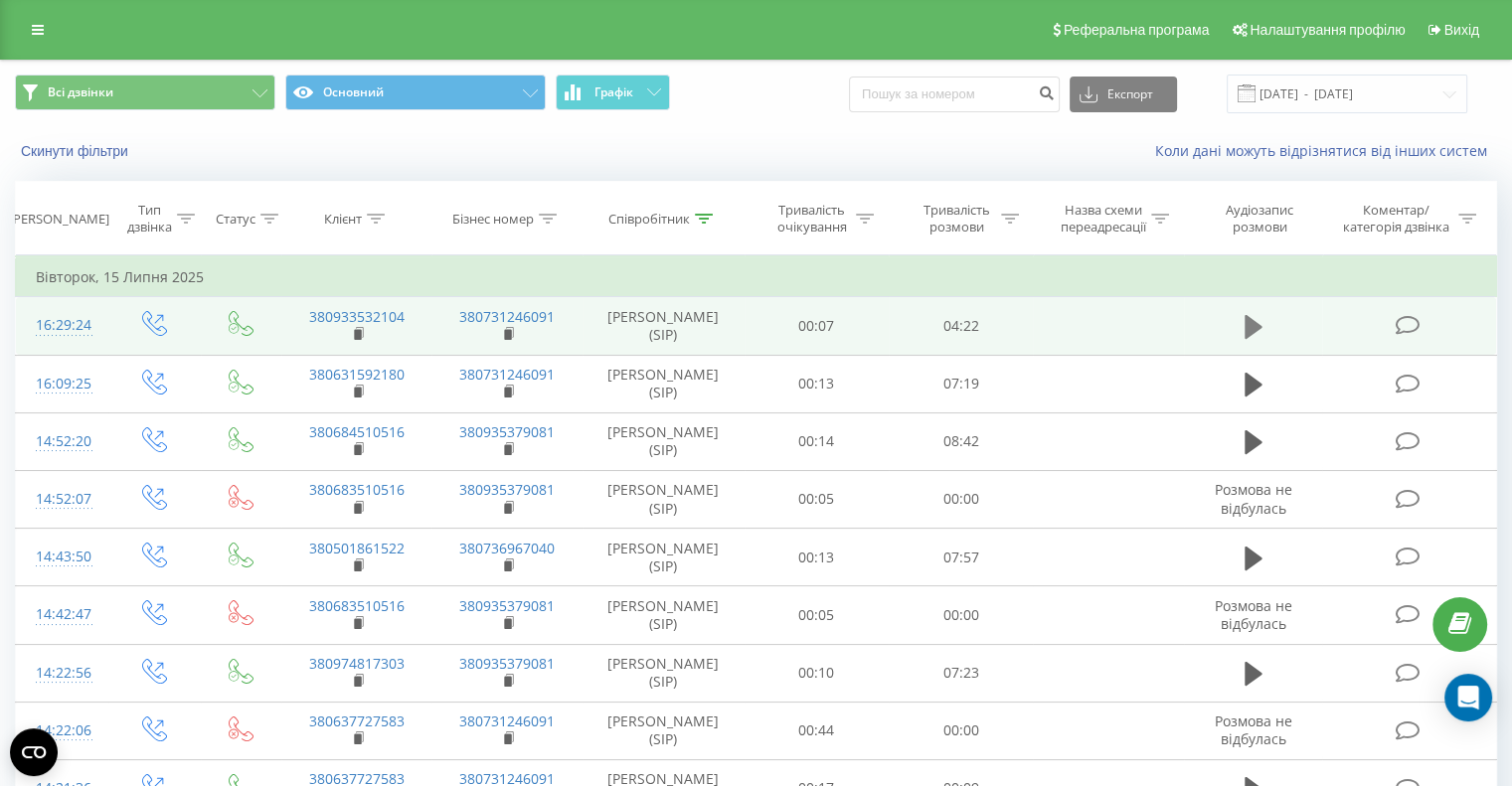 click 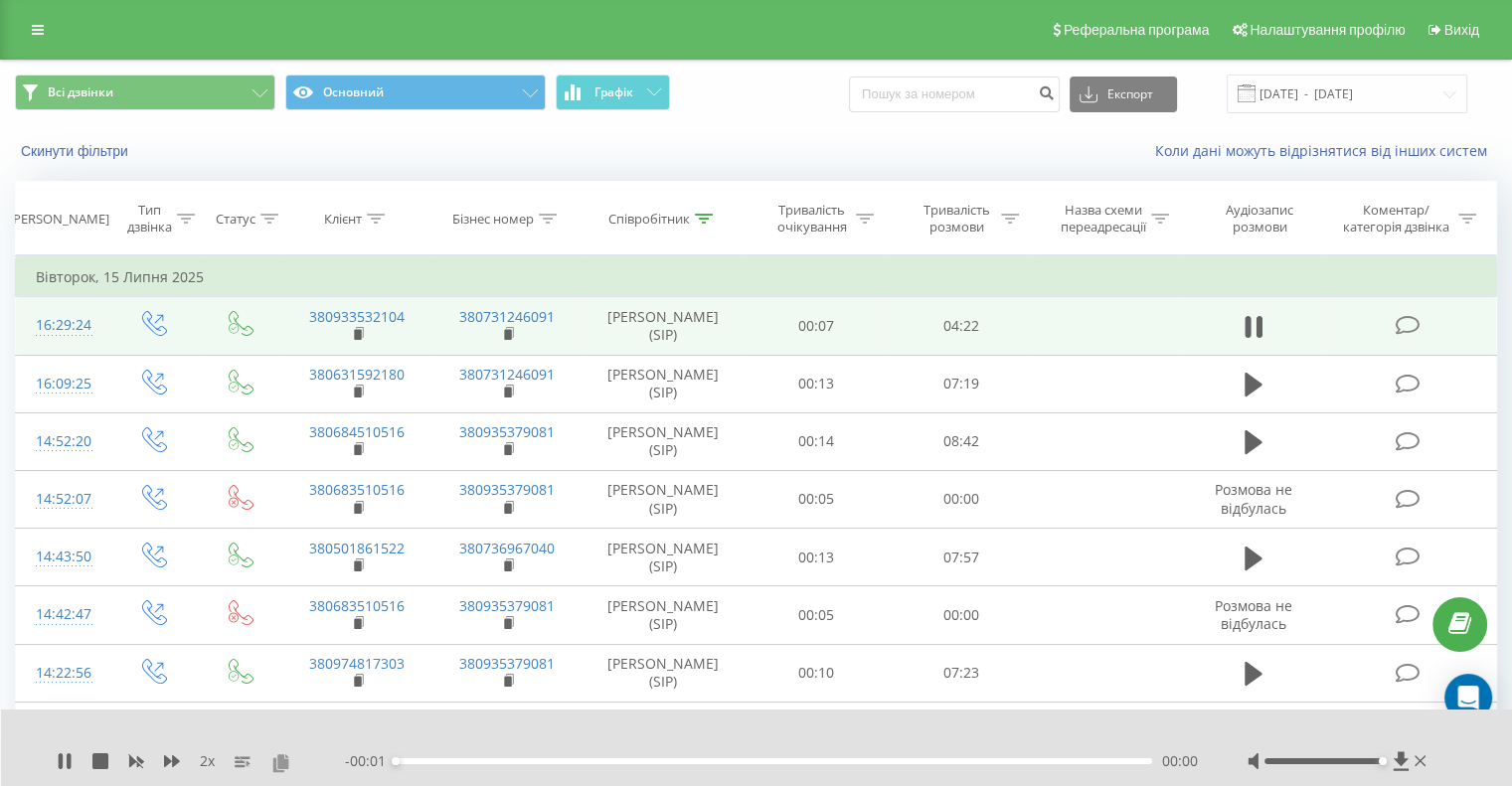 click at bounding box center (280, 762) 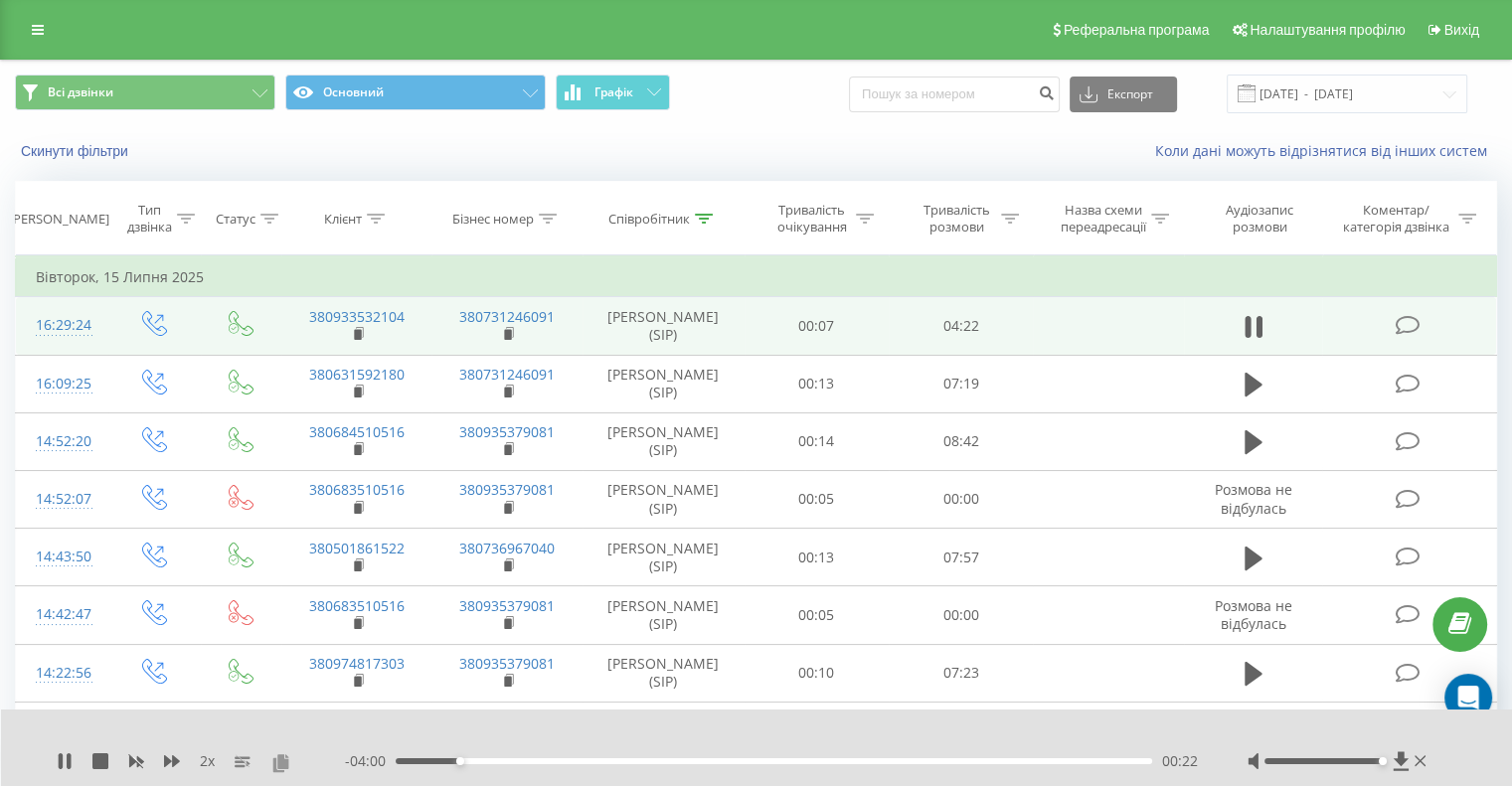 click at bounding box center (280, 762) 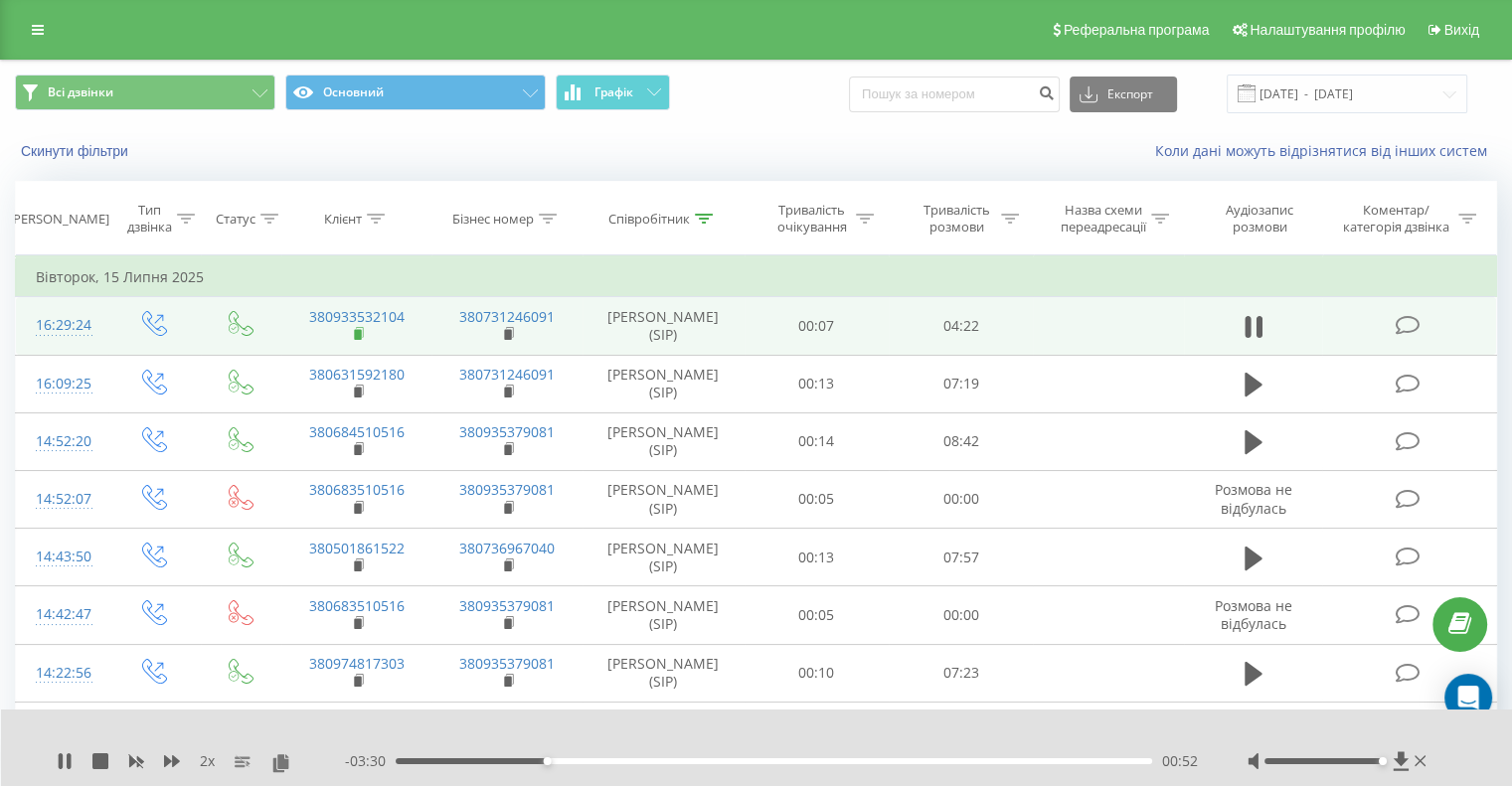click 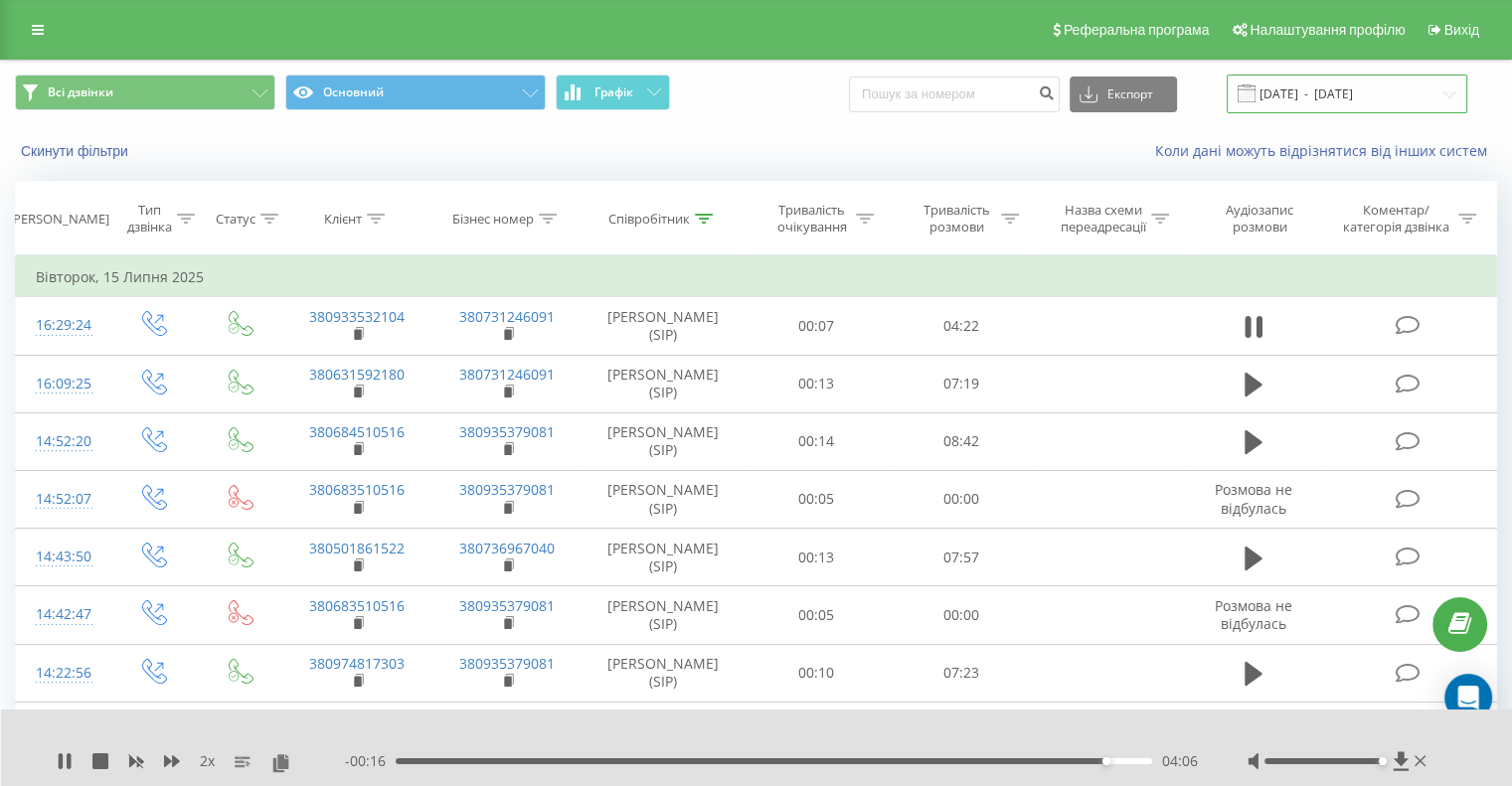 click on "[DATE]  -  [DATE]" at bounding box center [1347, 93] 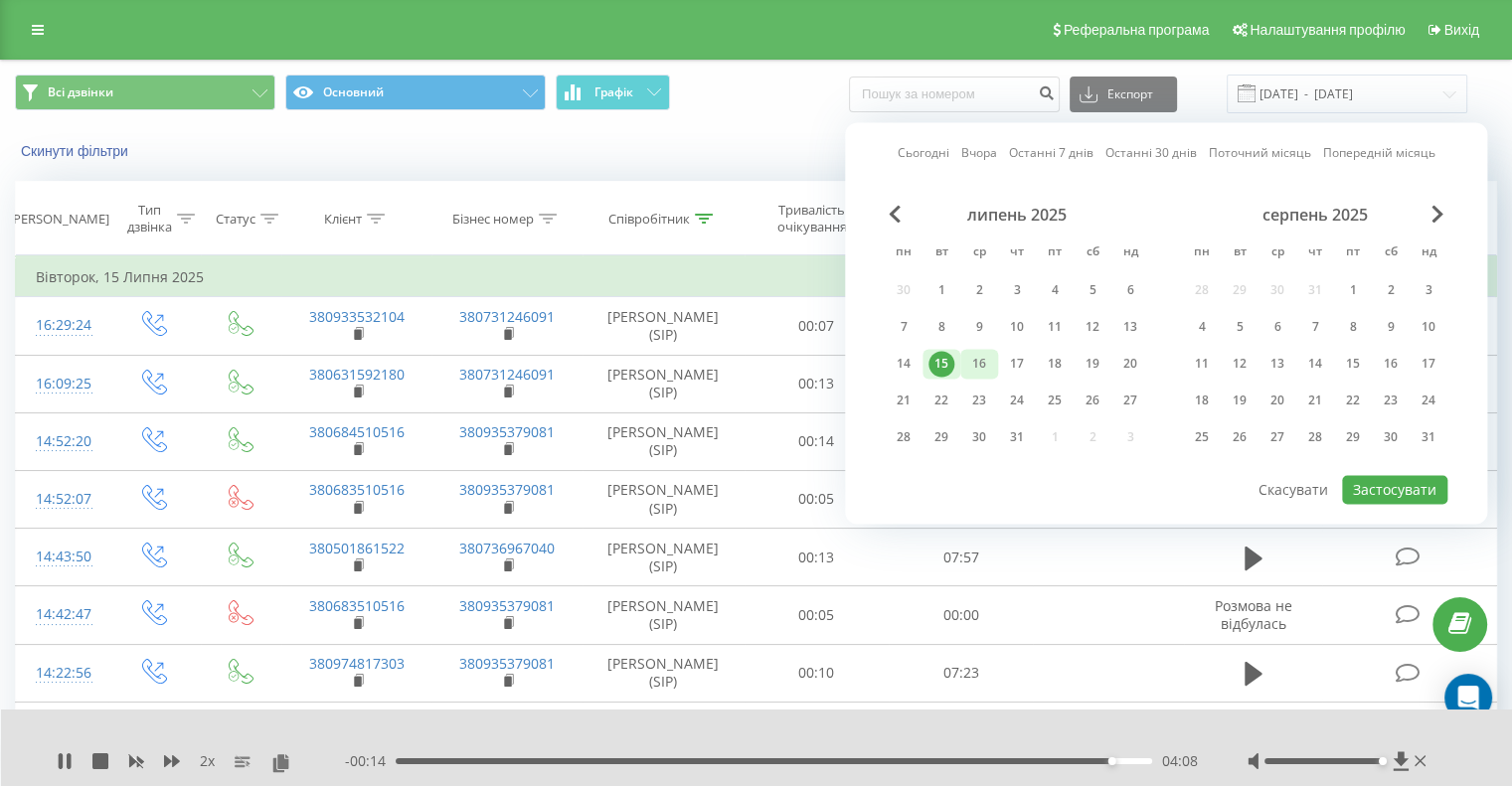 click on "16" at bounding box center [979, 364] 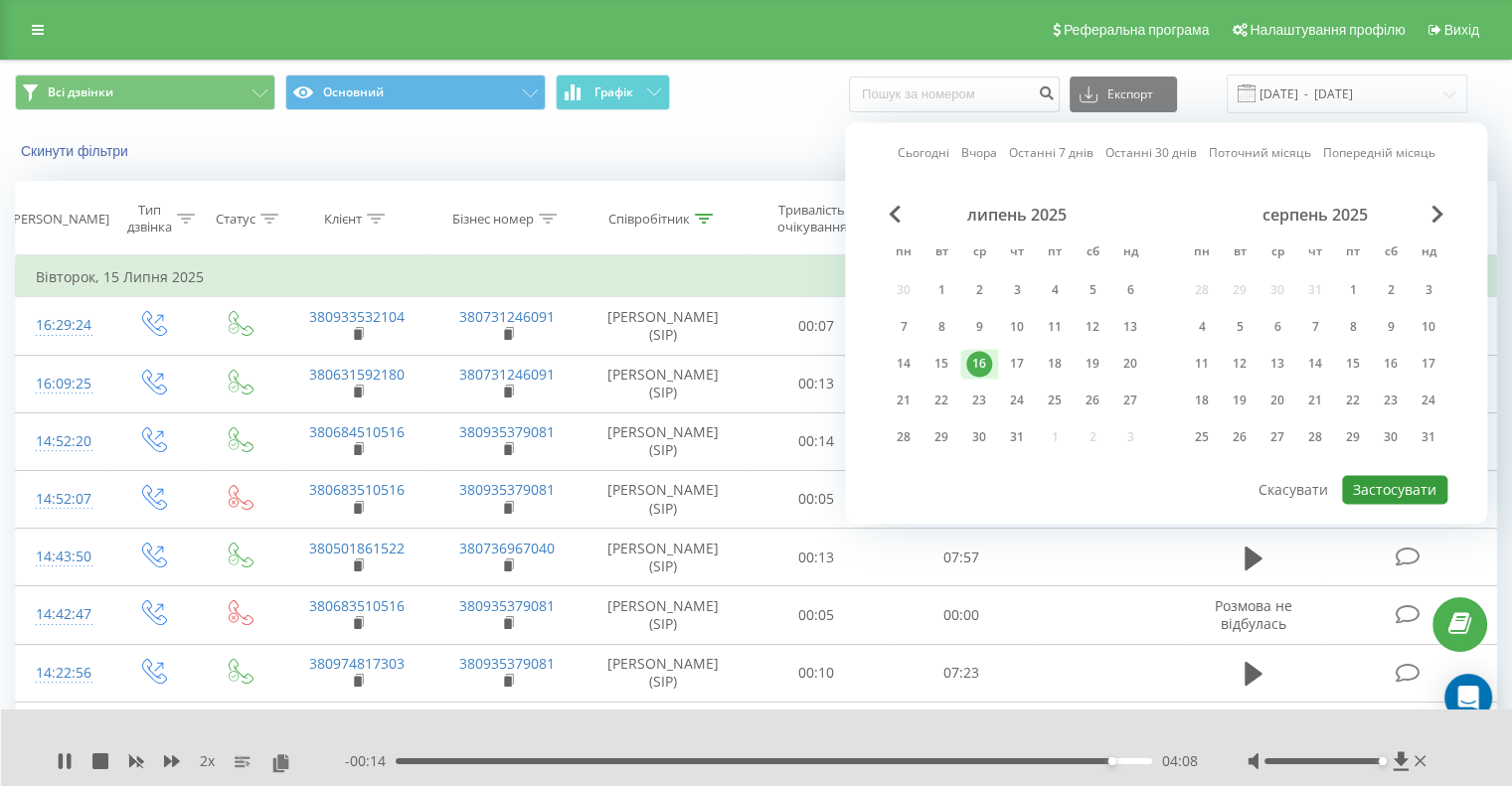 click on "Застосувати" at bounding box center (1395, 489) 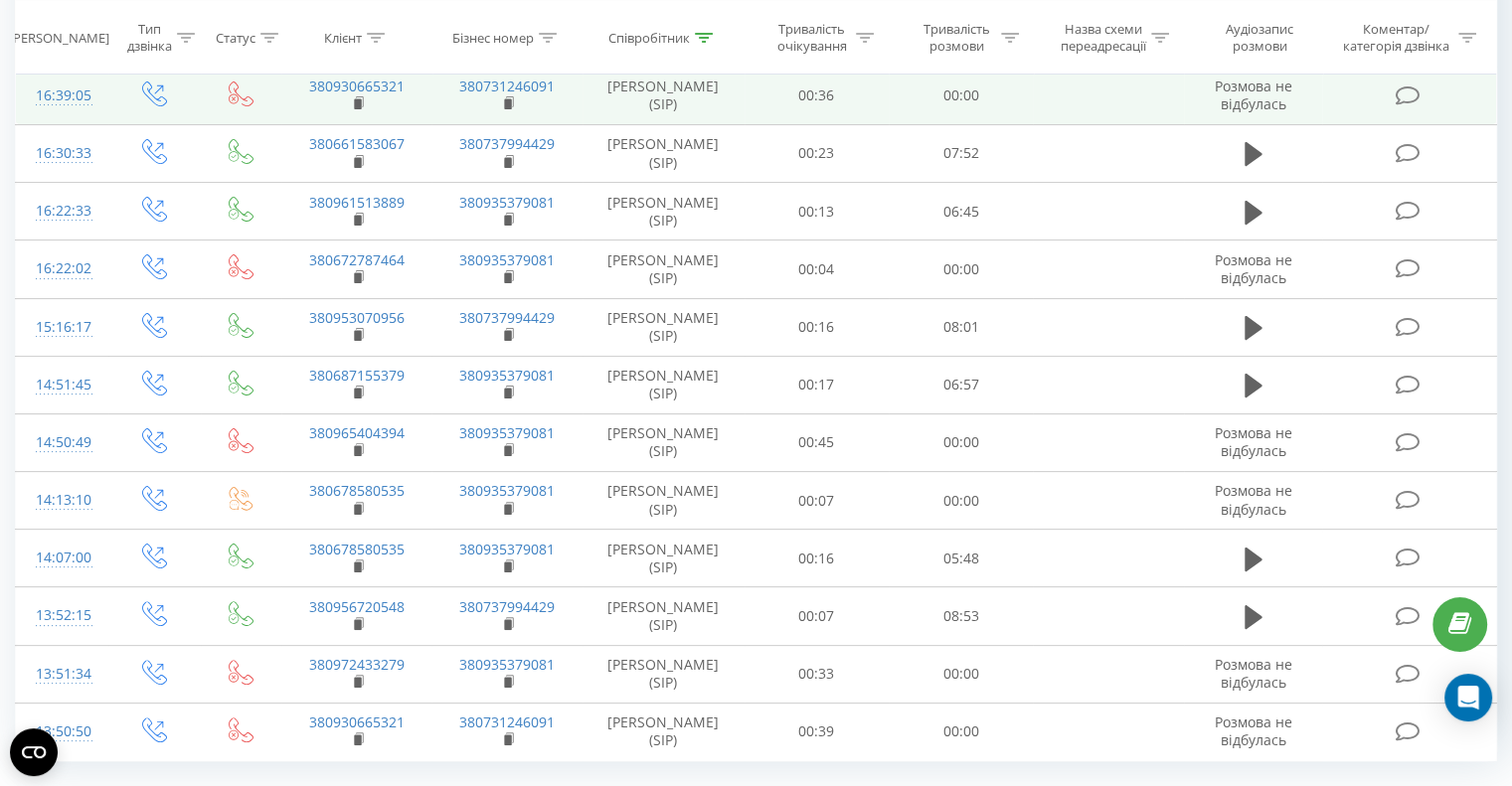 scroll, scrollTop: 391, scrollLeft: 0, axis: vertical 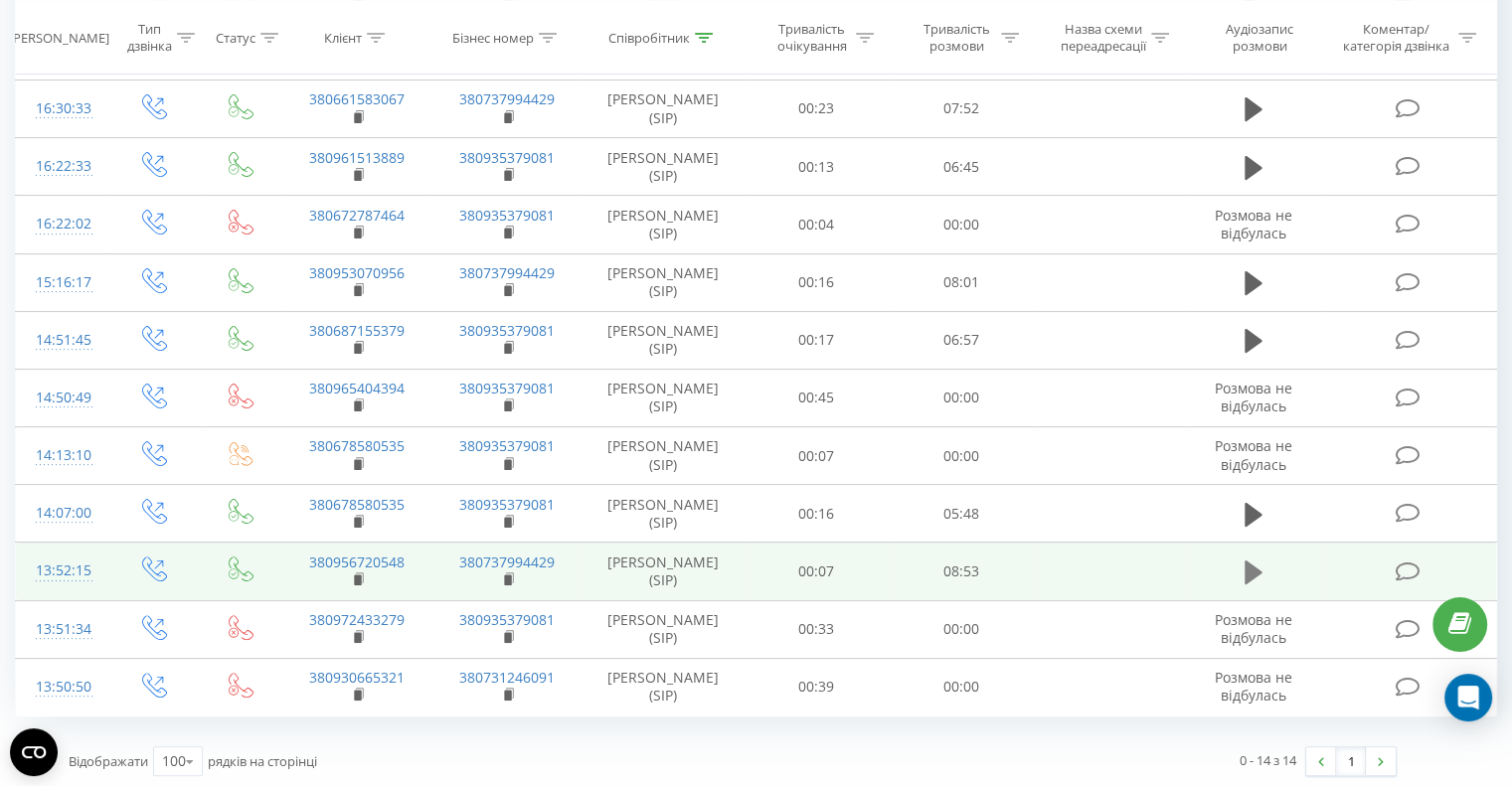 click 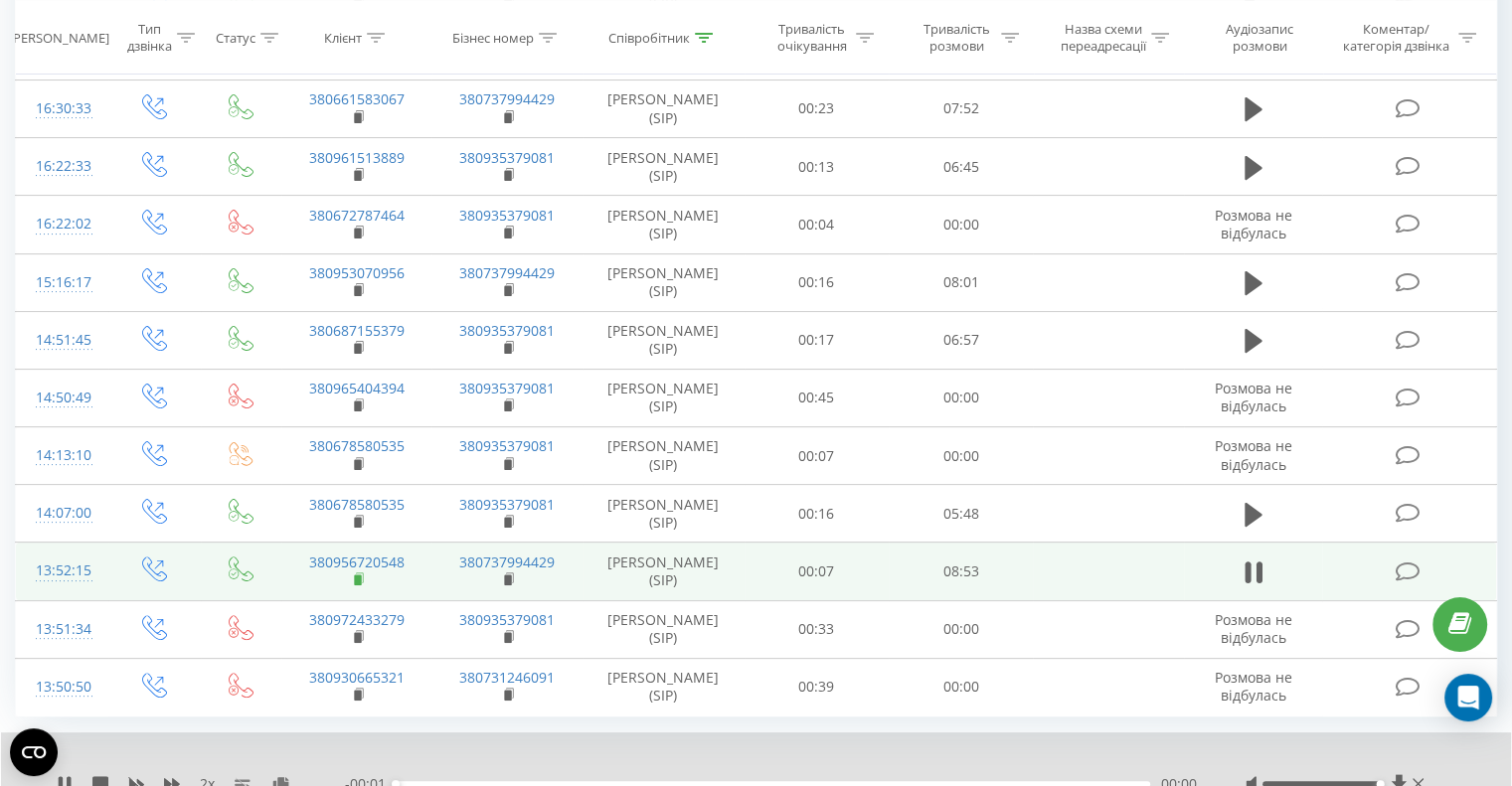 click 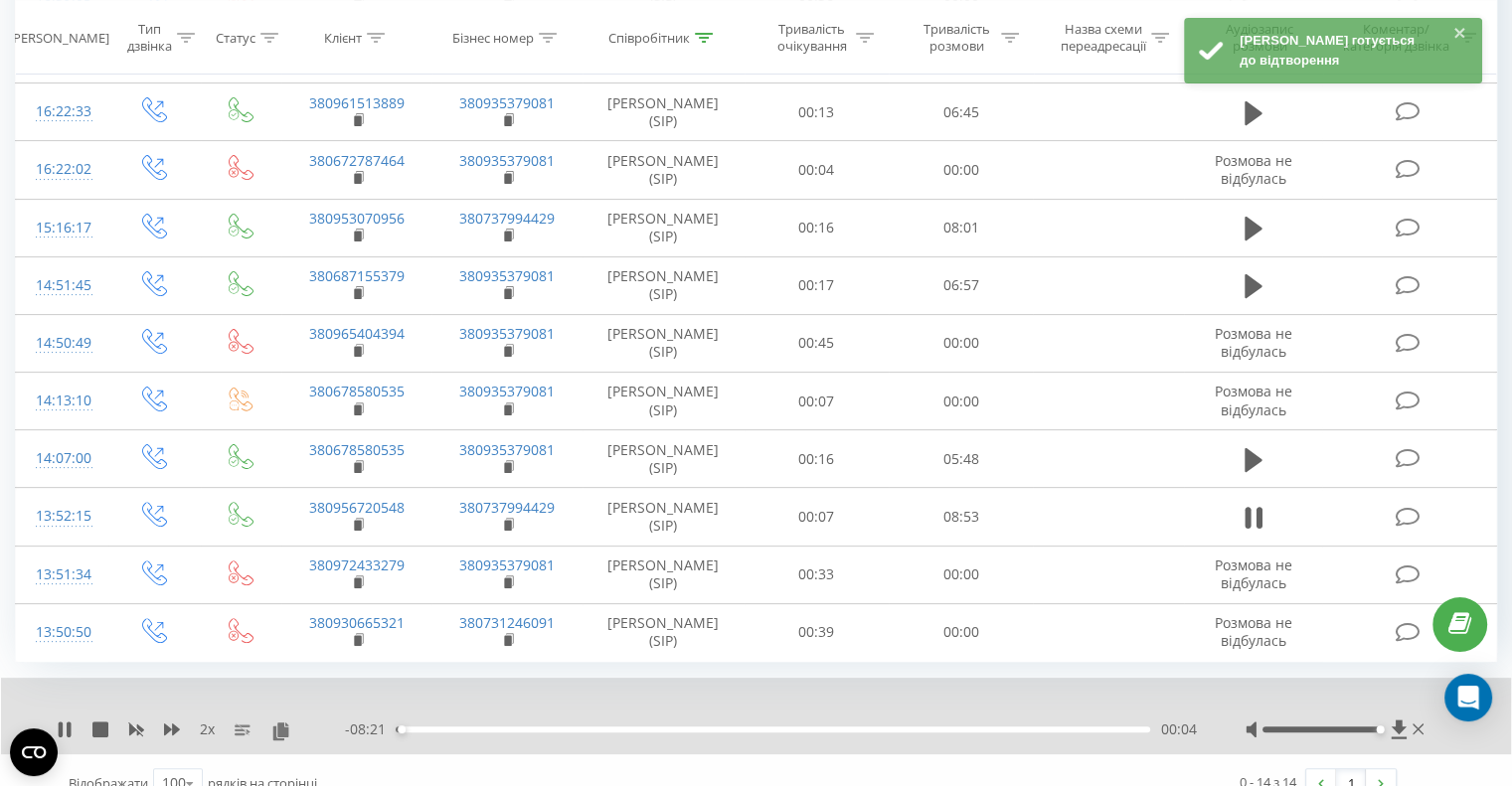 scroll, scrollTop: 468, scrollLeft: 0, axis: vertical 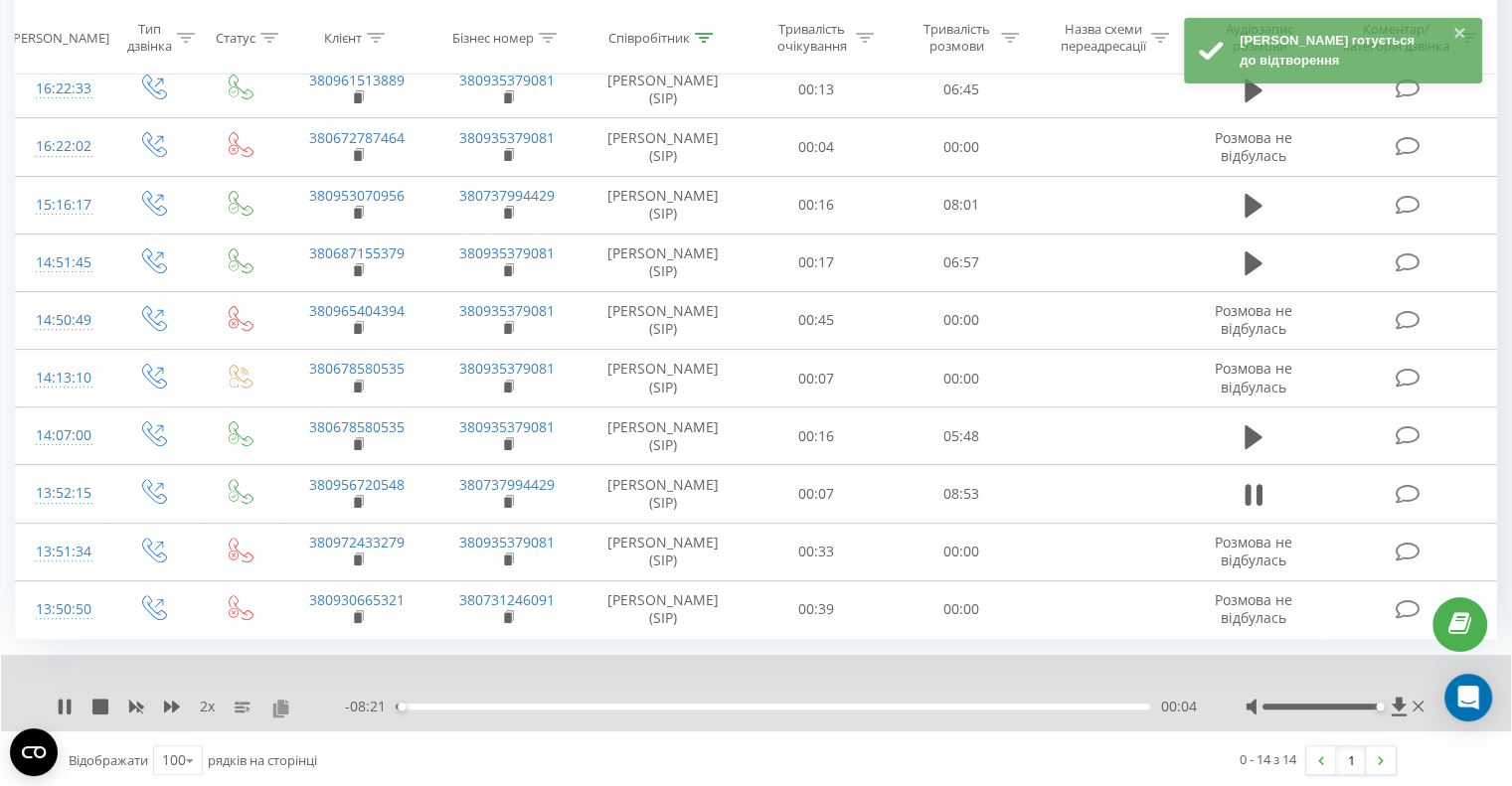 click at bounding box center [280, 707] 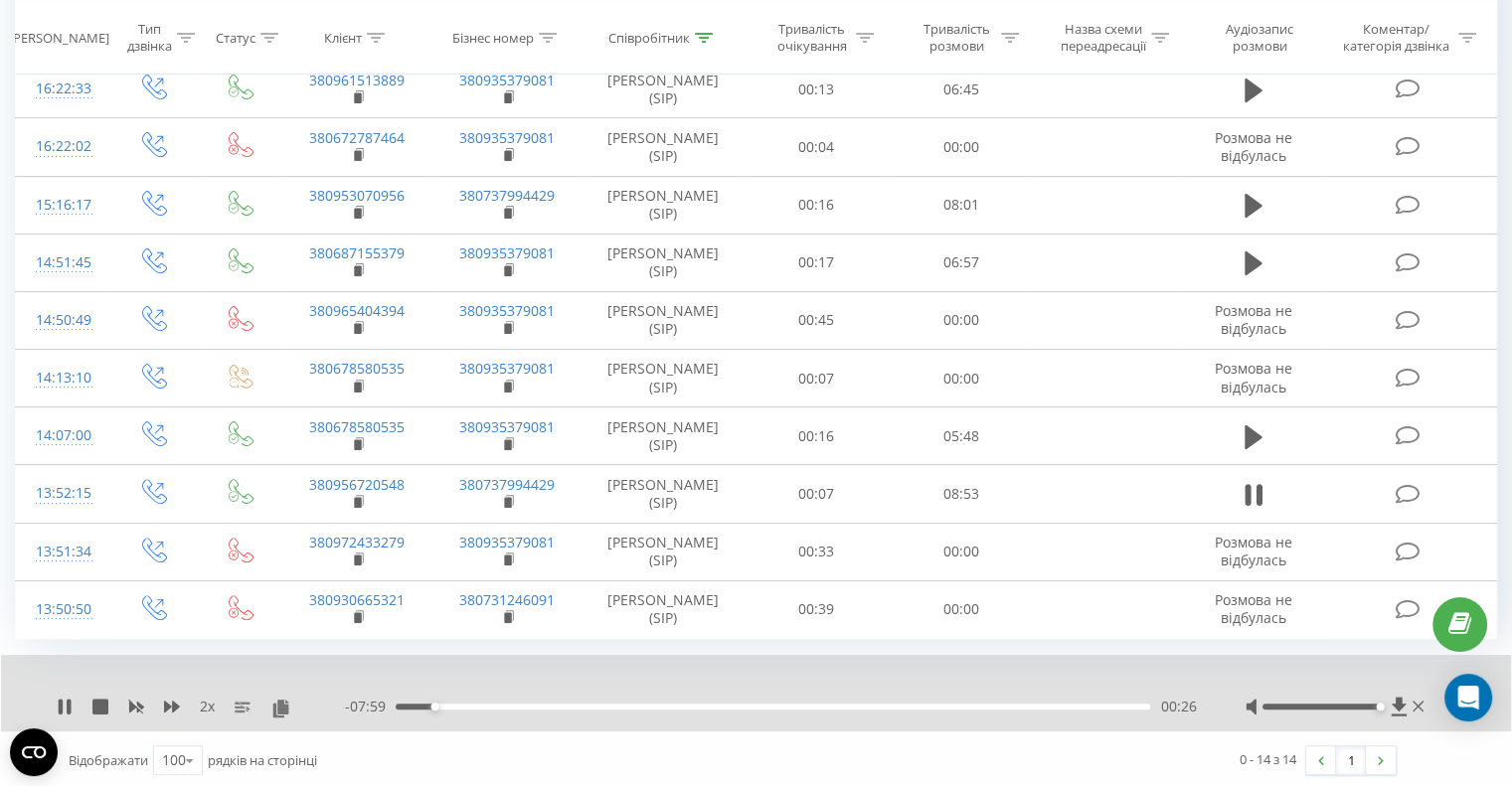 click on "00:26" at bounding box center (772, 707) 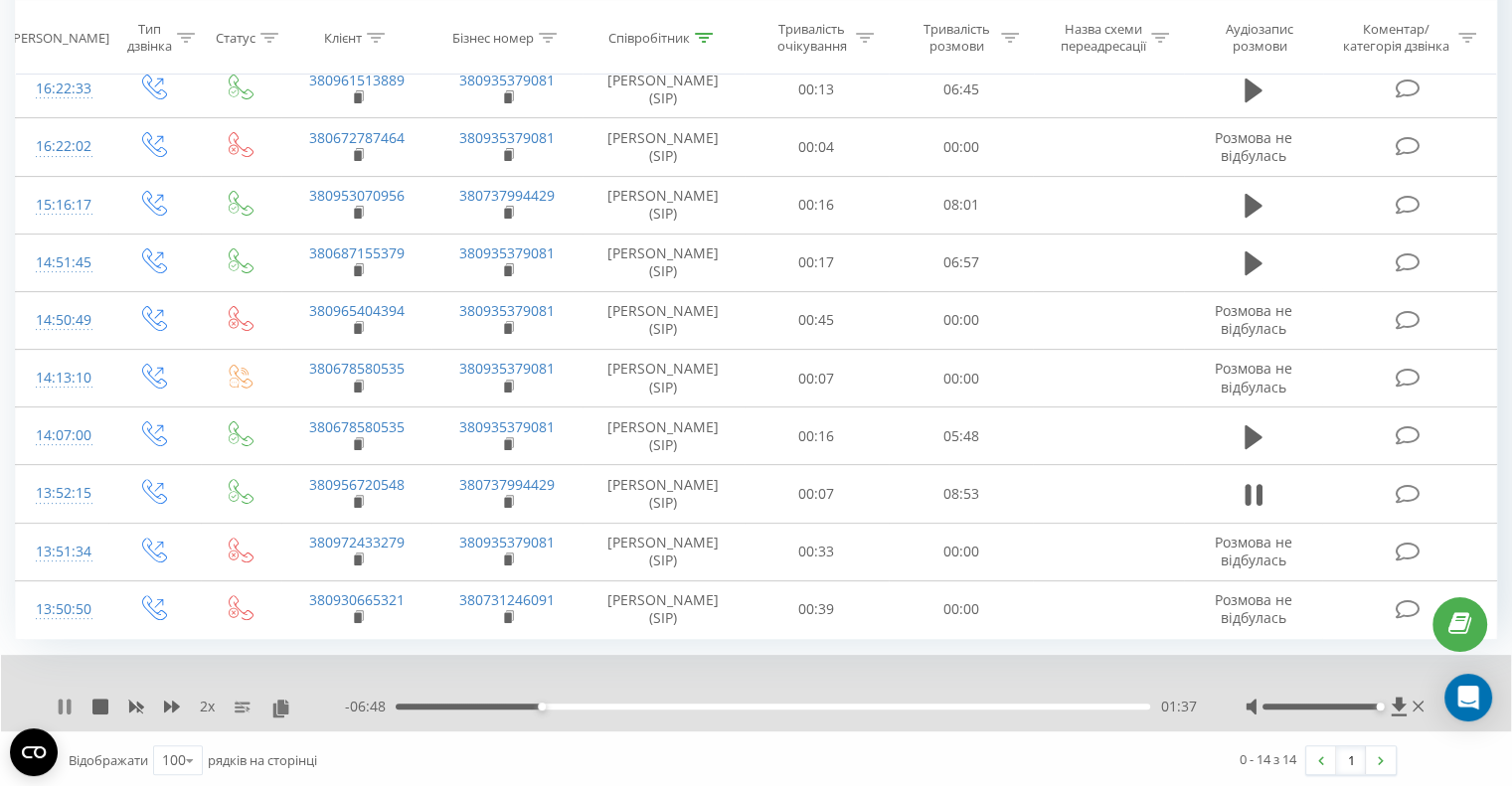 click 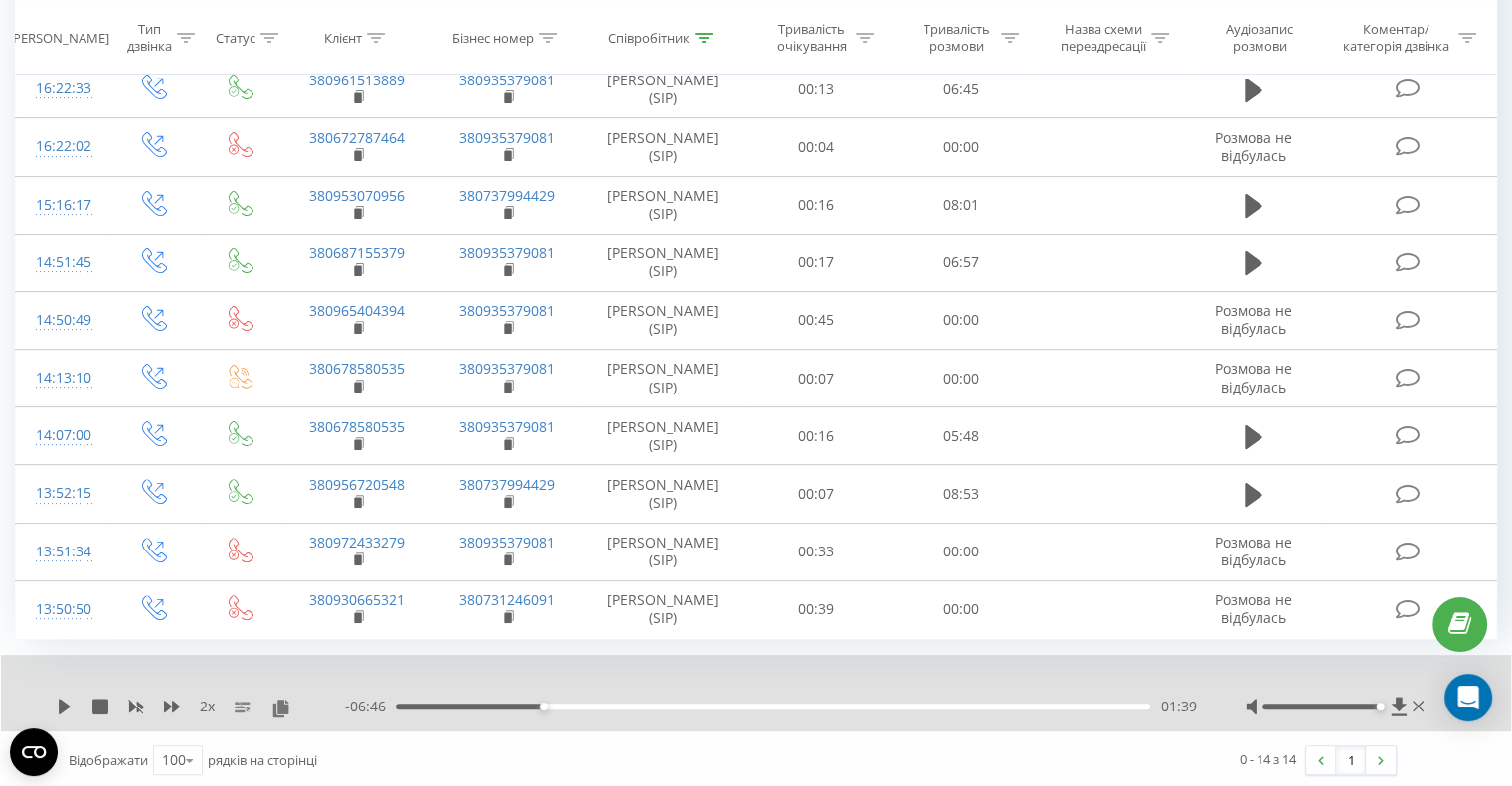 click 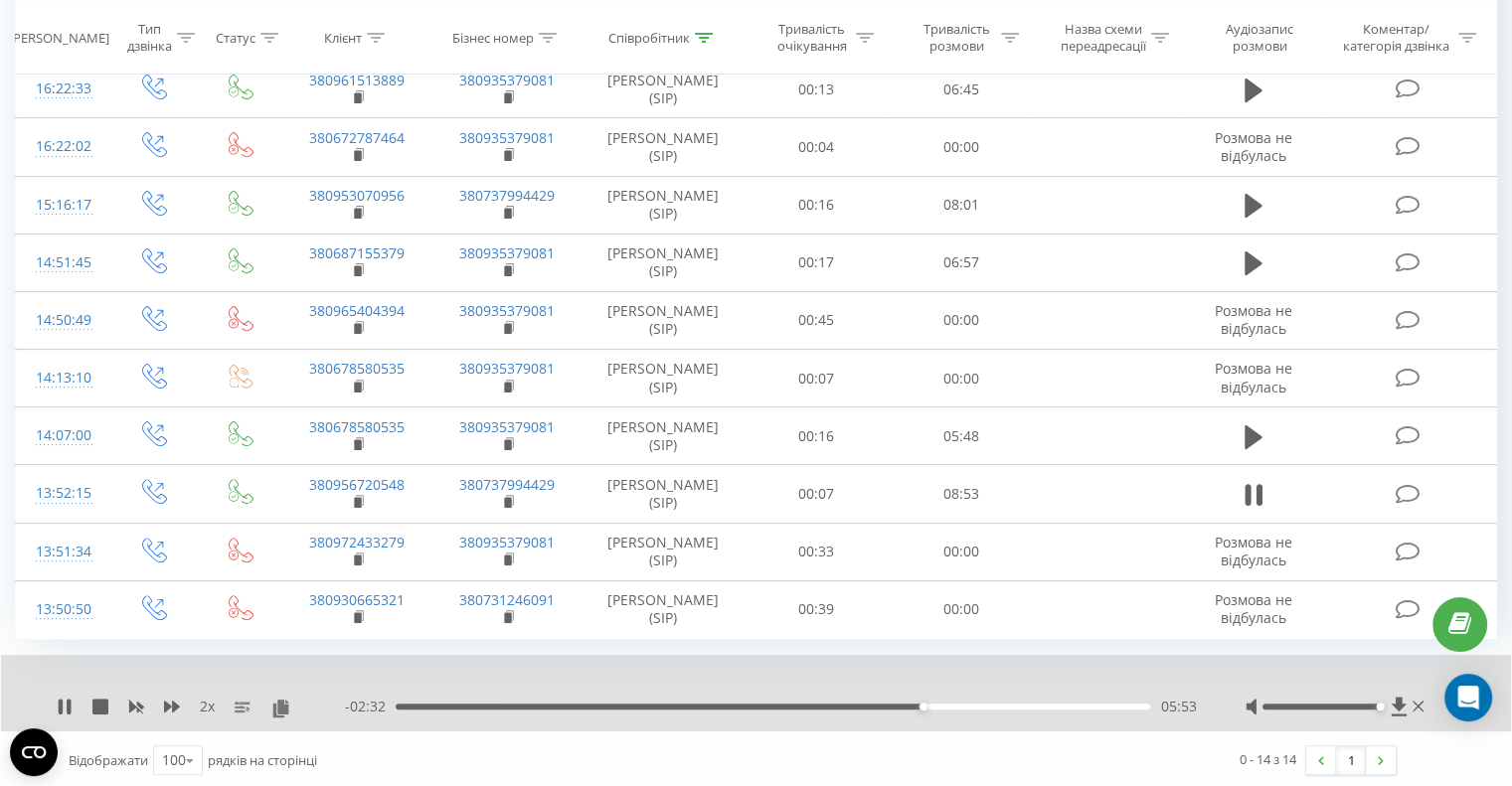 click on "05:53" at bounding box center (772, 707) 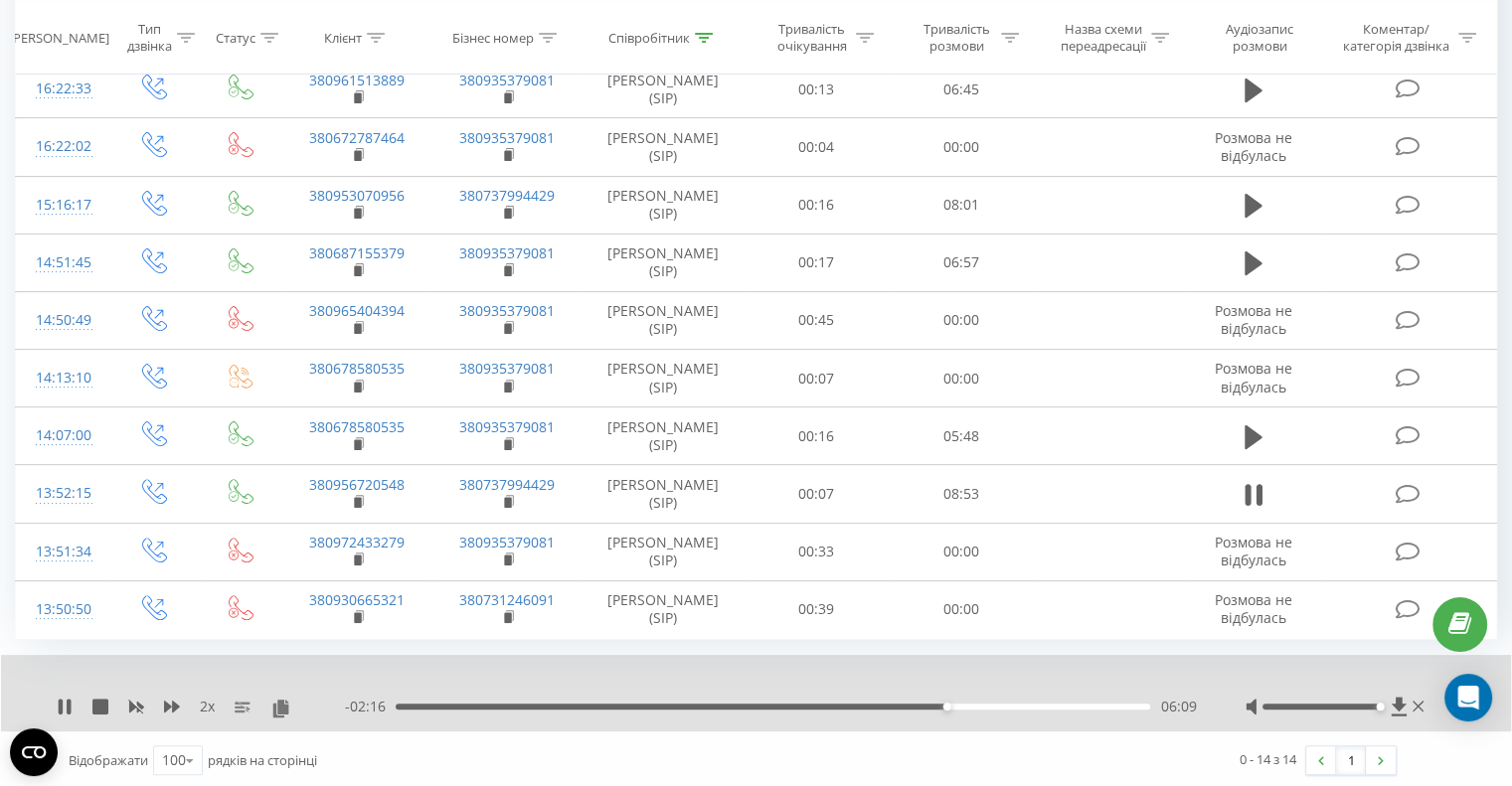 click on "06:09" at bounding box center [772, 707] 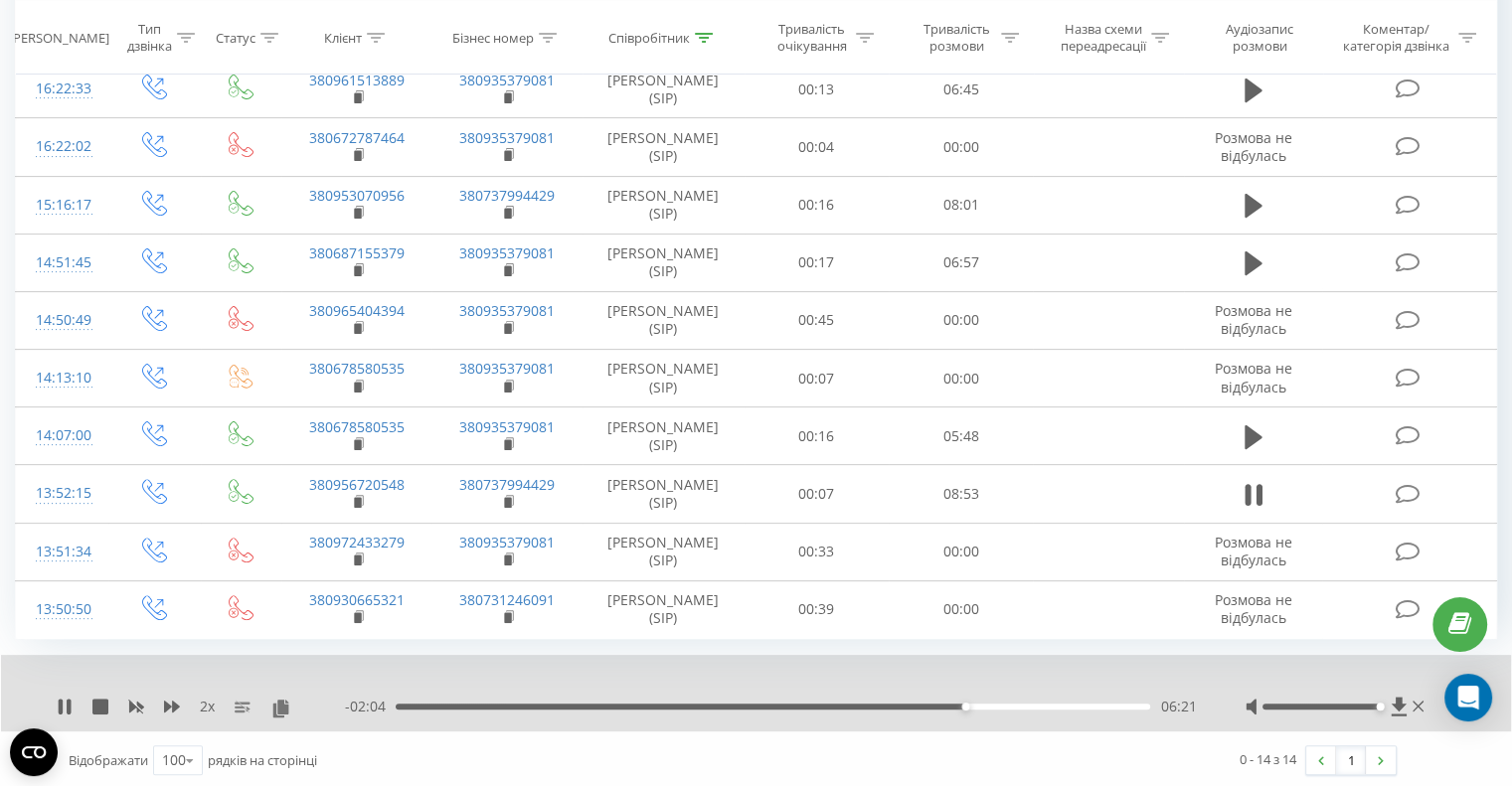 click on "06:21" at bounding box center [772, 707] 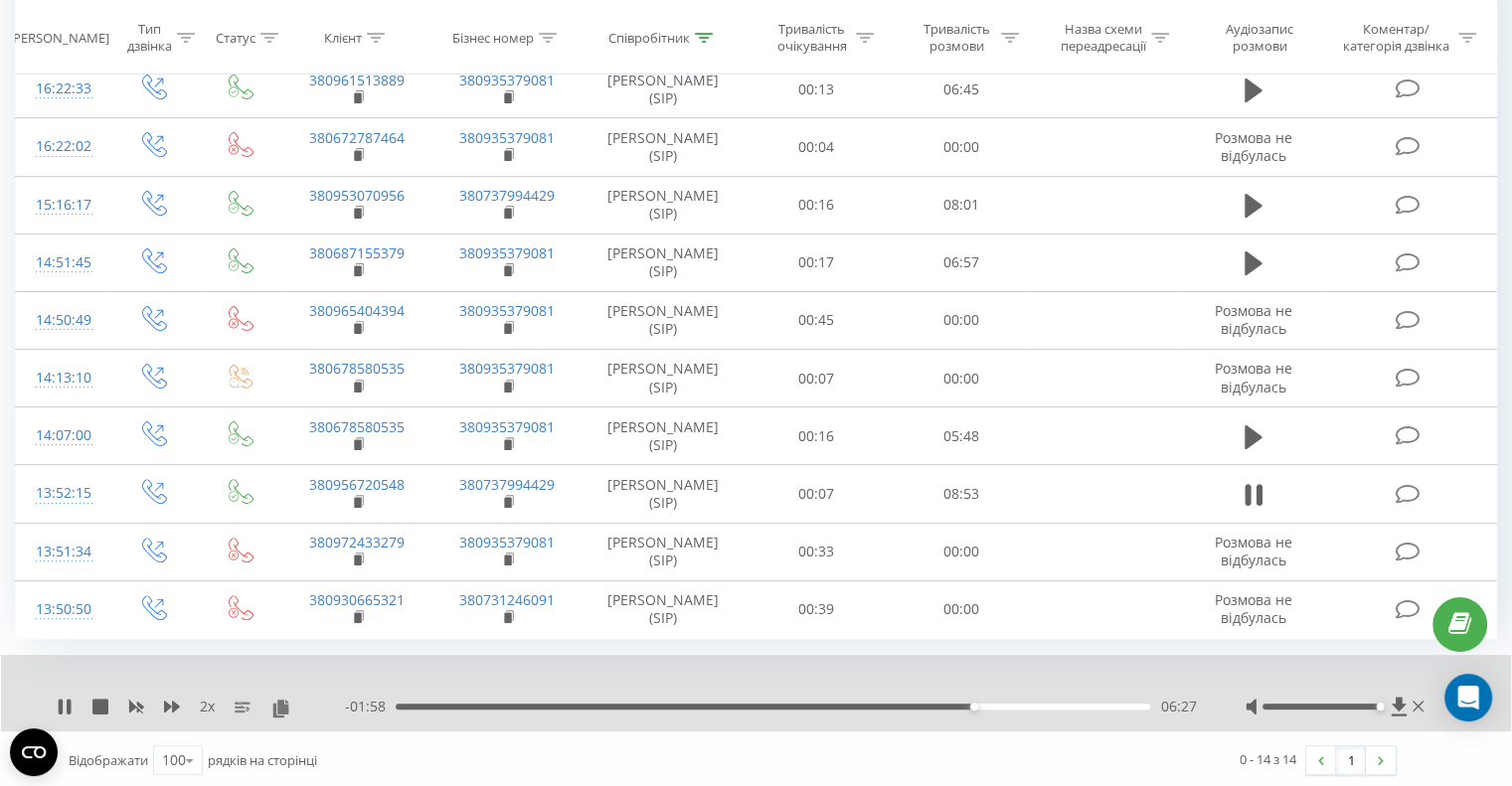 click on "06:27" at bounding box center [772, 707] 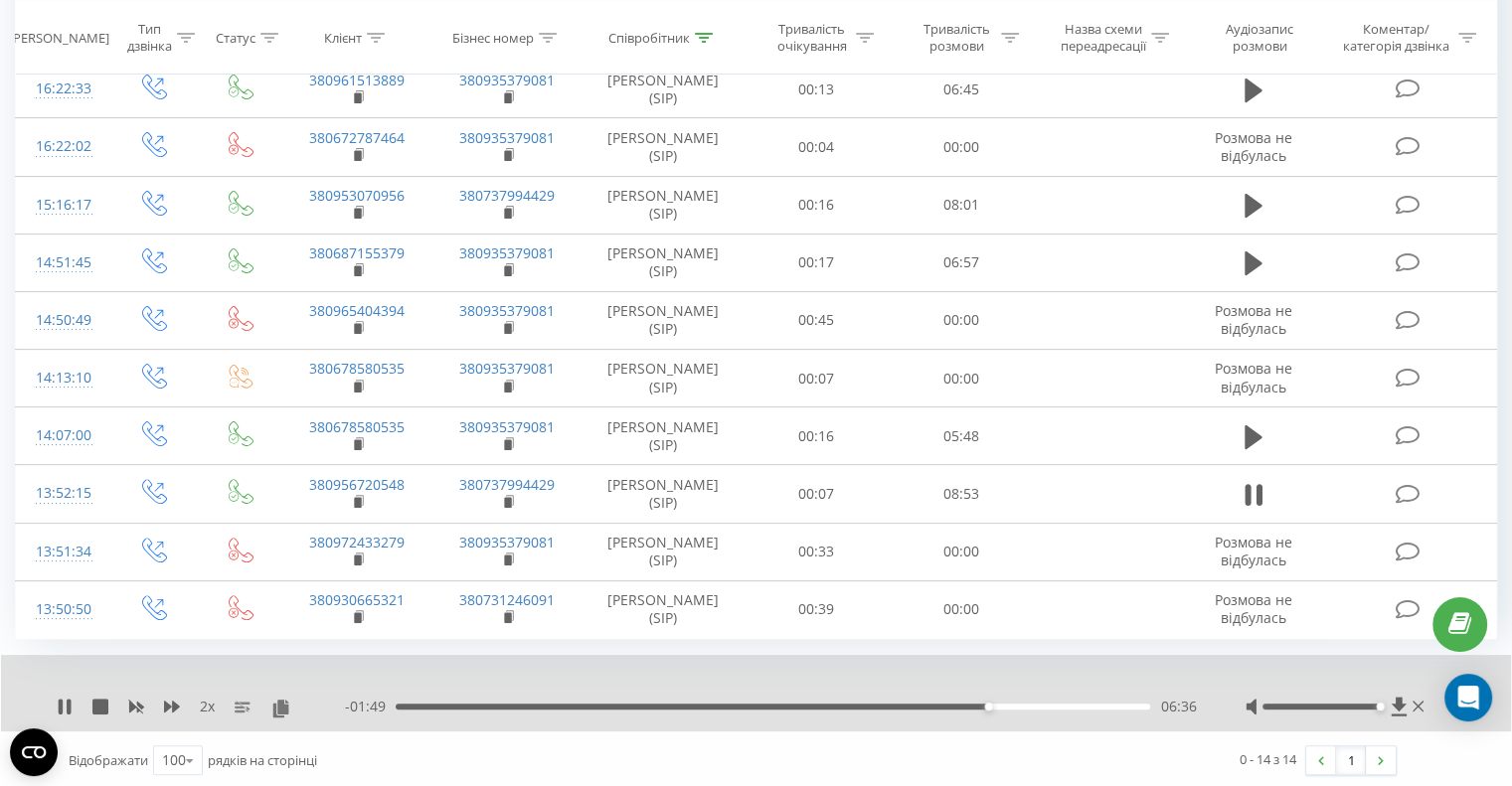 click on "06:36" at bounding box center (772, 707) 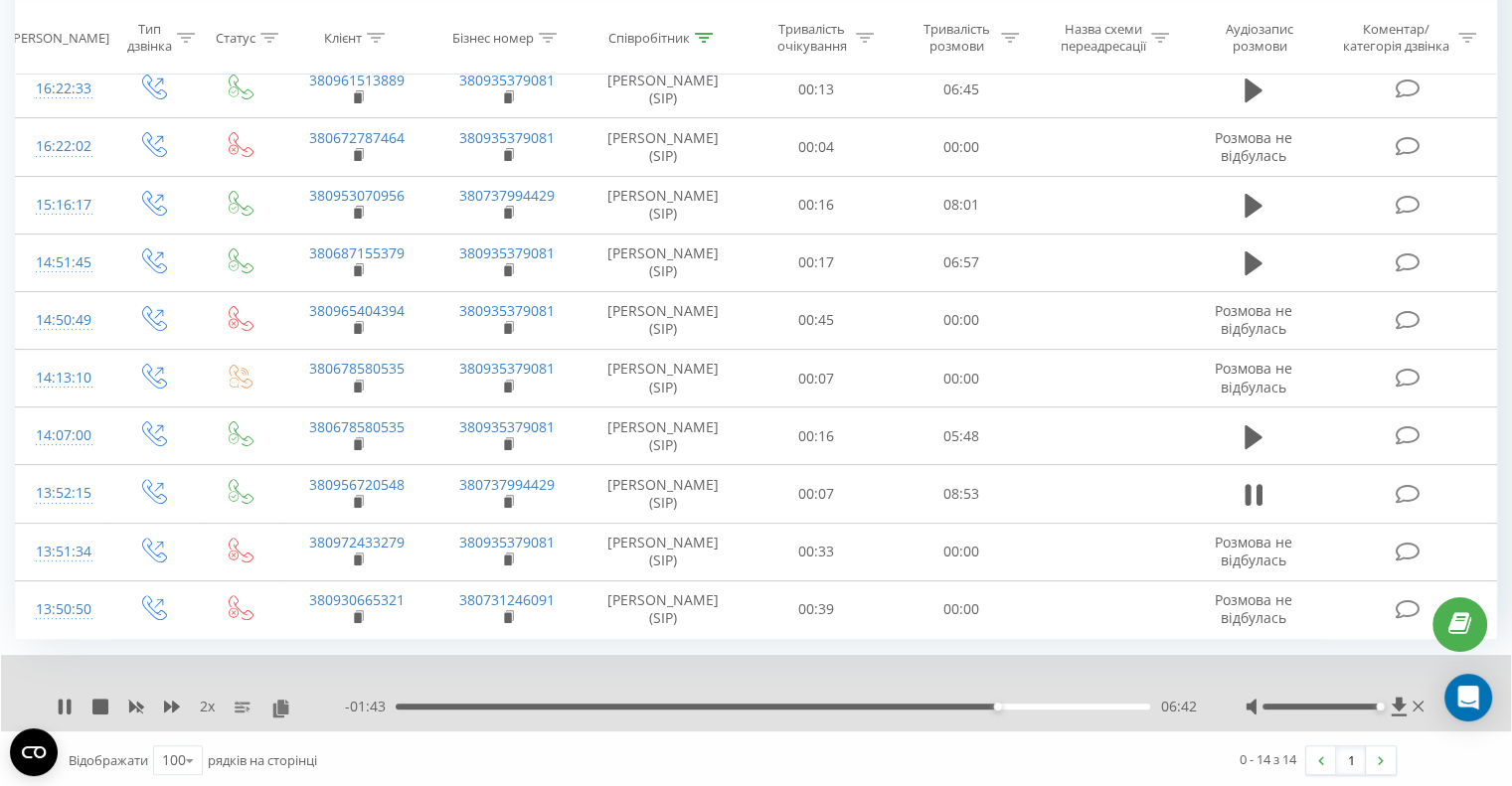 click on "06:42" at bounding box center [772, 707] 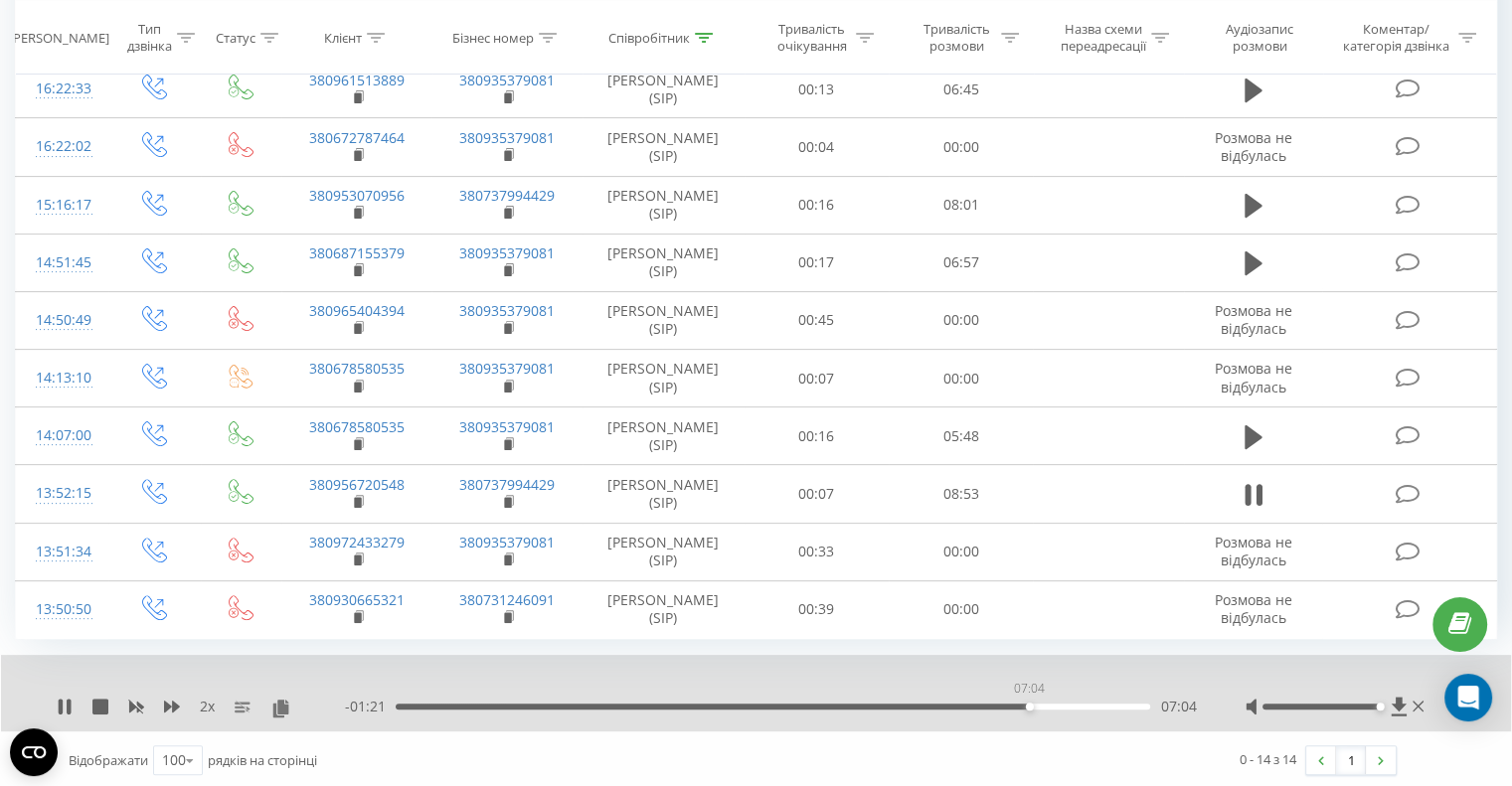 click on "07:04" at bounding box center [772, 707] 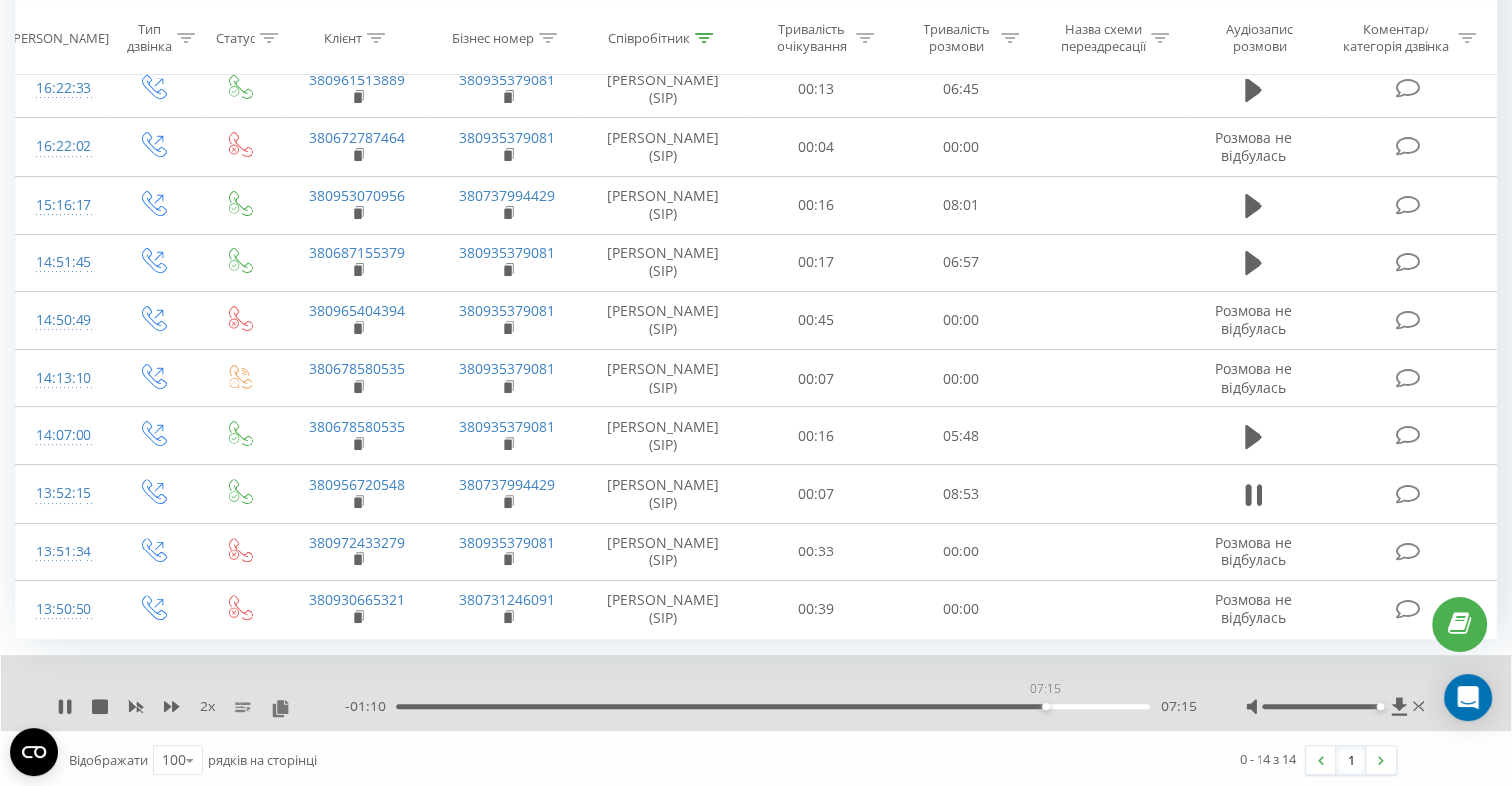 click on "07:15" at bounding box center (772, 707) 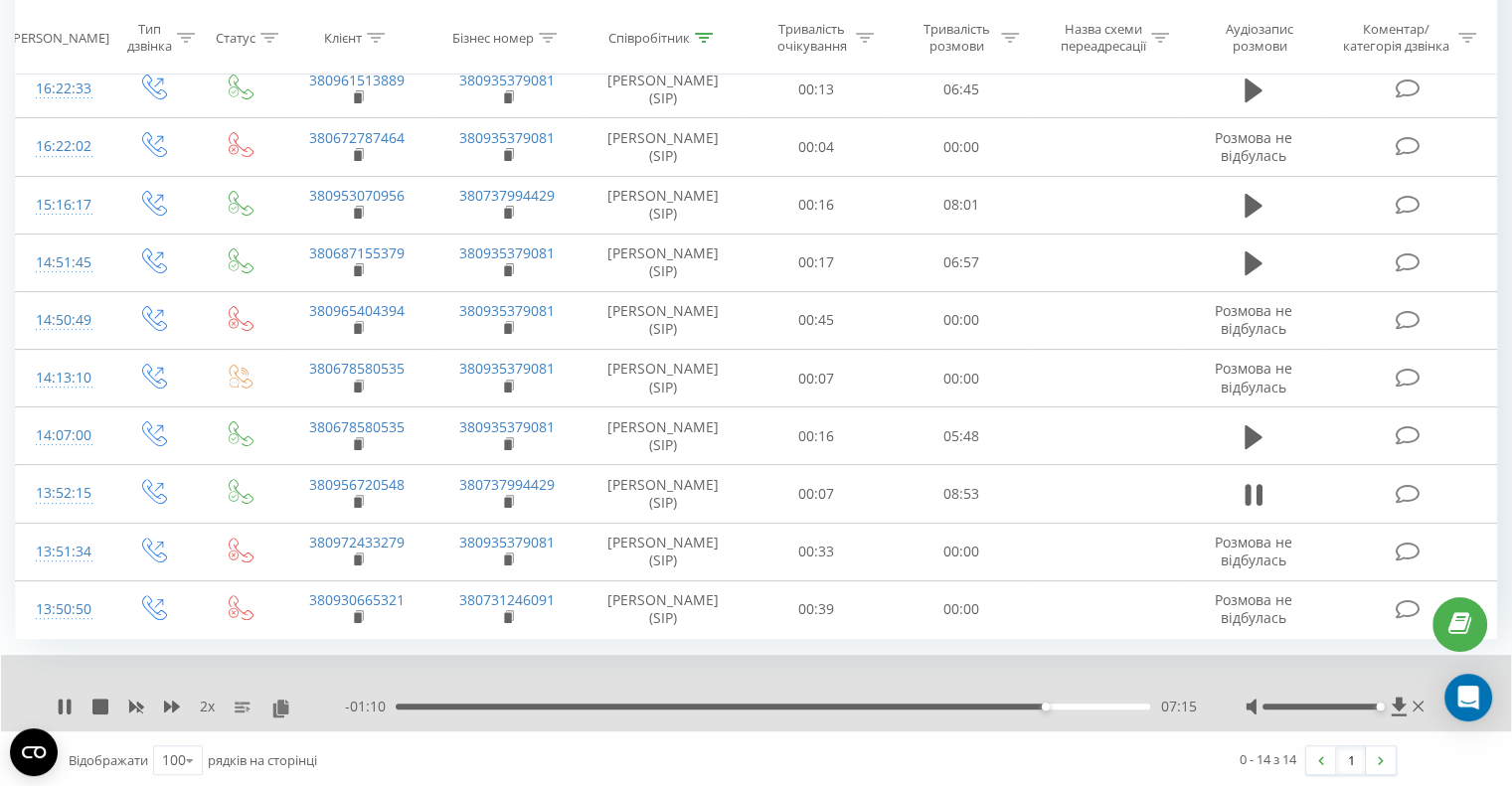 click on "07:15" at bounding box center [772, 707] 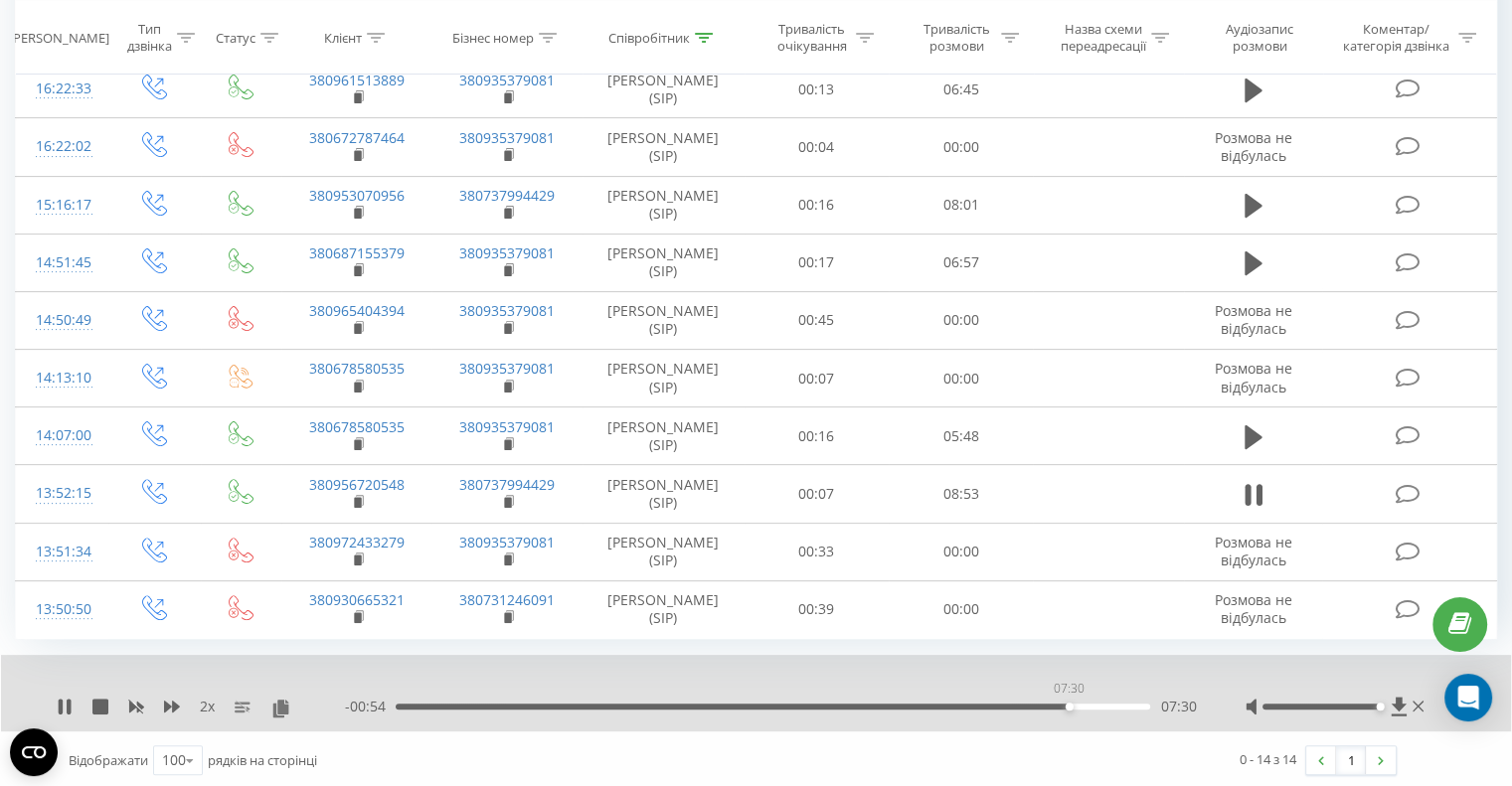 click on "07:30" at bounding box center (772, 707) 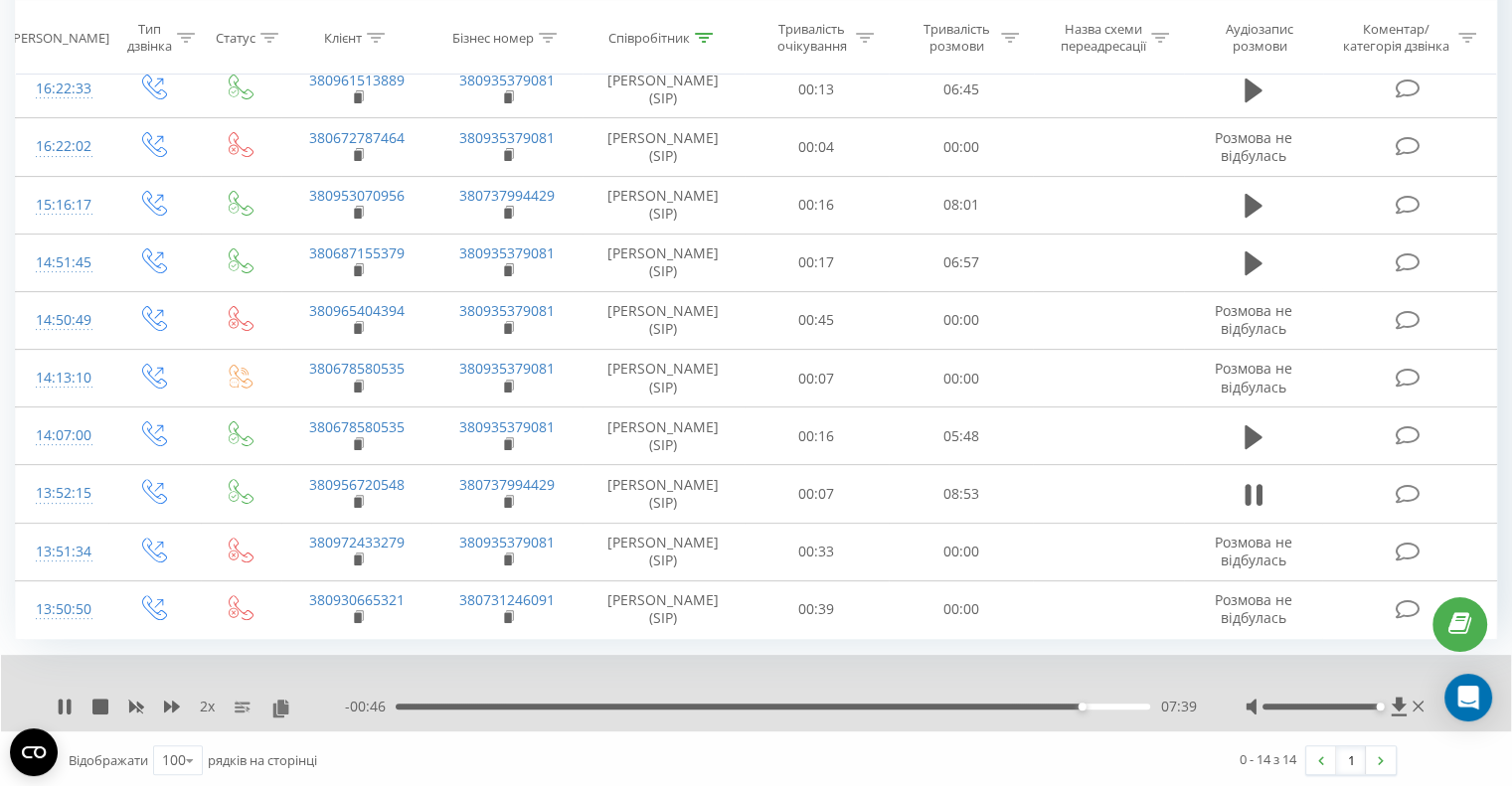 click on "07:39" at bounding box center [772, 707] 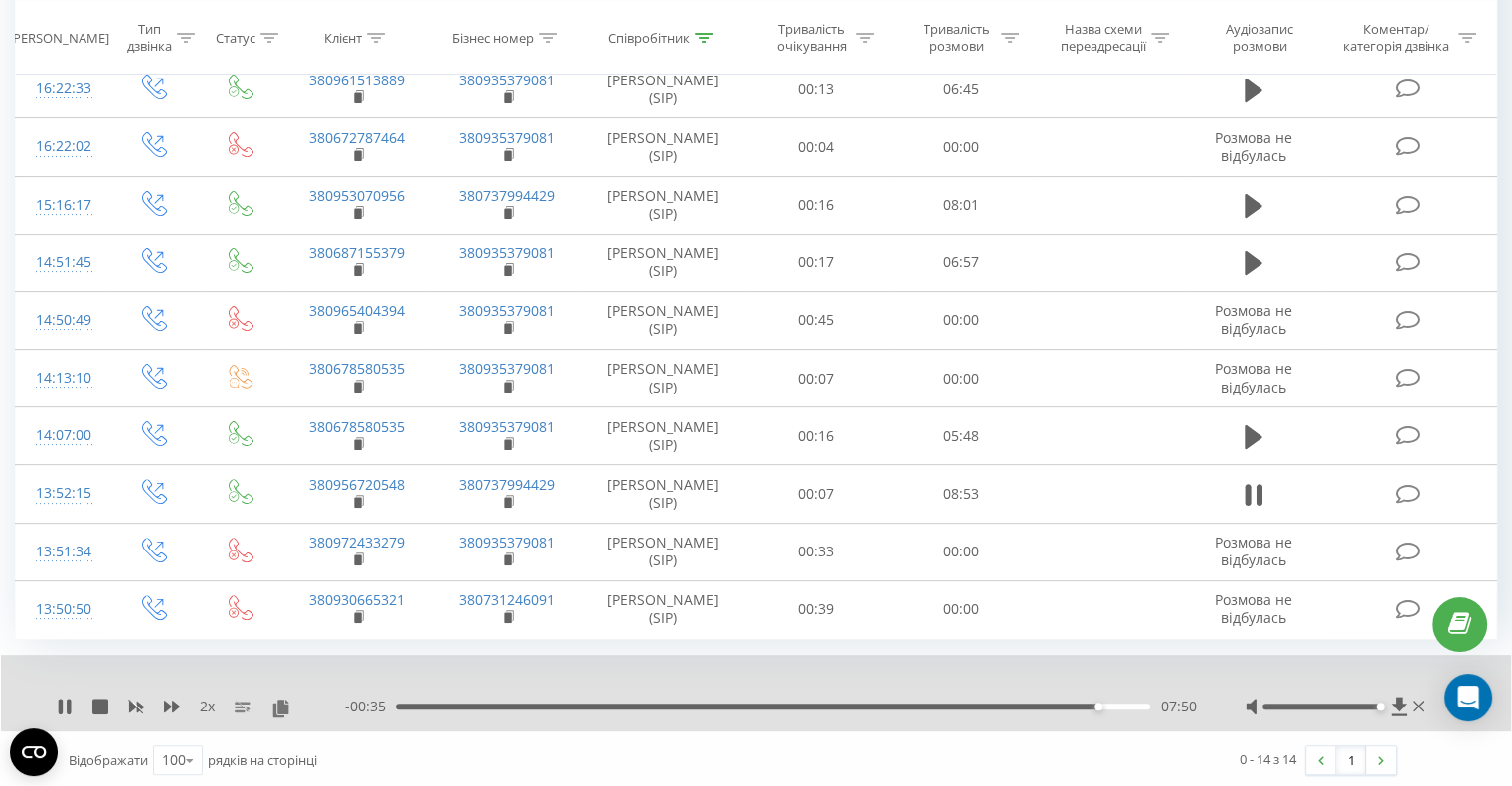 click on "07:50" at bounding box center [772, 707] 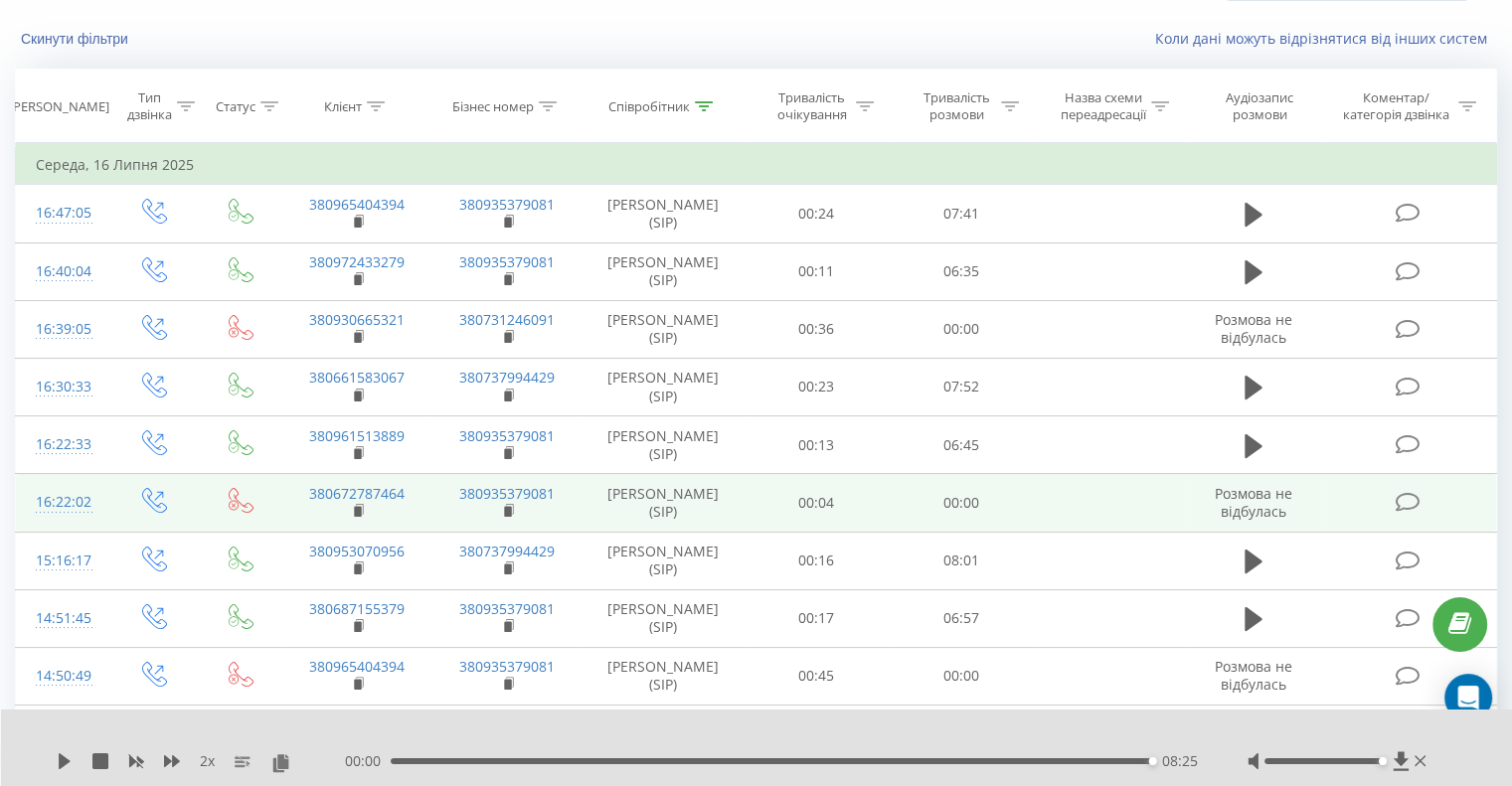 scroll, scrollTop: 0, scrollLeft: 0, axis: both 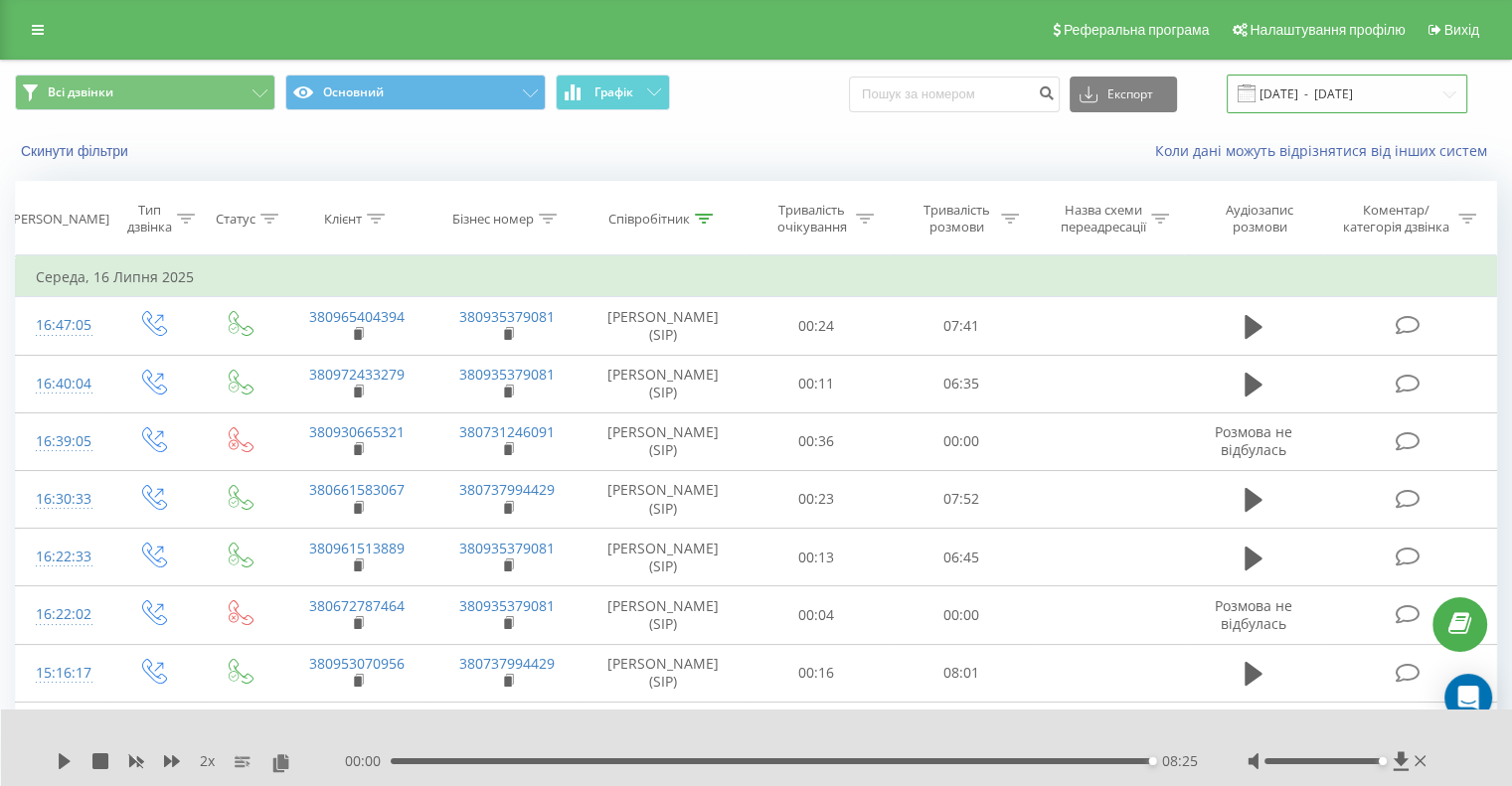 click on "[DATE]  -  [DATE]" at bounding box center (1347, 93) 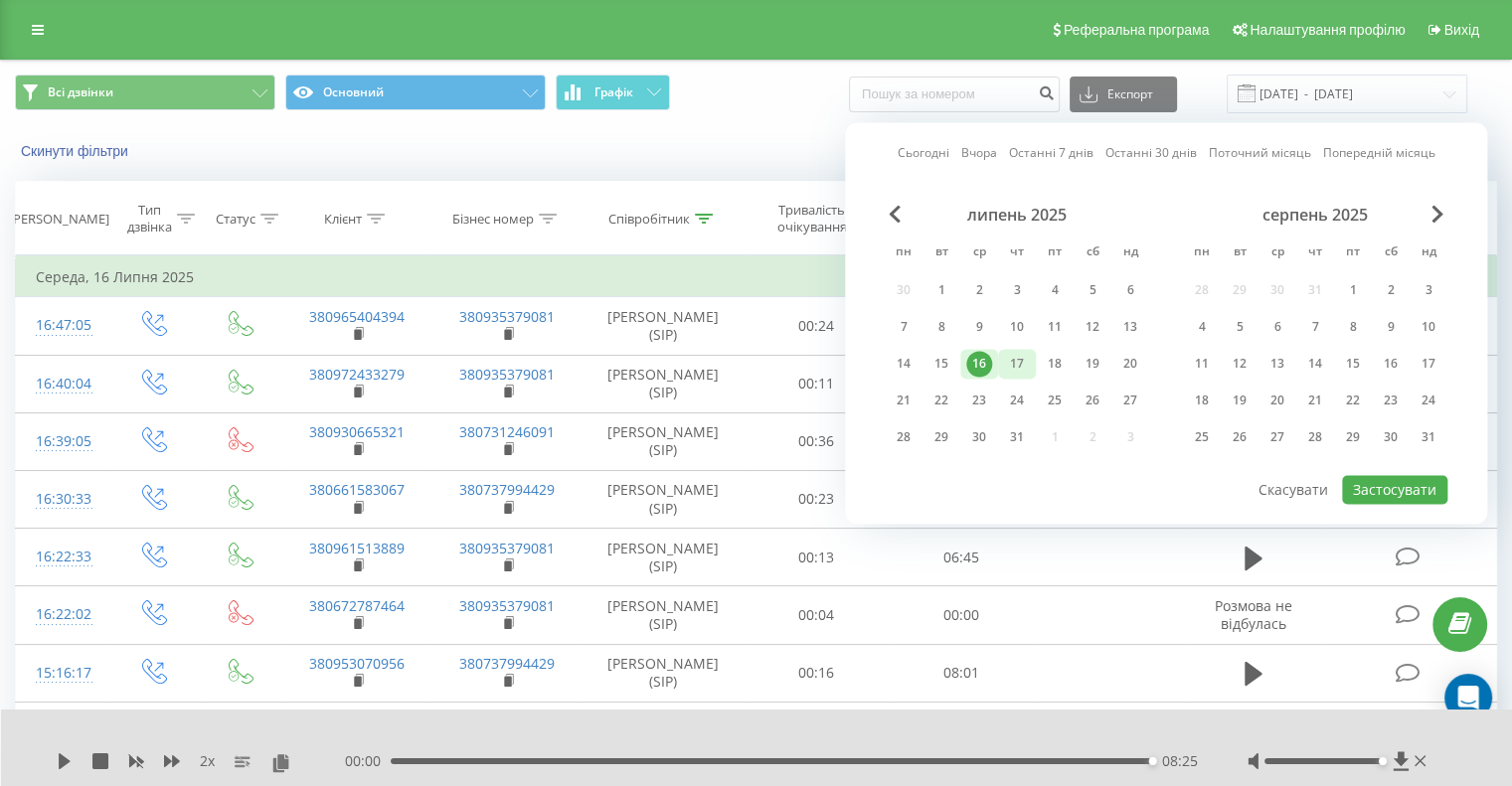 click on "17" at bounding box center [1017, 364] 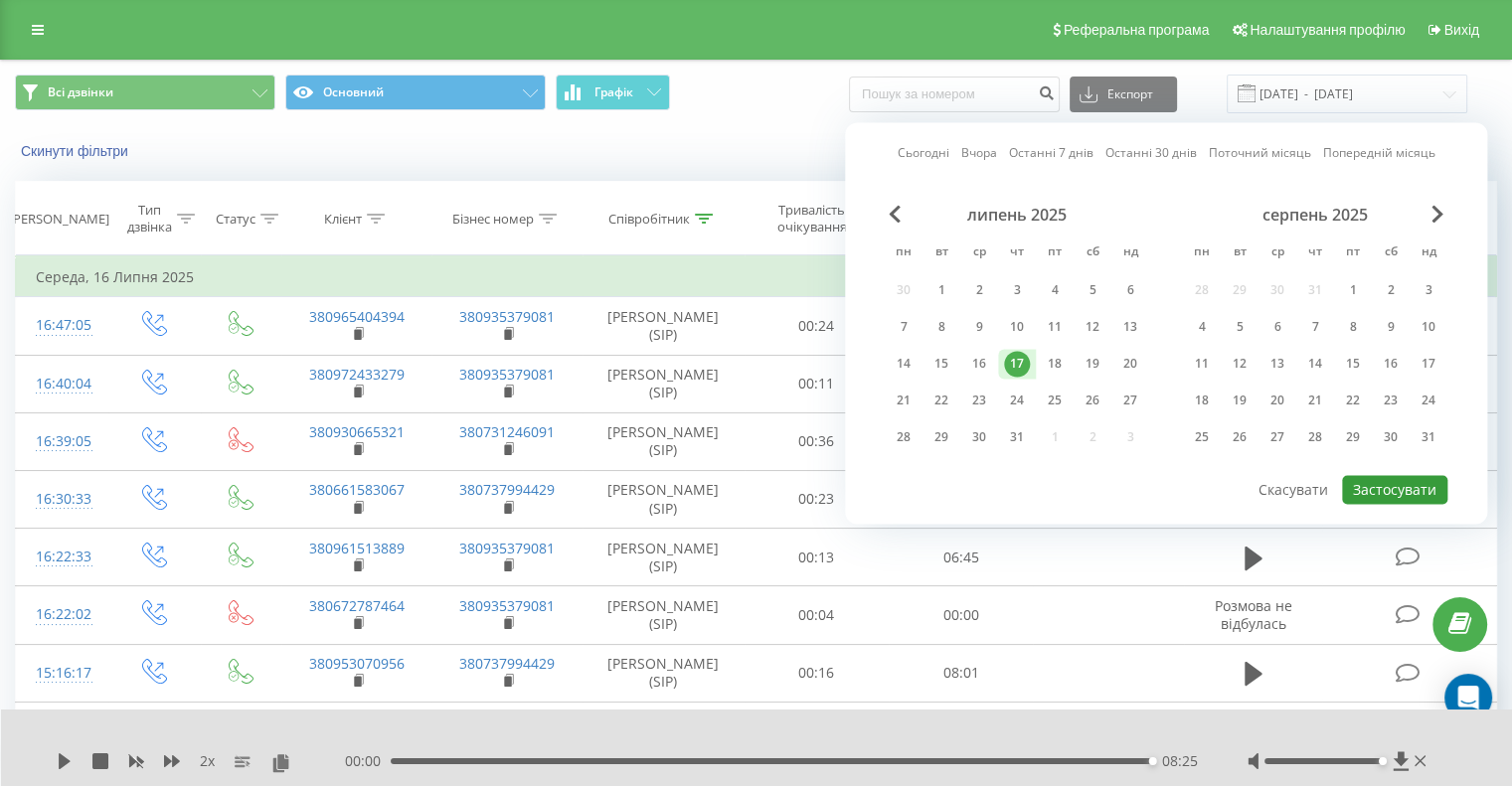click on "Застосувати" at bounding box center [1395, 489] 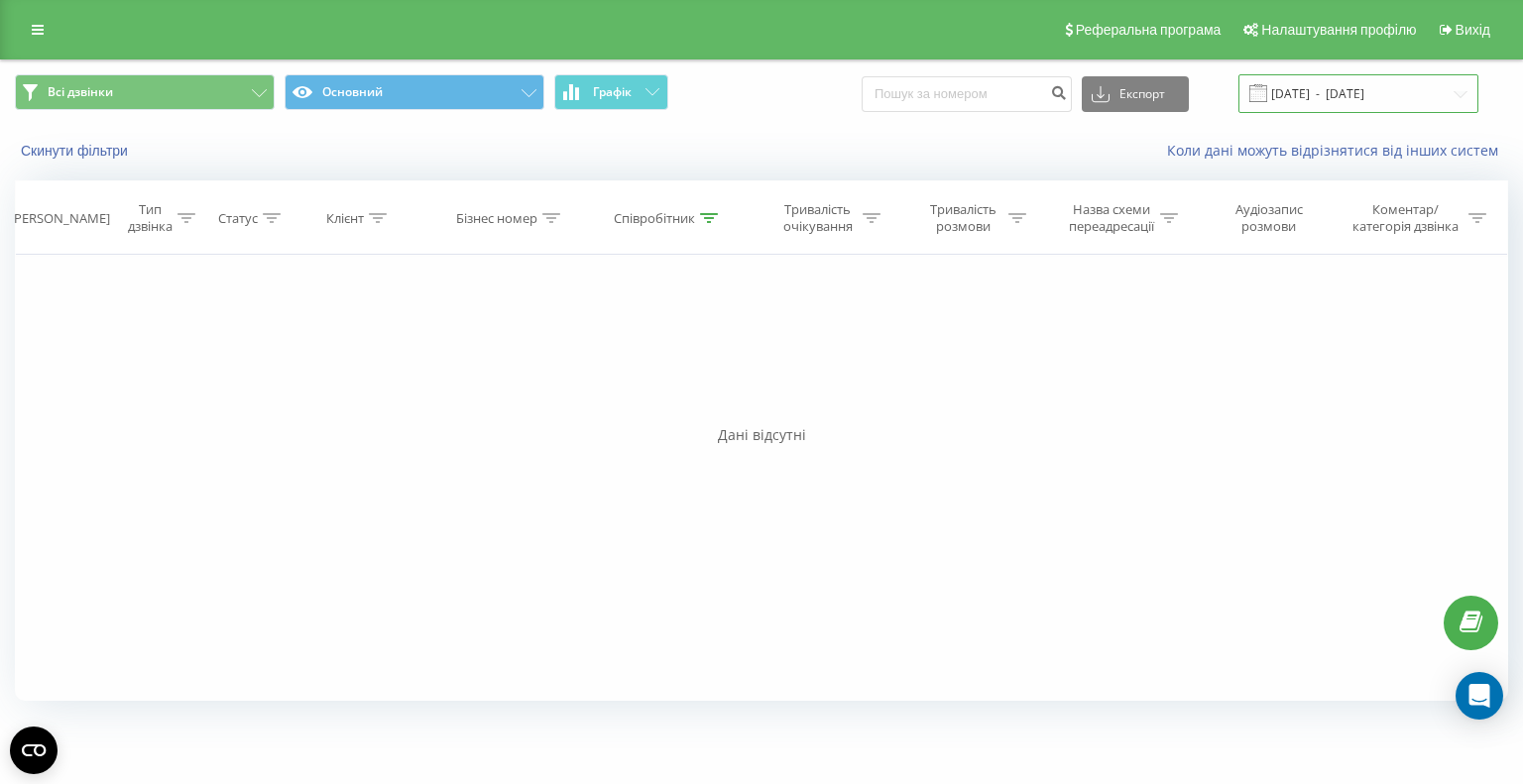 click on "[DATE]  -  [DATE]" at bounding box center (1358, 93) 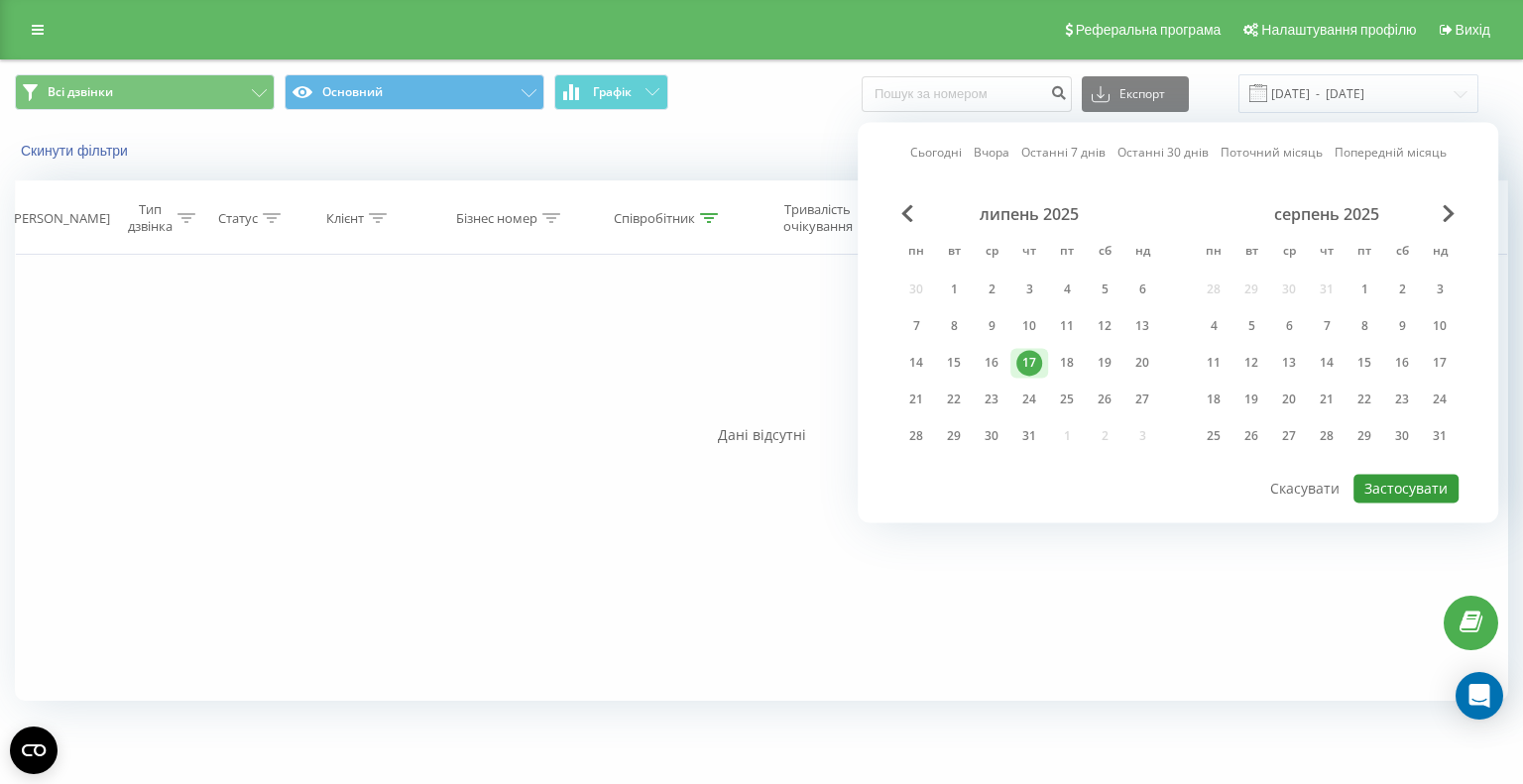 click on "Застосувати" at bounding box center (1406, 488) 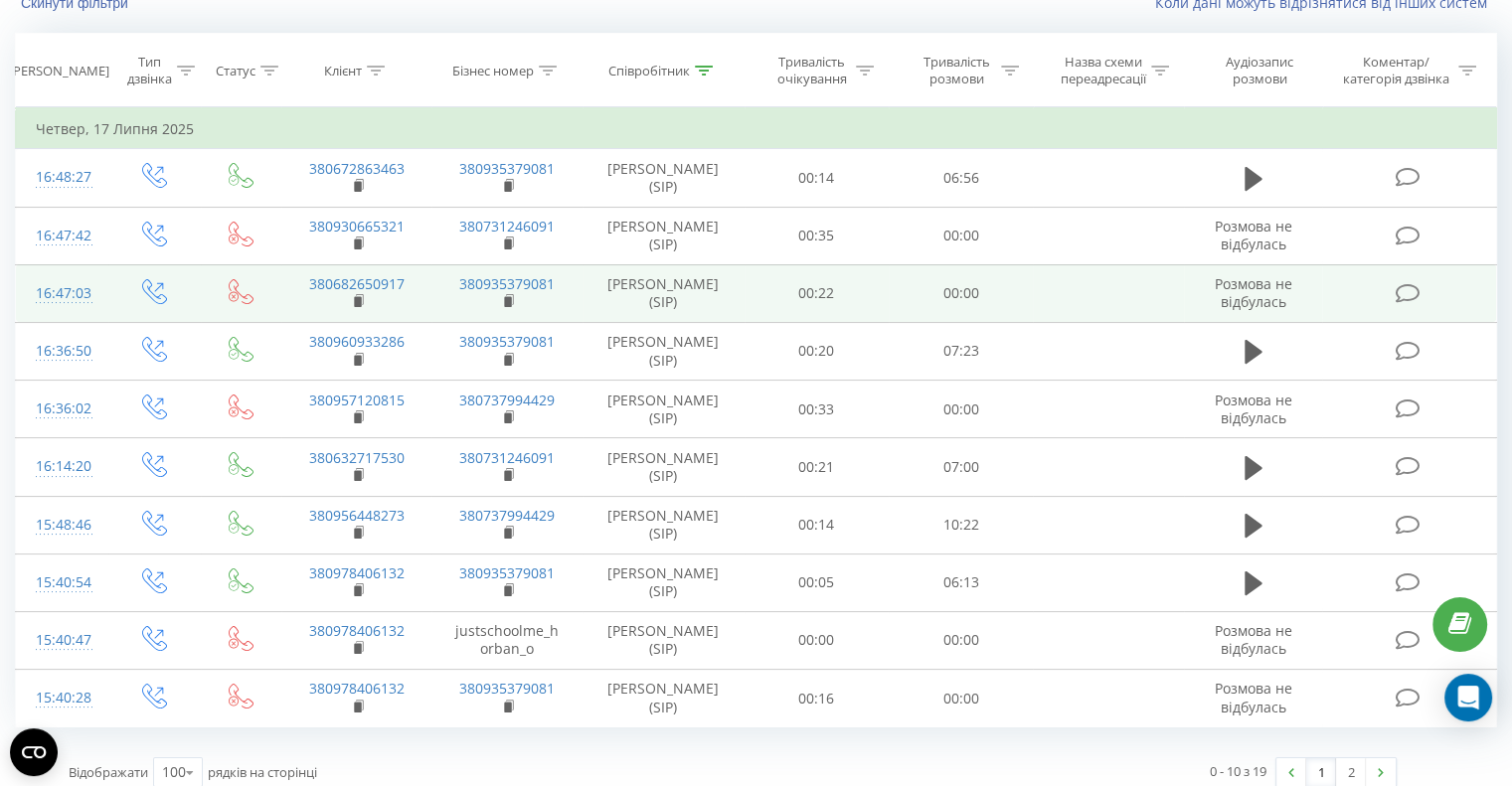 scroll, scrollTop: 160, scrollLeft: 0, axis: vertical 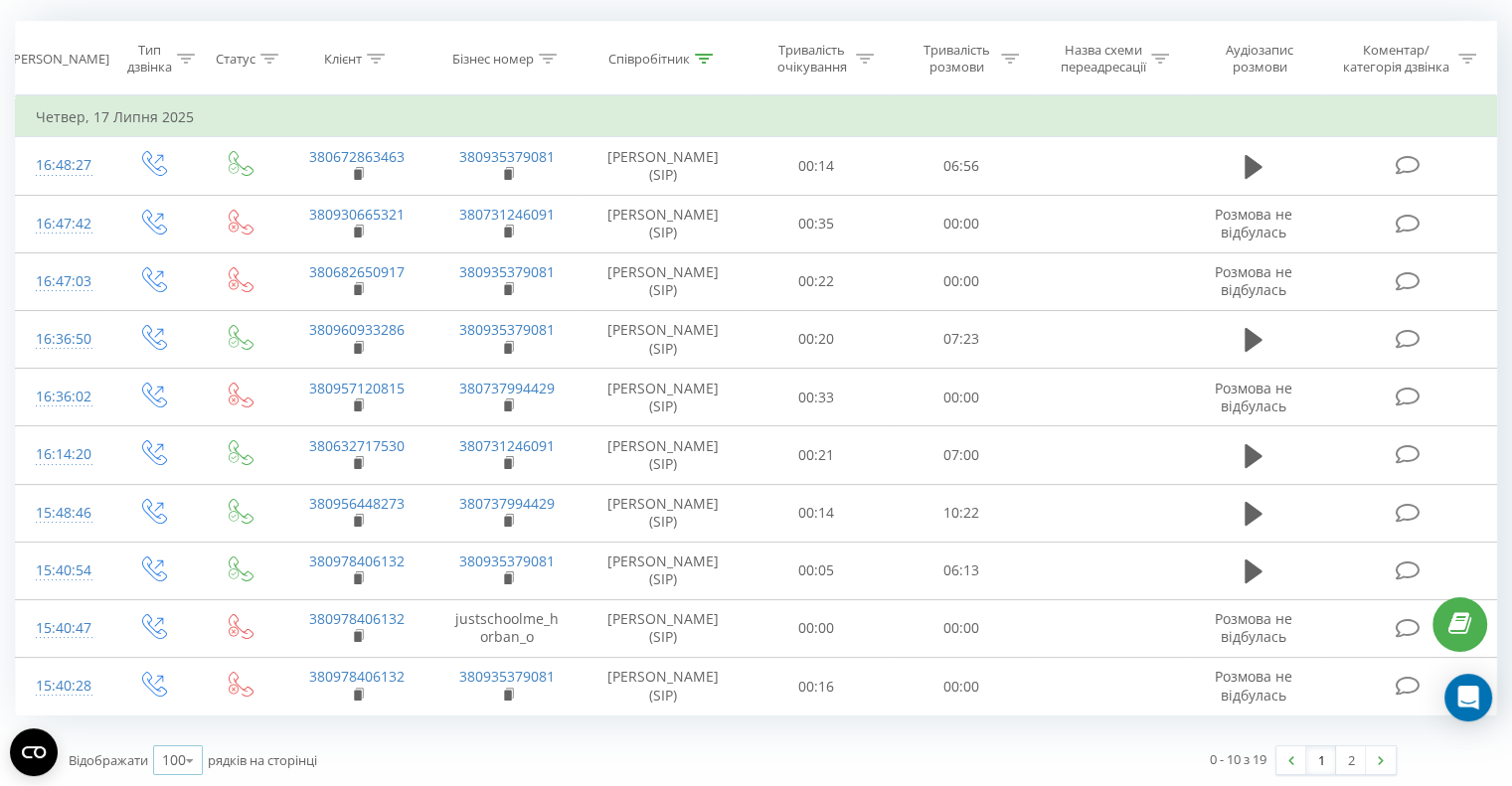 click on "100" at bounding box center [174, 760] 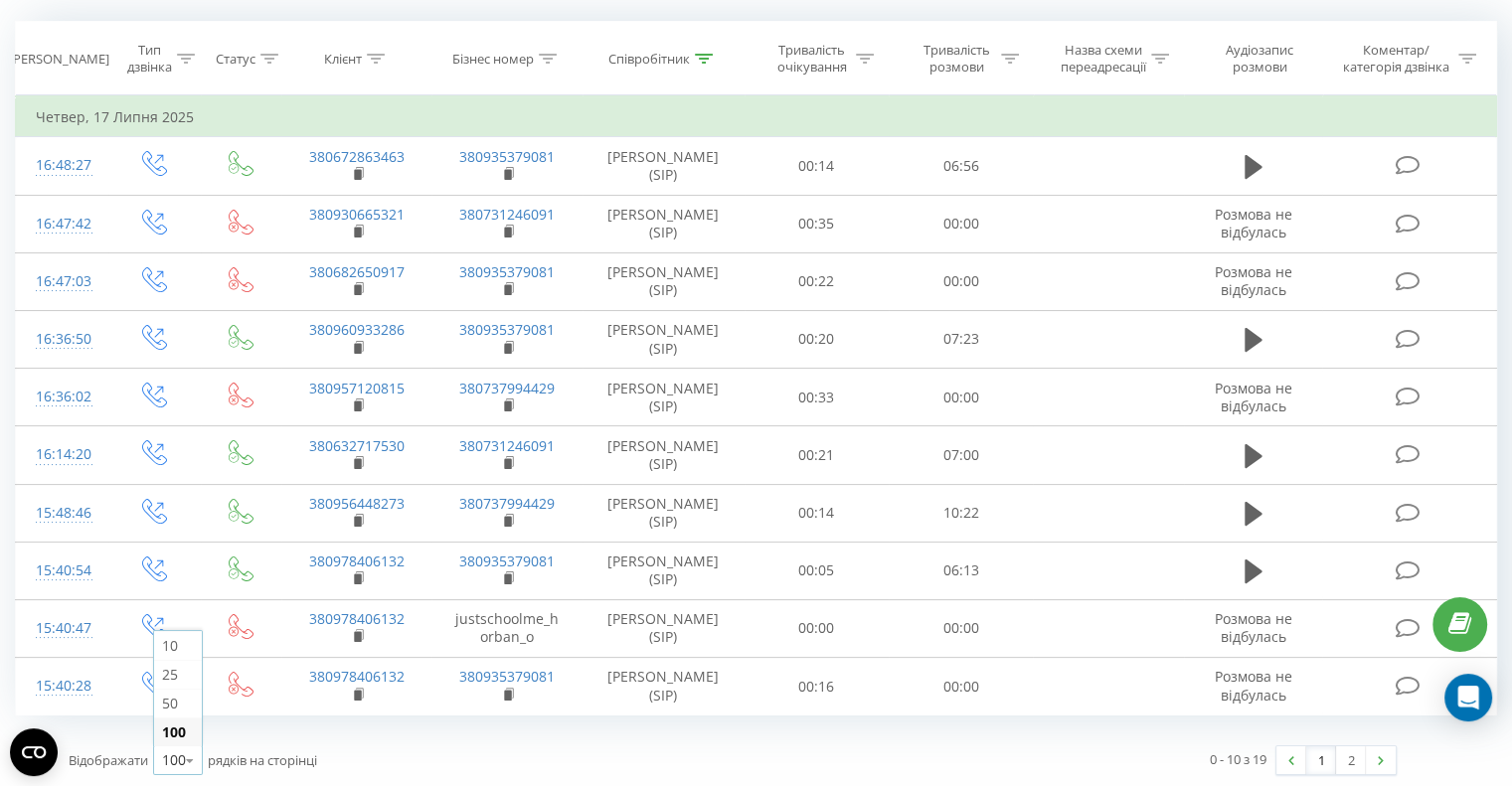 click on "100" at bounding box center [174, 731] 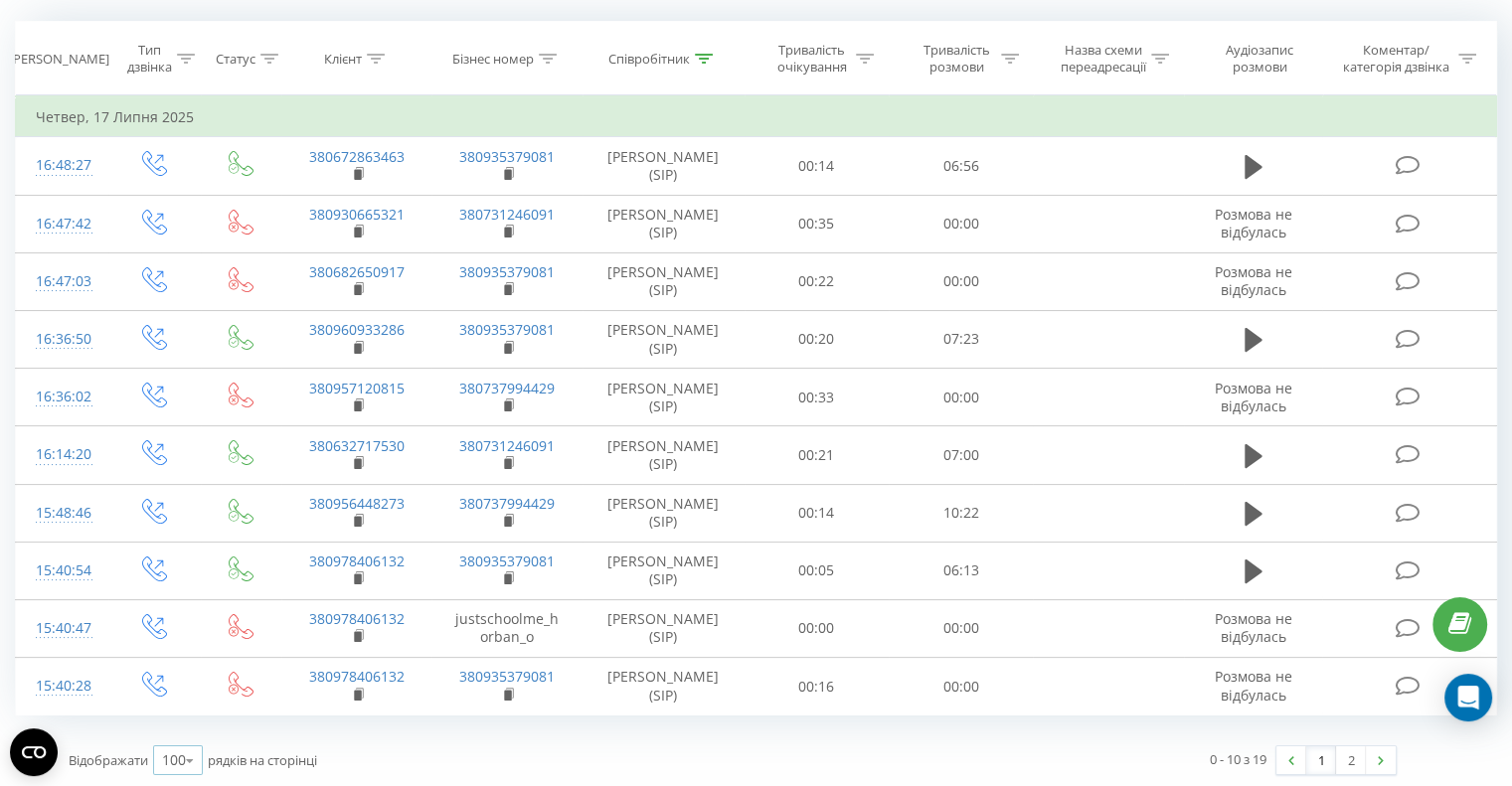 click at bounding box center [190, 760] 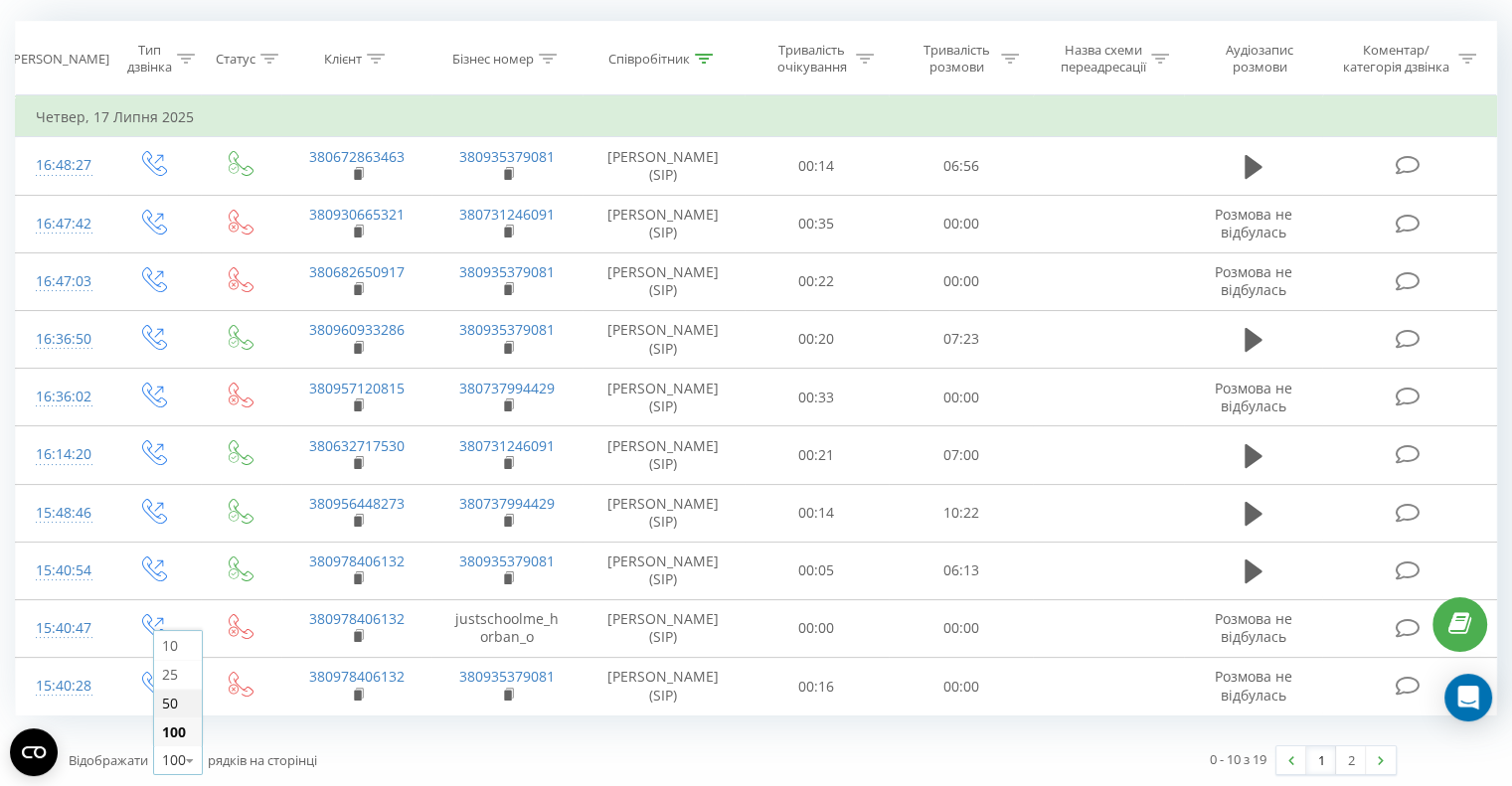 click on "50" at bounding box center [178, 703] 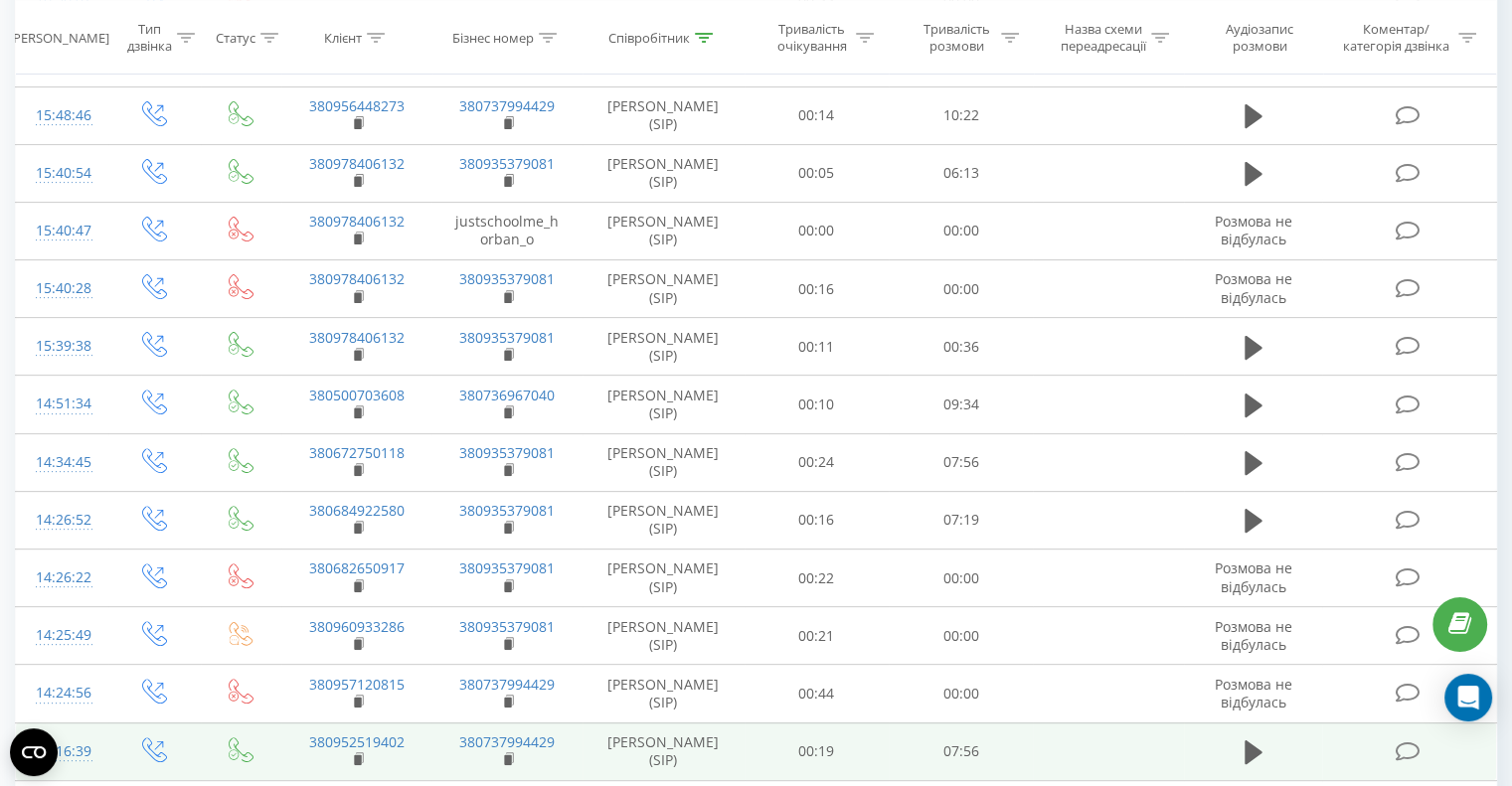 scroll, scrollTop: 680, scrollLeft: 0, axis: vertical 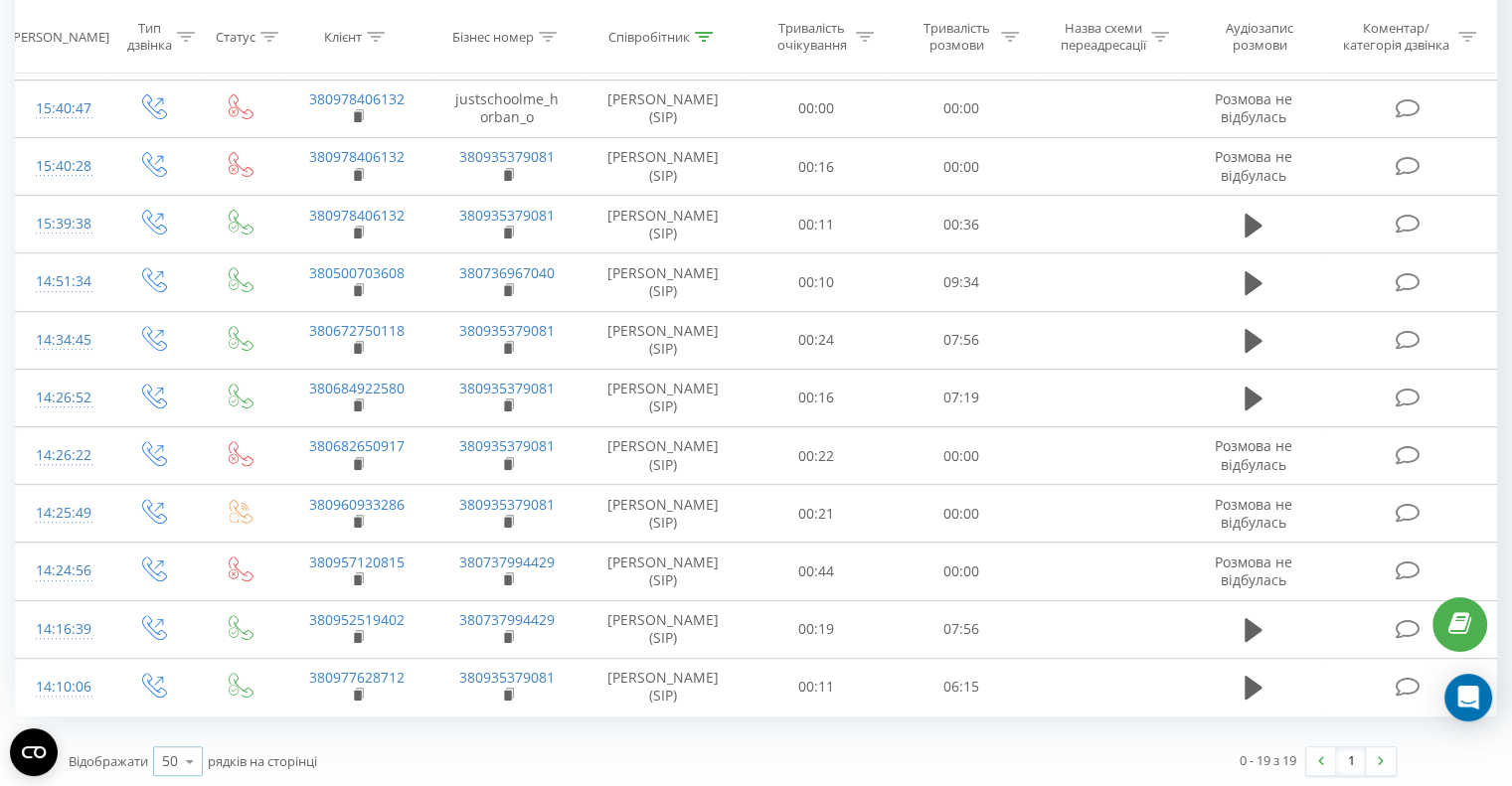 click at bounding box center (190, 761) 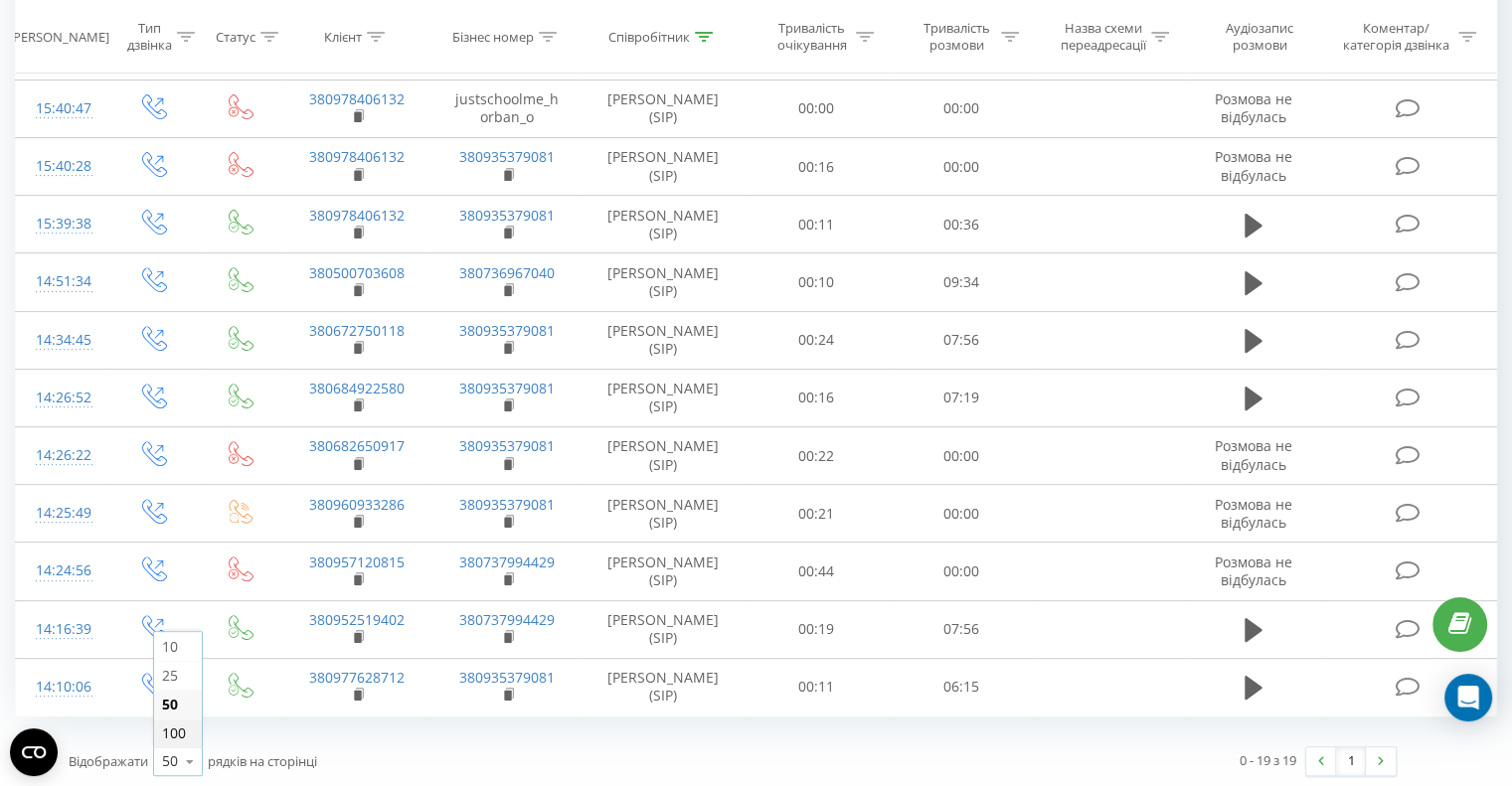 click on "100" at bounding box center [174, 732] 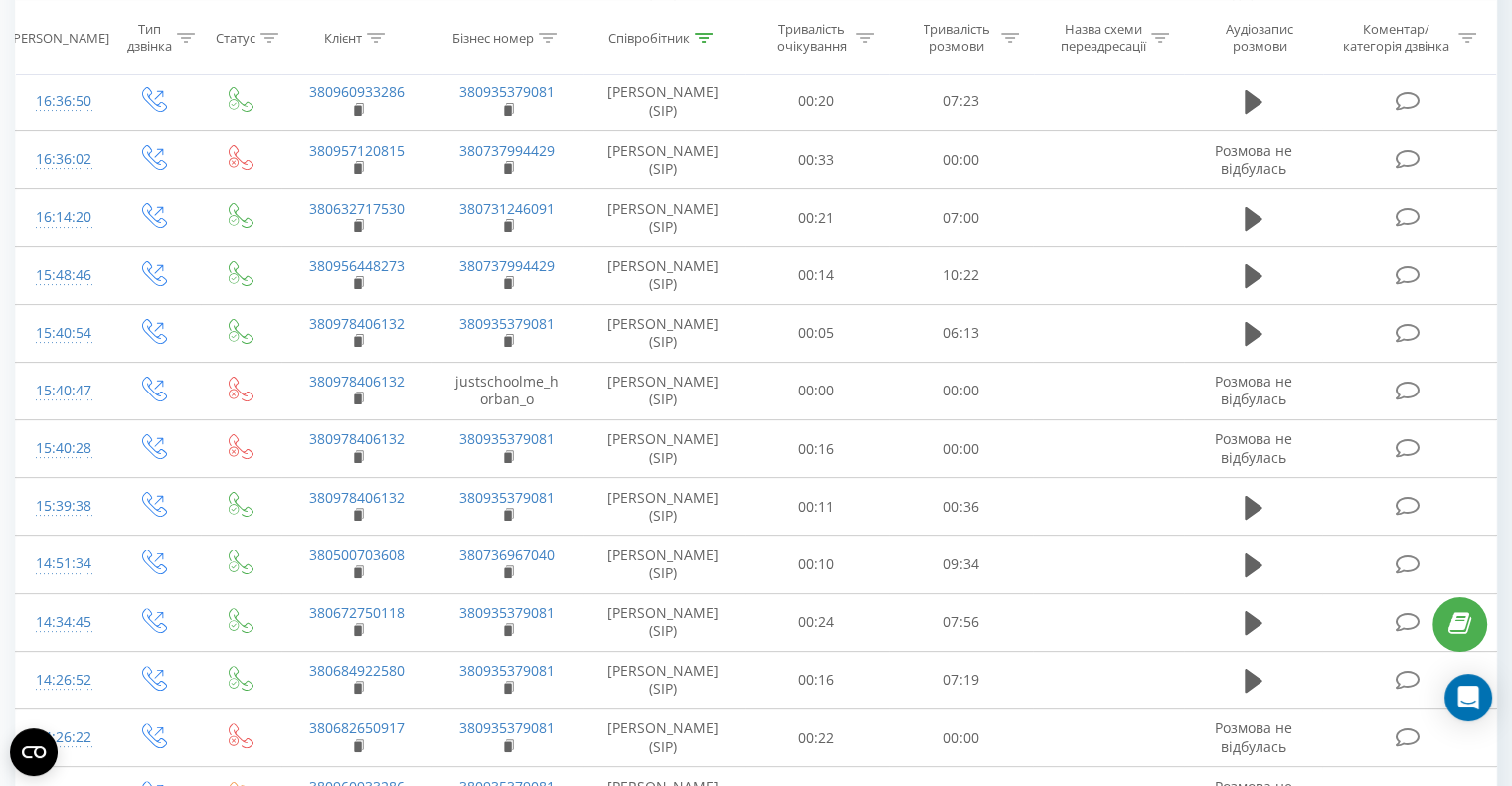 scroll, scrollTop: 680, scrollLeft: 0, axis: vertical 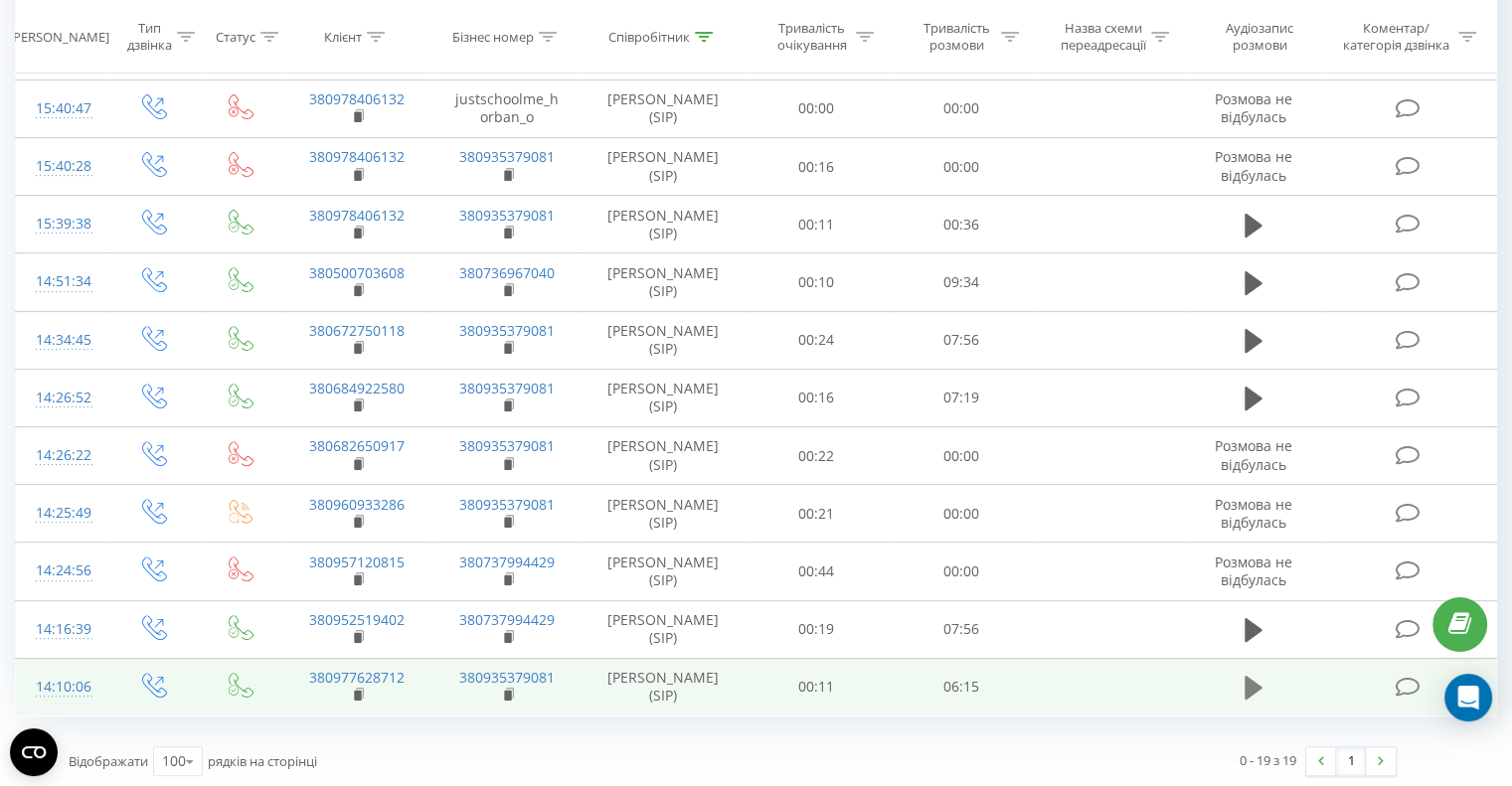click 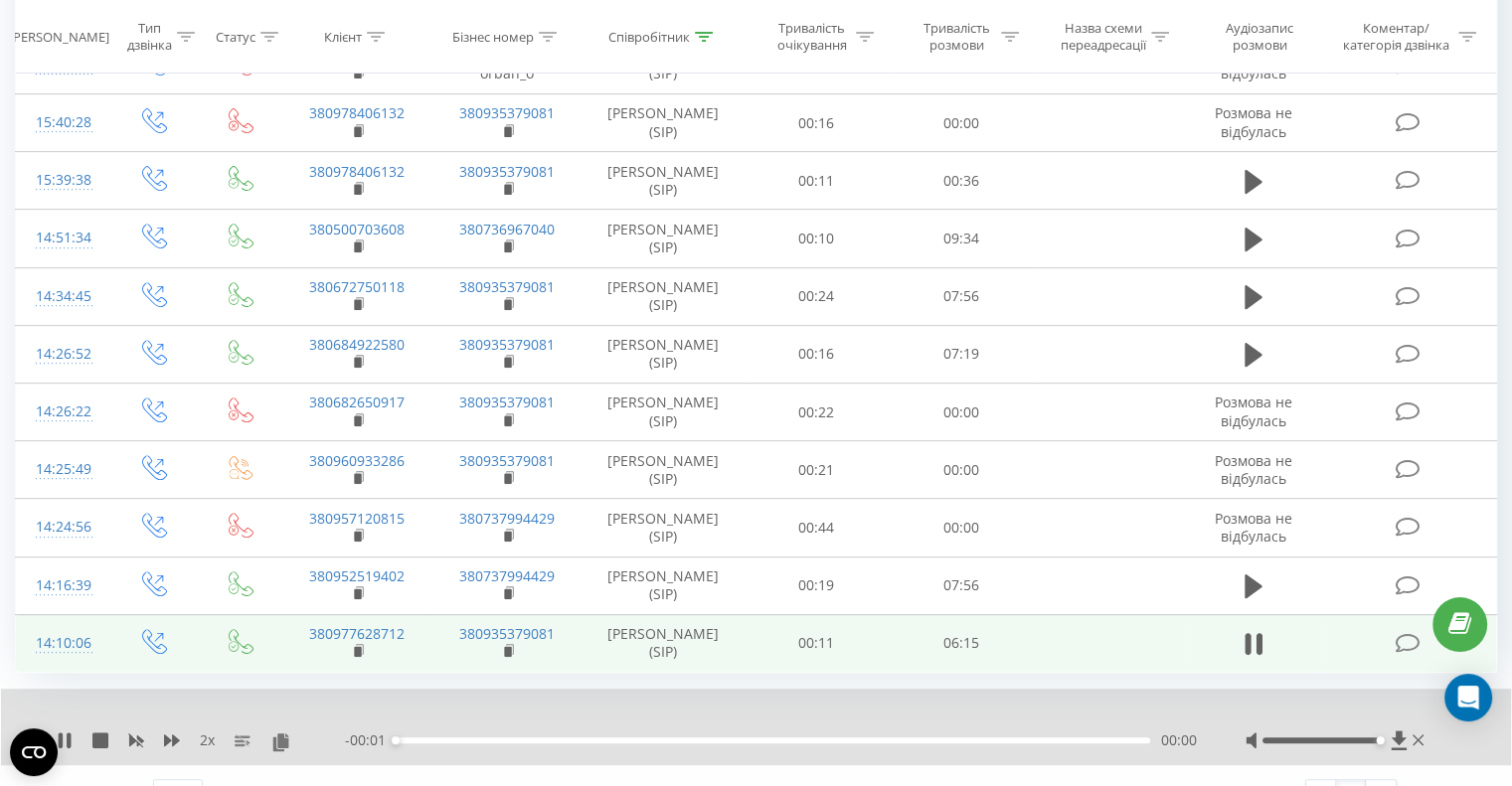 scroll, scrollTop: 755, scrollLeft: 0, axis: vertical 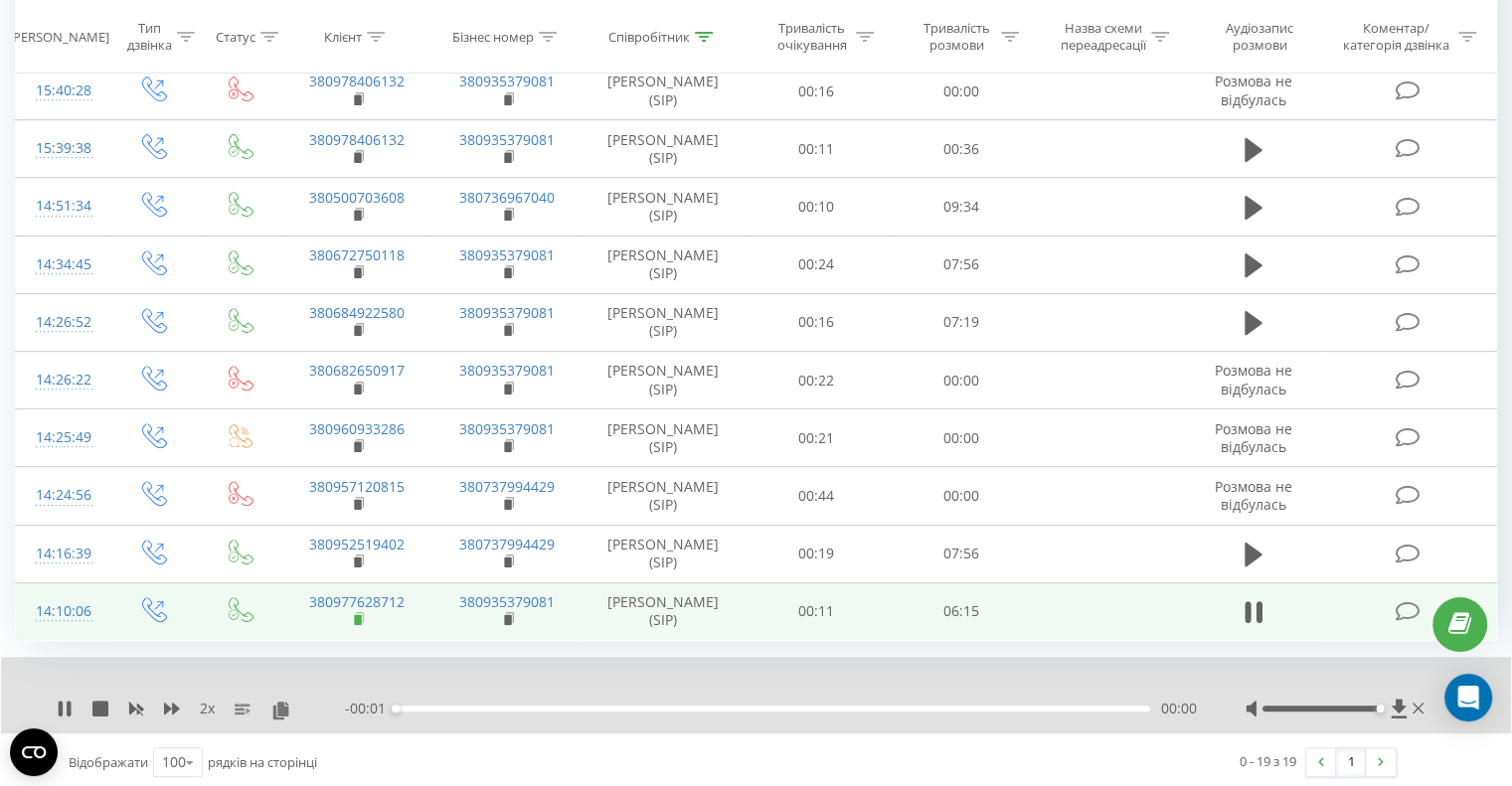 click 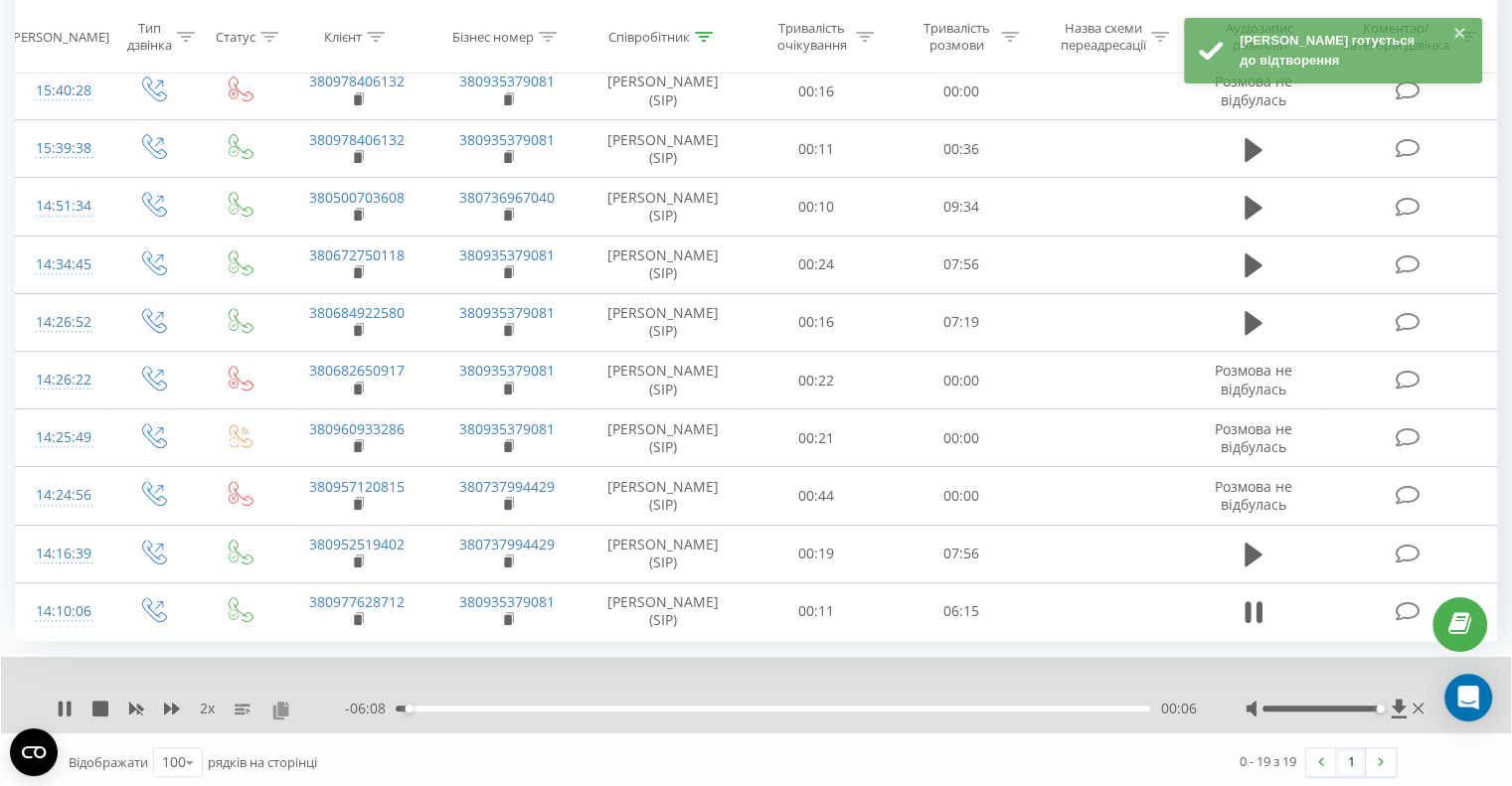 click at bounding box center (280, 709) 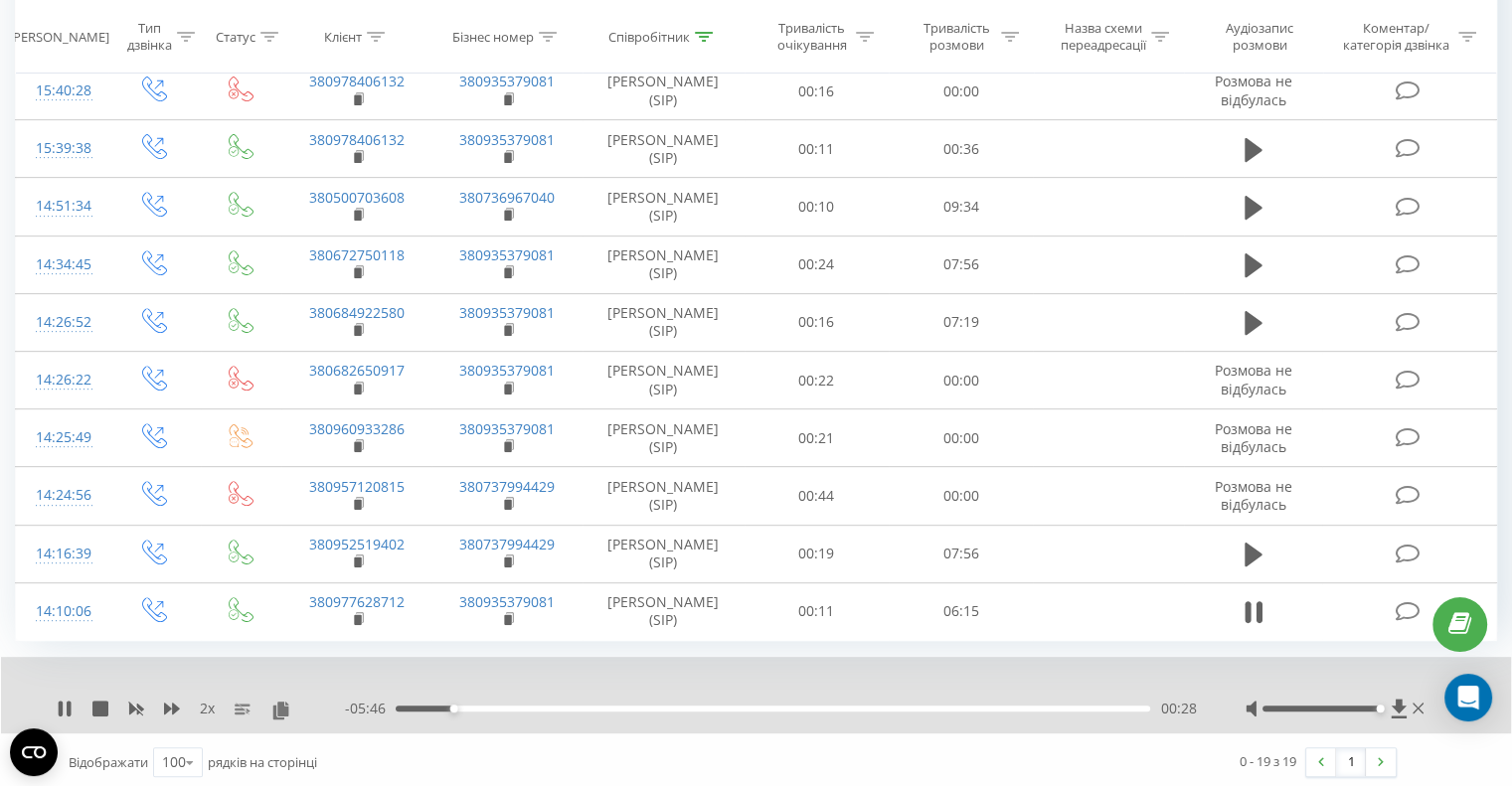 click on "00:28" at bounding box center (772, 708) 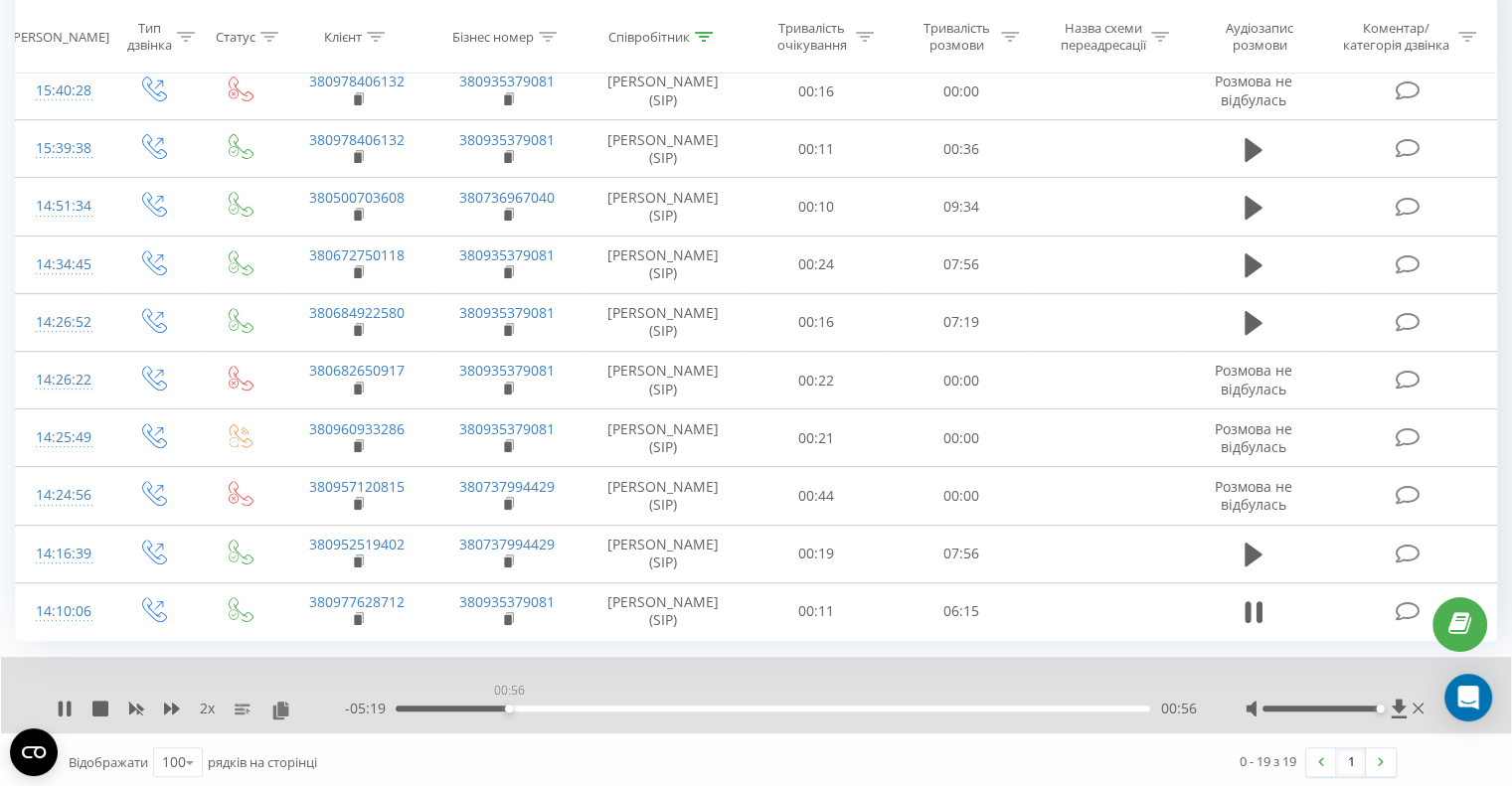 click on "00:56" at bounding box center [772, 708] 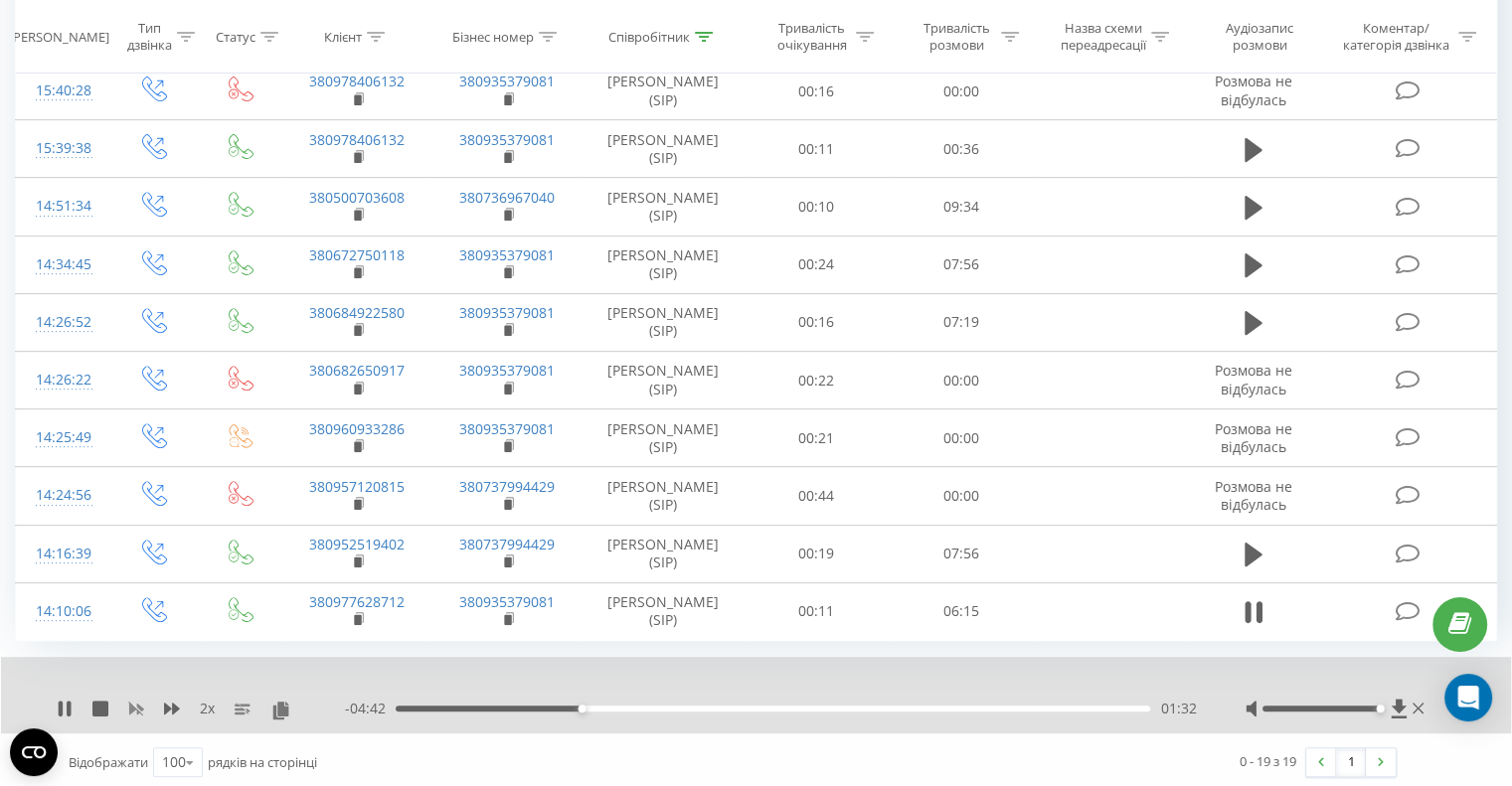 click 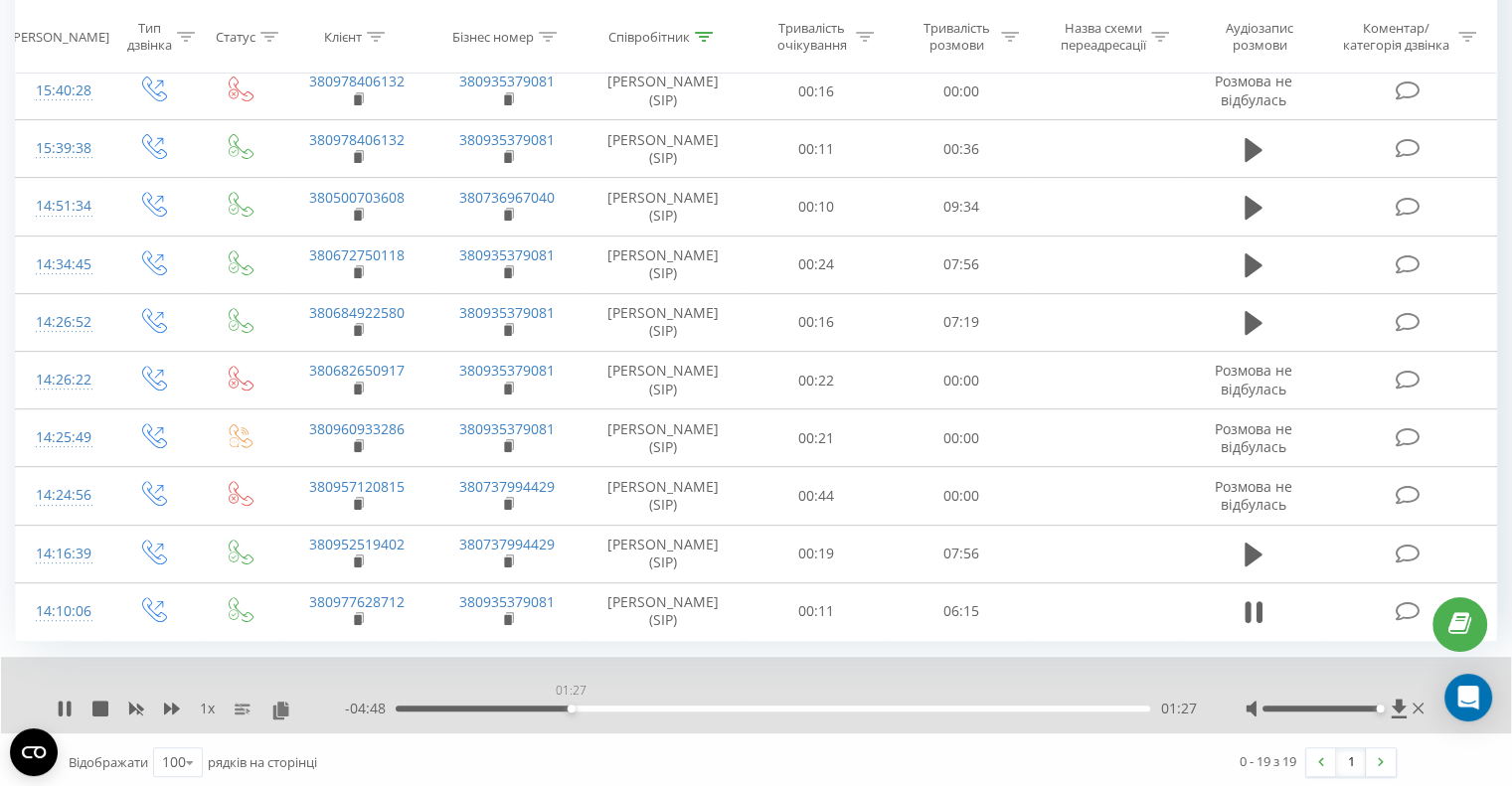 click on "01:27" at bounding box center [772, 708] 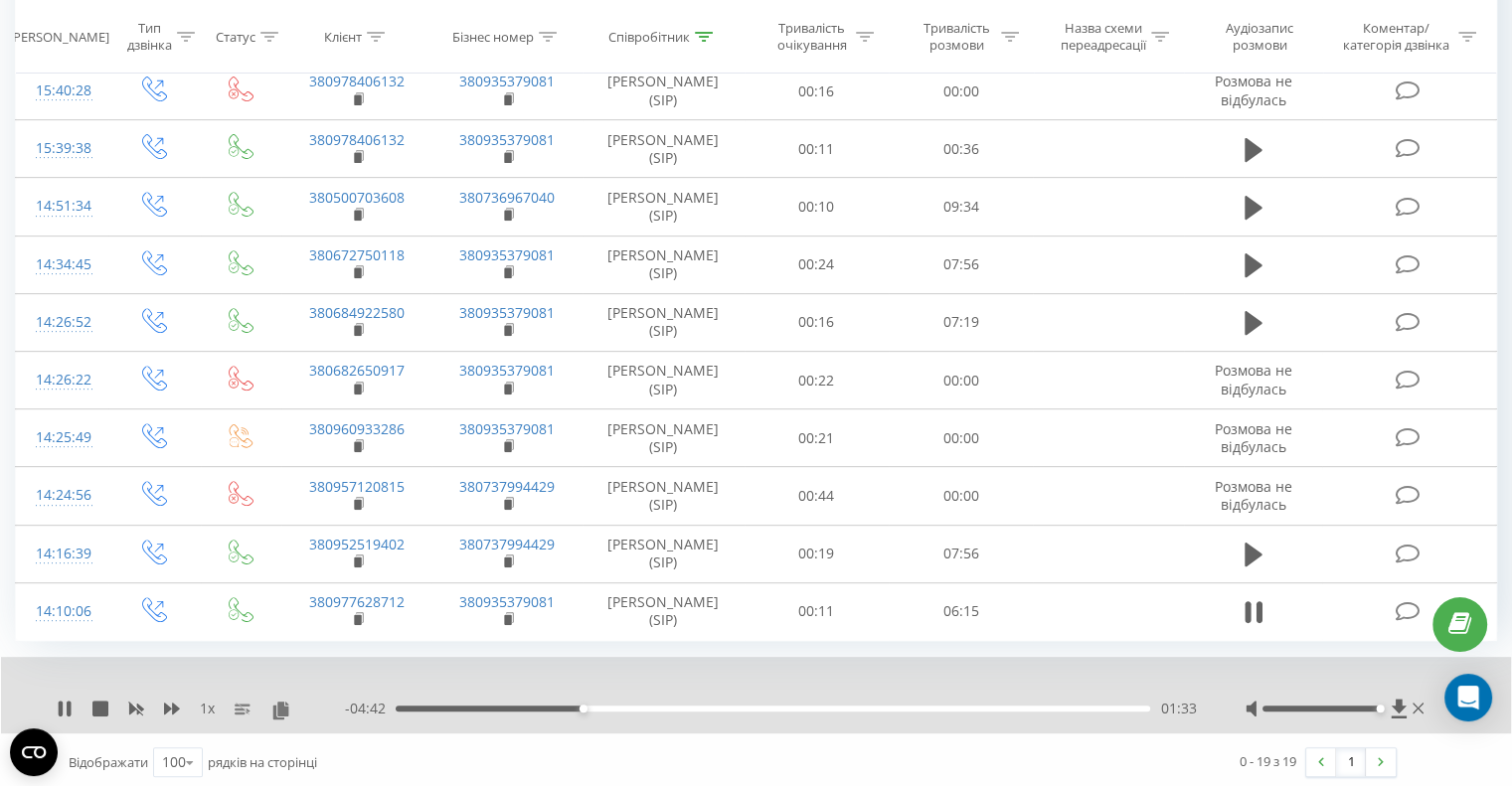 click on "01:33" at bounding box center [772, 708] 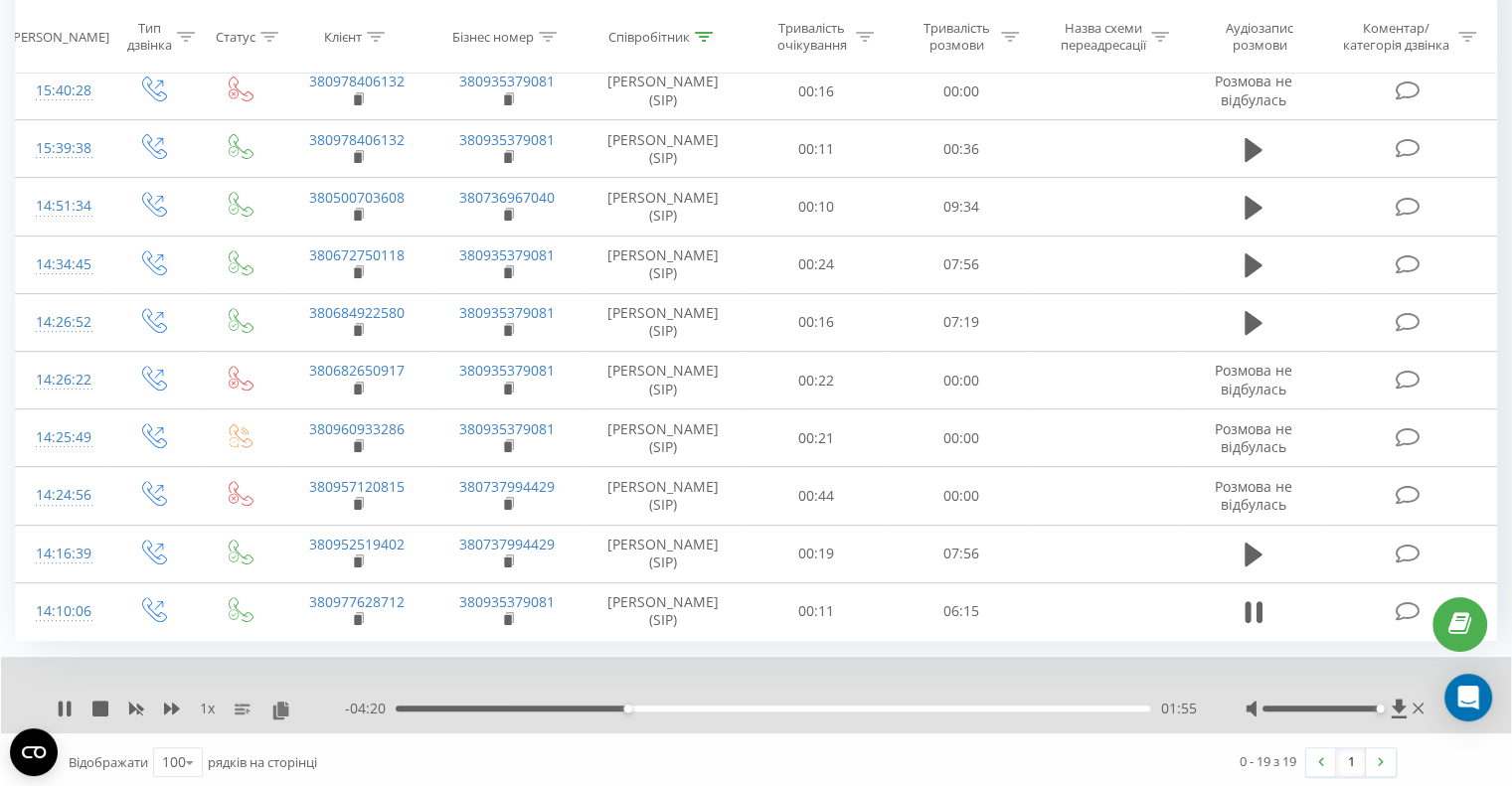 click on "- 04:20 01:55   01:55" at bounding box center (770, 708) 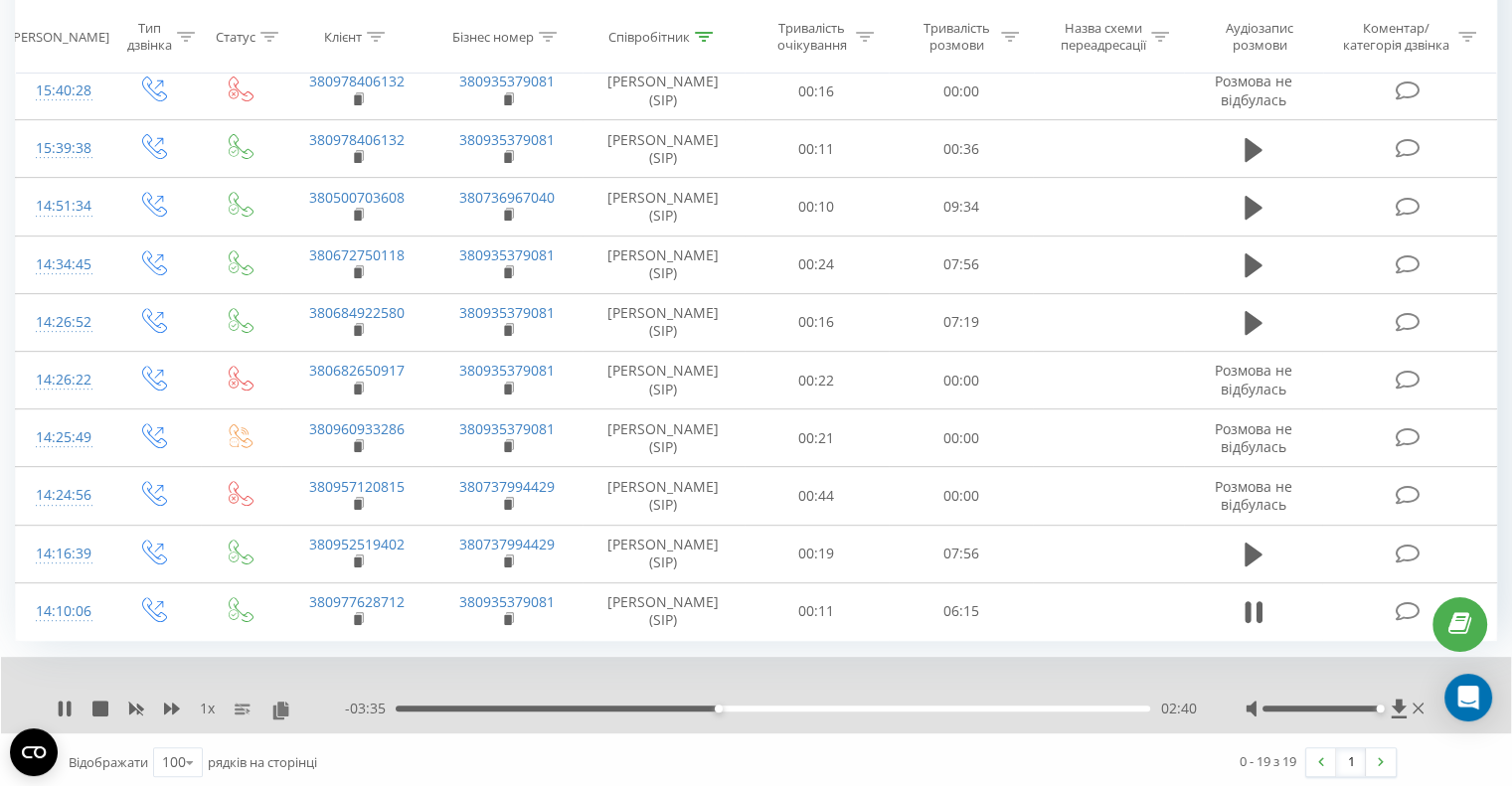 click on "02:40" at bounding box center [772, 708] 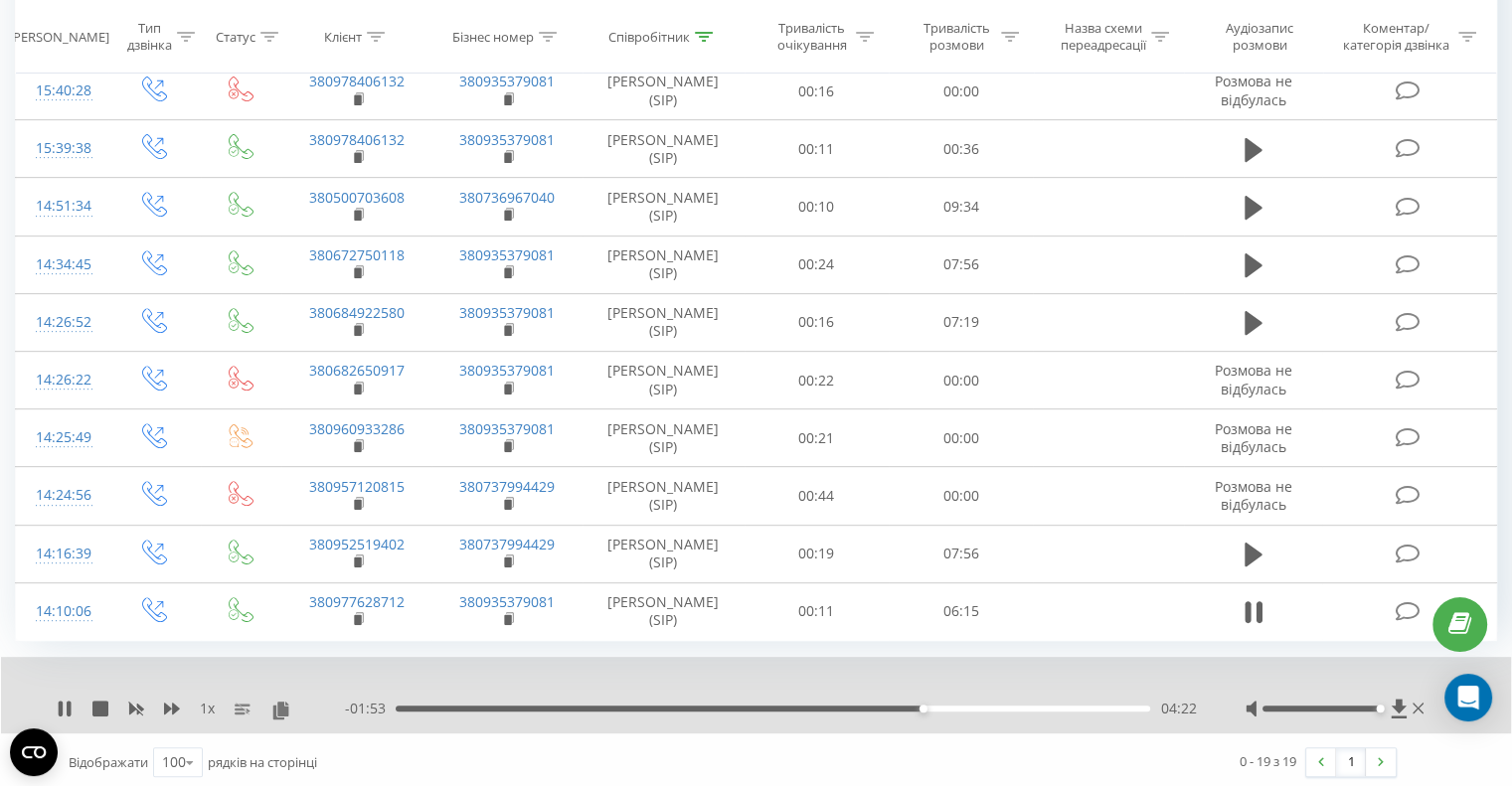 click on "04:22" at bounding box center [772, 708] 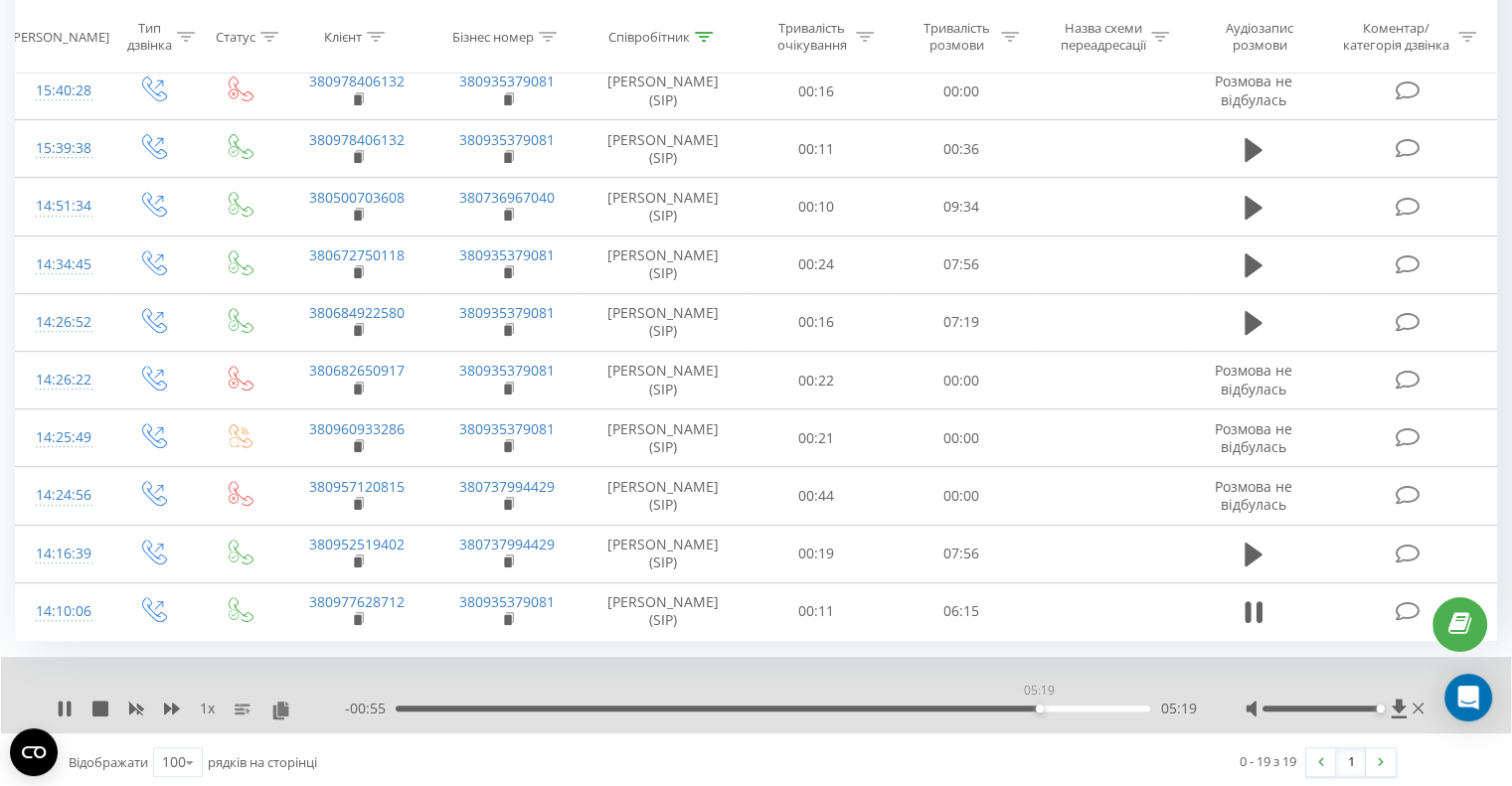 click on "05:19" at bounding box center [772, 708] 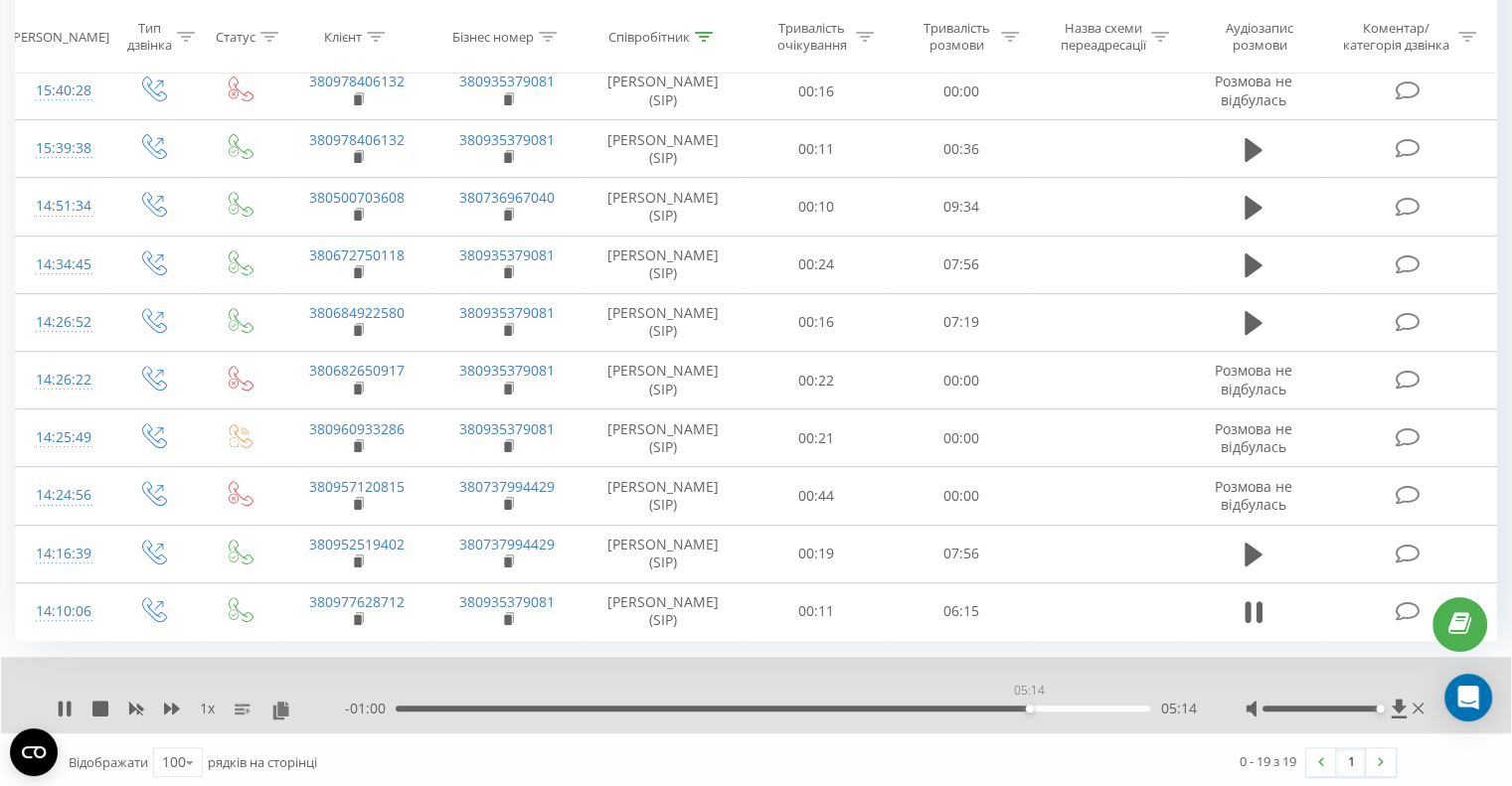 click on "05:14" at bounding box center (772, 708) 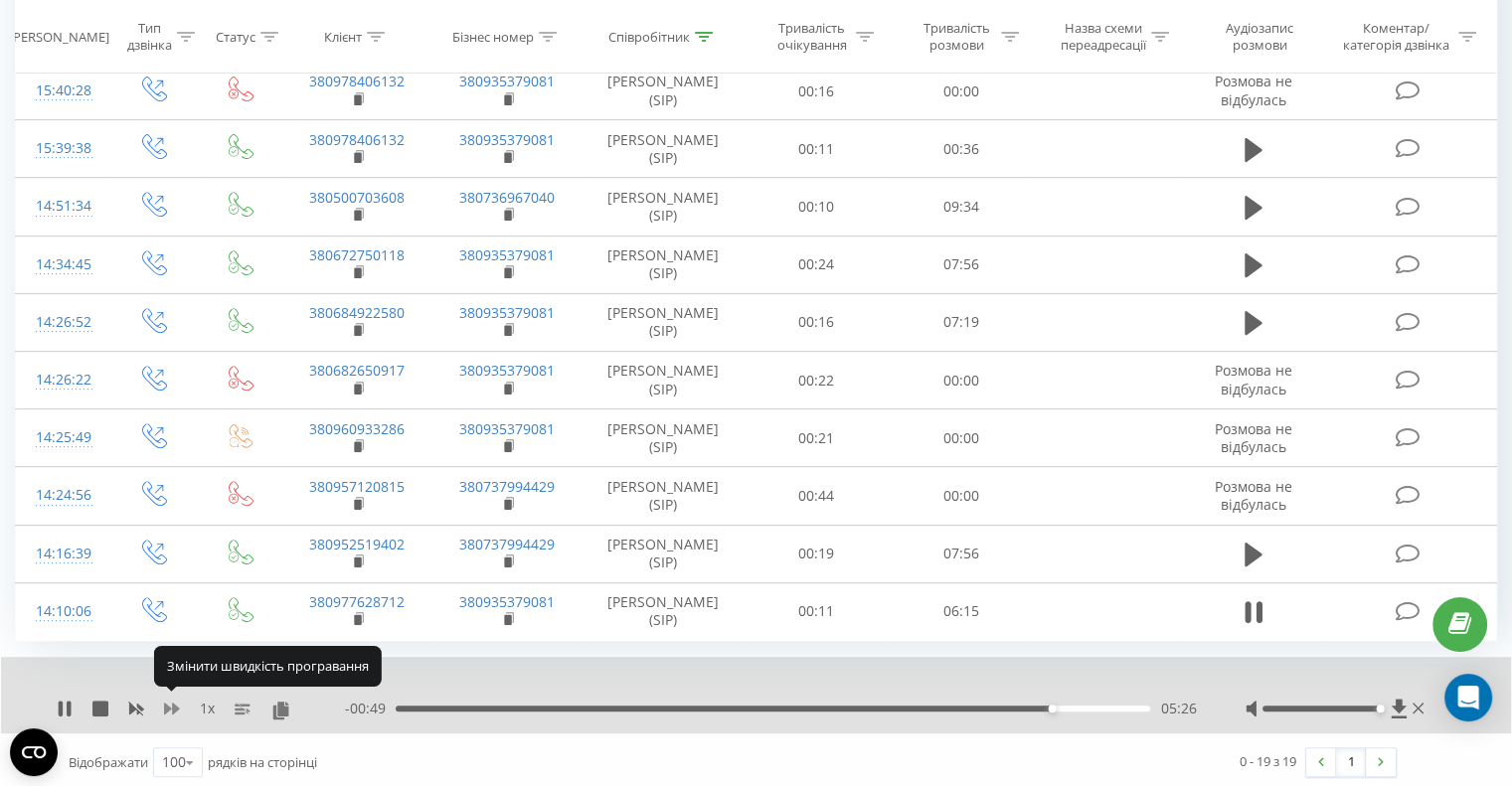 click 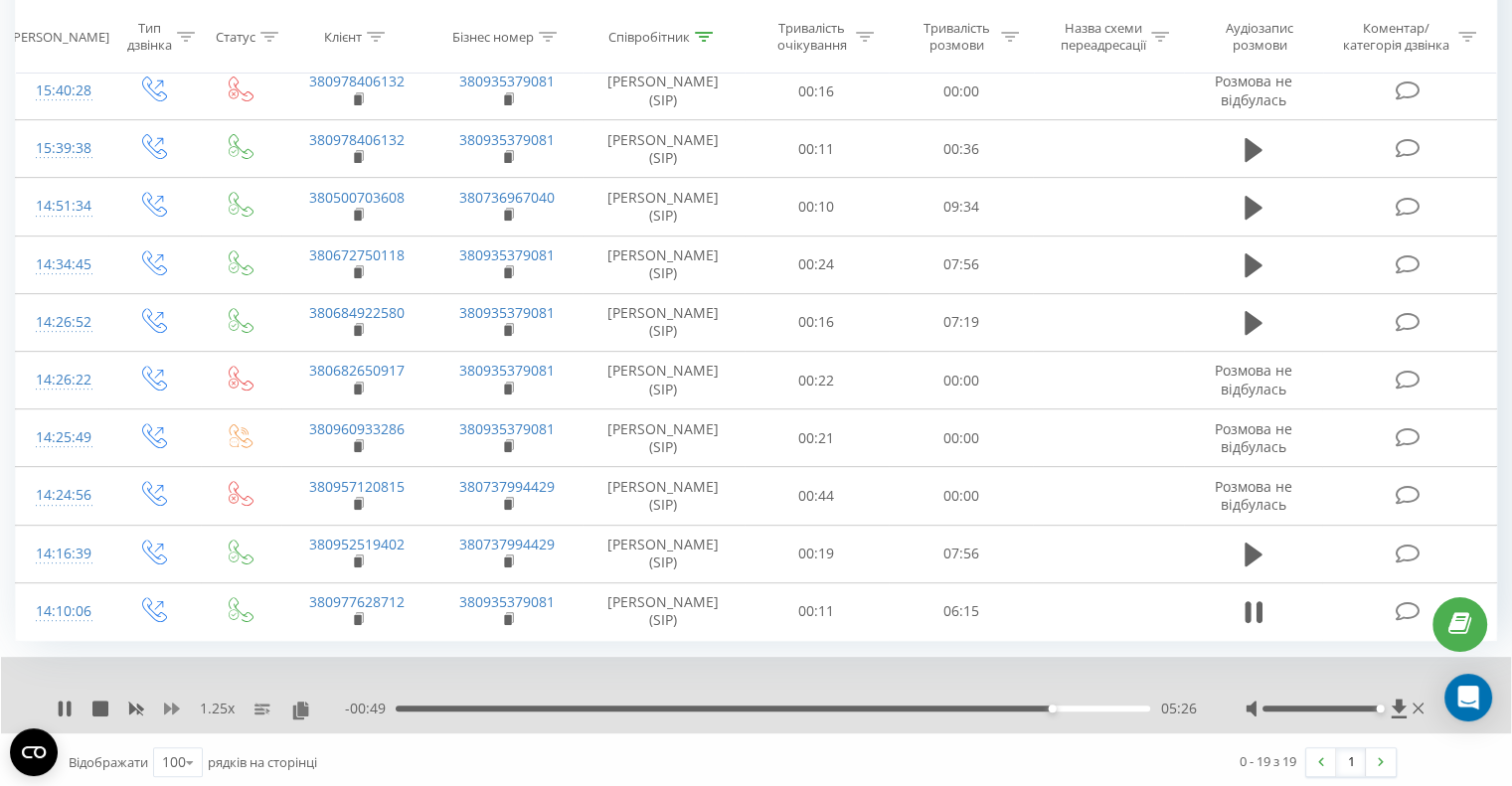 click 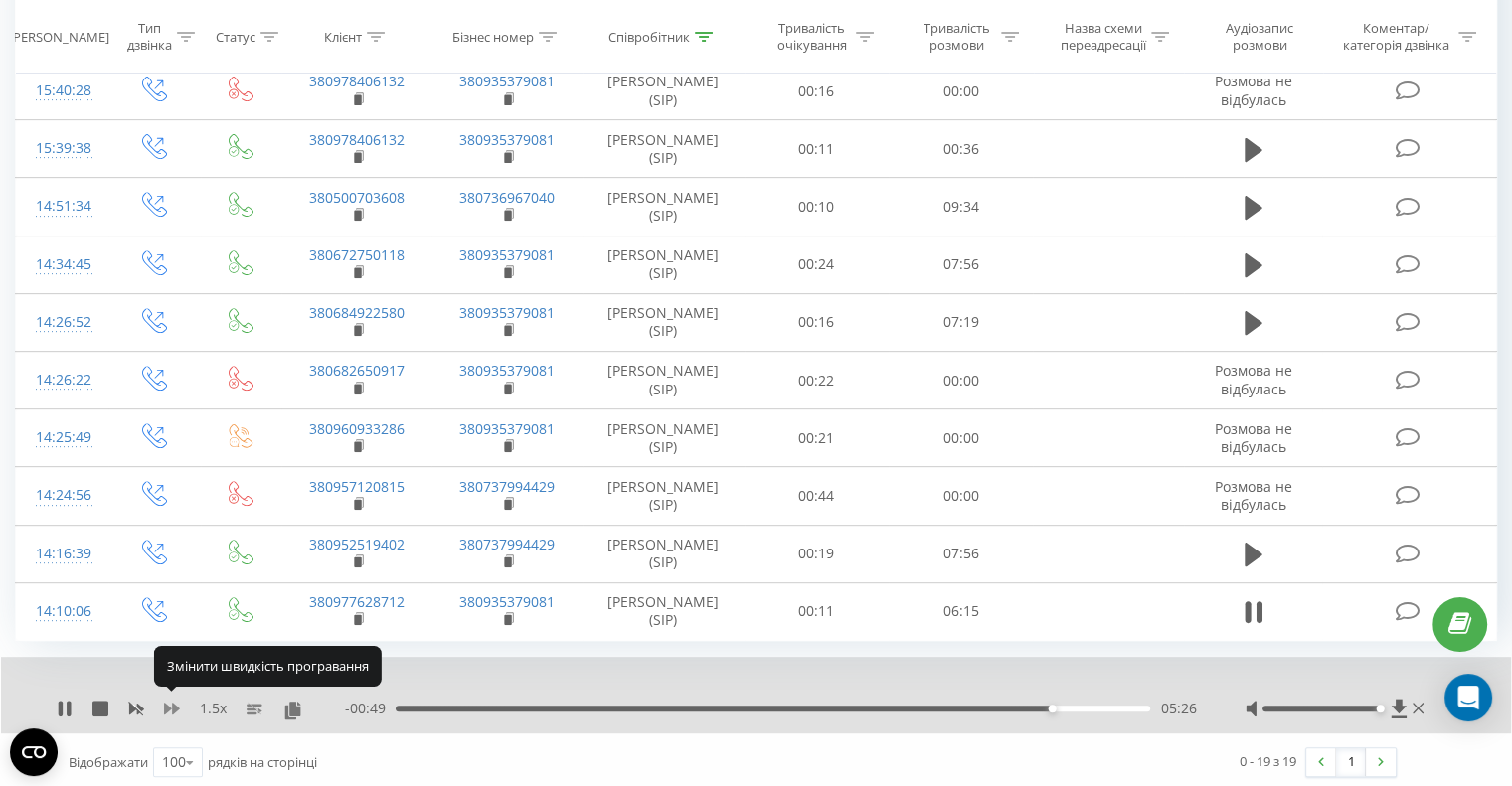 click 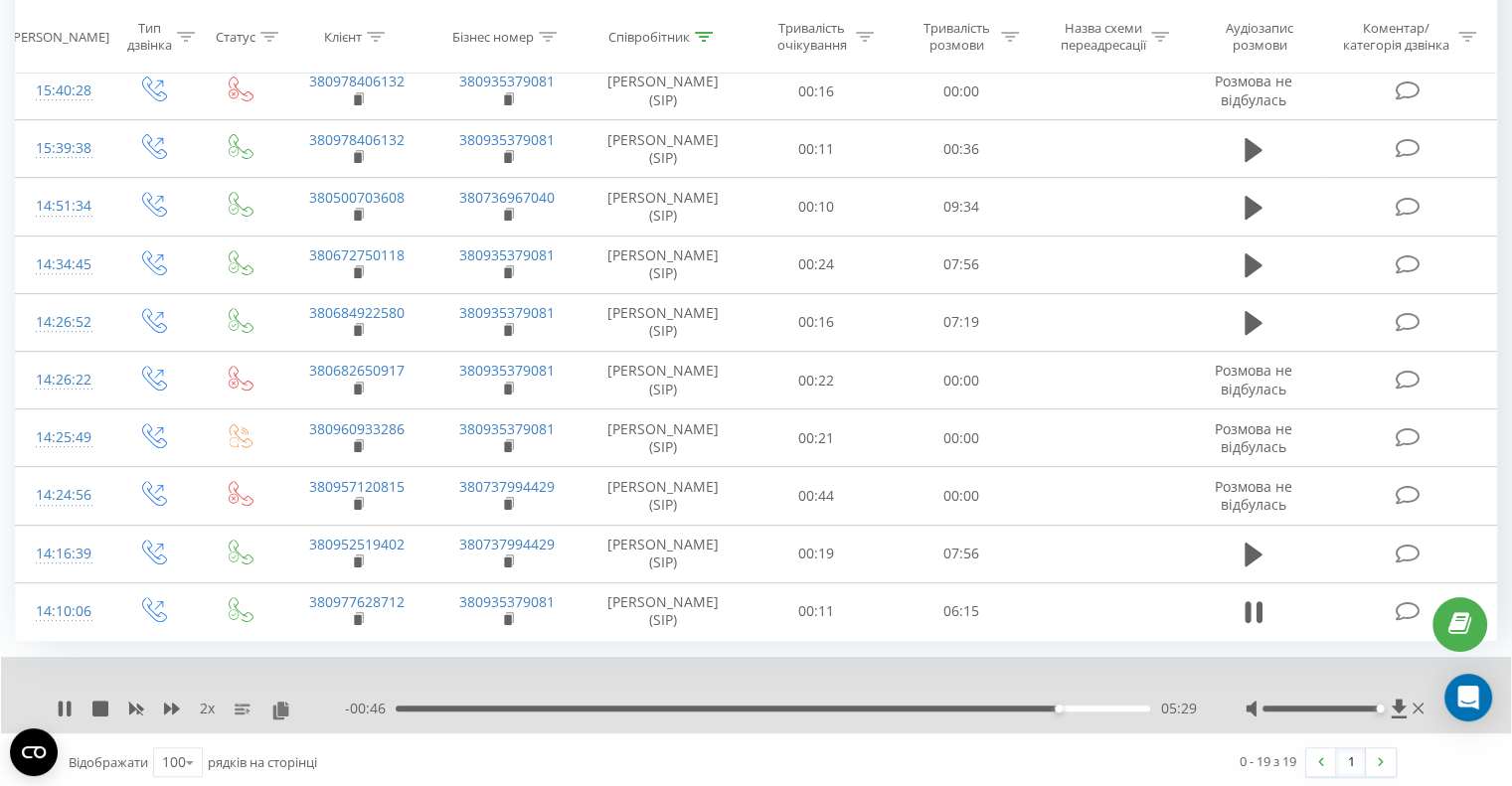 click on "05:29" at bounding box center (772, 708) 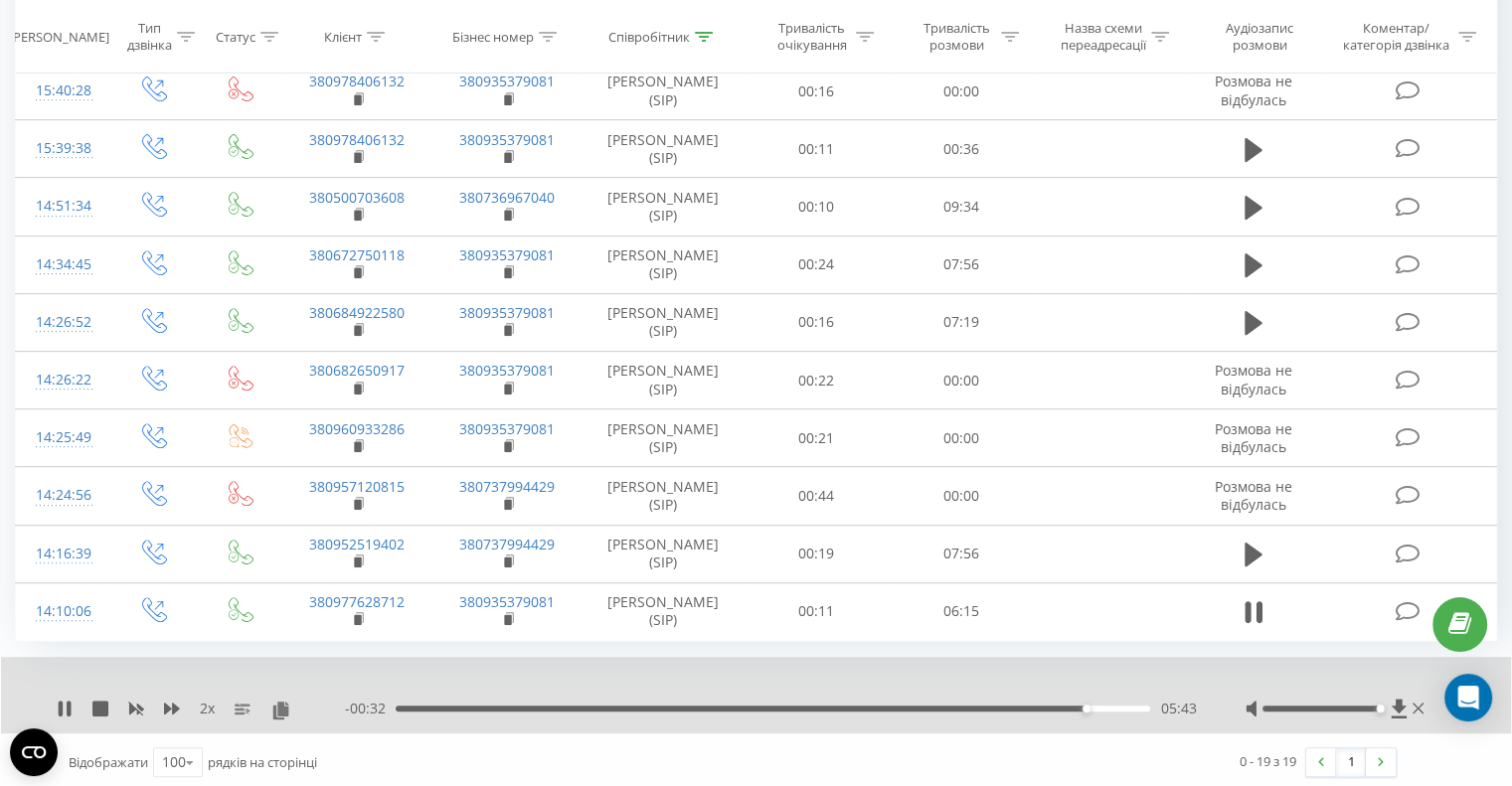 click on "05:43" at bounding box center (772, 708) 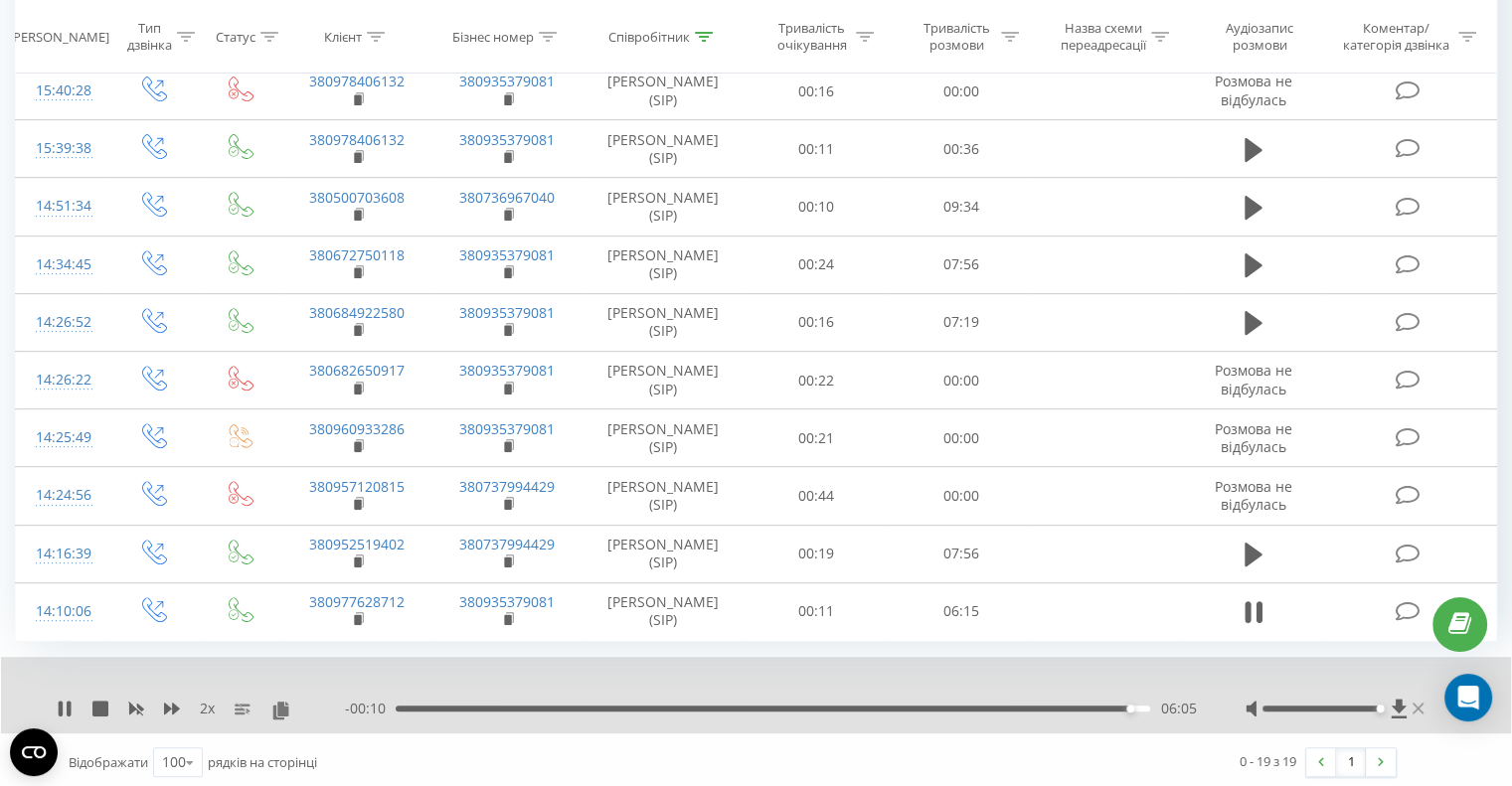 click 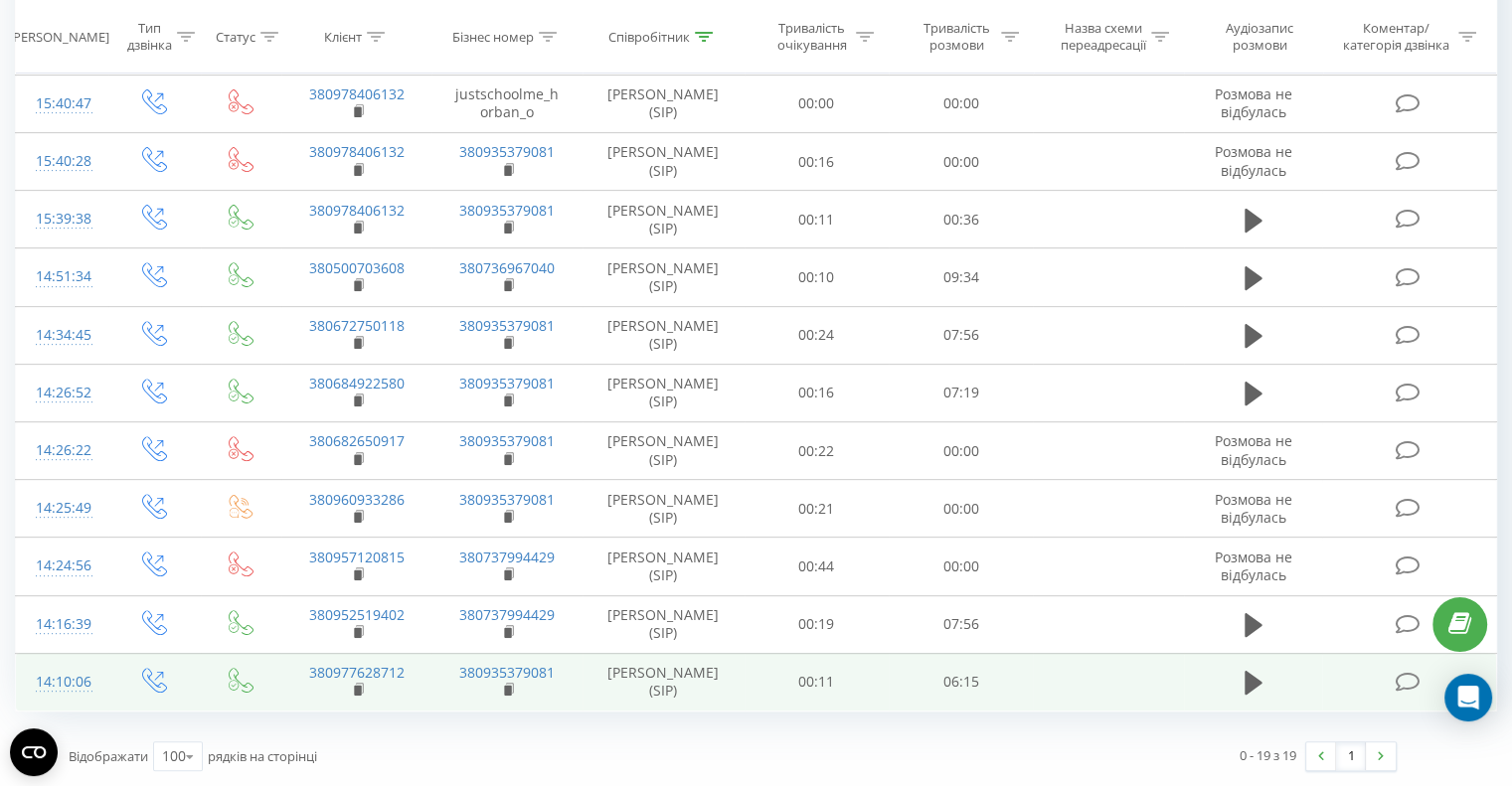 scroll, scrollTop: 680, scrollLeft: 0, axis: vertical 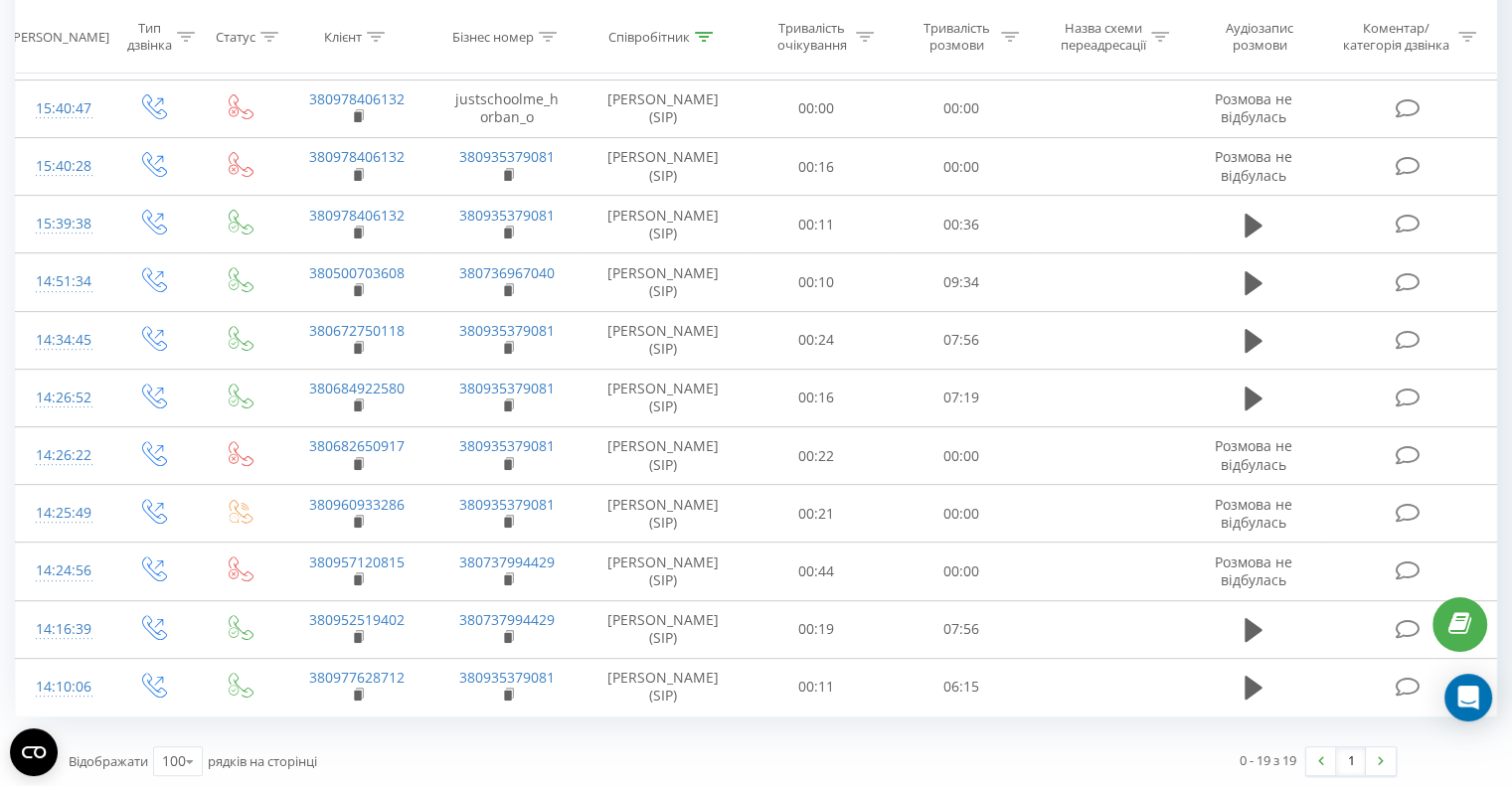click at bounding box center [1254, 687] 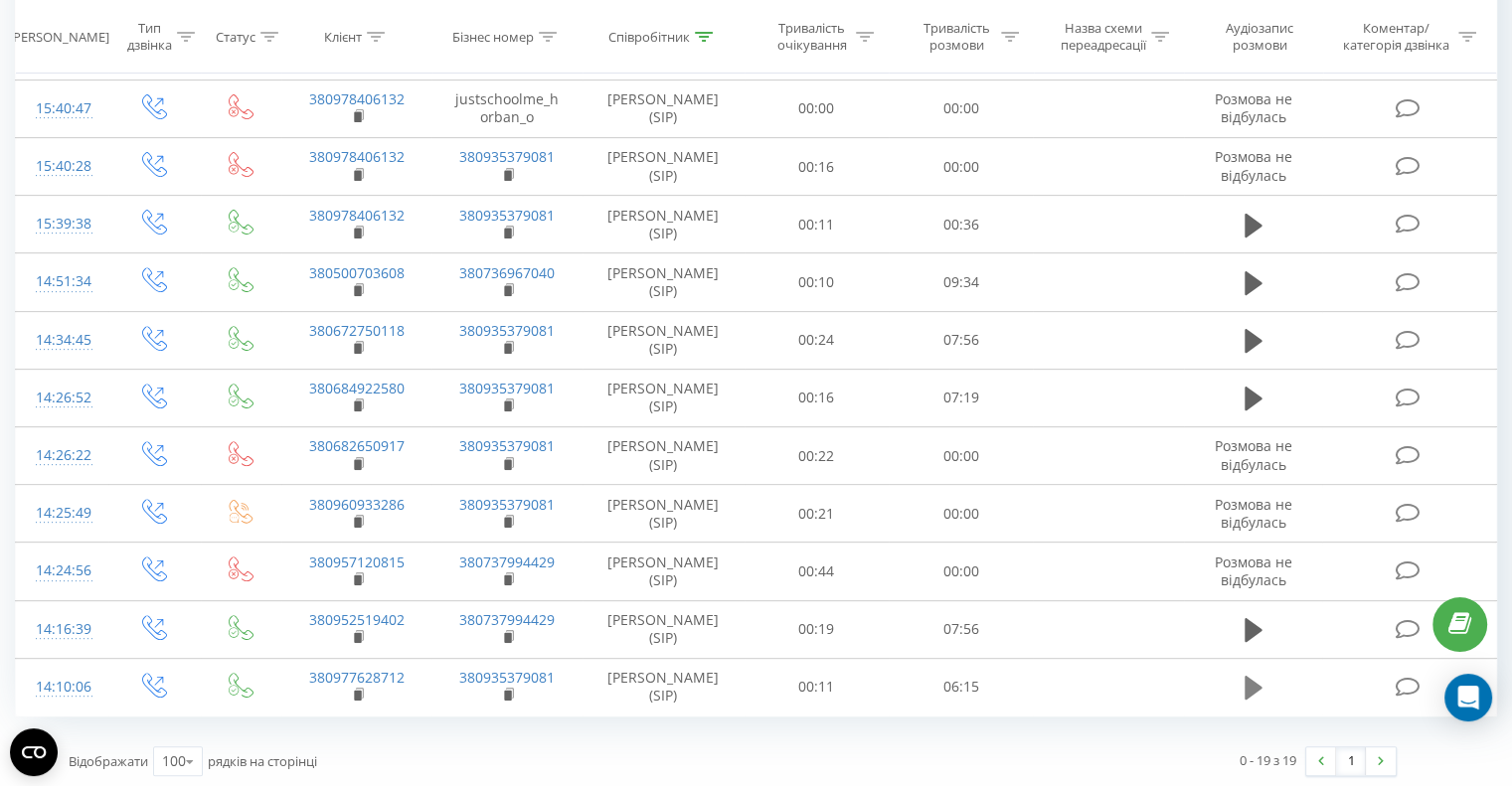 click at bounding box center (1254, 688) 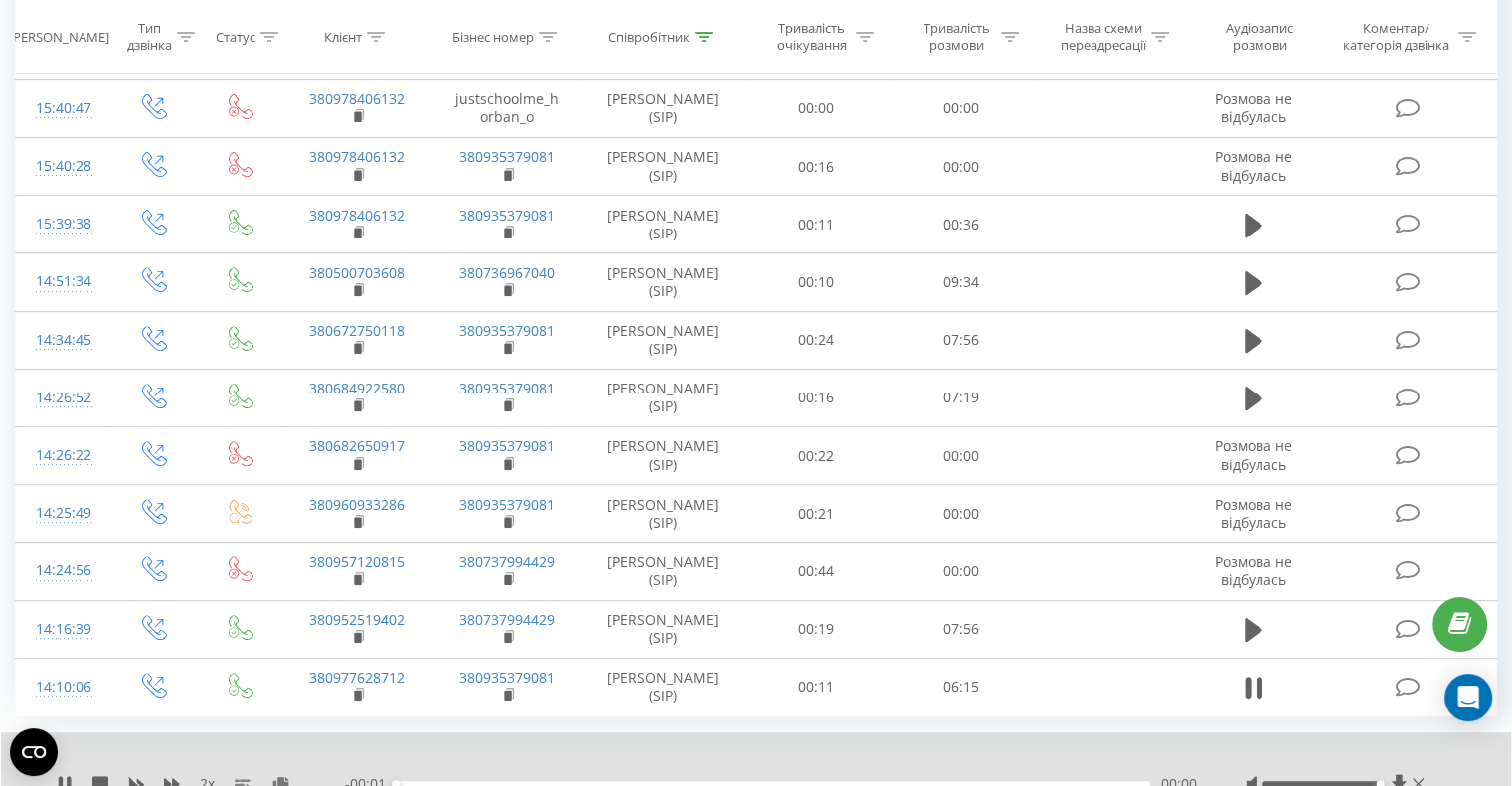 scroll, scrollTop: 755, scrollLeft: 0, axis: vertical 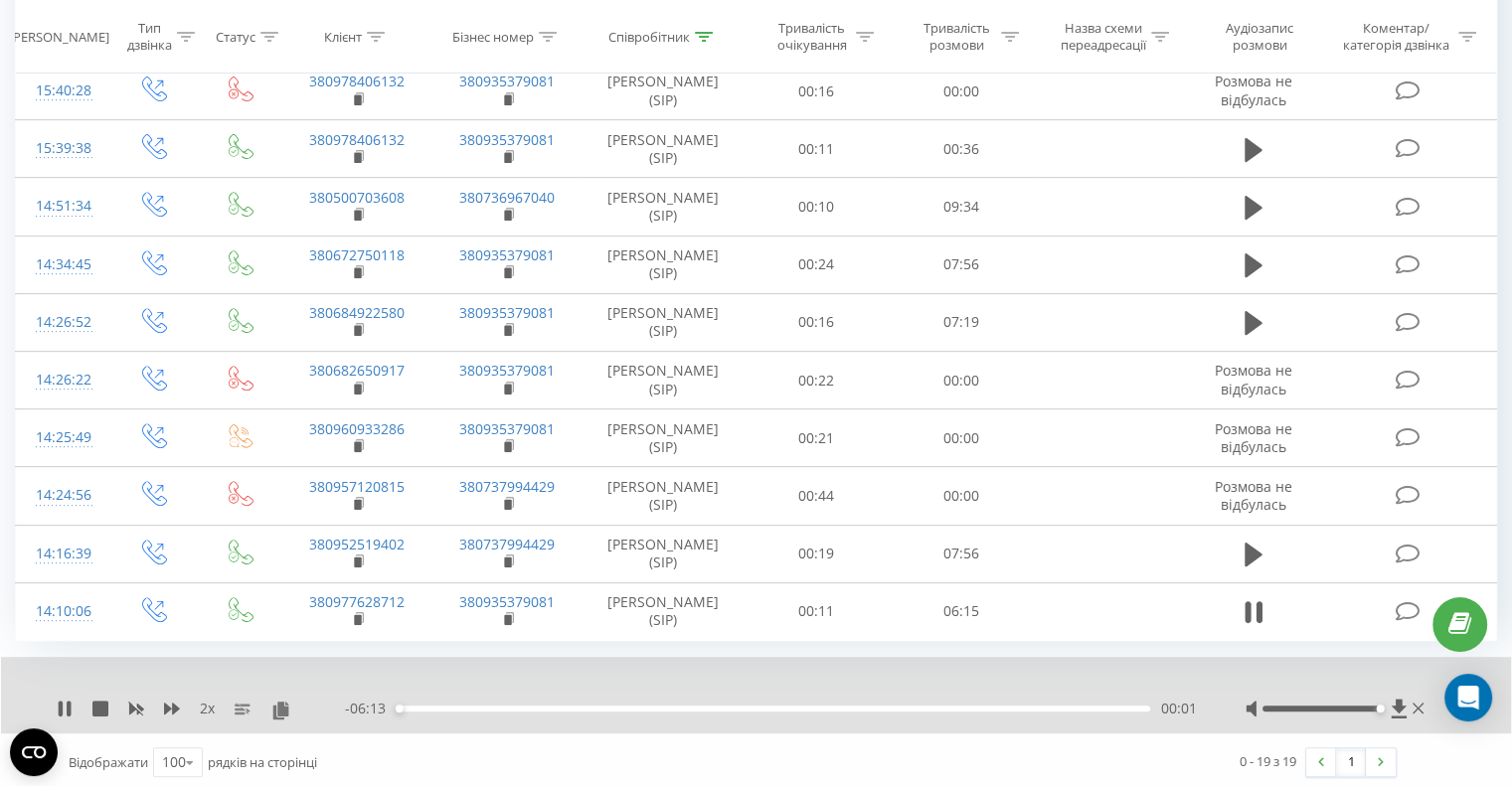 click on "00:01" at bounding box center (772, 708) 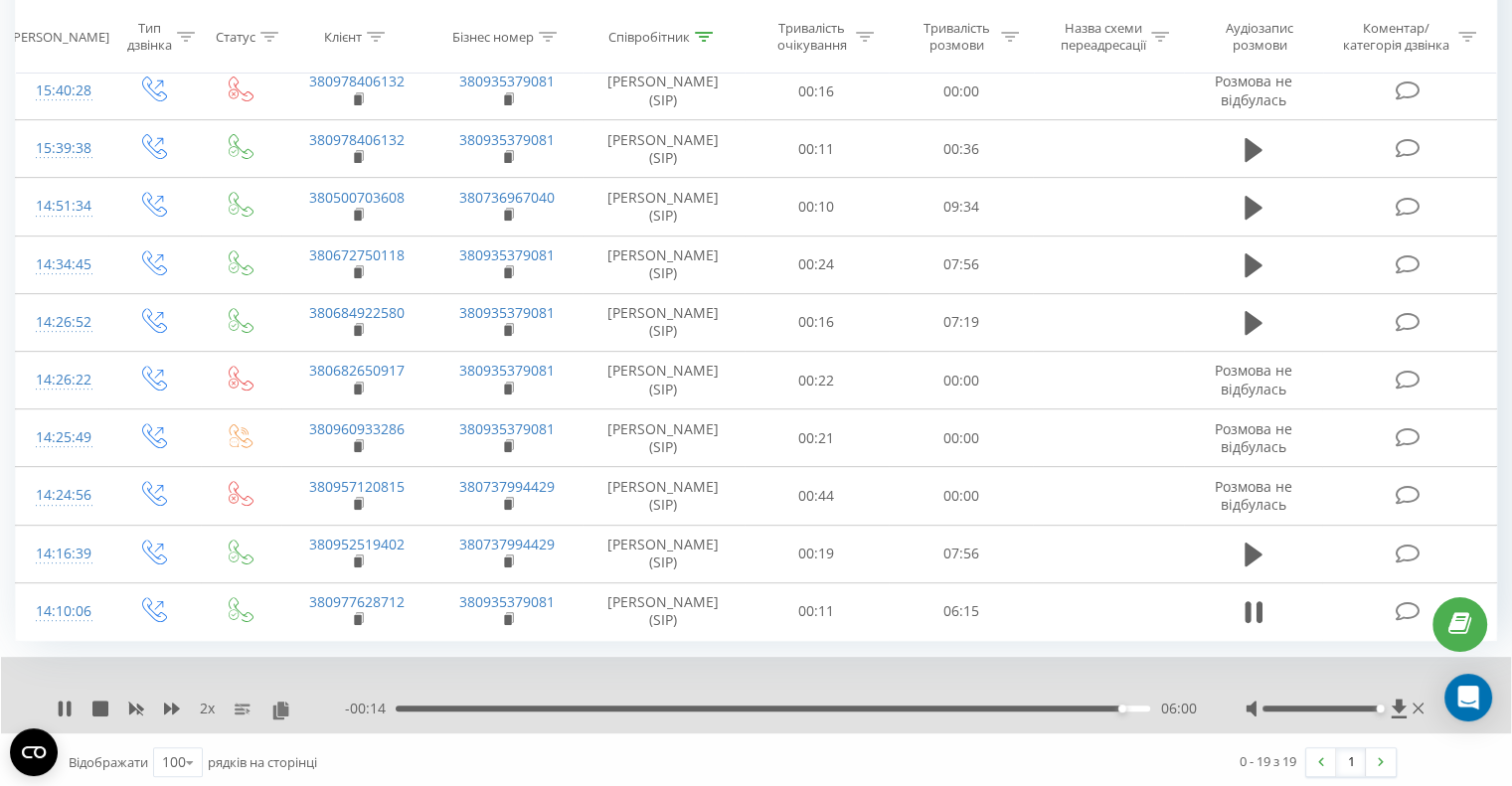 click on "06:00" at bounding box center [772, 708] 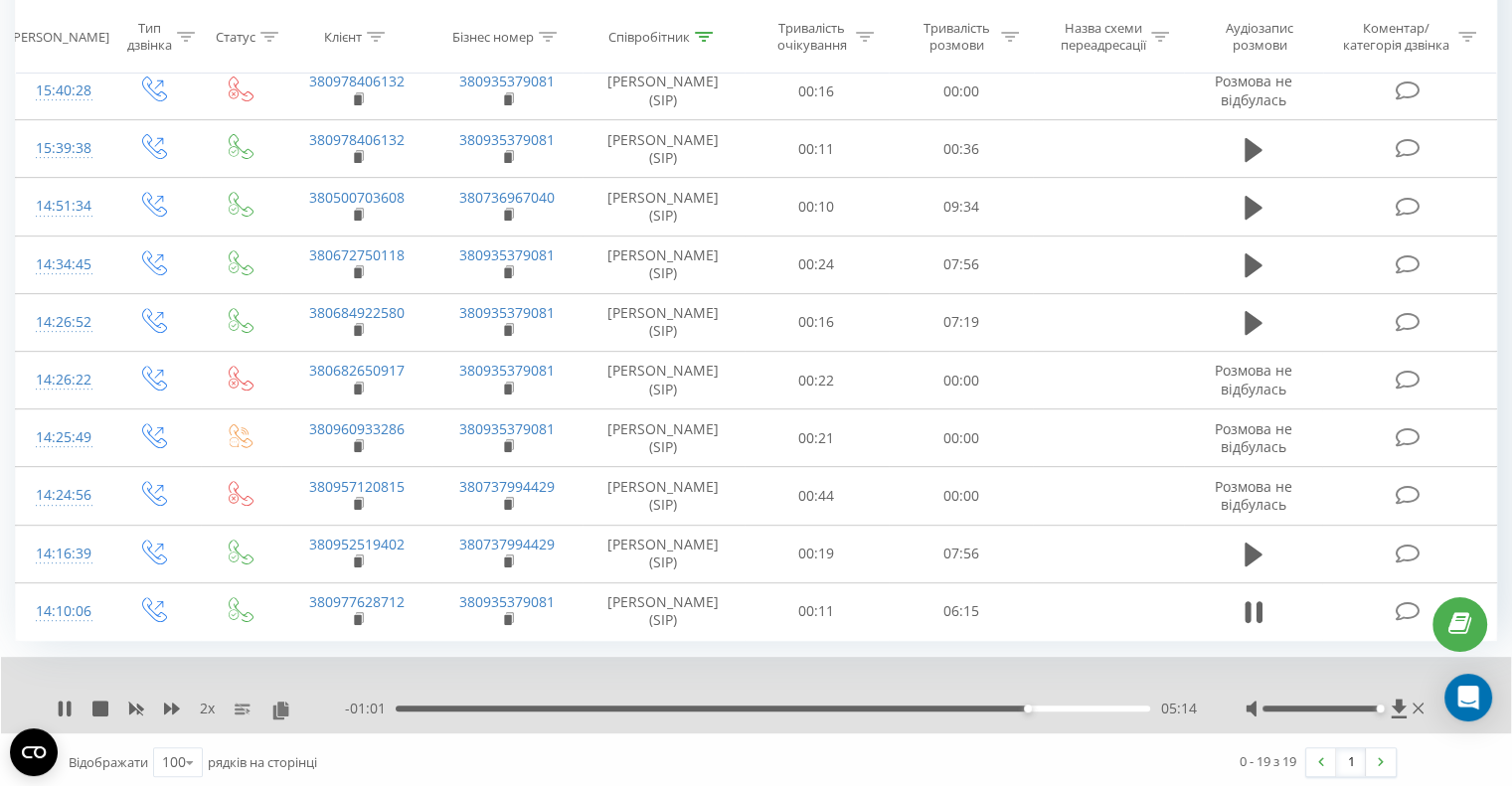 click on "05:14" at bounding box center [772, 708] 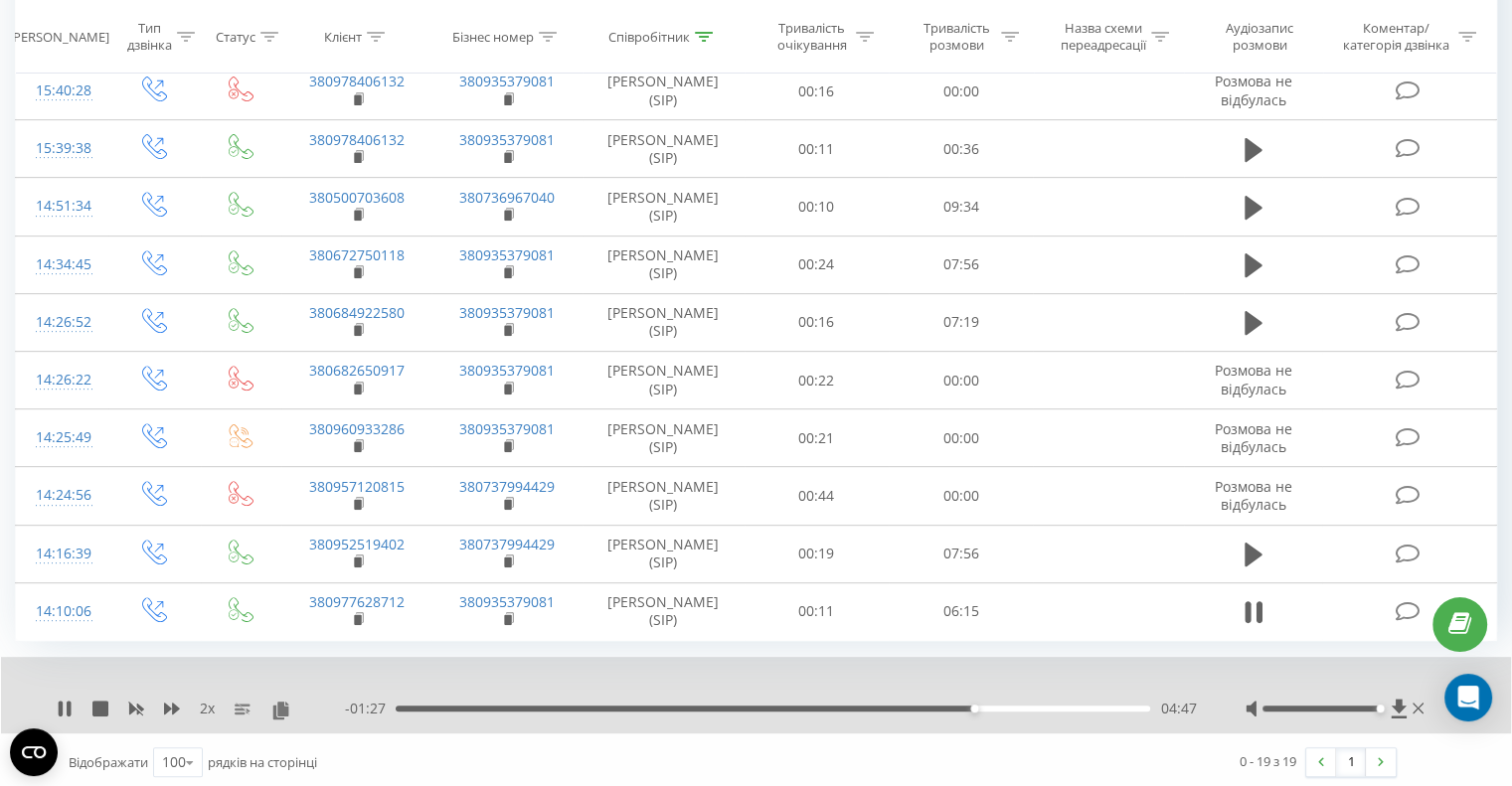 click on "04:47" at bounding box center (772, 708) 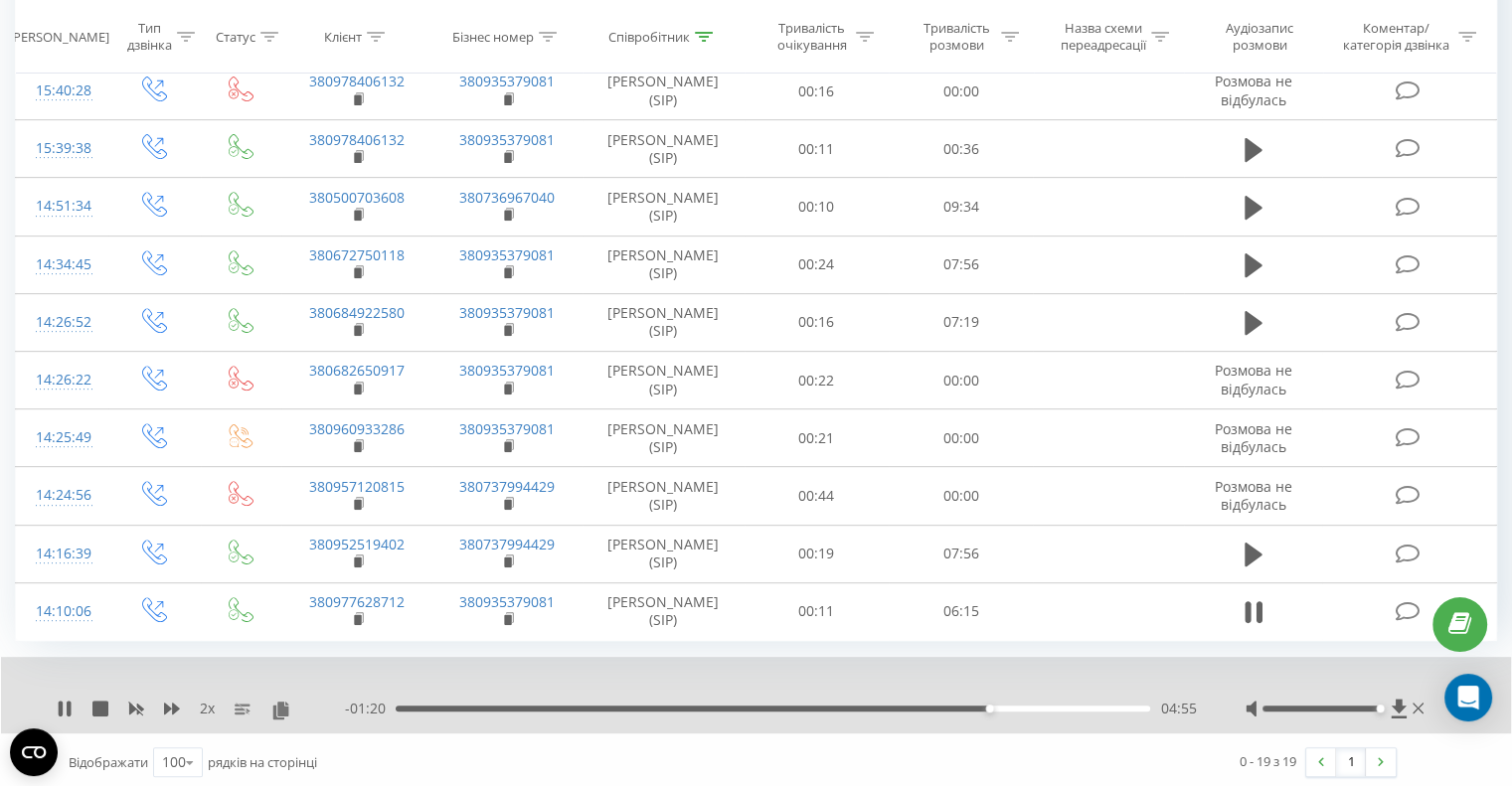 click on "04:55" at bounding box center [772, 708] 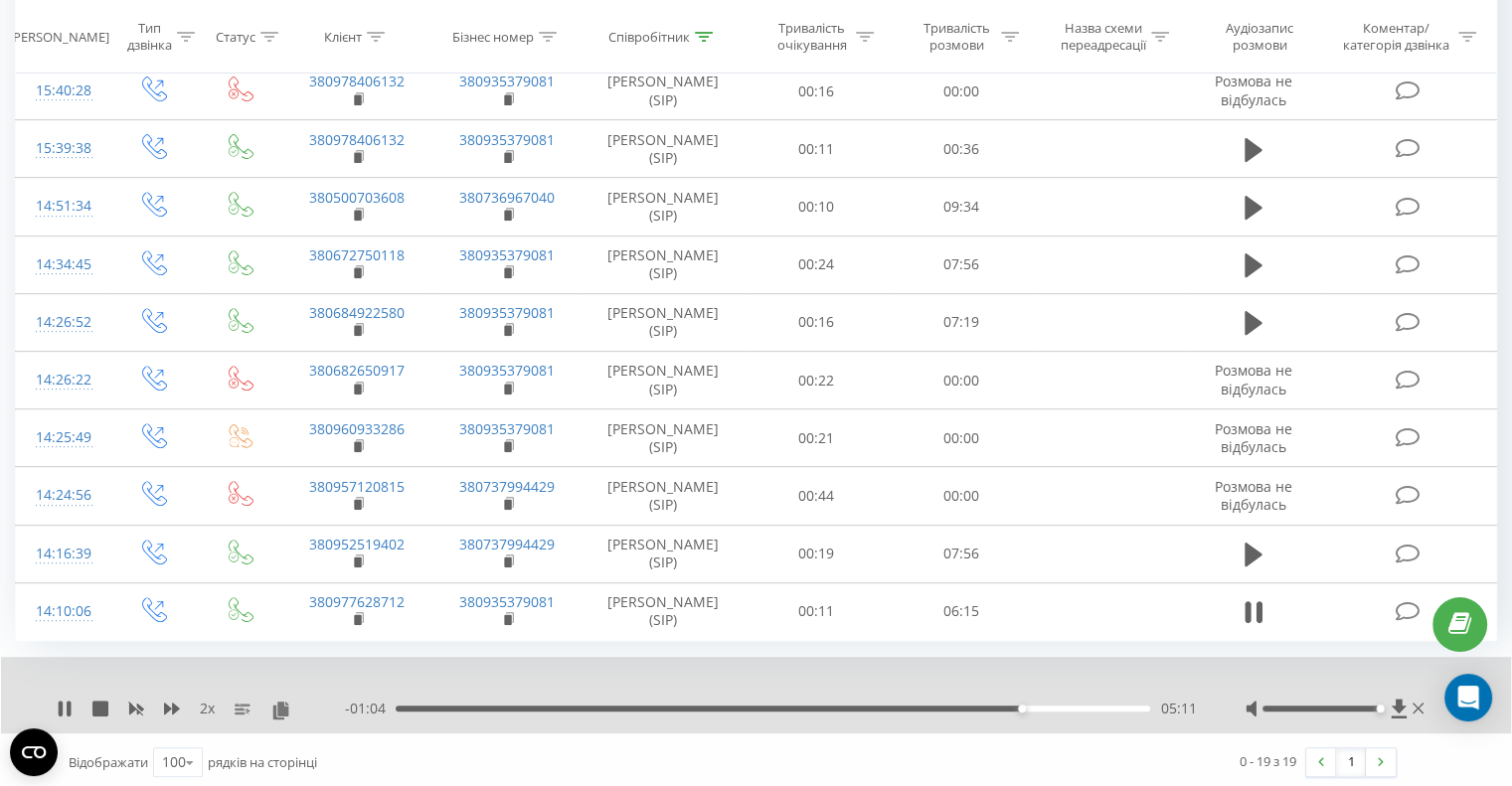 click on "05:11" at bounding box center [772, 708] 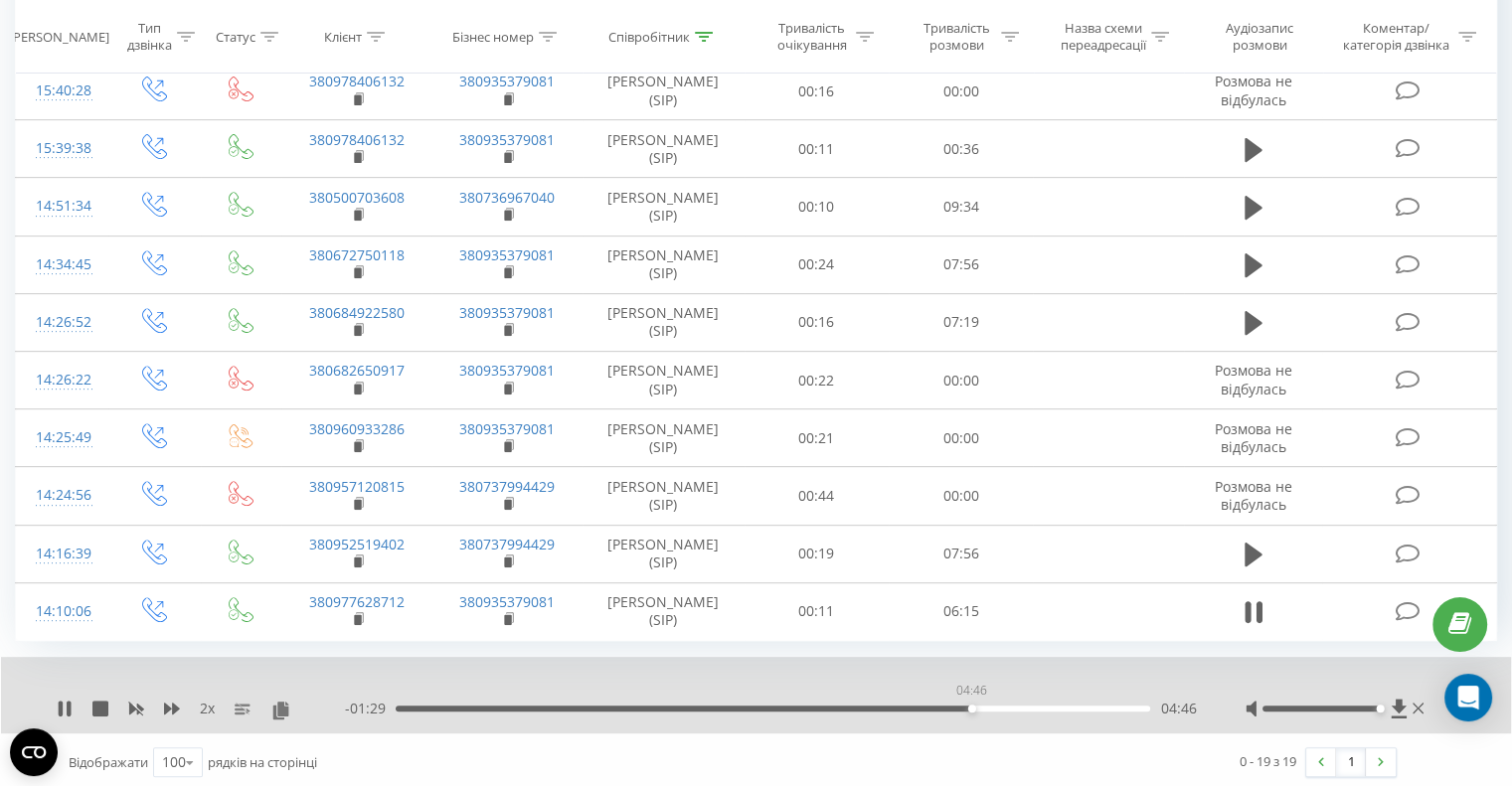click on "04:46" at bounding box center [772, 708] 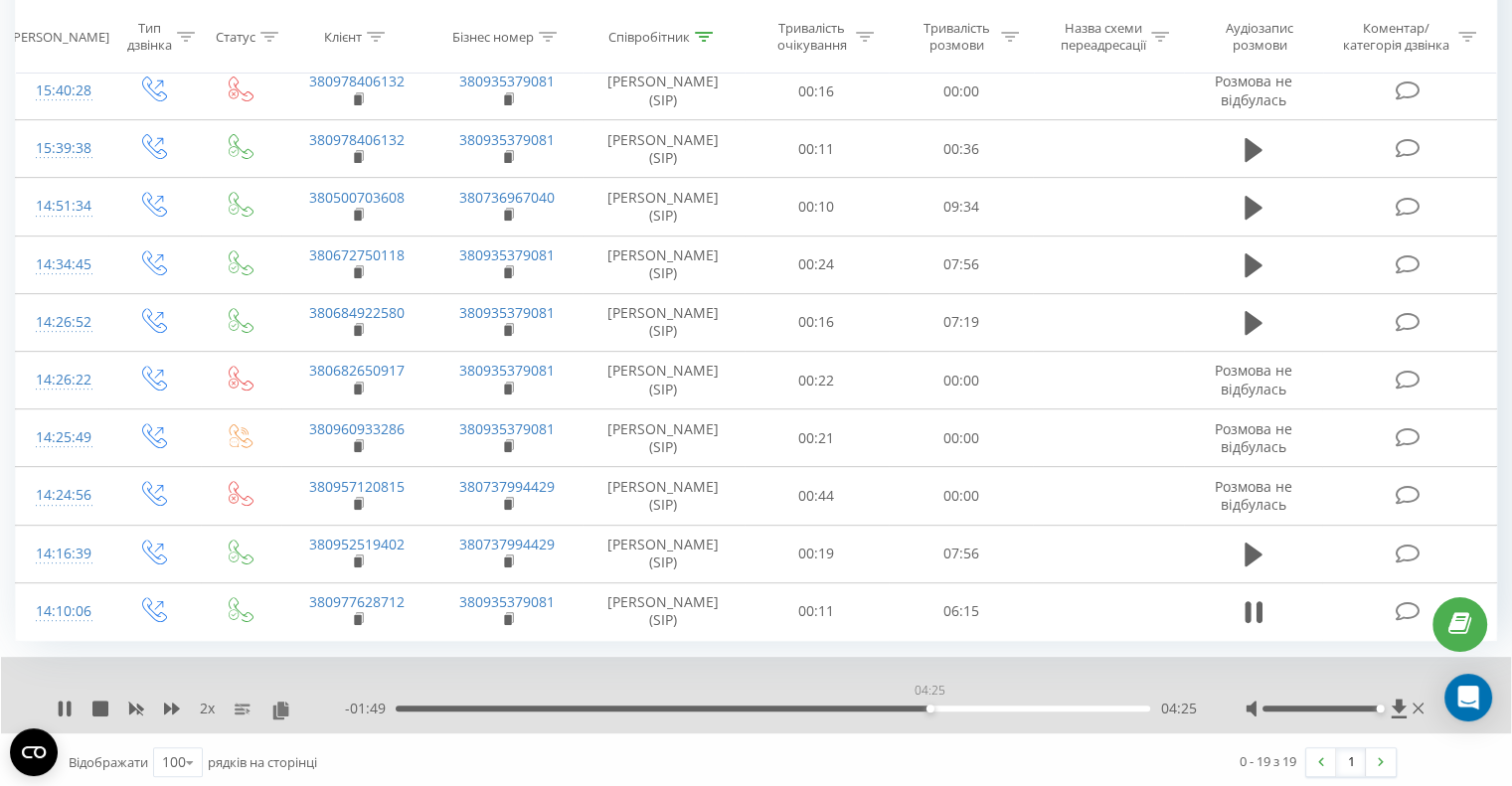 click on "04:25" at bounding box center [772, 708] 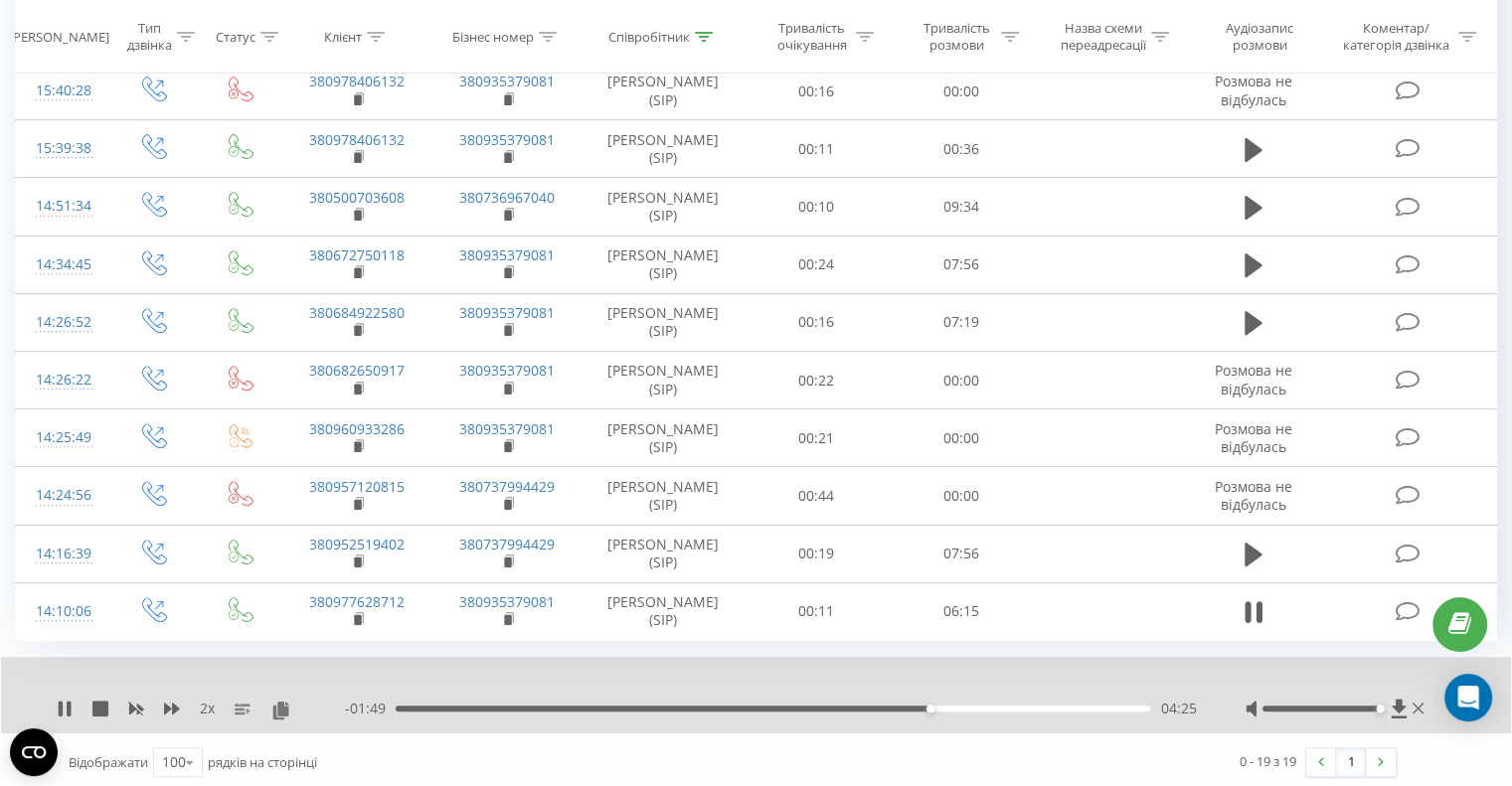 click on "04:25" at bounding box center (772, 708) 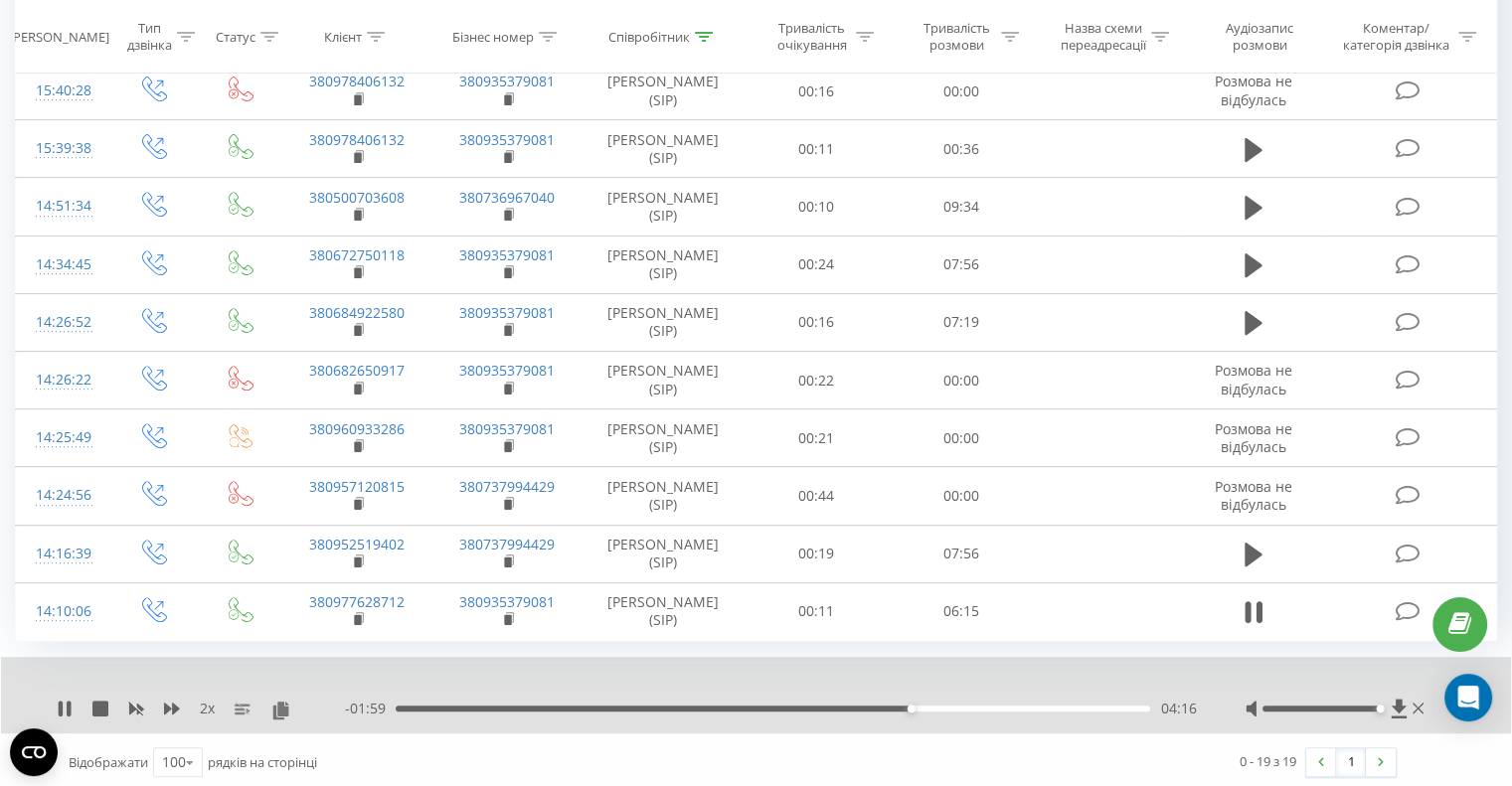click on "04:16" at bounding box center (772, 708) 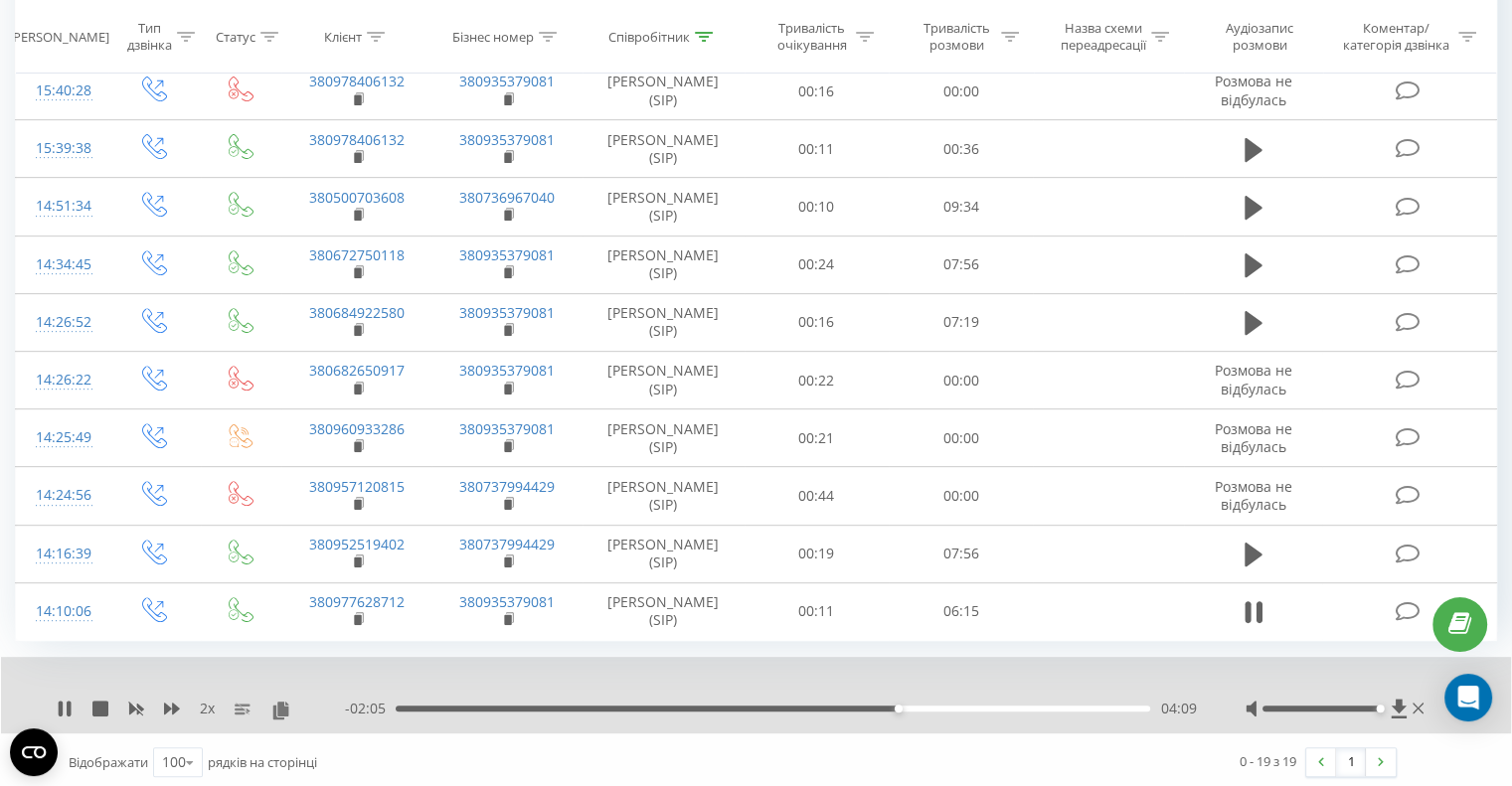 click on "04:09" at bounding box center (772, 708) 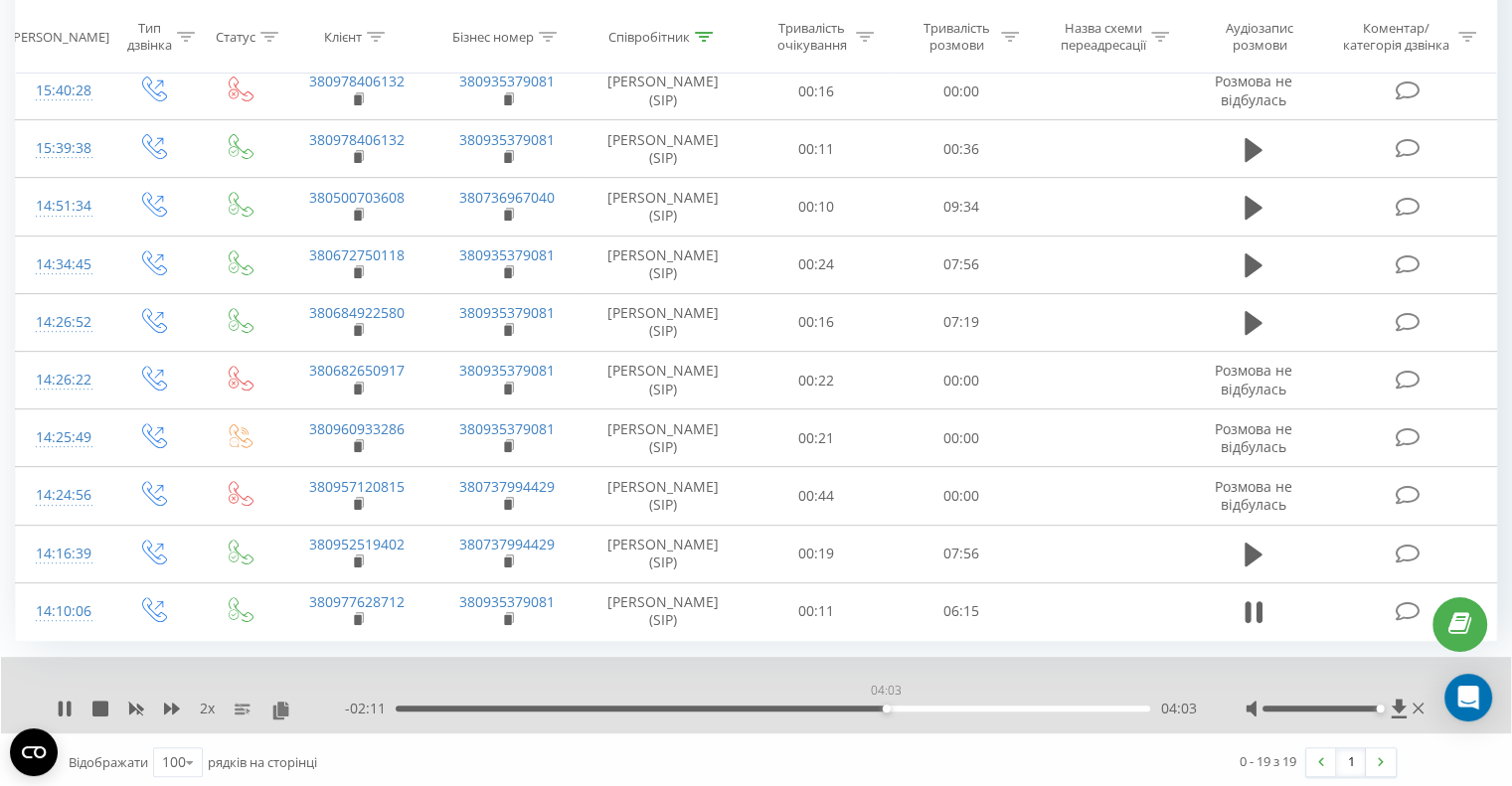 click on "04:03" at bounding box center [772, 708] 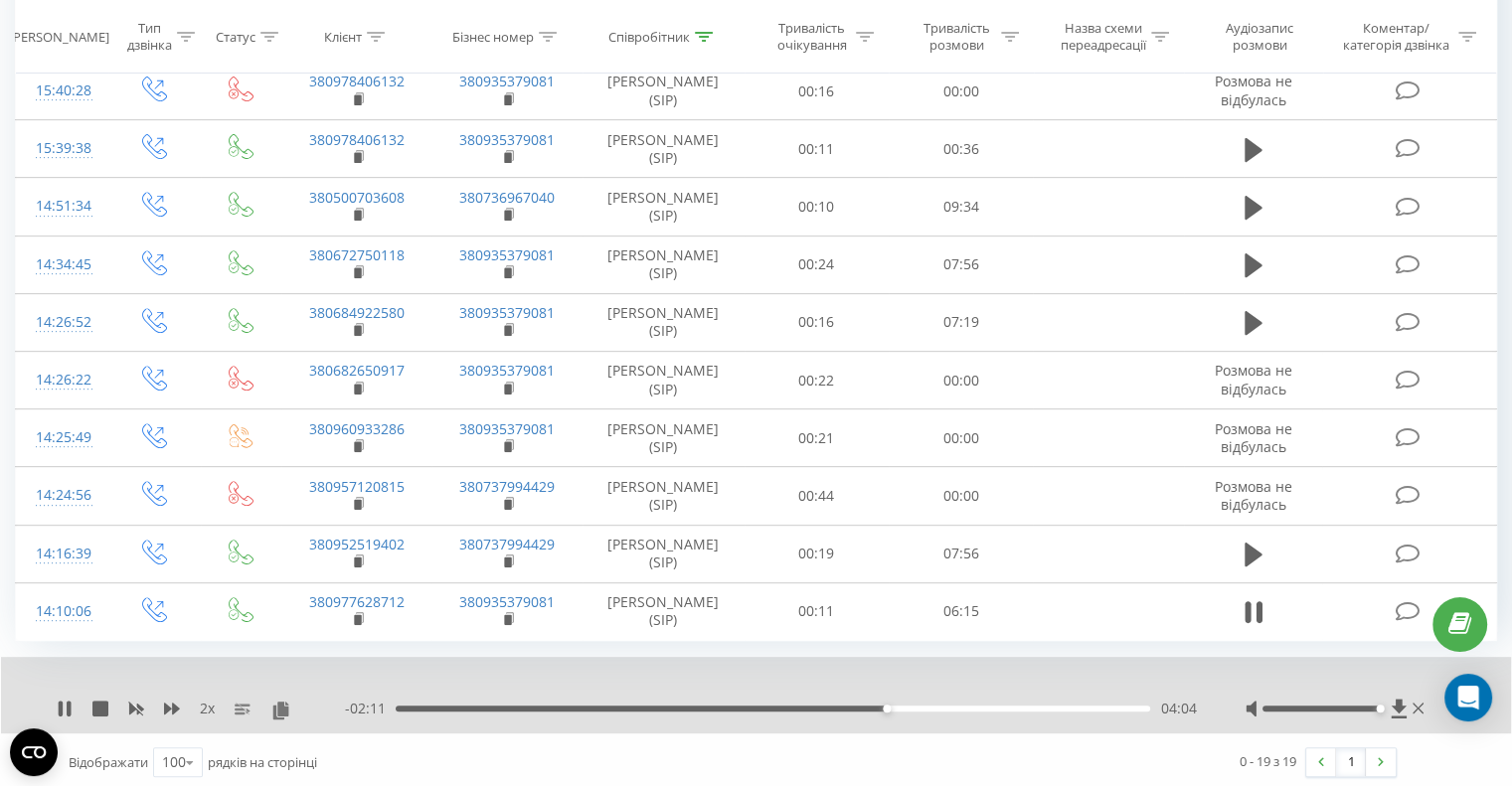 click on "04:04" at bounding box center (772, 708) 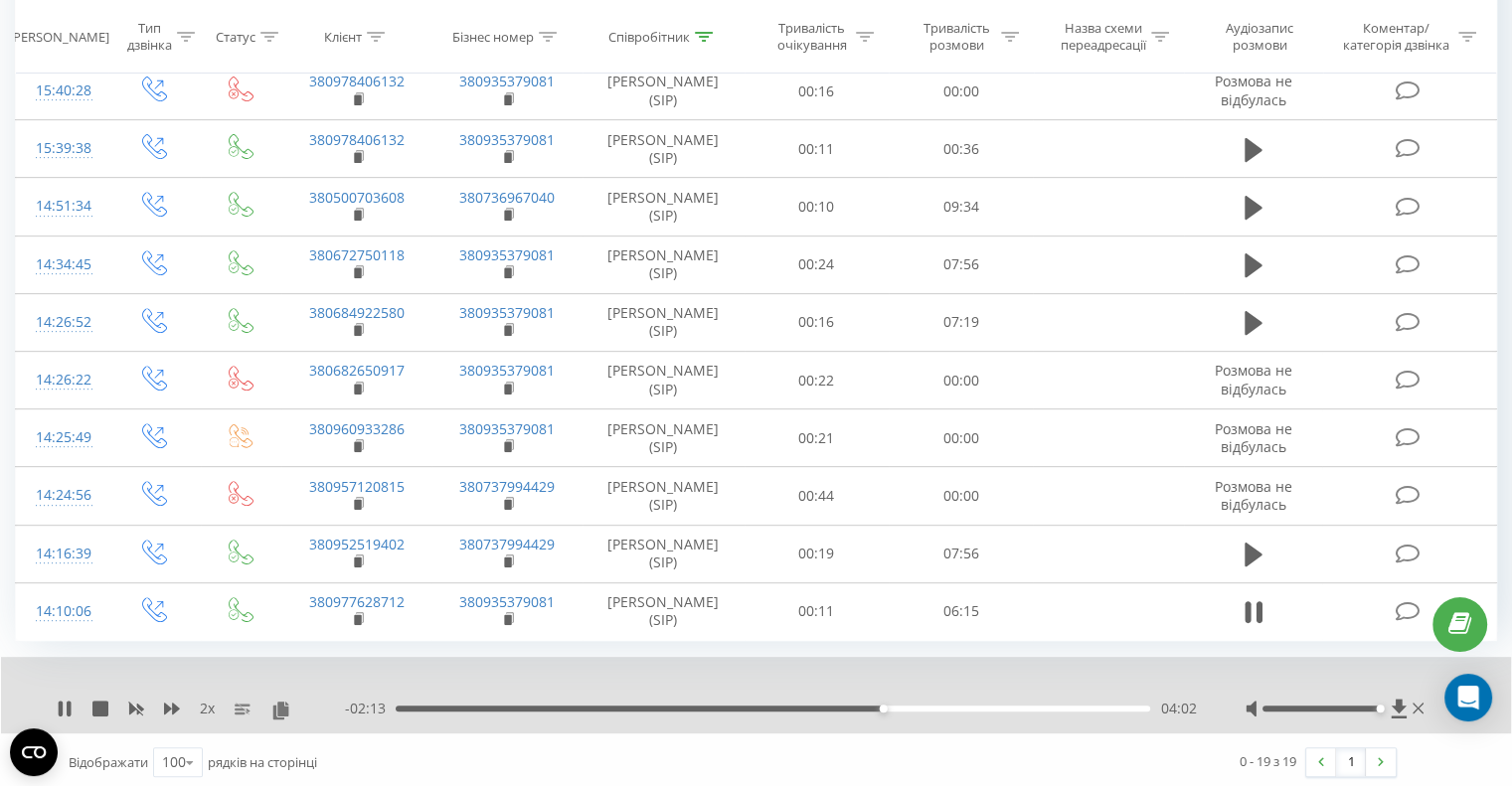 click on "04:02" at bounding box center [772, 708] 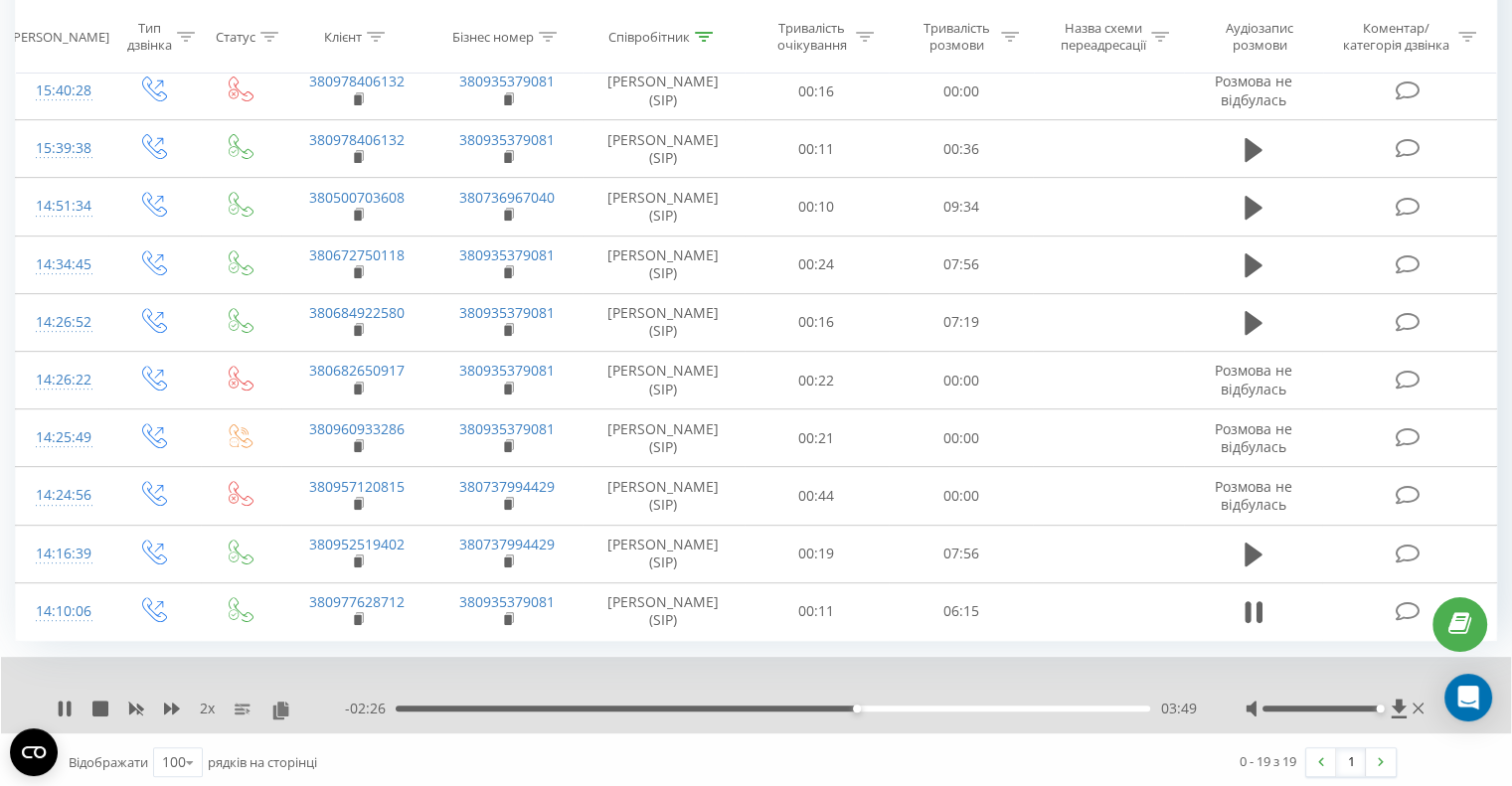 click on "- 02:26 03:49   03:49" at bounding box center (770, 708) 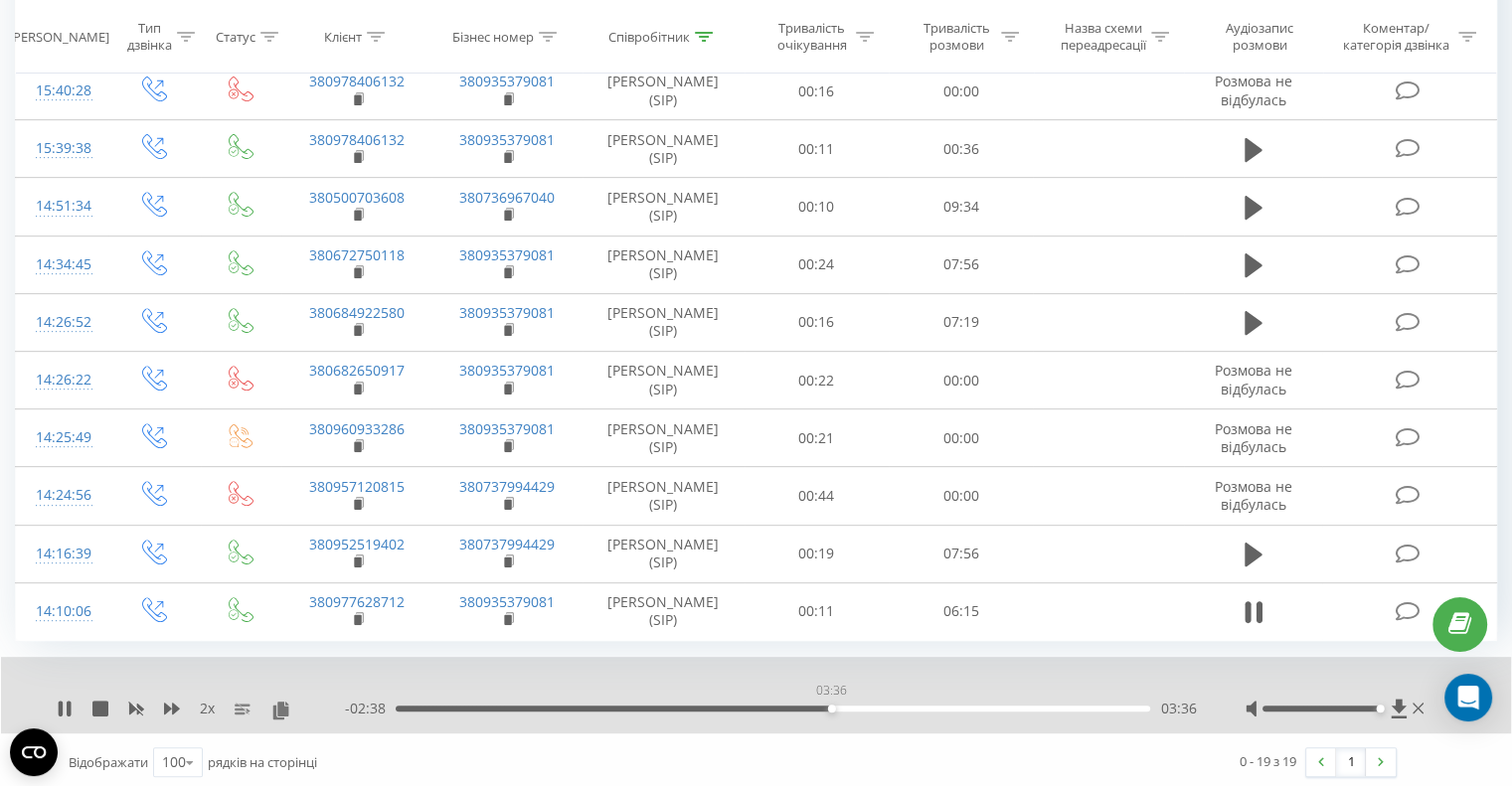 click on "03:36" at bounding box center [772, 708] 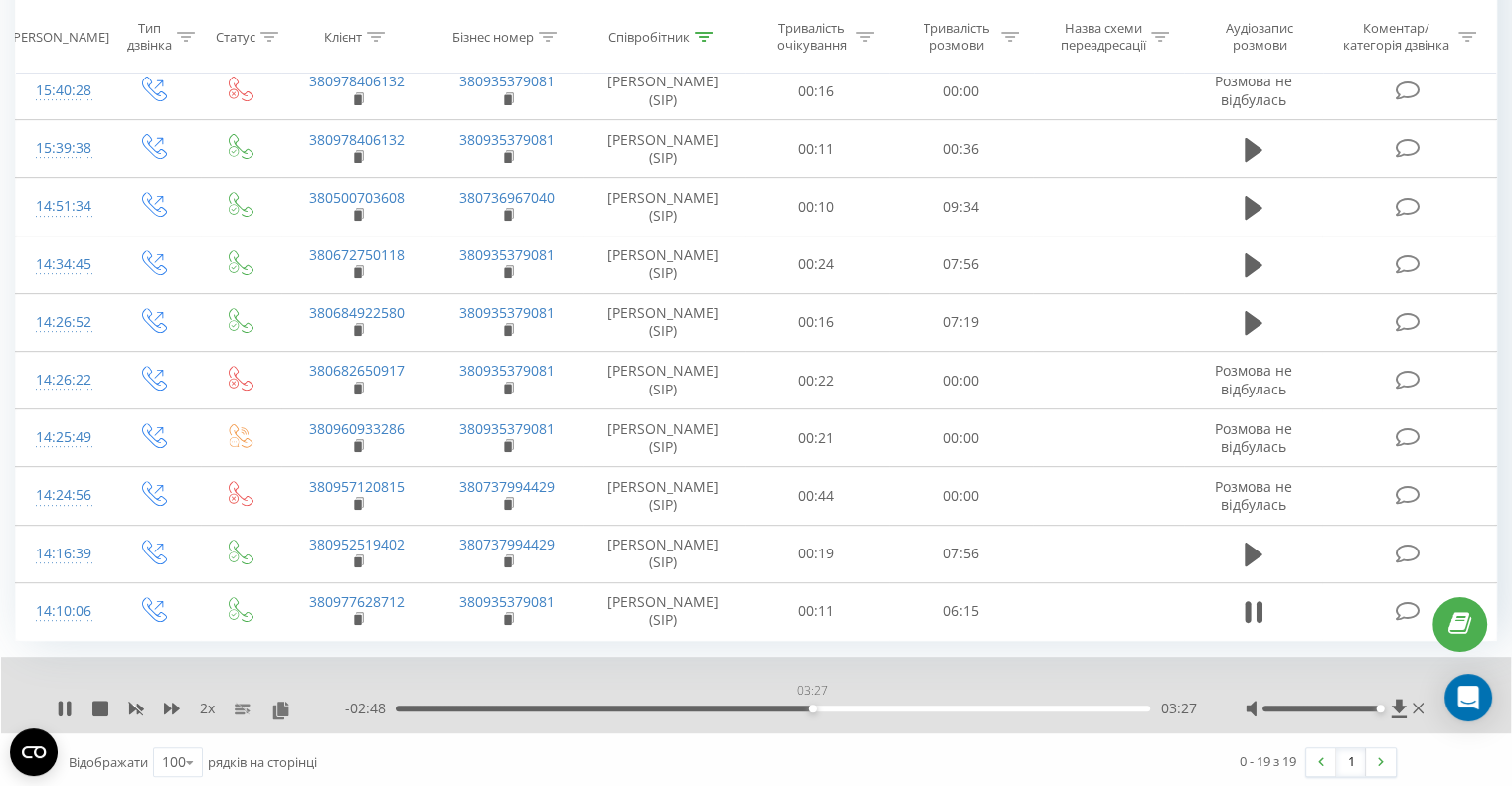 click on "03:27" at bounding box center [772, 708] 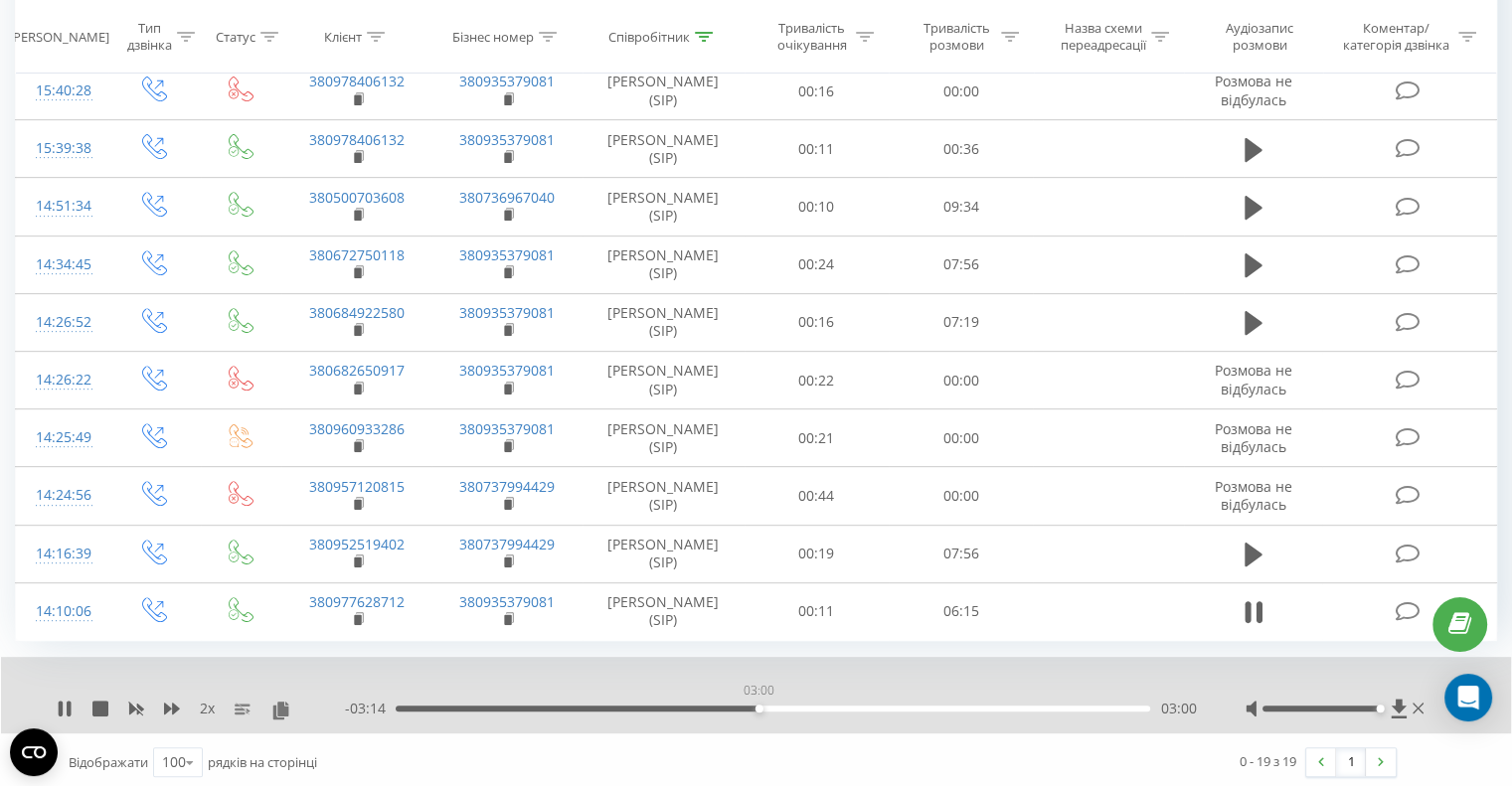click on "03:00" at bounding box center [772, 708] 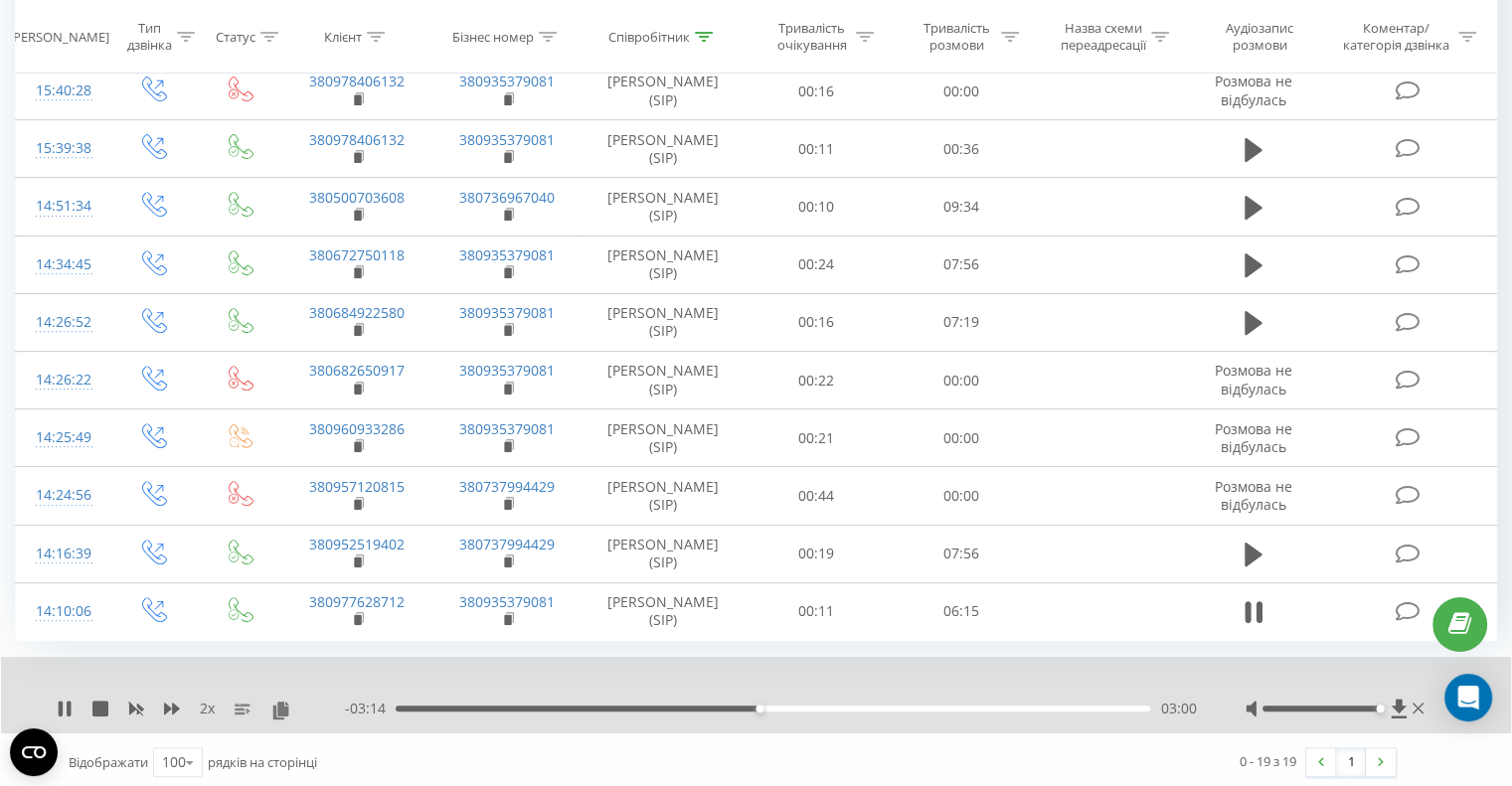 click on "03:00" at bounding box center [772, 708] 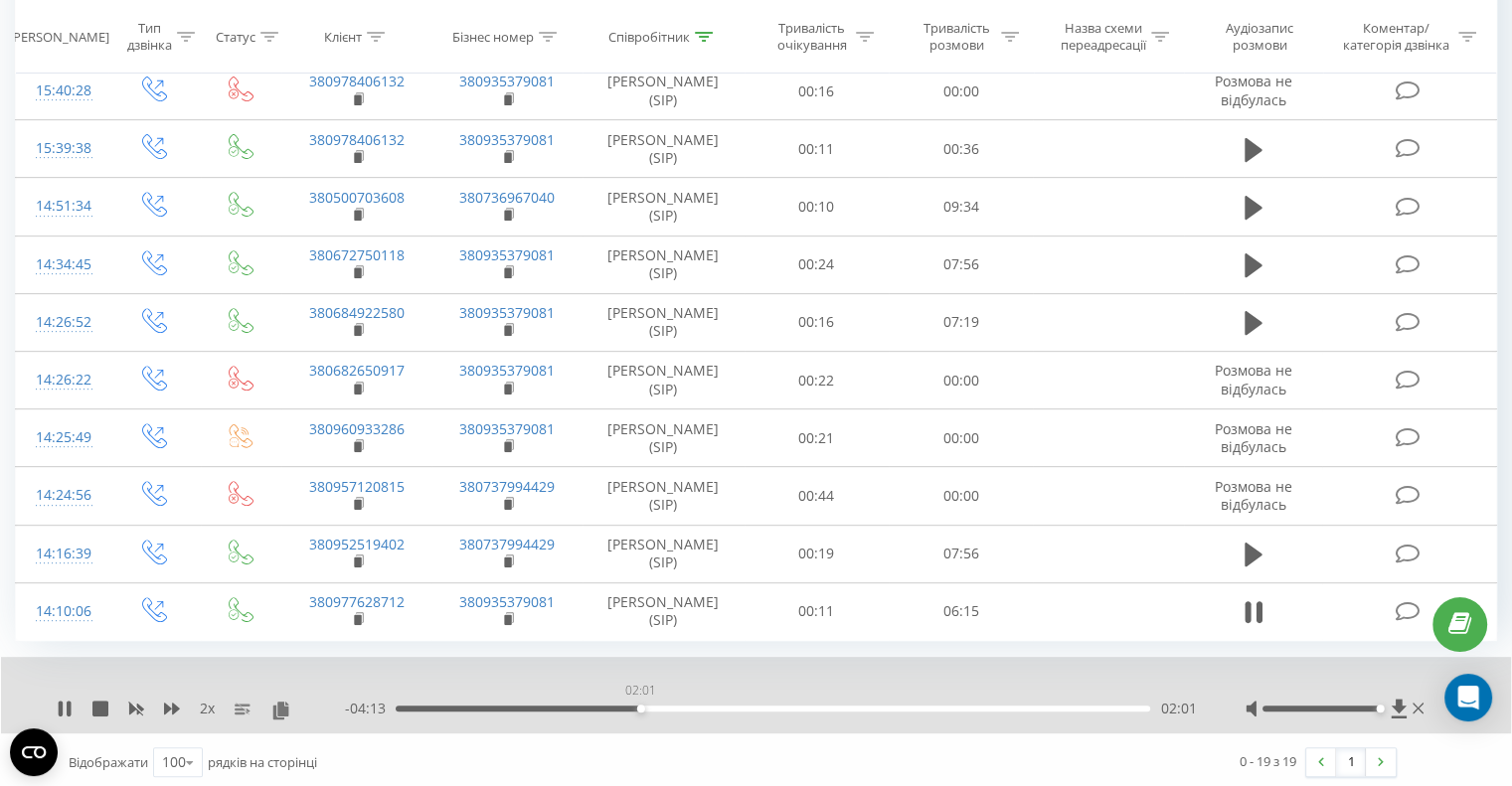 click on "02:01" at bounding box center [772, 708] 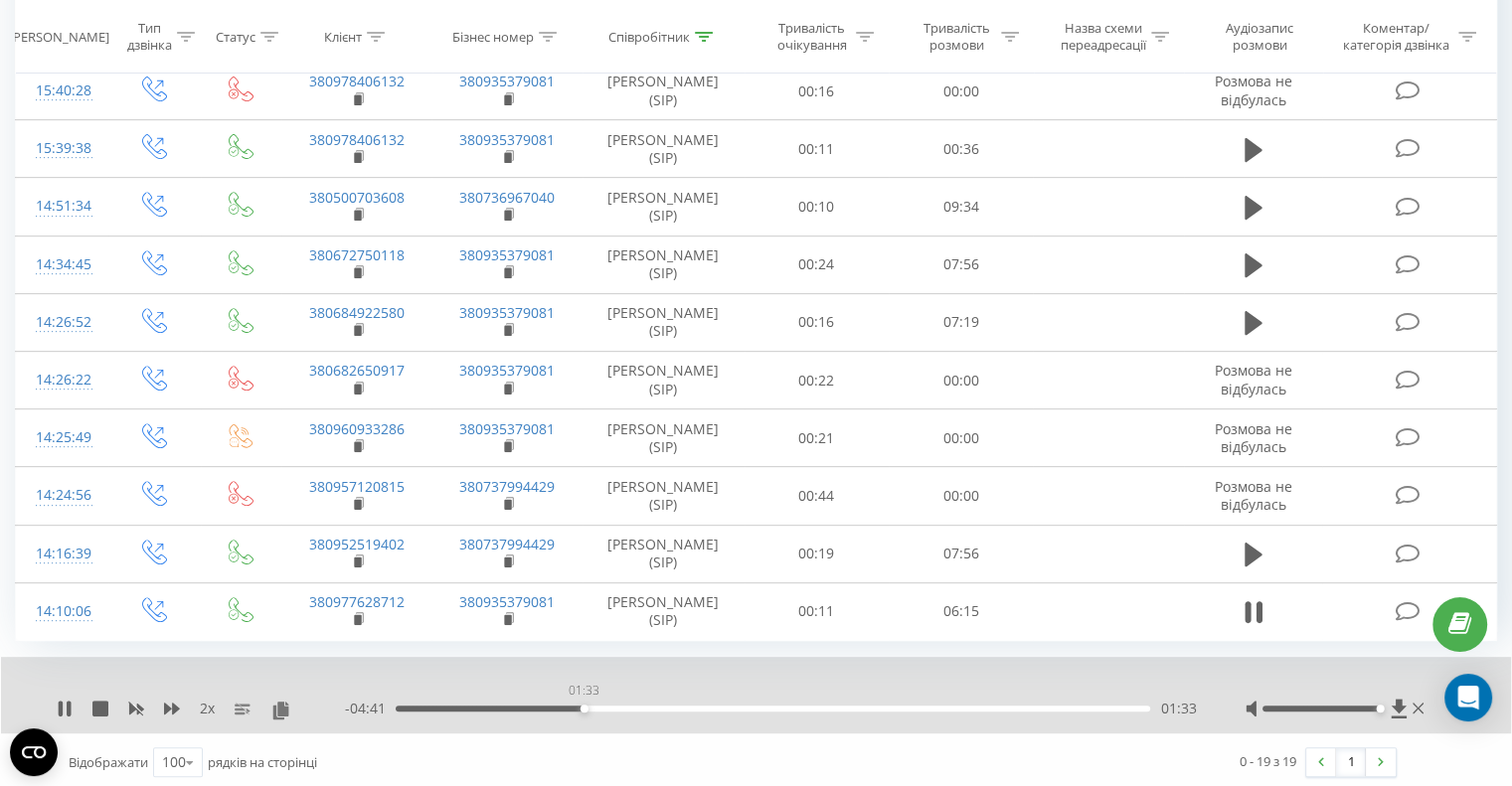 click on "01:33" at bounding box center [772, 708] 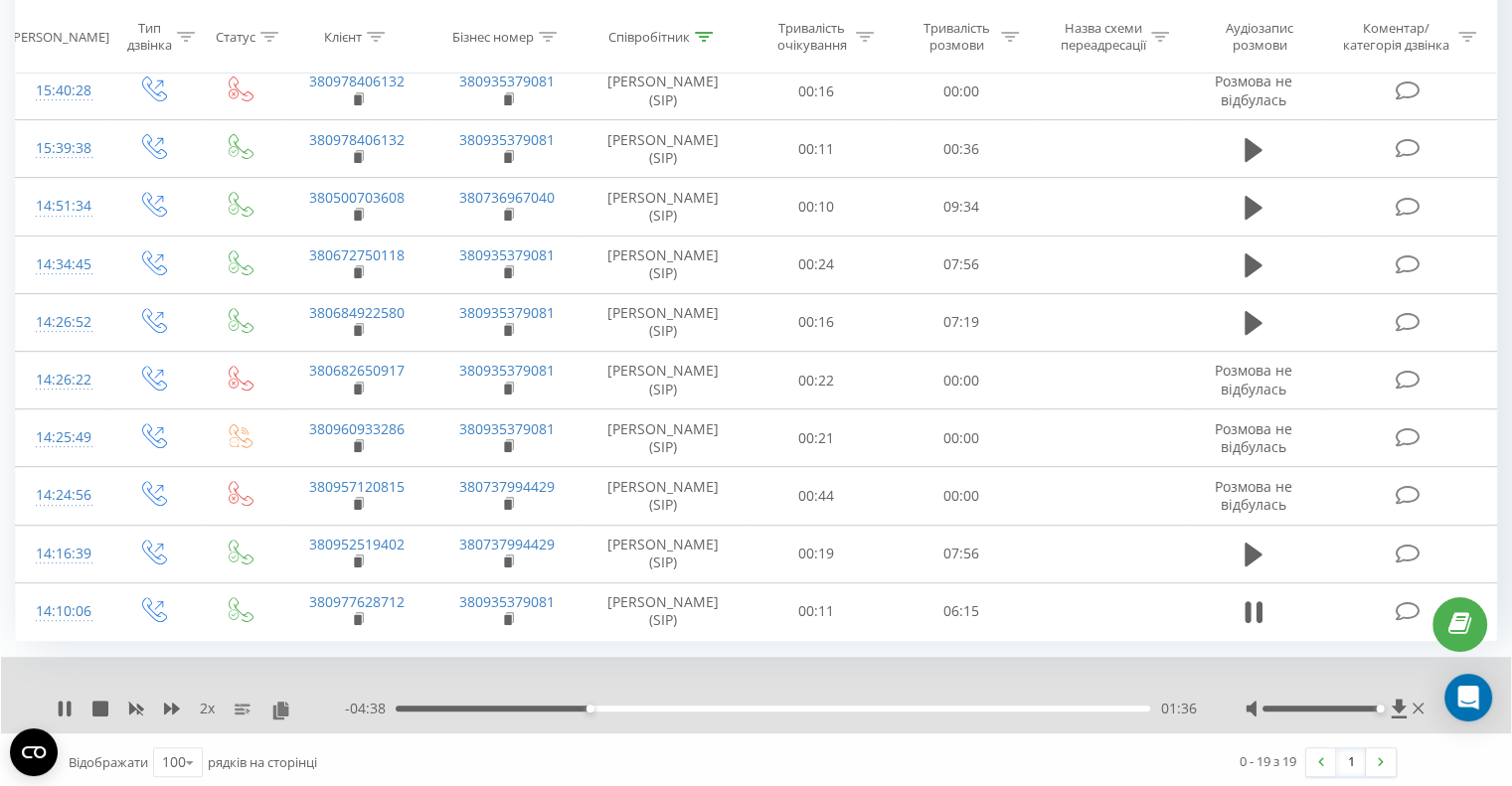click on "01:36" at bounding box center [772, 708] 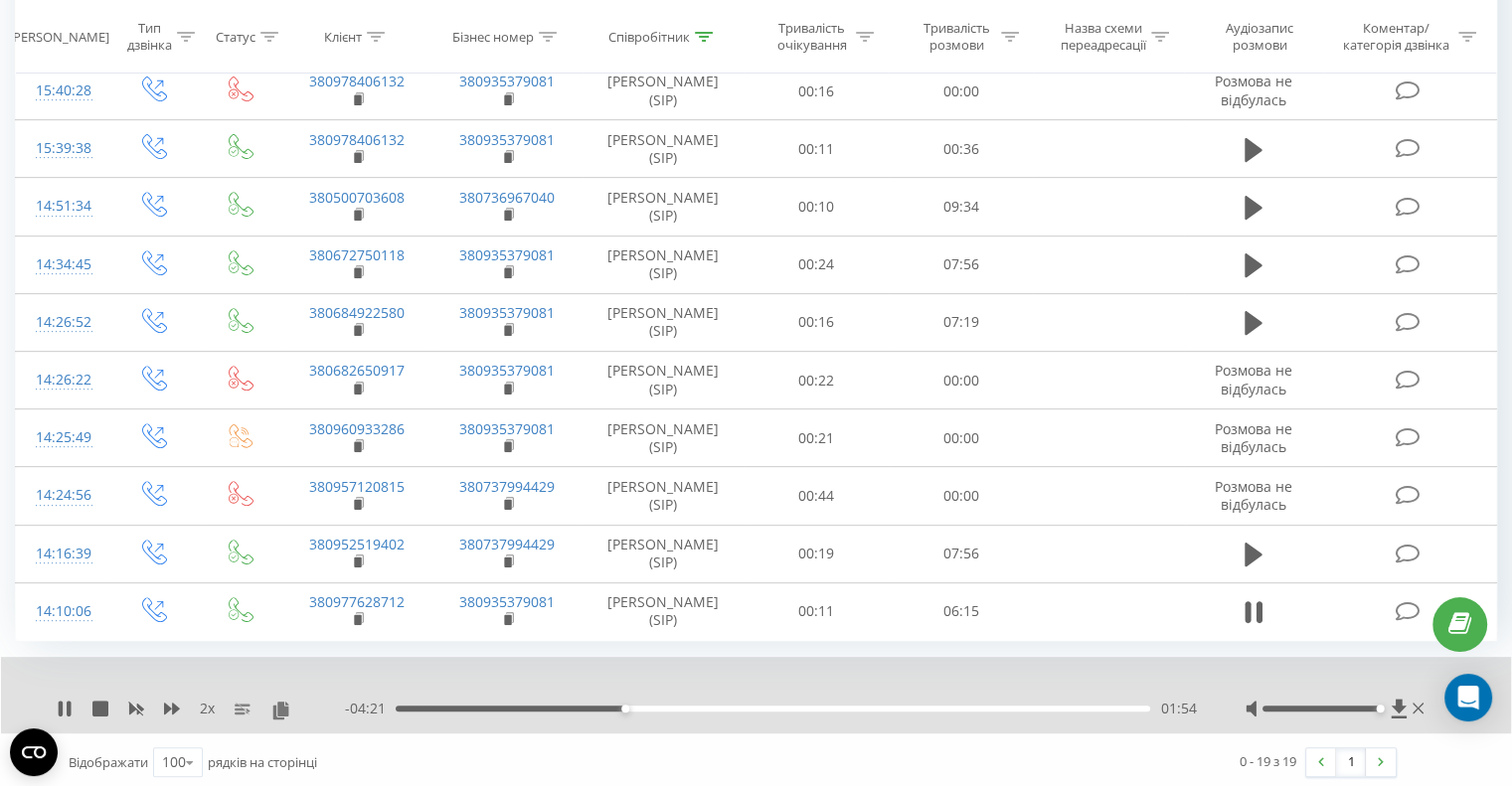 click on "01:54" at bounding box center (772, 708) 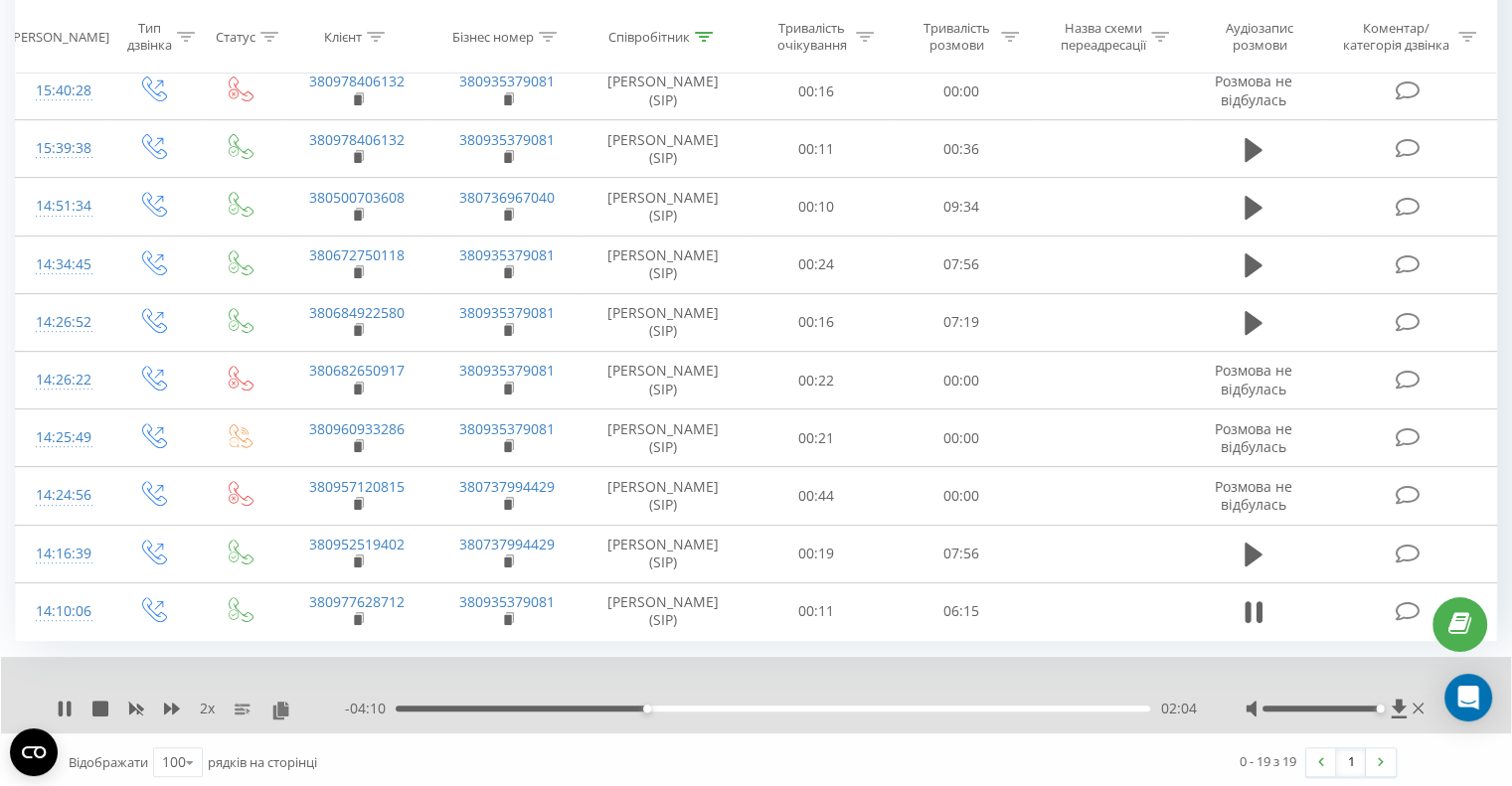 click on "02:04" at bounding box center [772, 708] 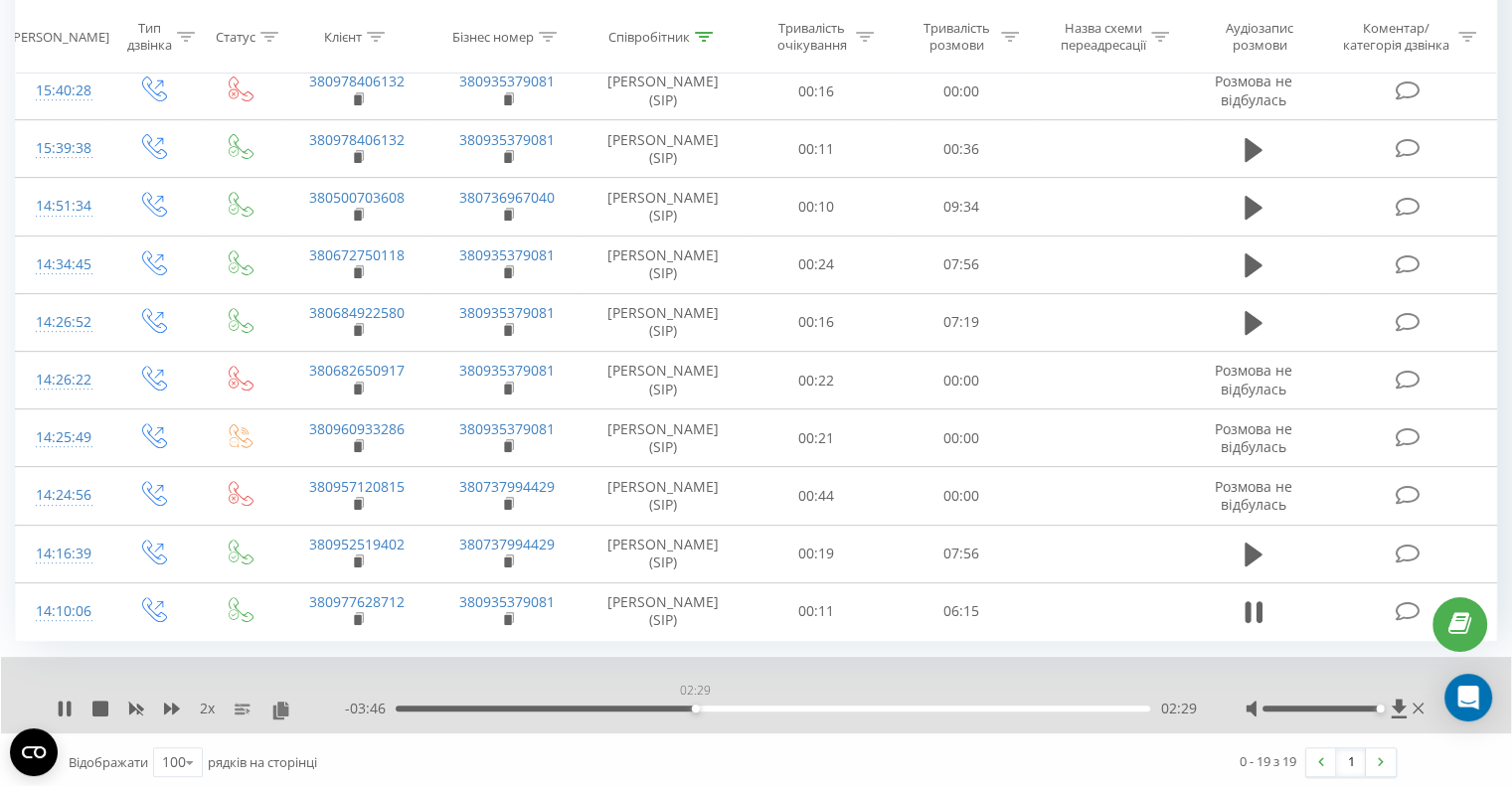 click on "02:29" at bounding box center (772, 708) 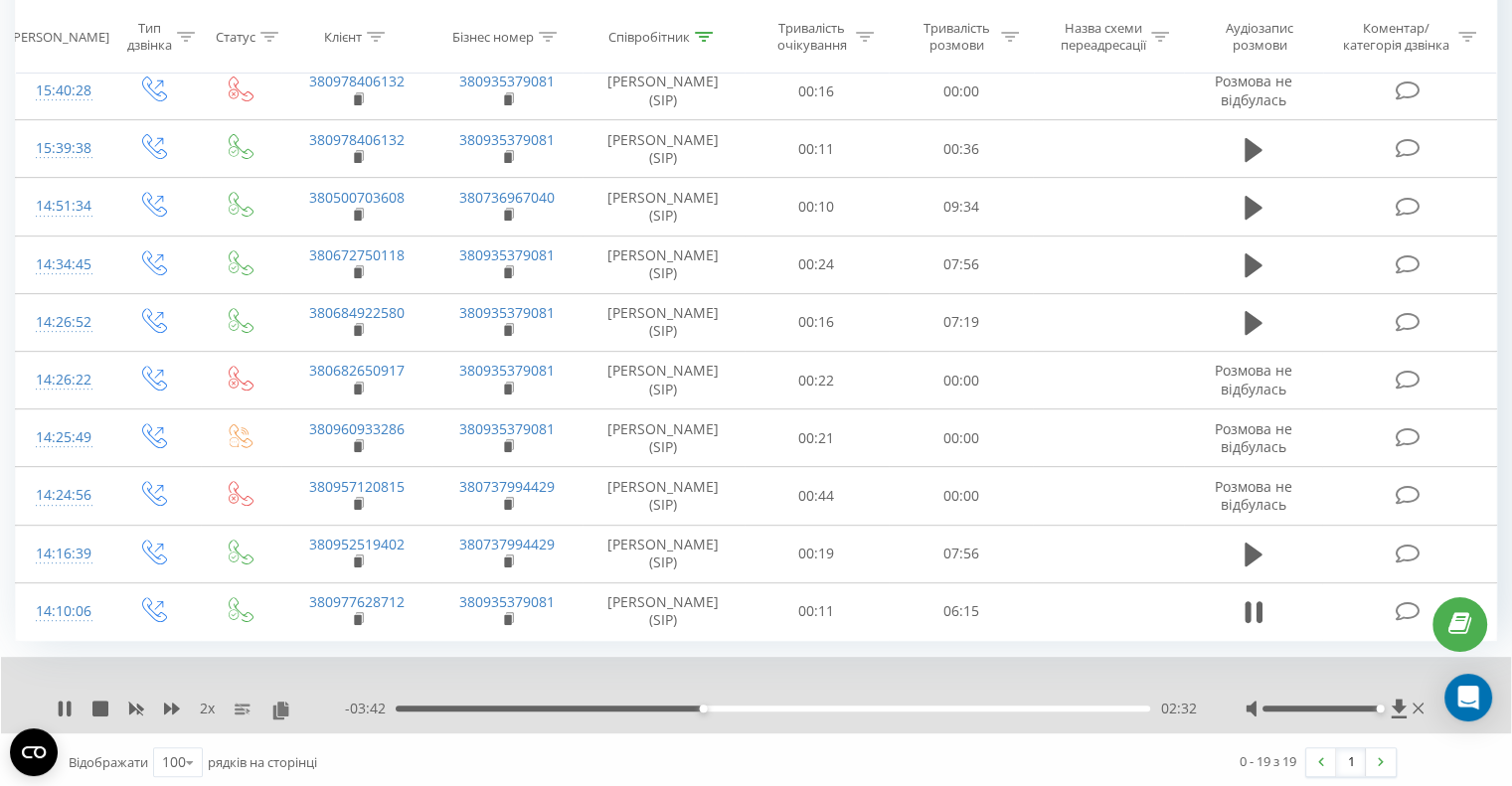 click on "02:32" at bounding box center (772, 708) 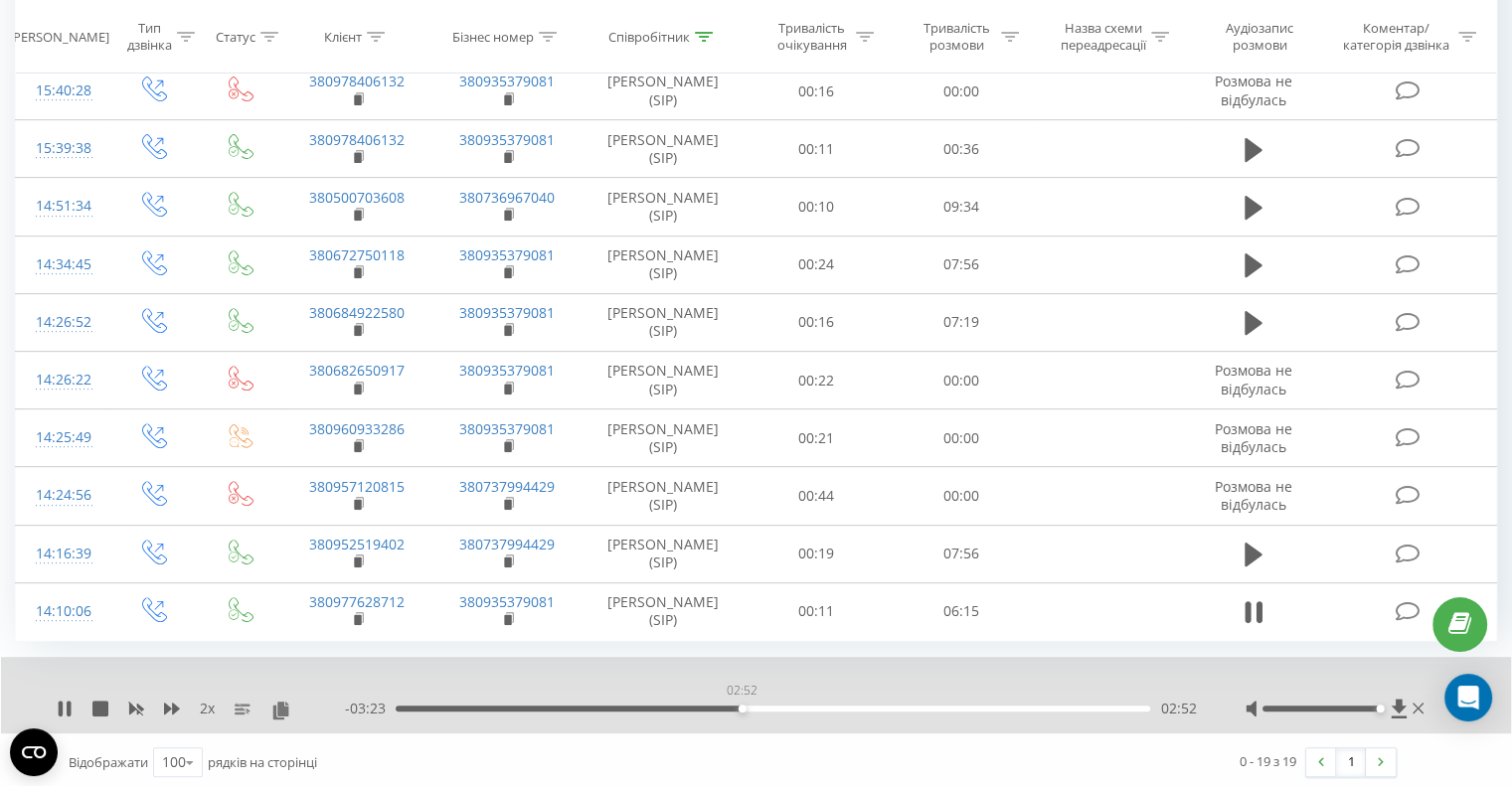 click on "02:52" at bounding box center (772, 708) 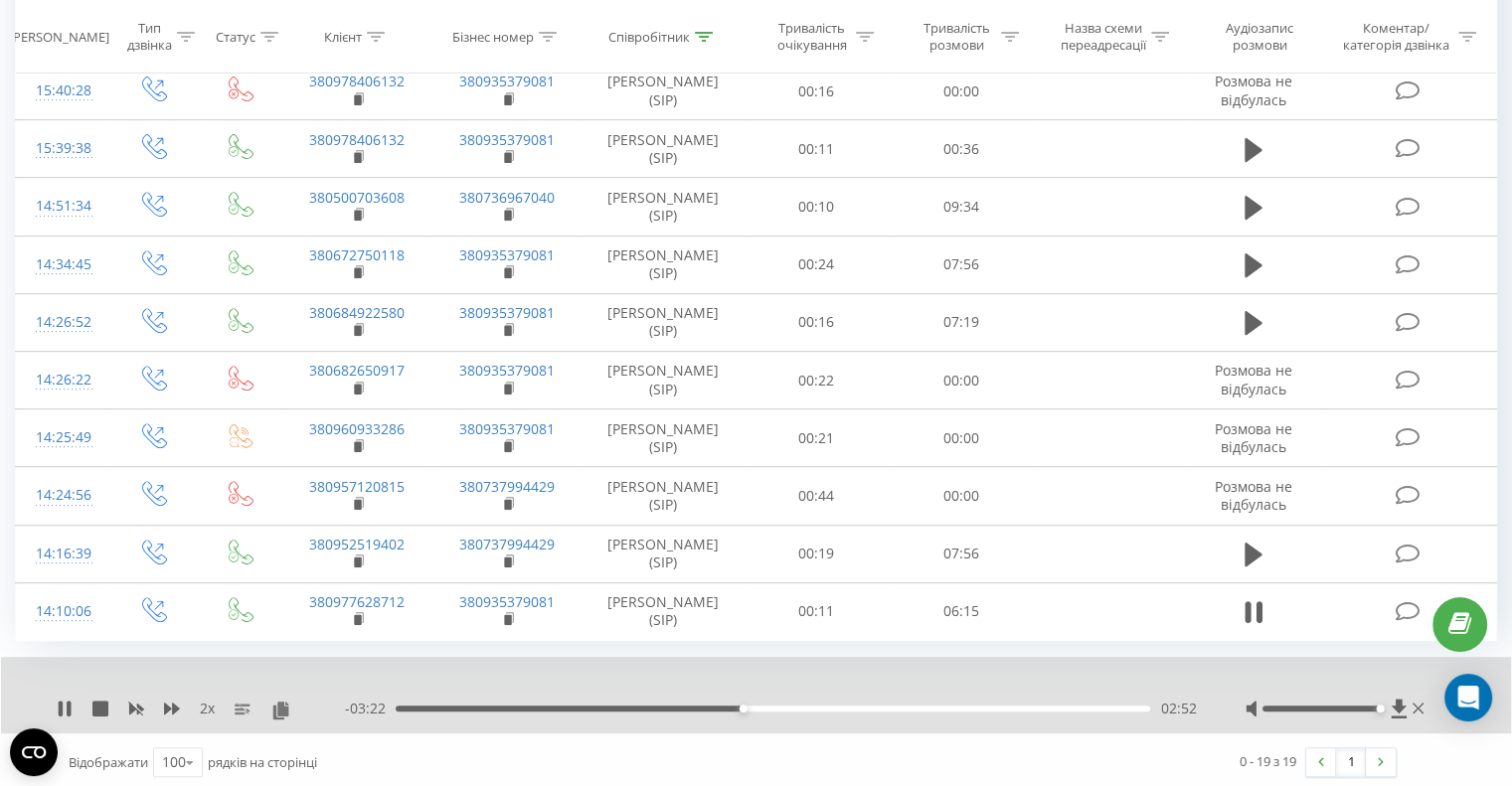 click on "02:52" at bounding box center (772, 708) 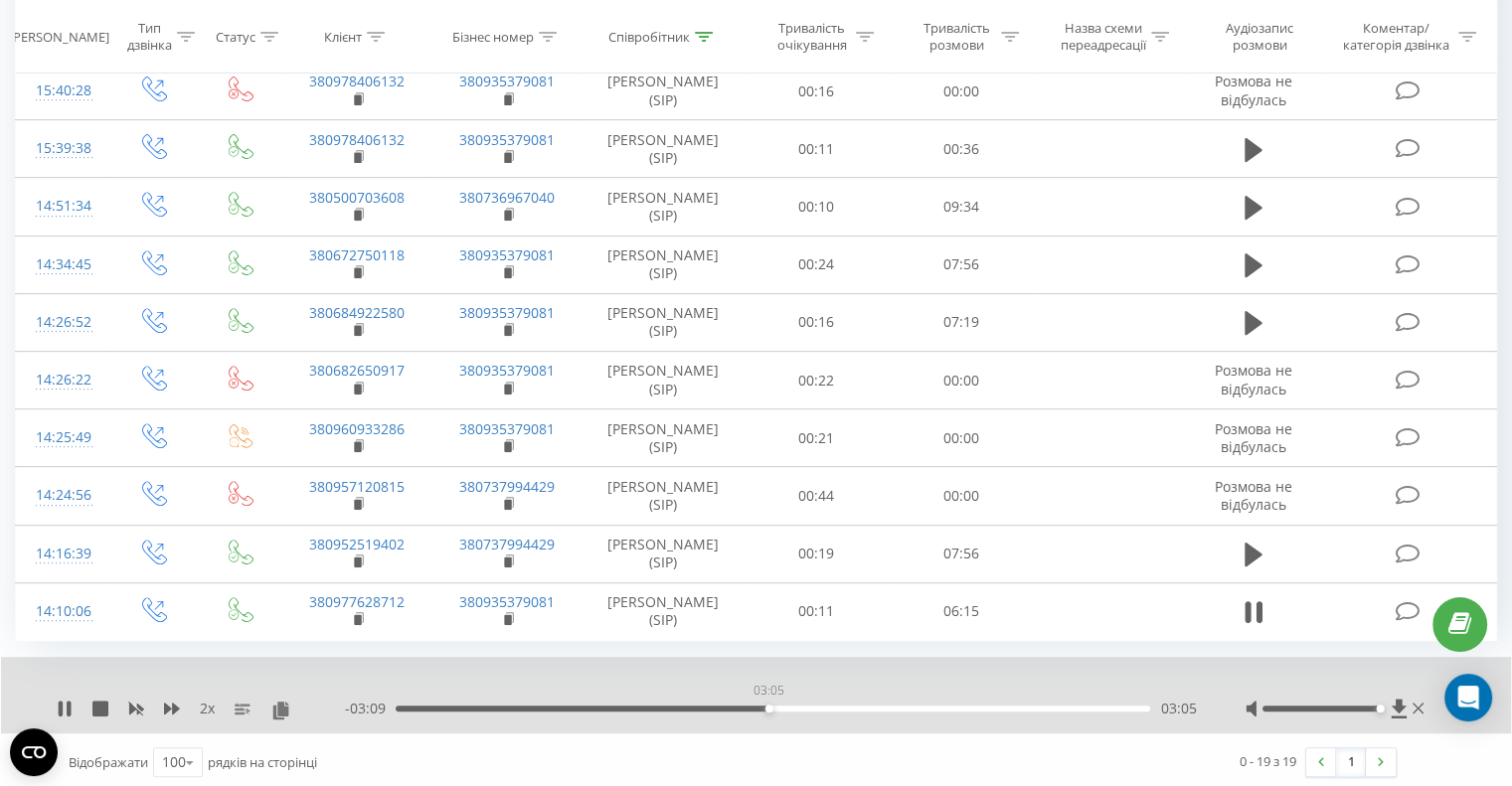 click on "03:05" at bounding box center (772, 708) 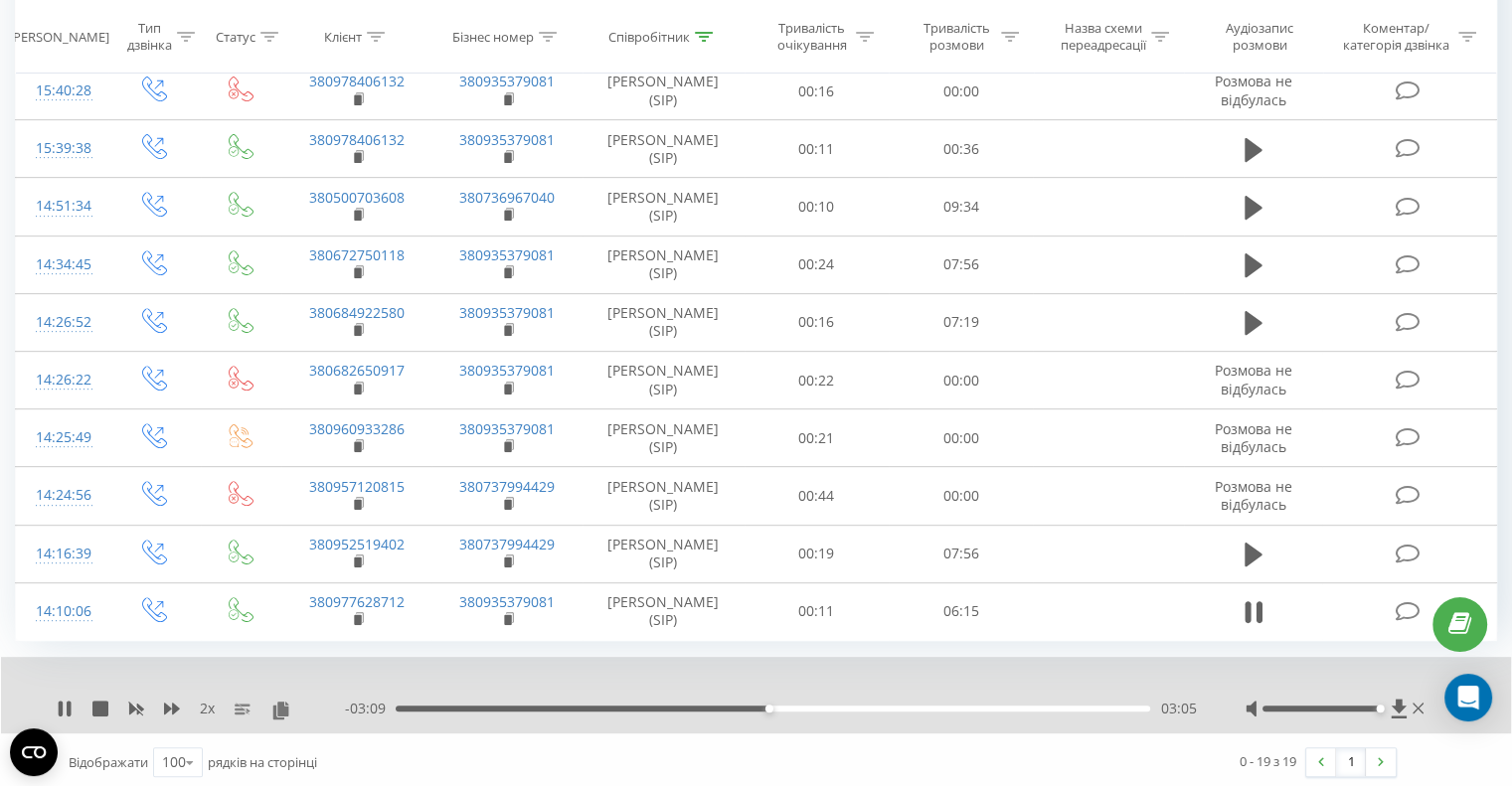 click on "03:05" at bounding box center [772, 708] 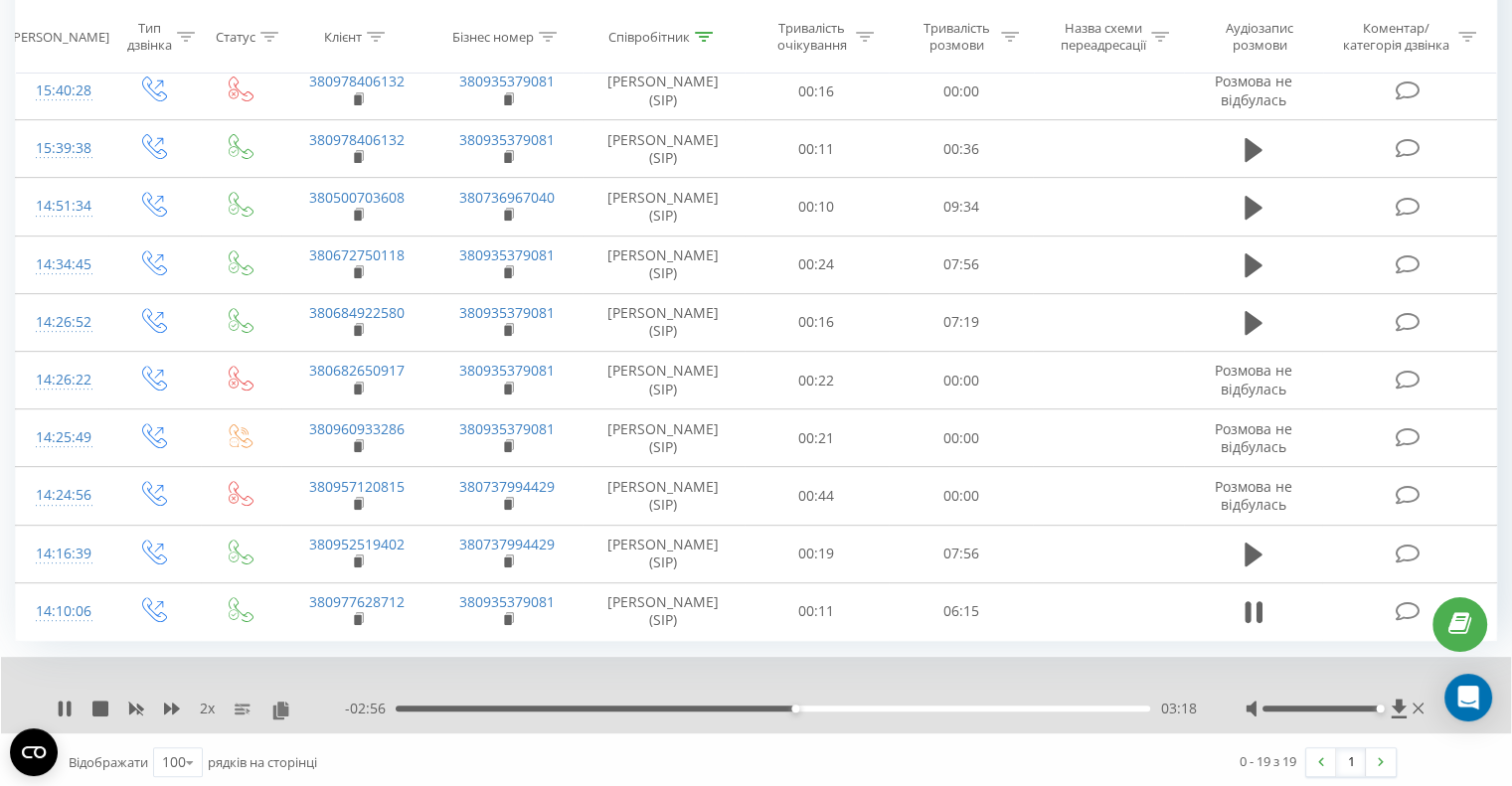 click on "03:18" at bounding box center (772, 708) 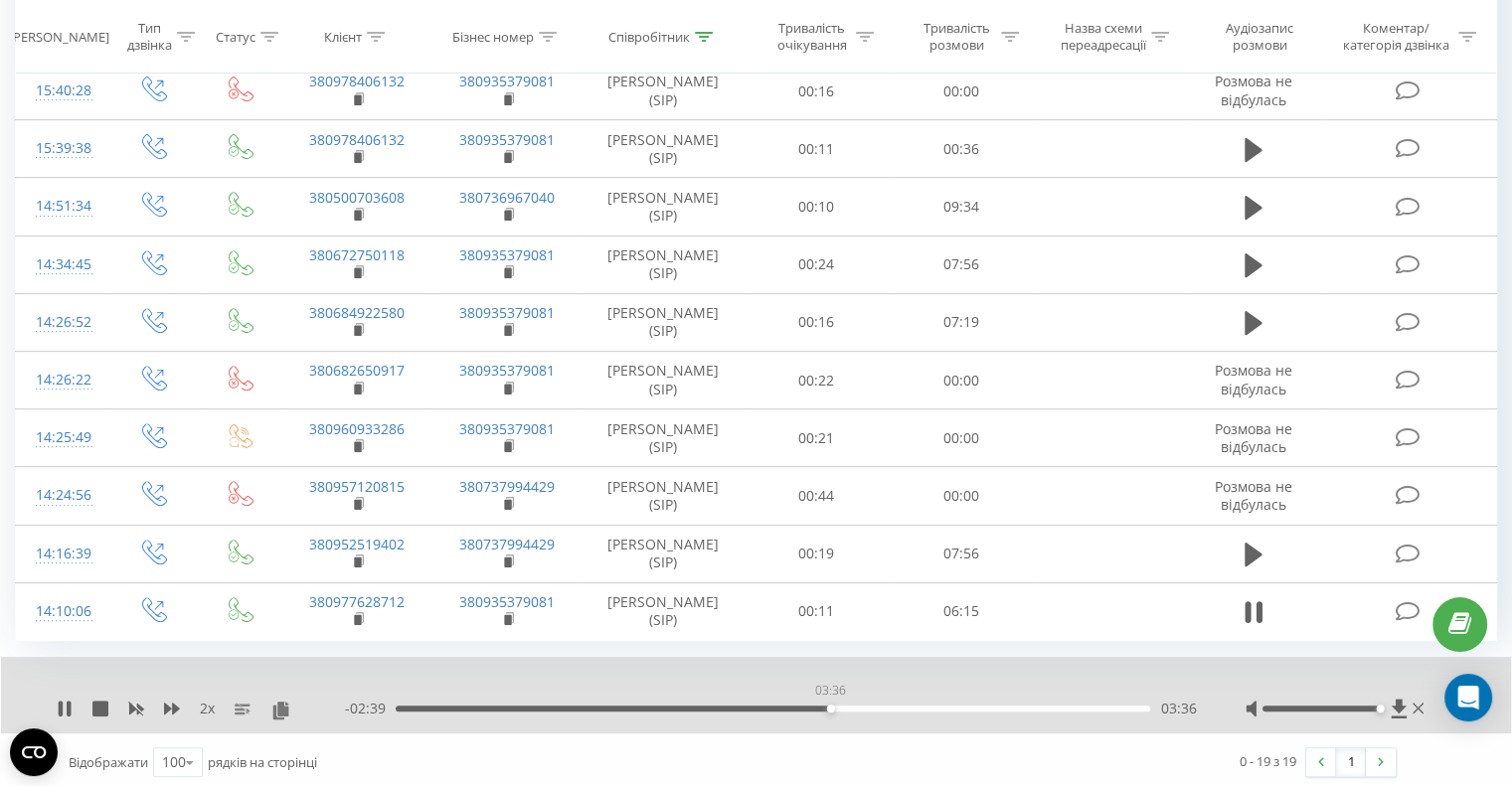 click on "03:36" at bounding box center (772, 708) 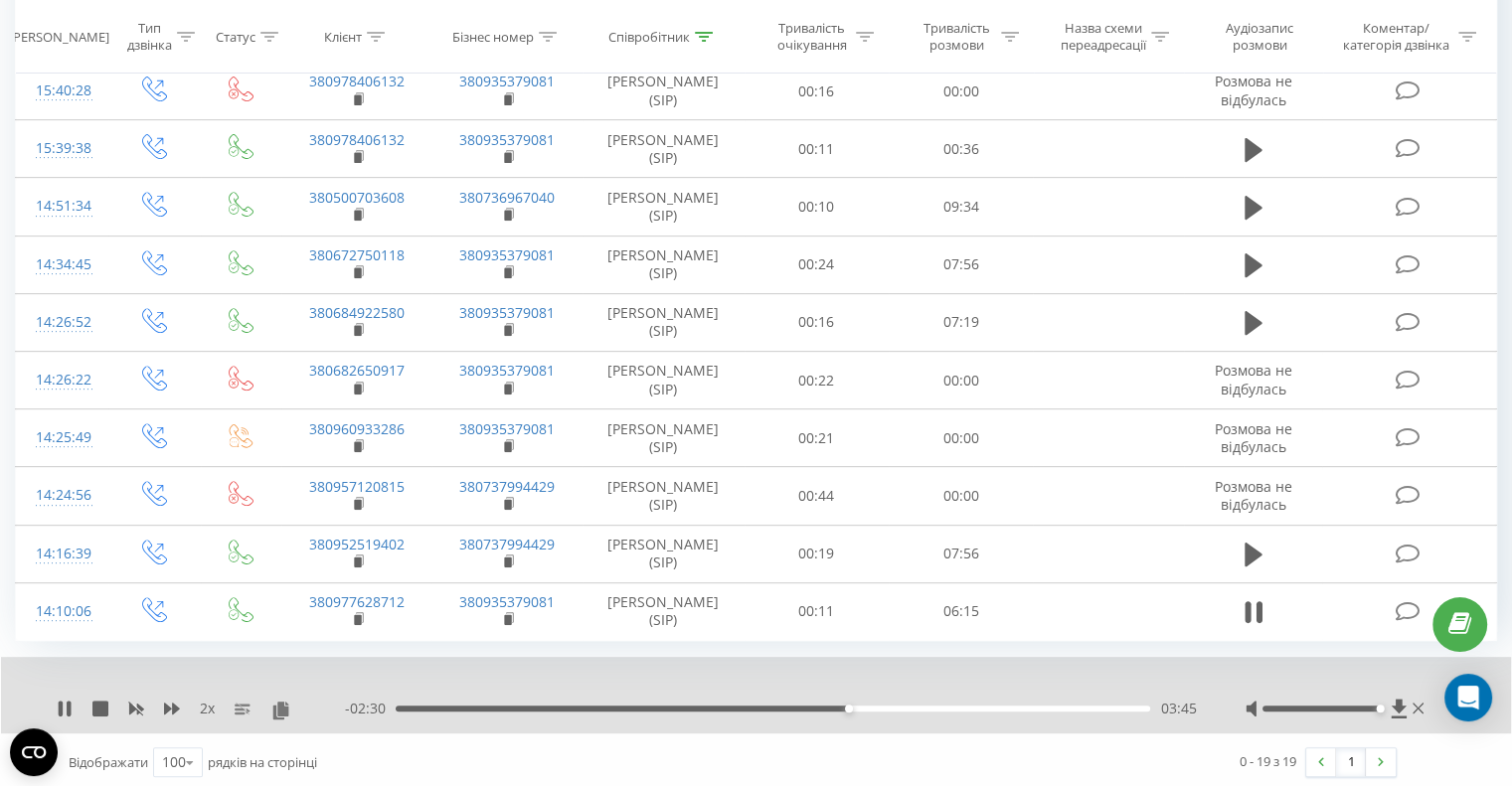 click on "03:45" at bounding box center (772, 708) 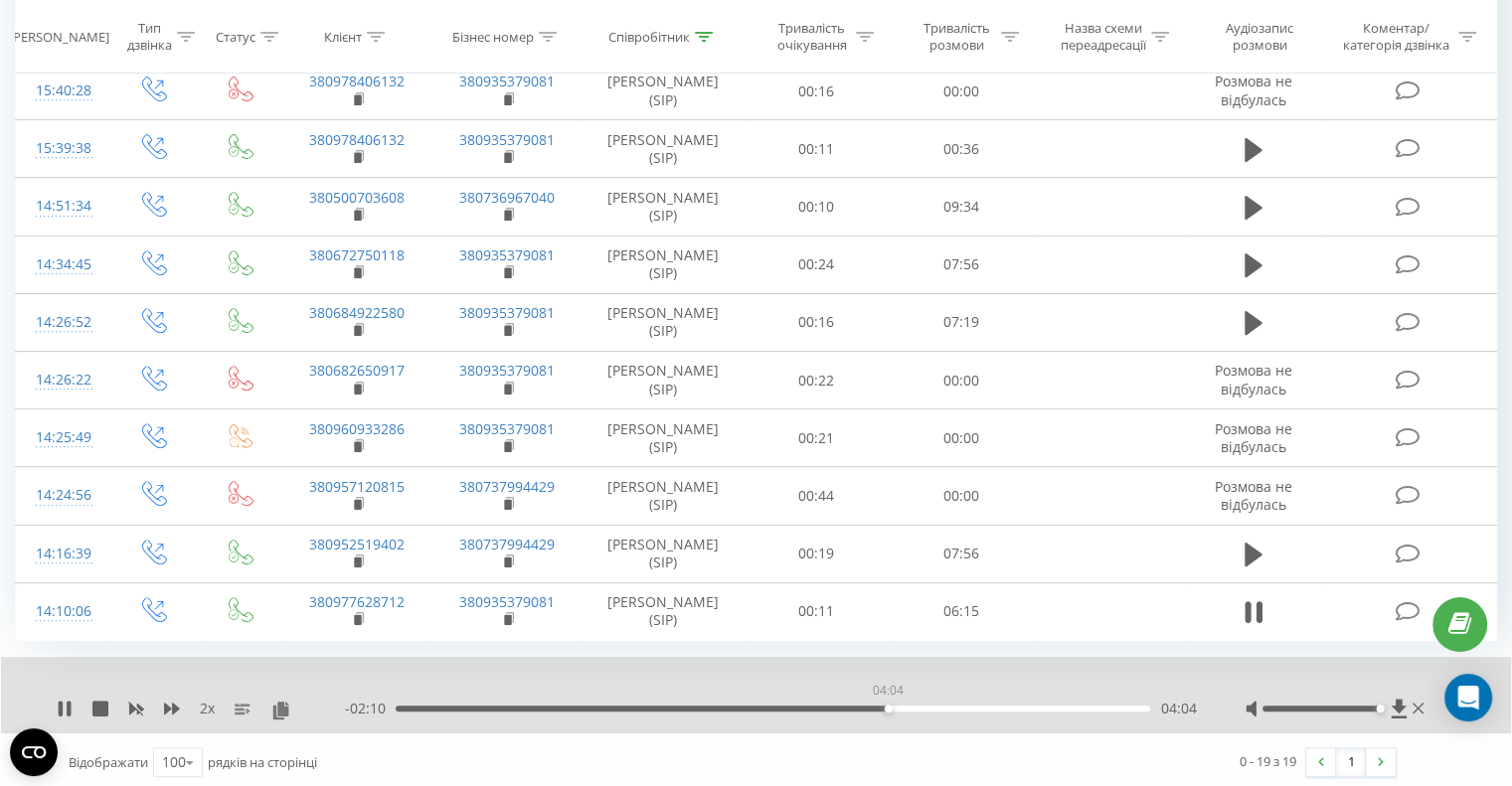 click on "04:04" at bounding box center [772, 708] 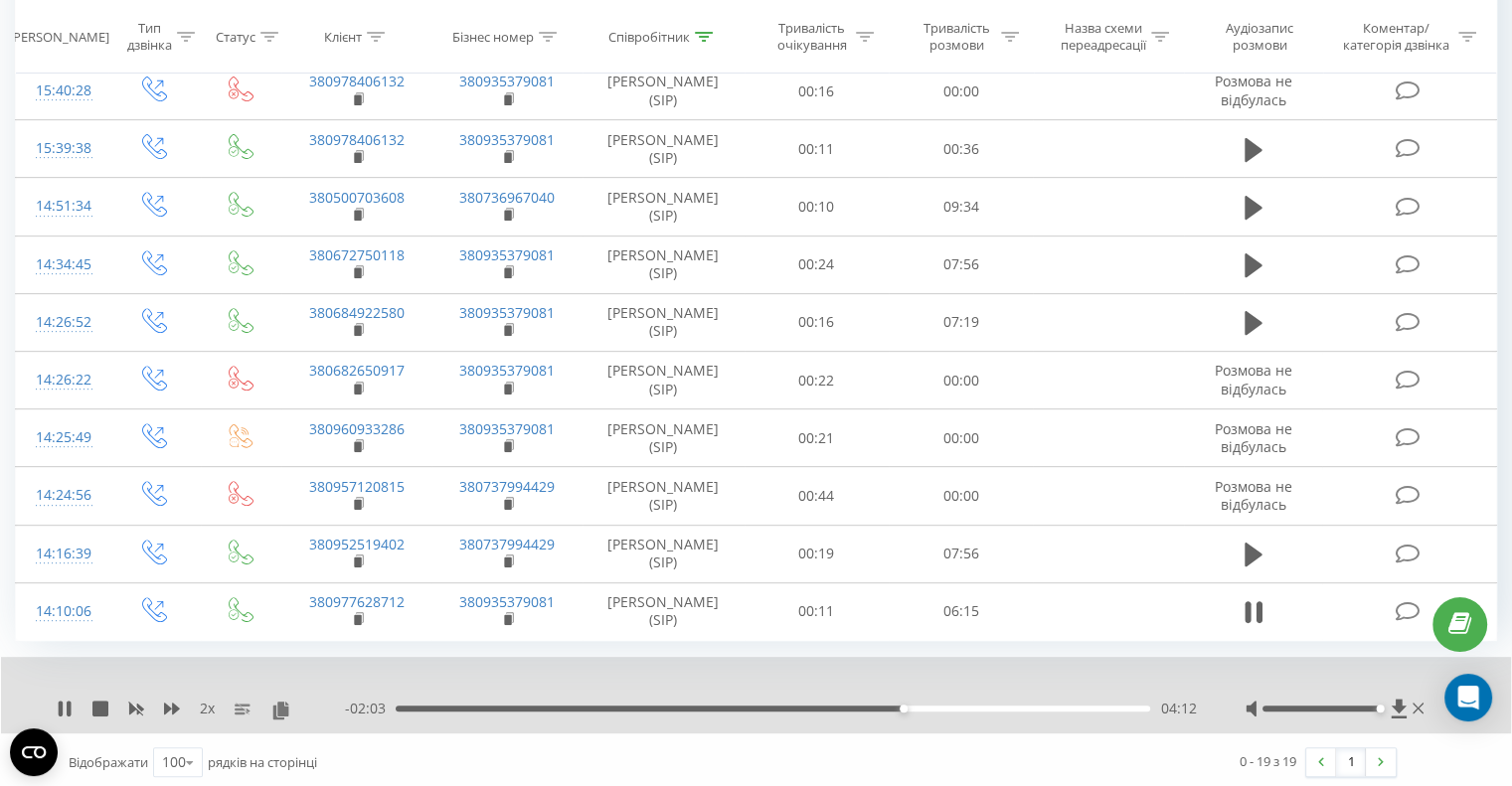 click on "04:12" at bounding box center (772, 708) 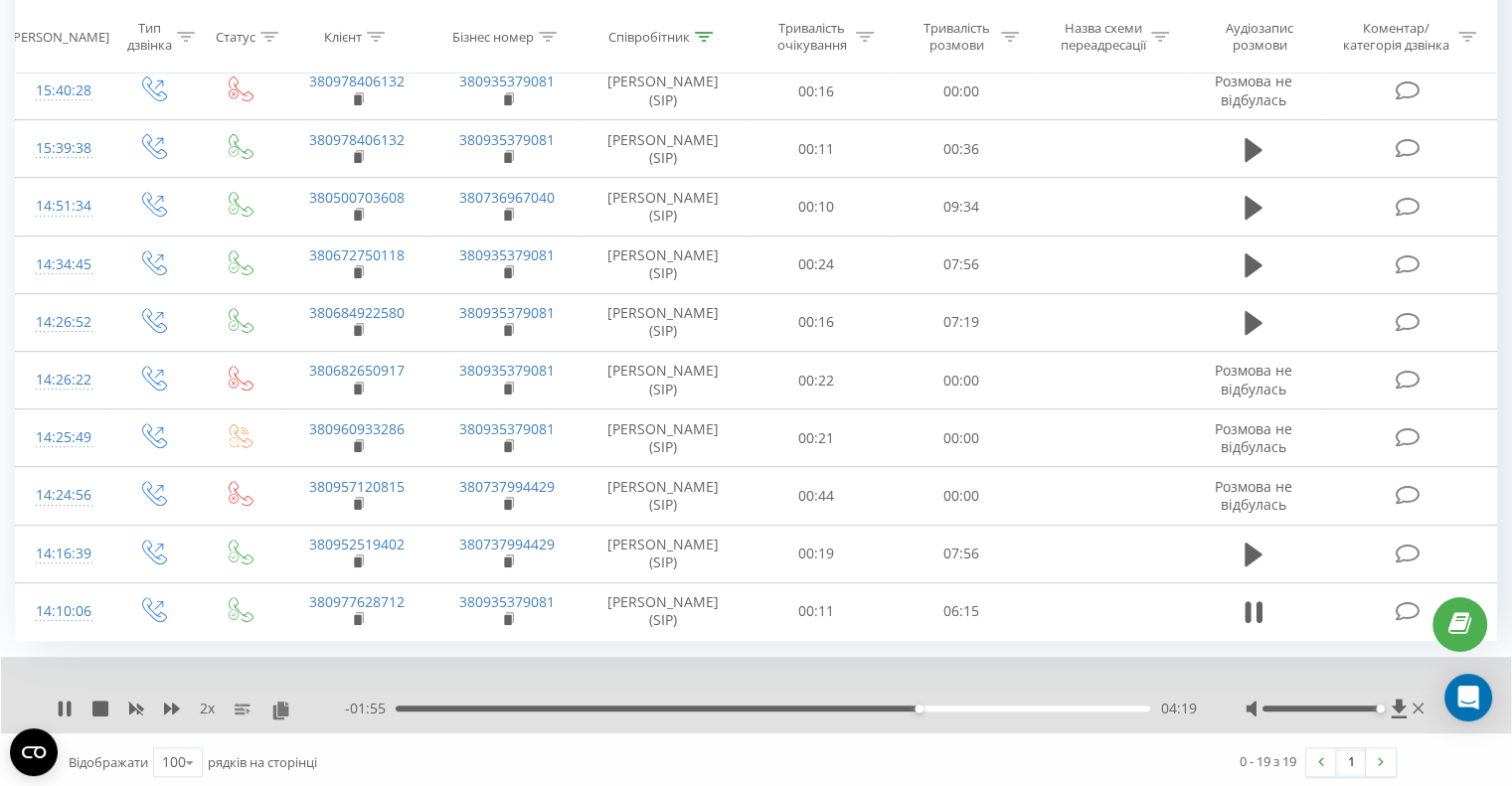 click on "04:19" at bounding box center [772, 708] 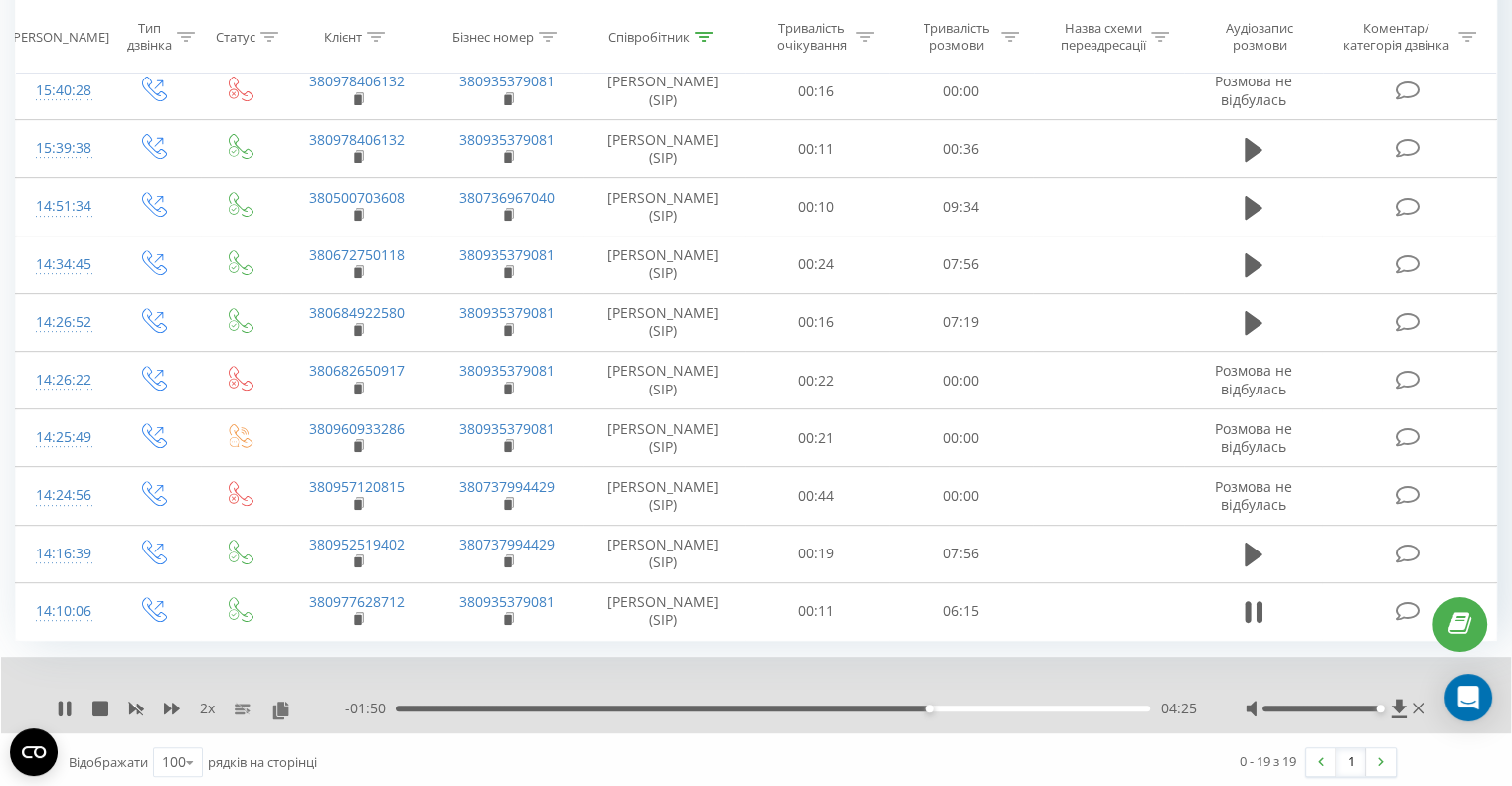 click on "04:25" at bounding box center (930, 708) 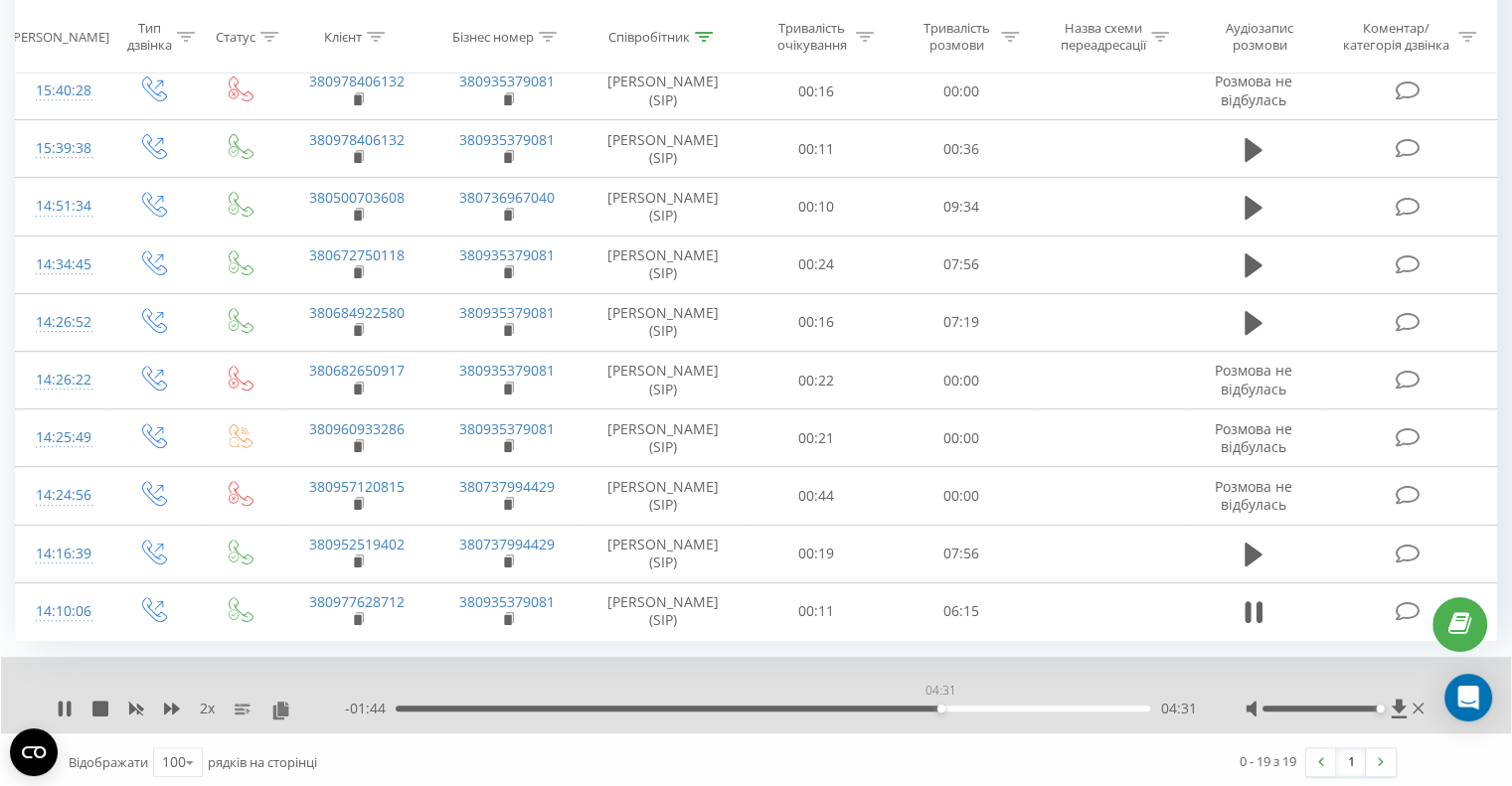 click on "04:31" at bounding box center [772, 708] 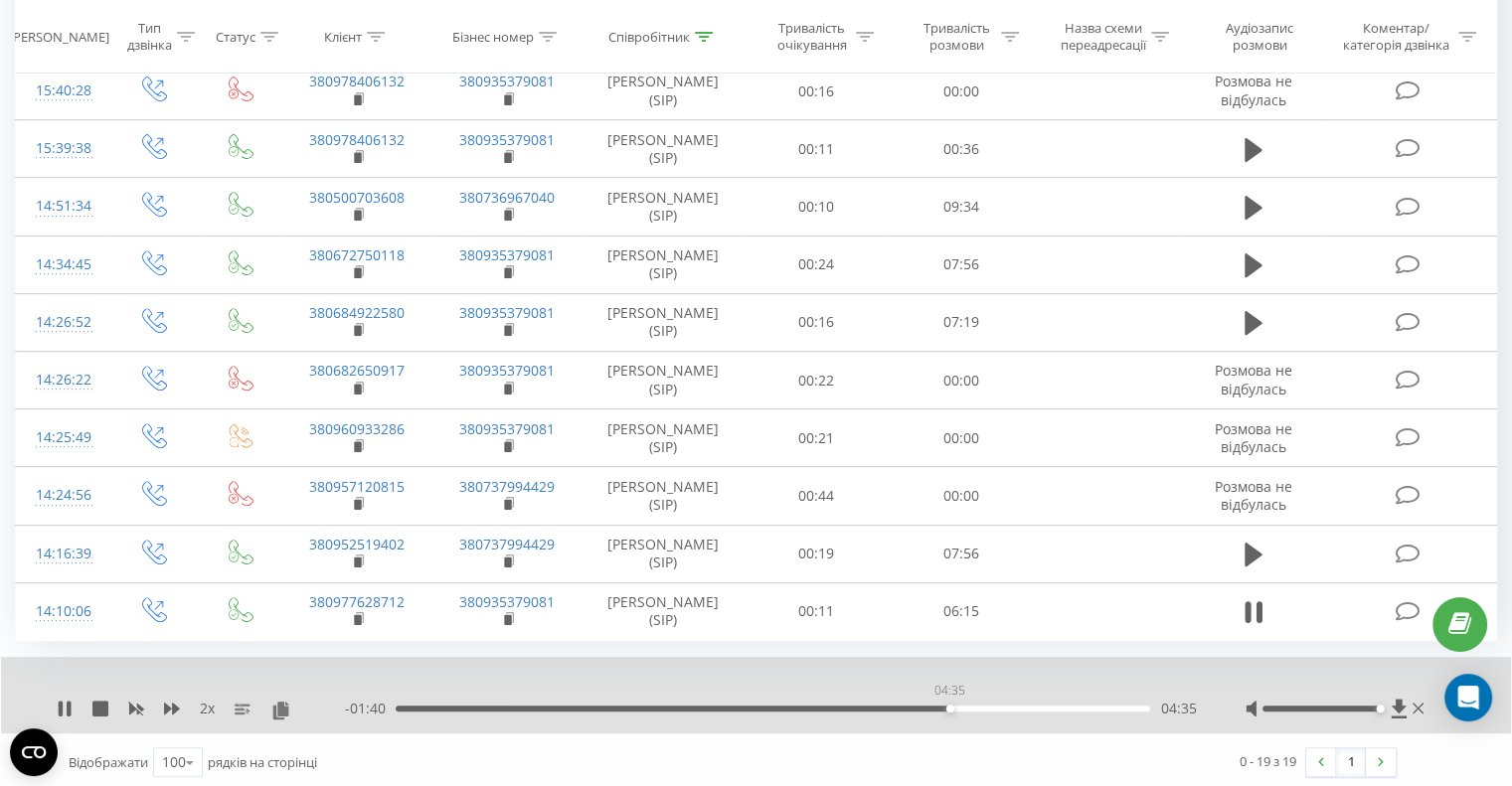 click on "04:35" at bounding box center (950, 708) 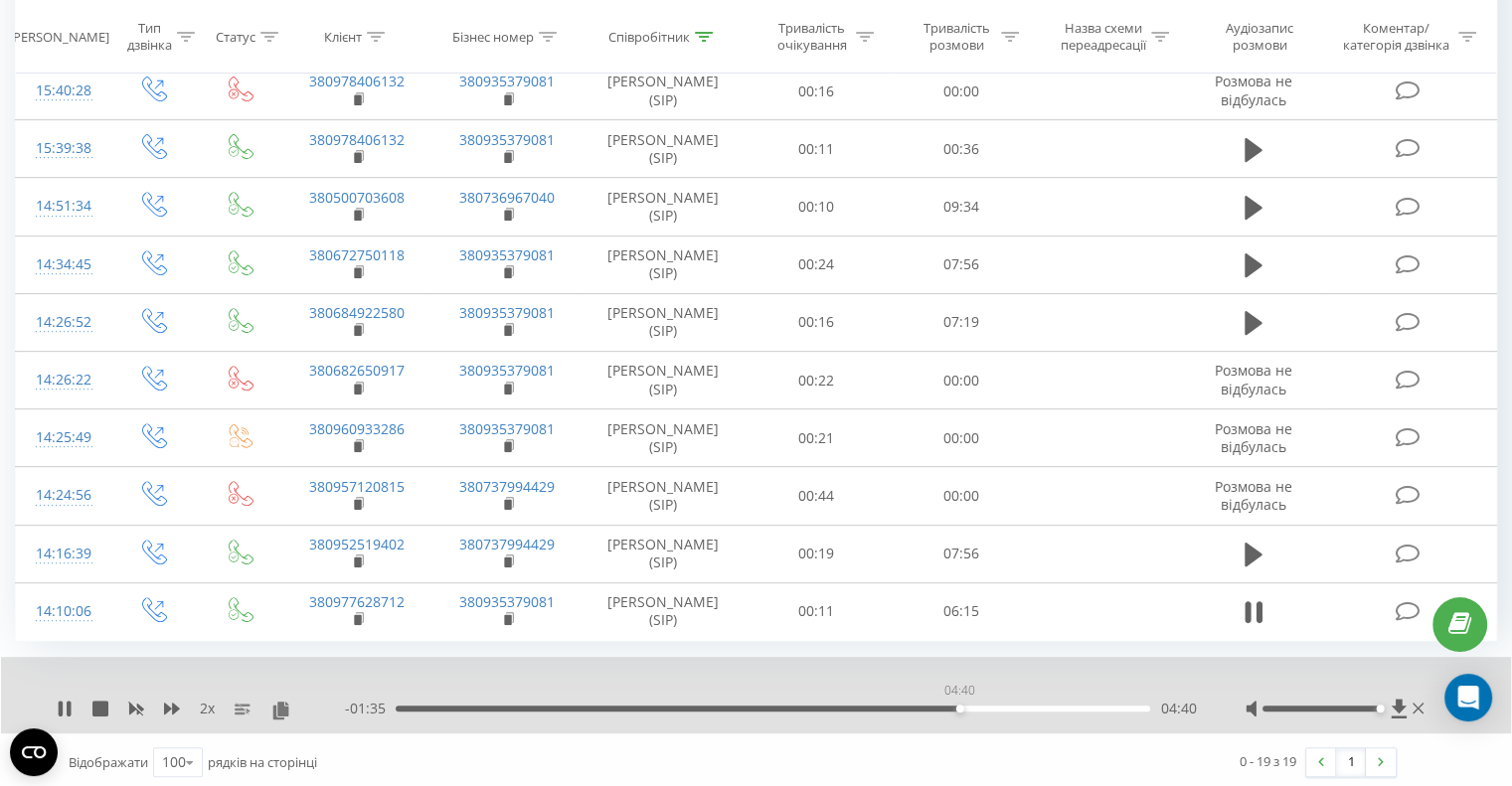 click on "04:40" at bounding box center (772, 708) 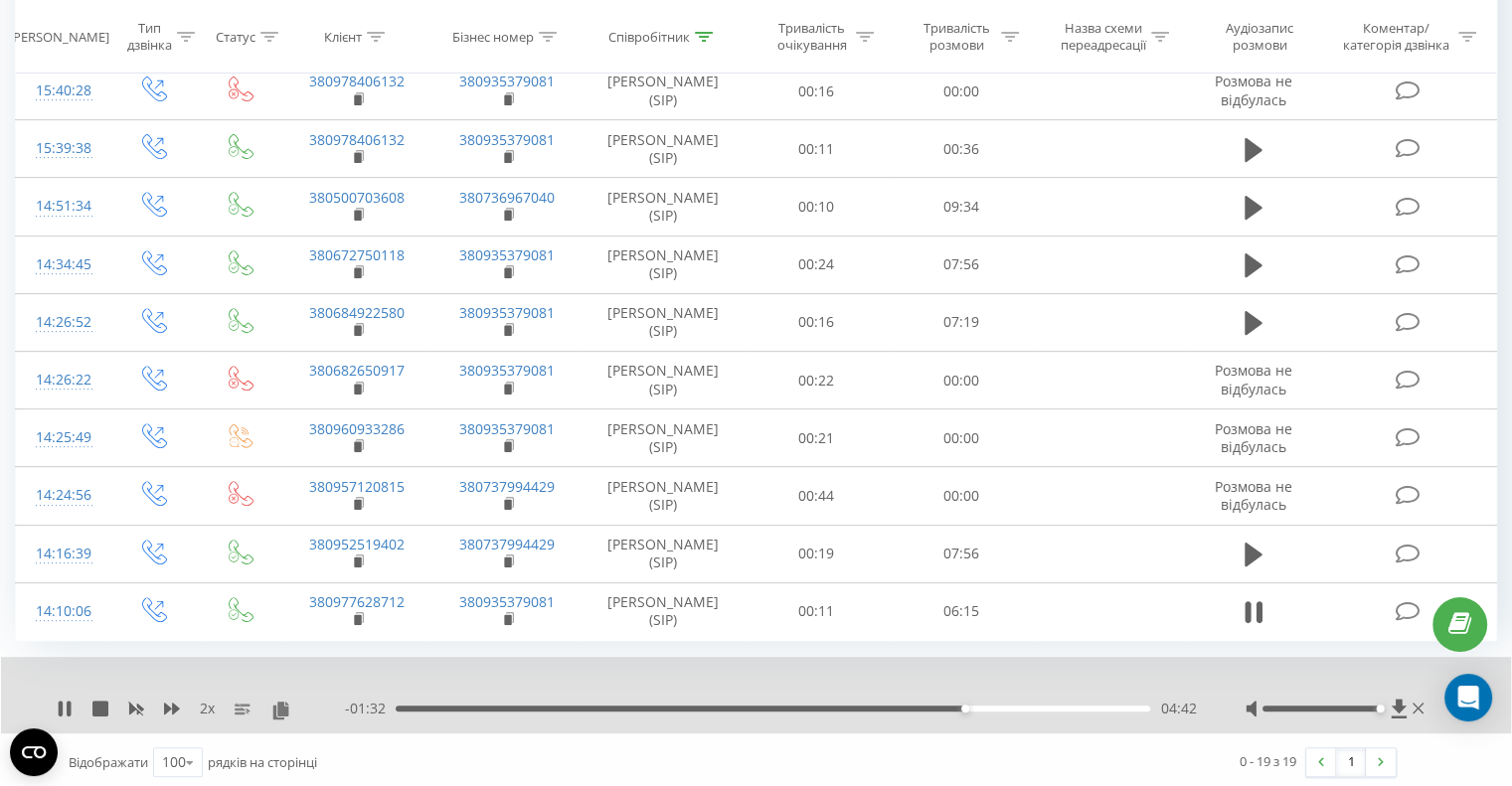 click on "04:42" at bounding box center (772, 708) 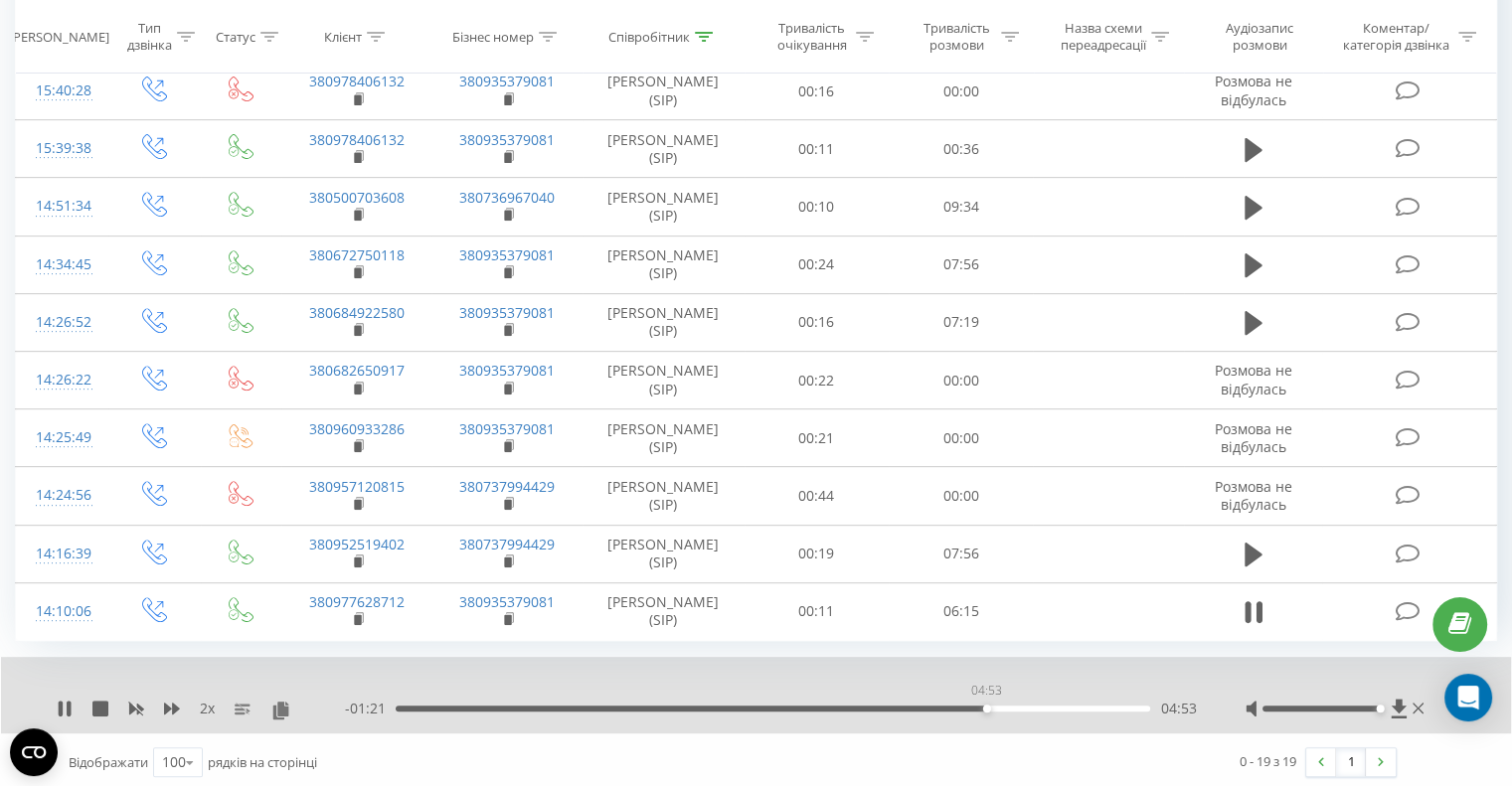 click on "04:53" at bounding box center (772, 708) 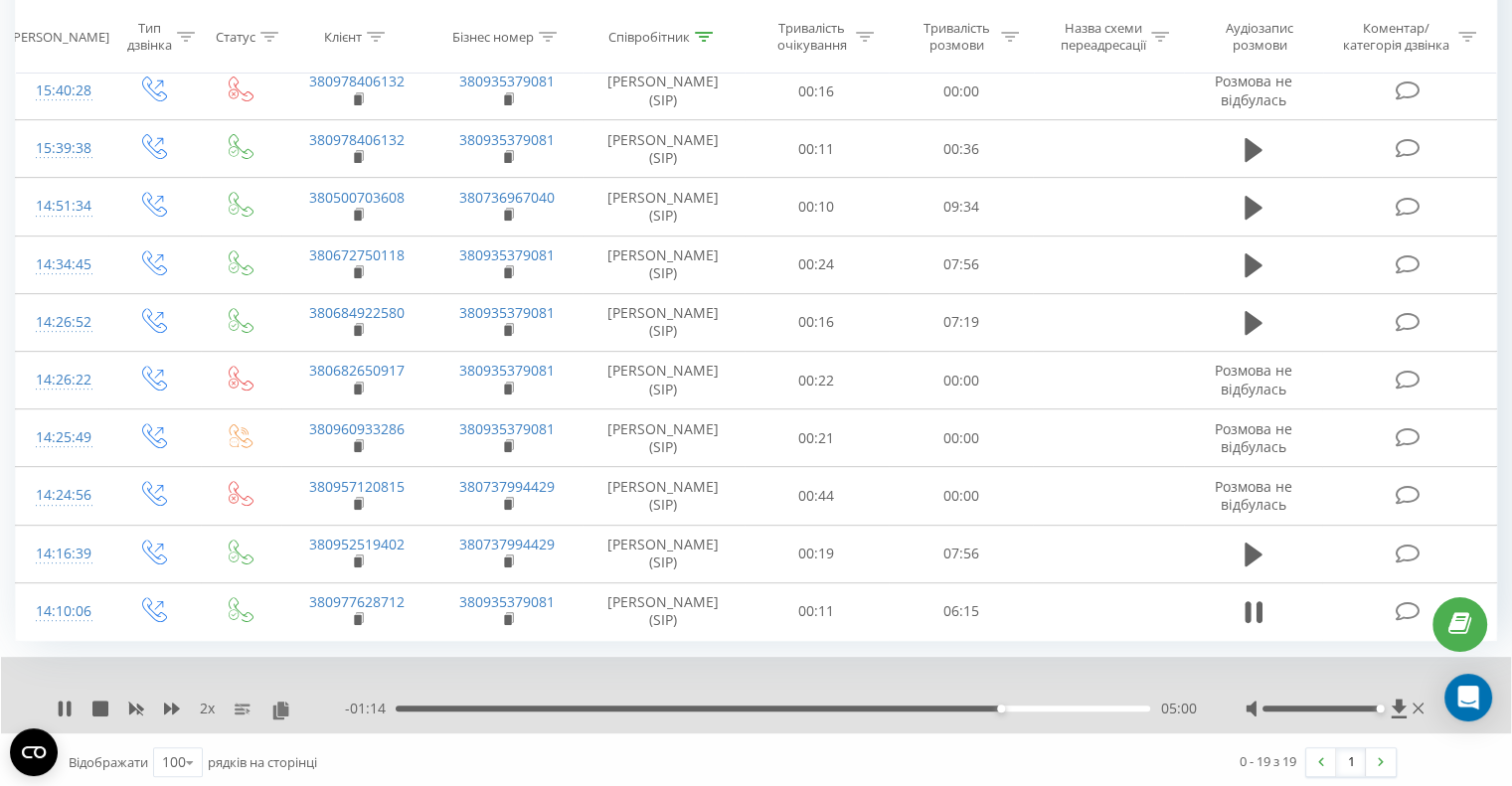 click on "05:00" at bounding box center (772, 708) 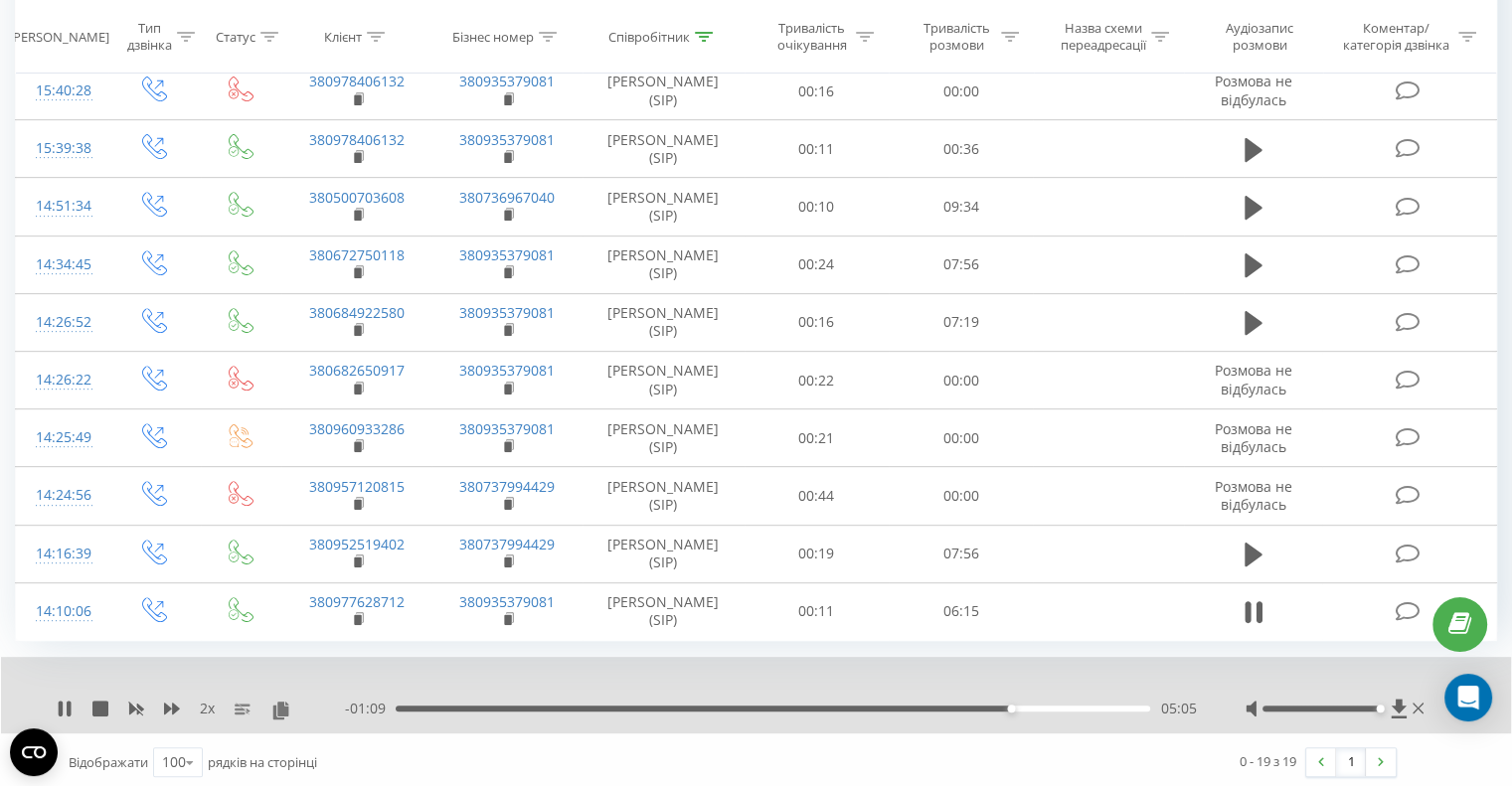 click on "05:05" at bounding box center [772, 708] 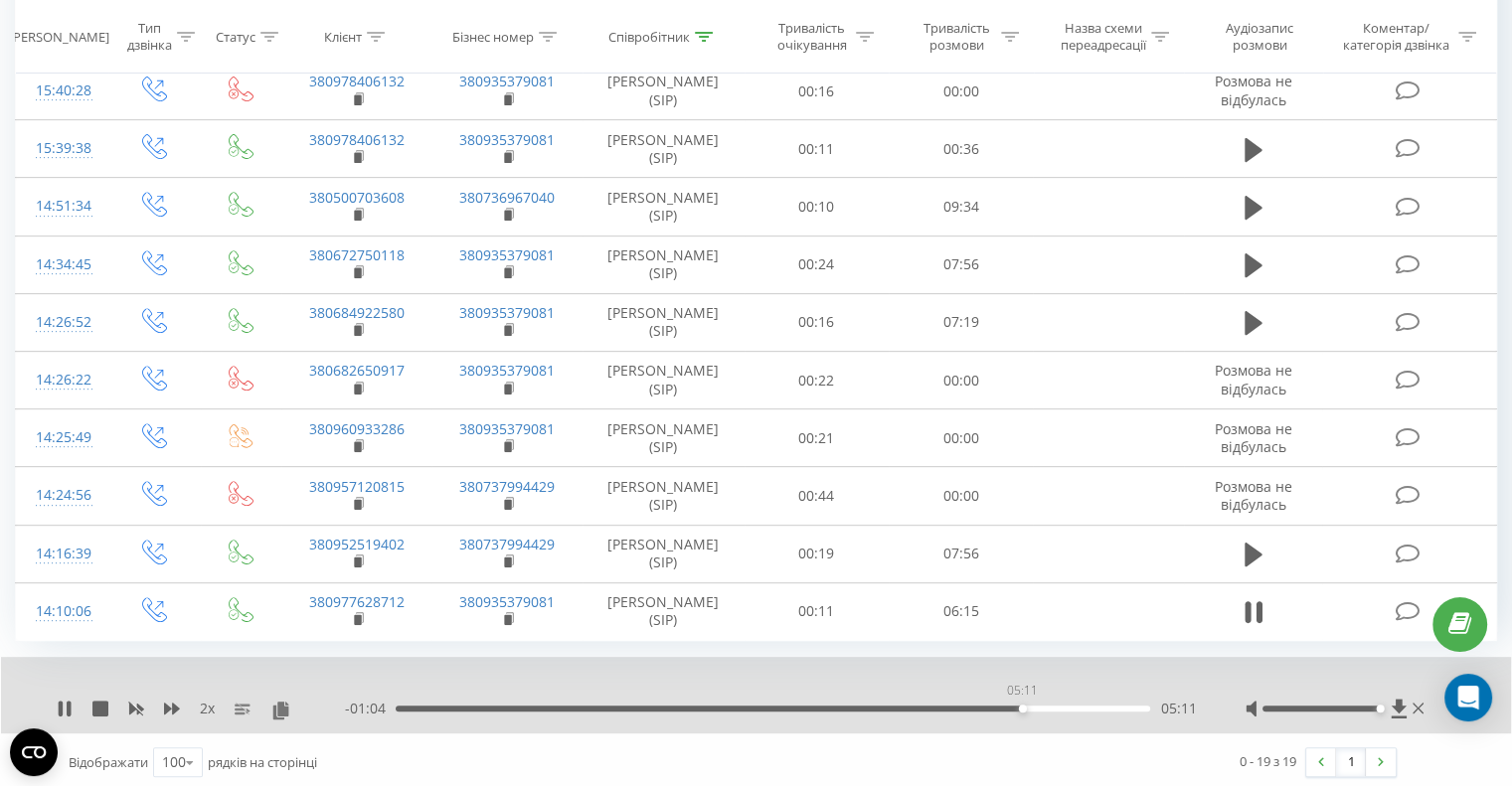 click on "05:11" at bounding box center [772, 708] 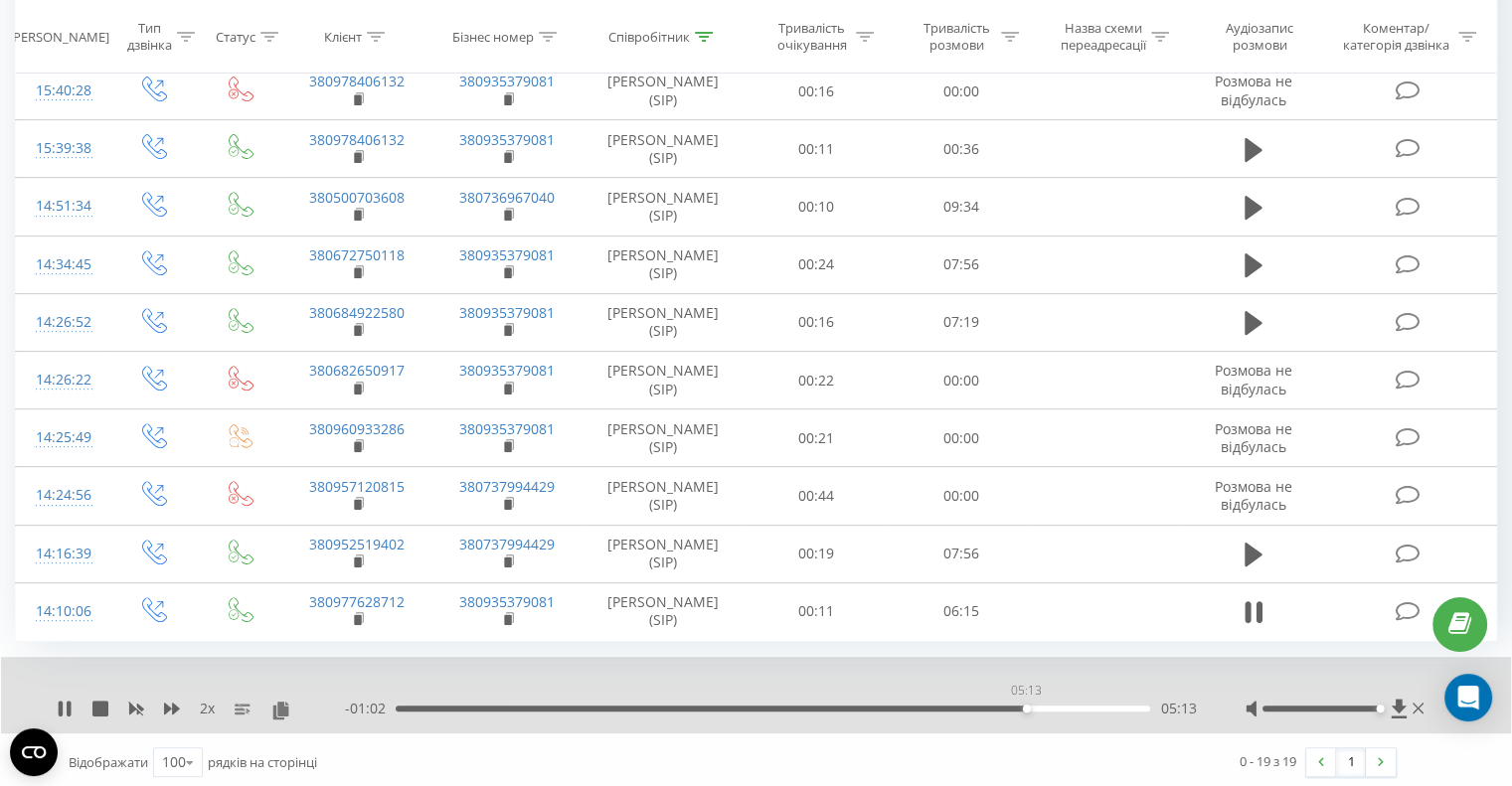 click on "05:13" at bounding box center (1027, 708) 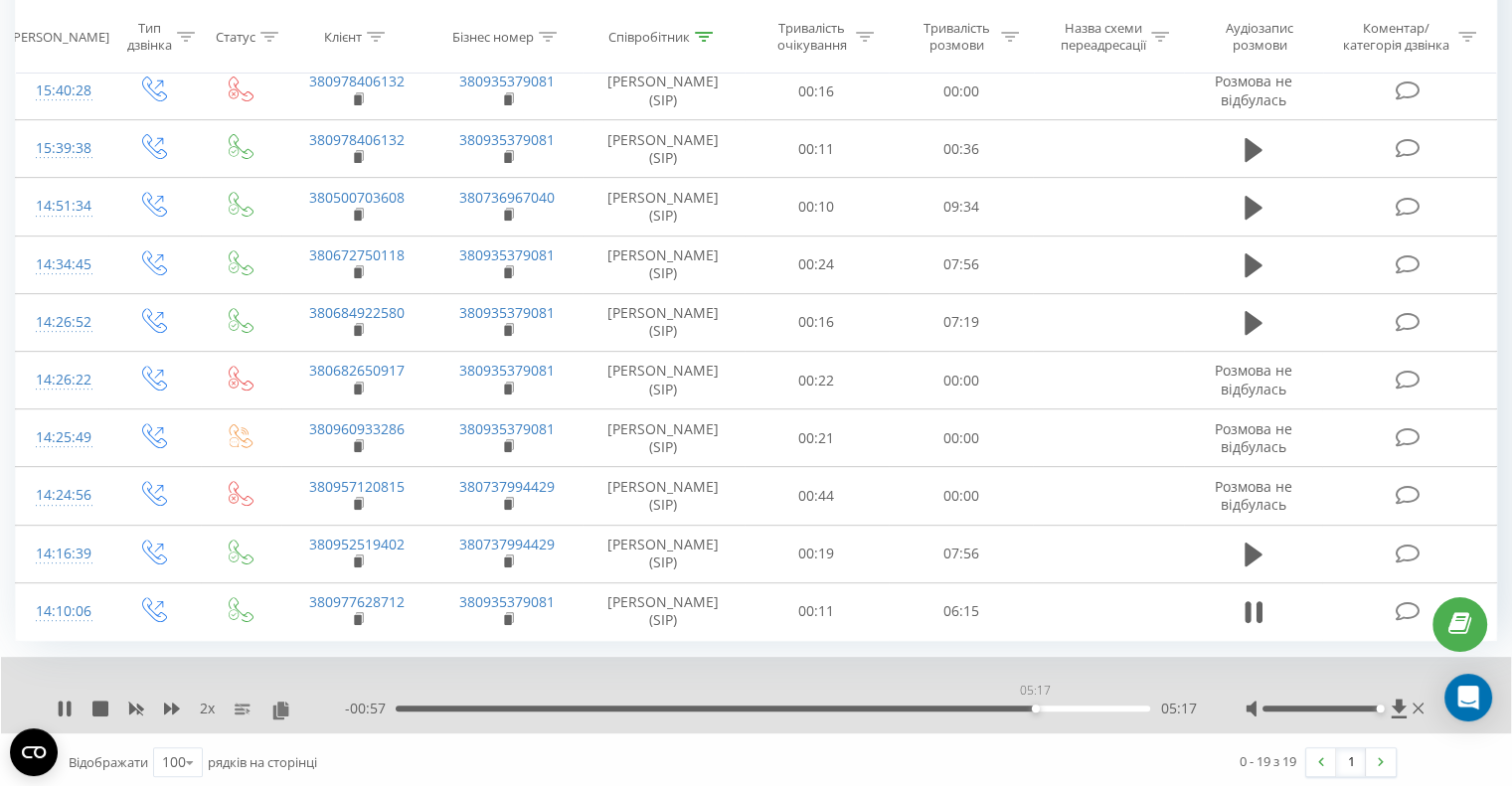 click on "05:17" at bounding box center [772, 708] 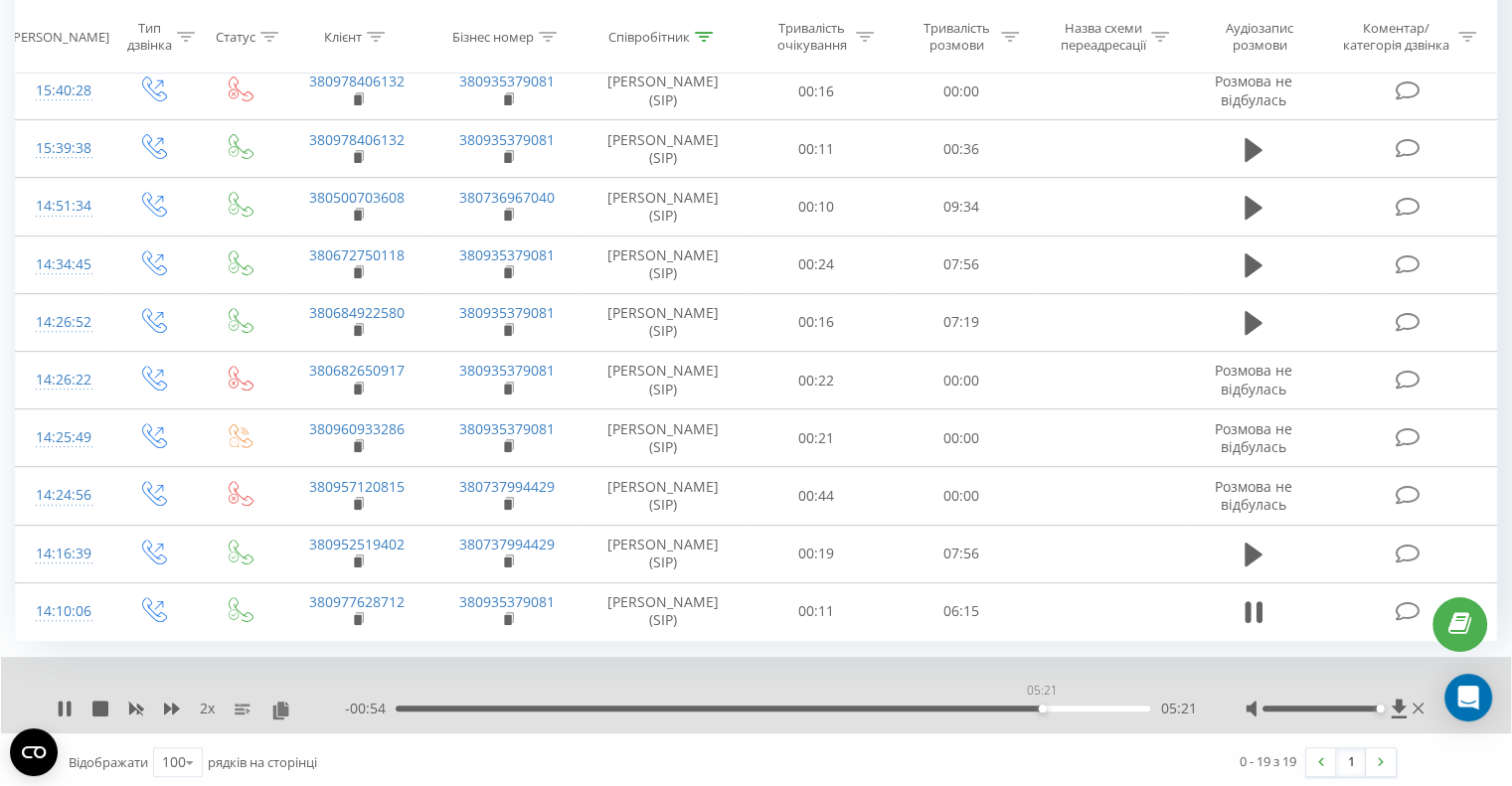click on "05:21" at bounding box center (772, 708) 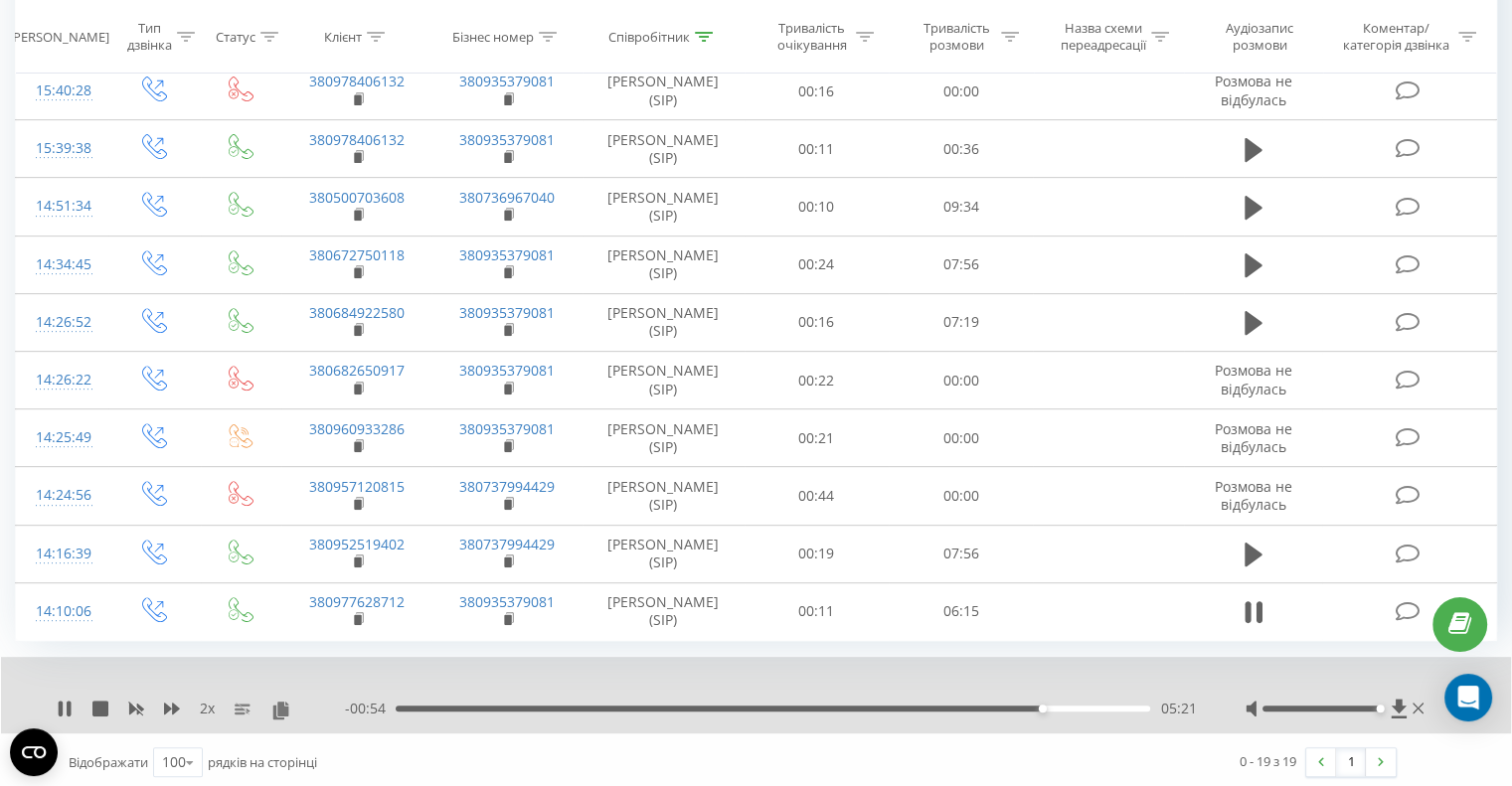 click on "05:21" at bounding box center [772, 708] 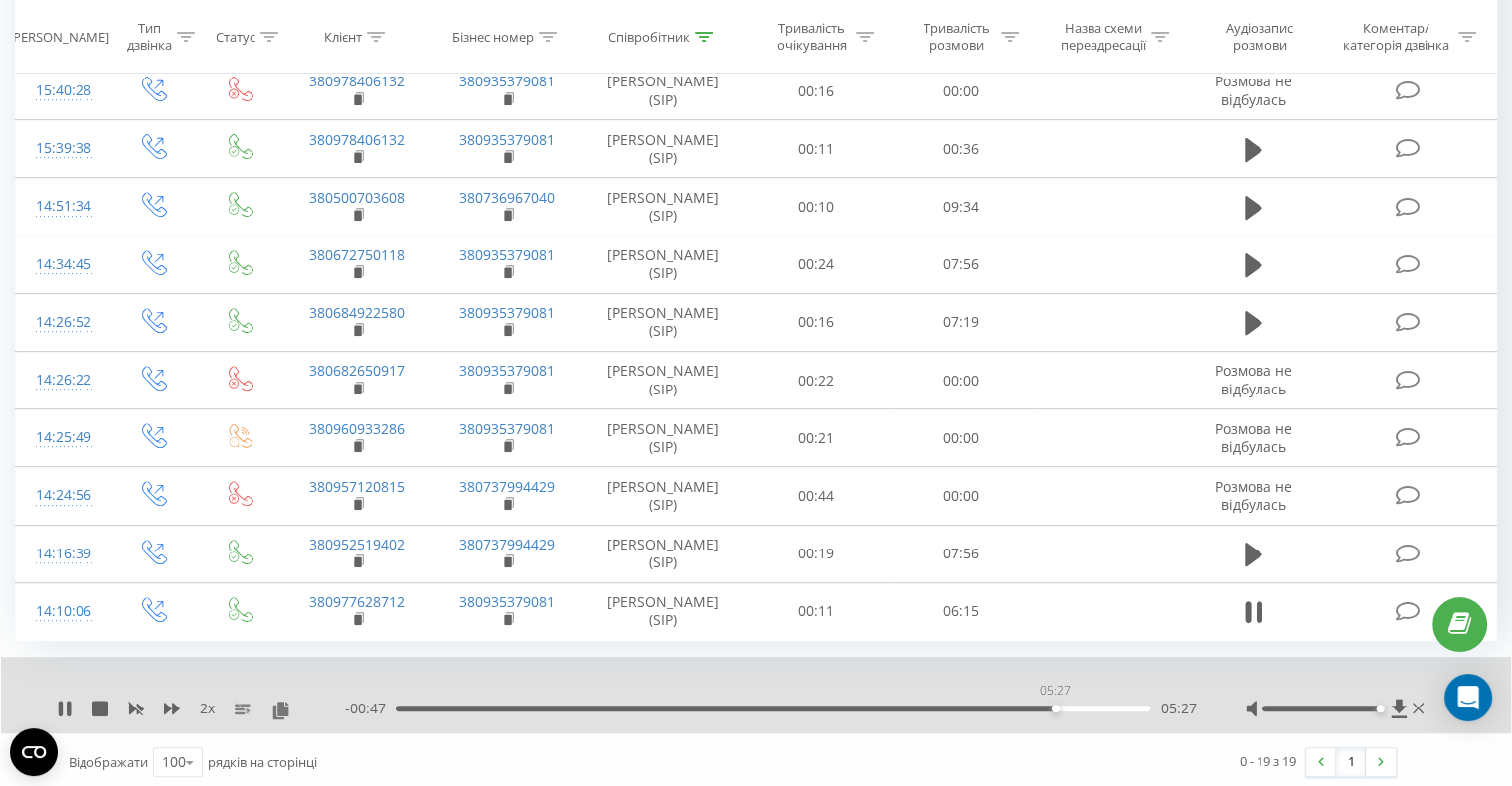 click on "05:27" at bounding box center (772, 708) 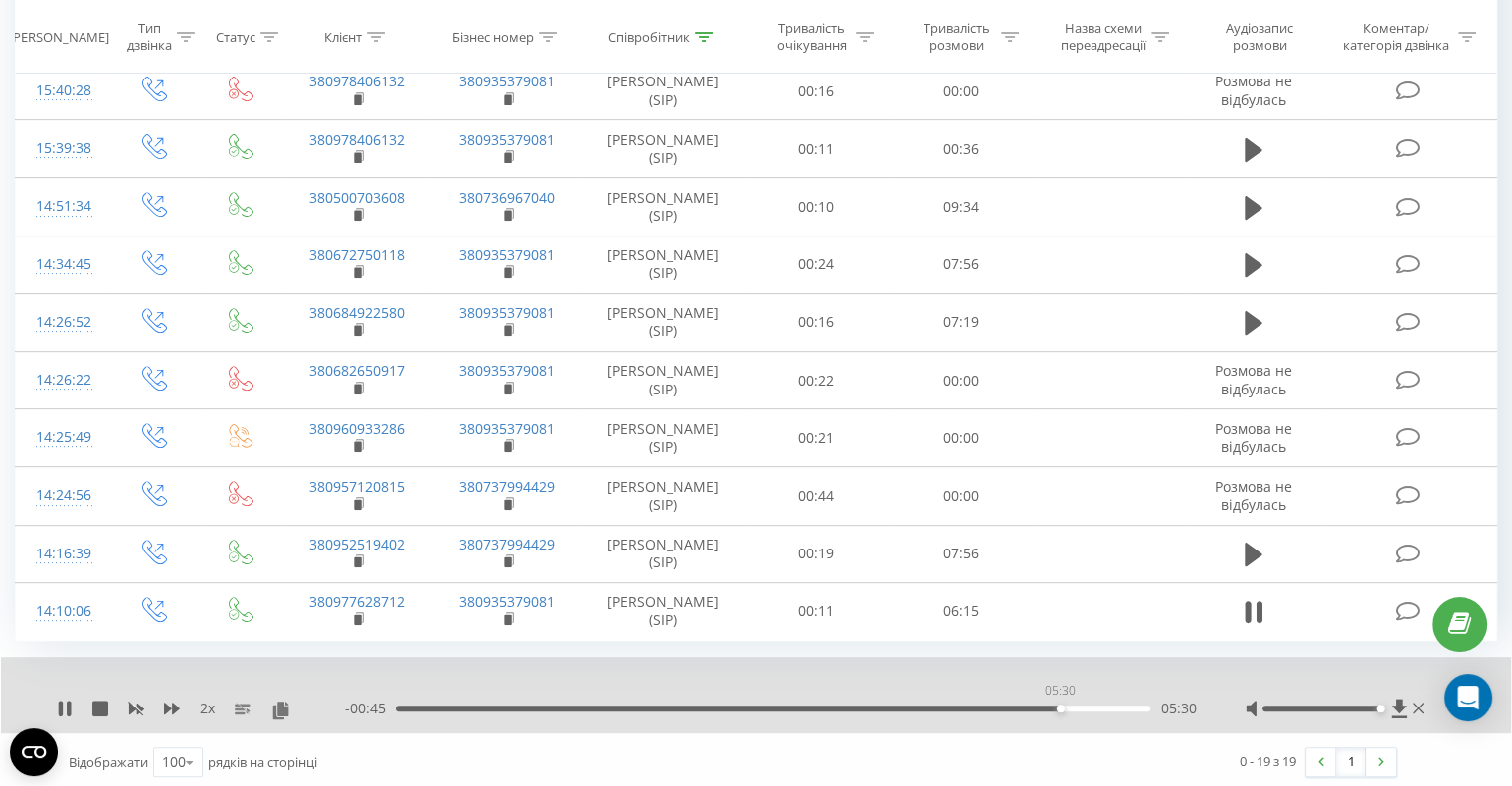 click on "05:30" at bounding box center [772, 708] 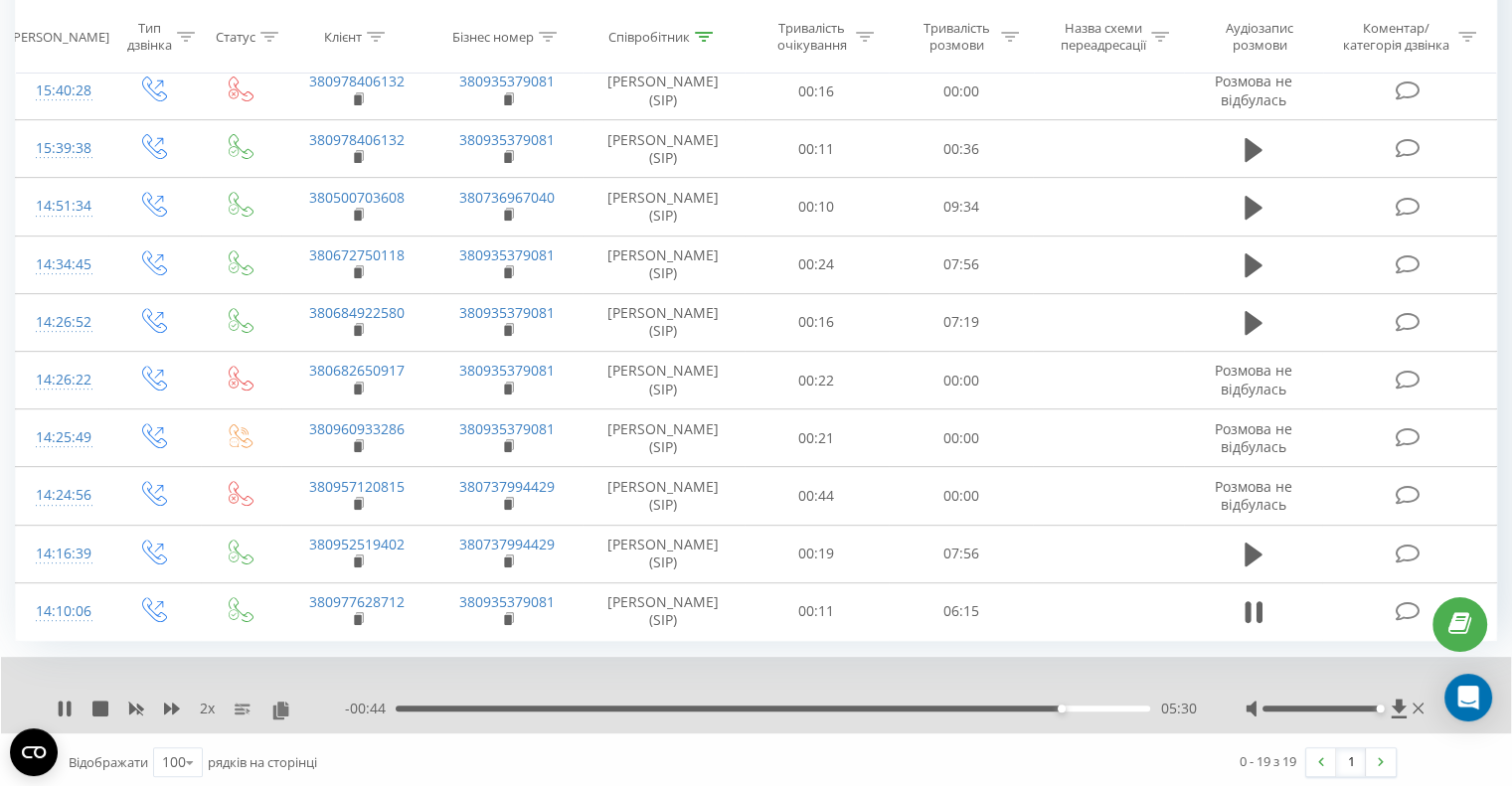 click on "- 00:44 05:30   05:30" at bounding box center [770, 708] 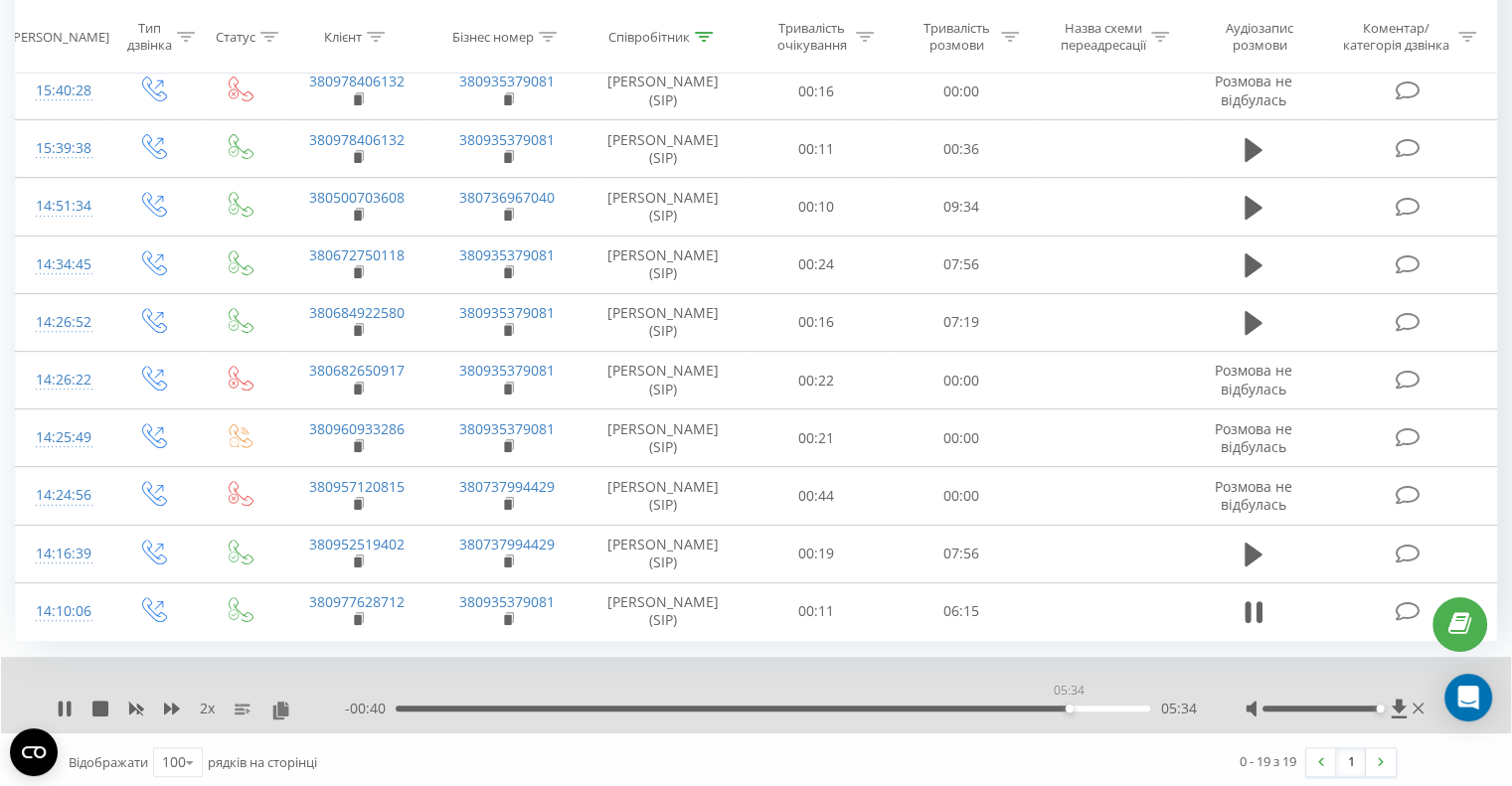 click on "05:34" at bounding box center (772, 708) 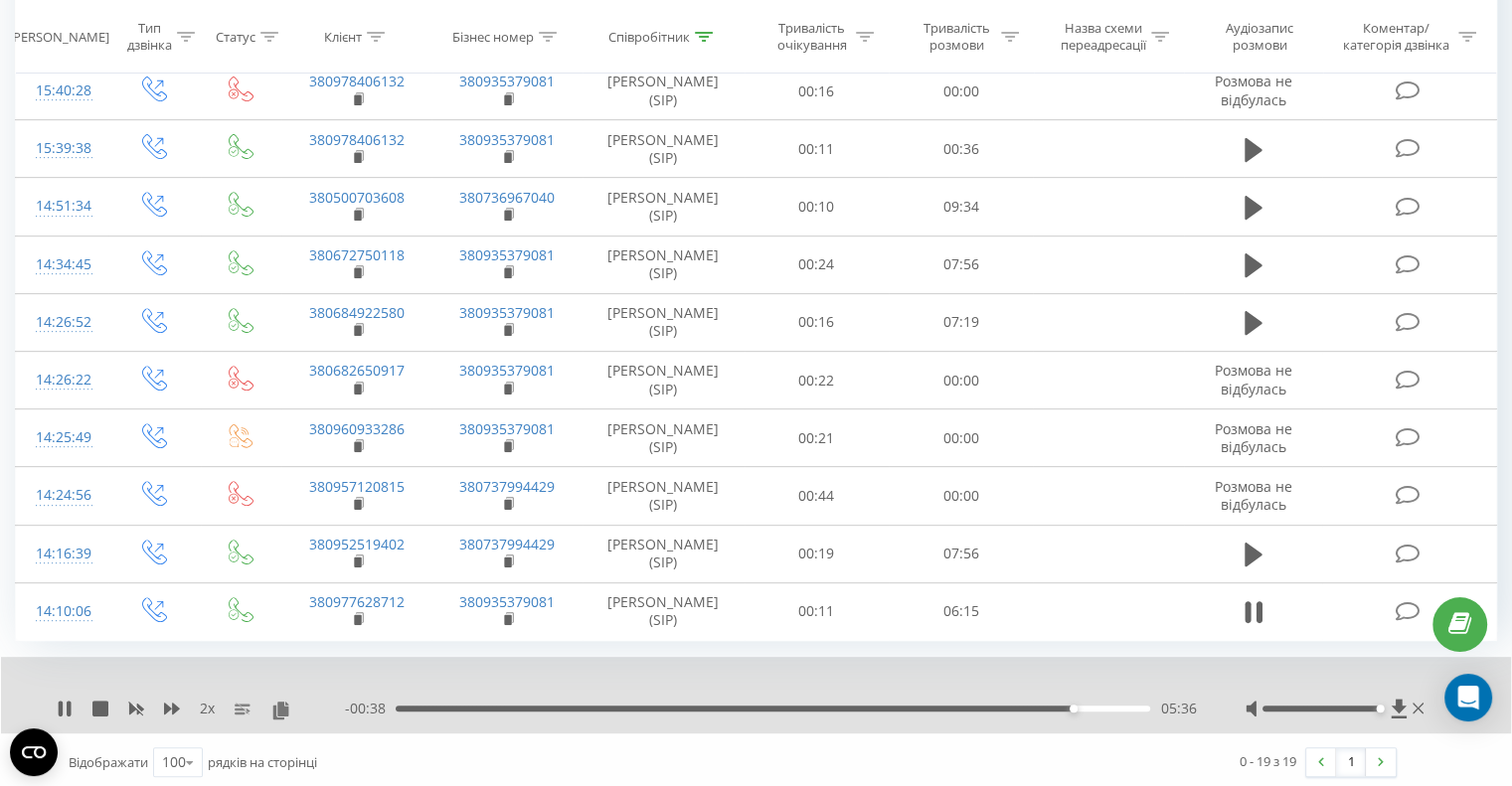 click on "05:36" at bounding box center (1074, 708) 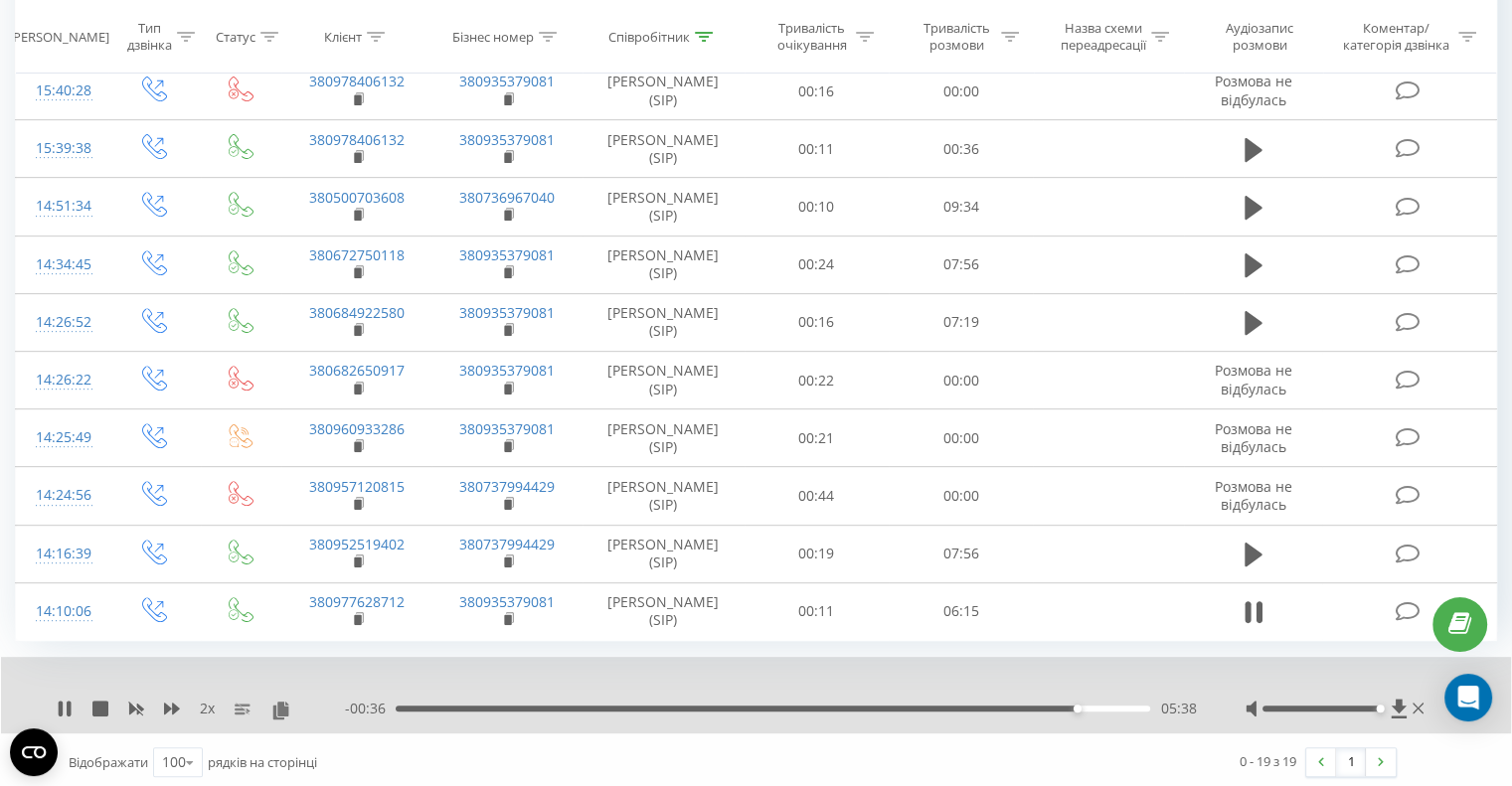 click on "05:38" at bounding box center [772, 708] 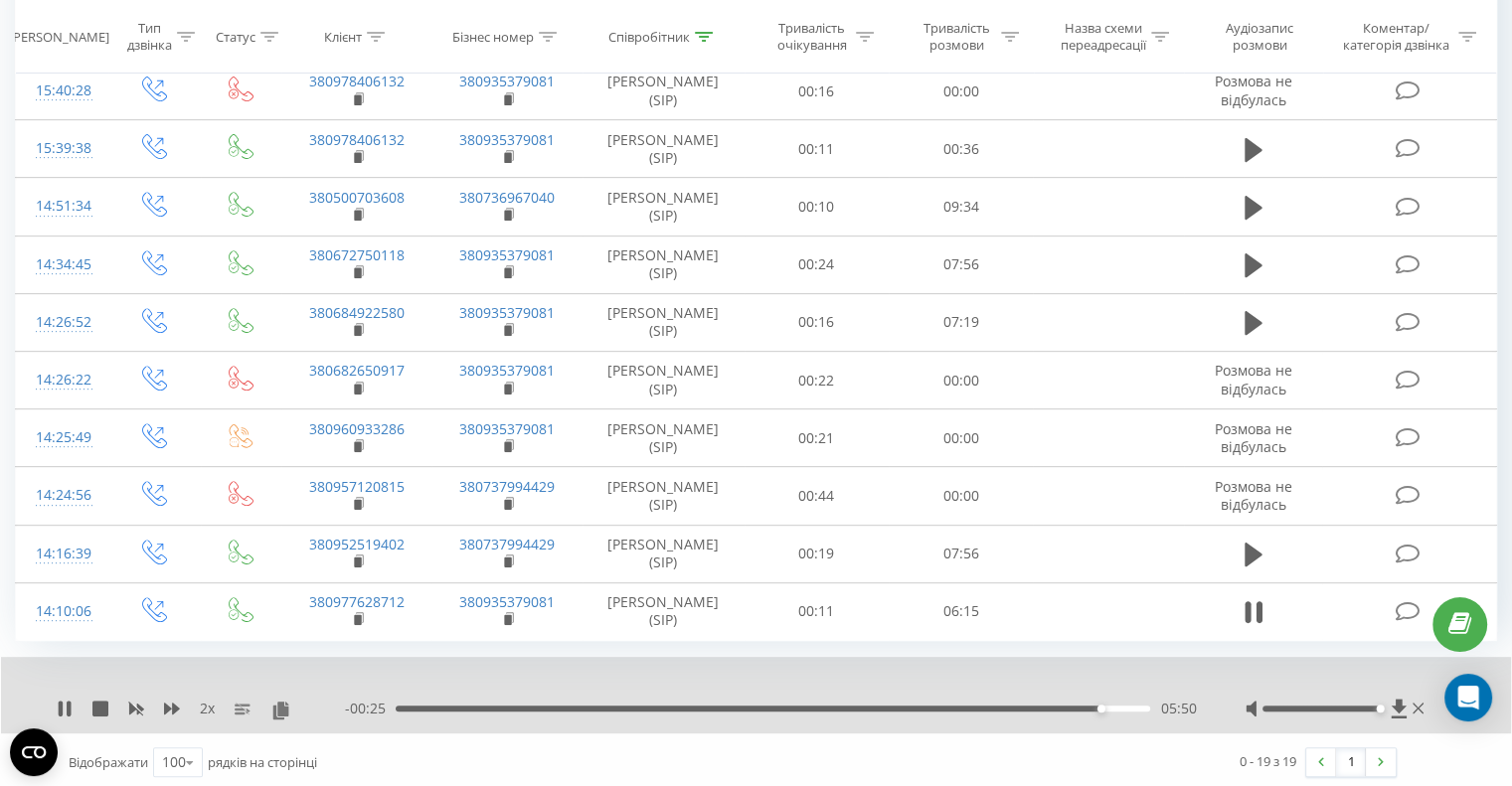 click on "05:50" at bounding box center (772, 708) 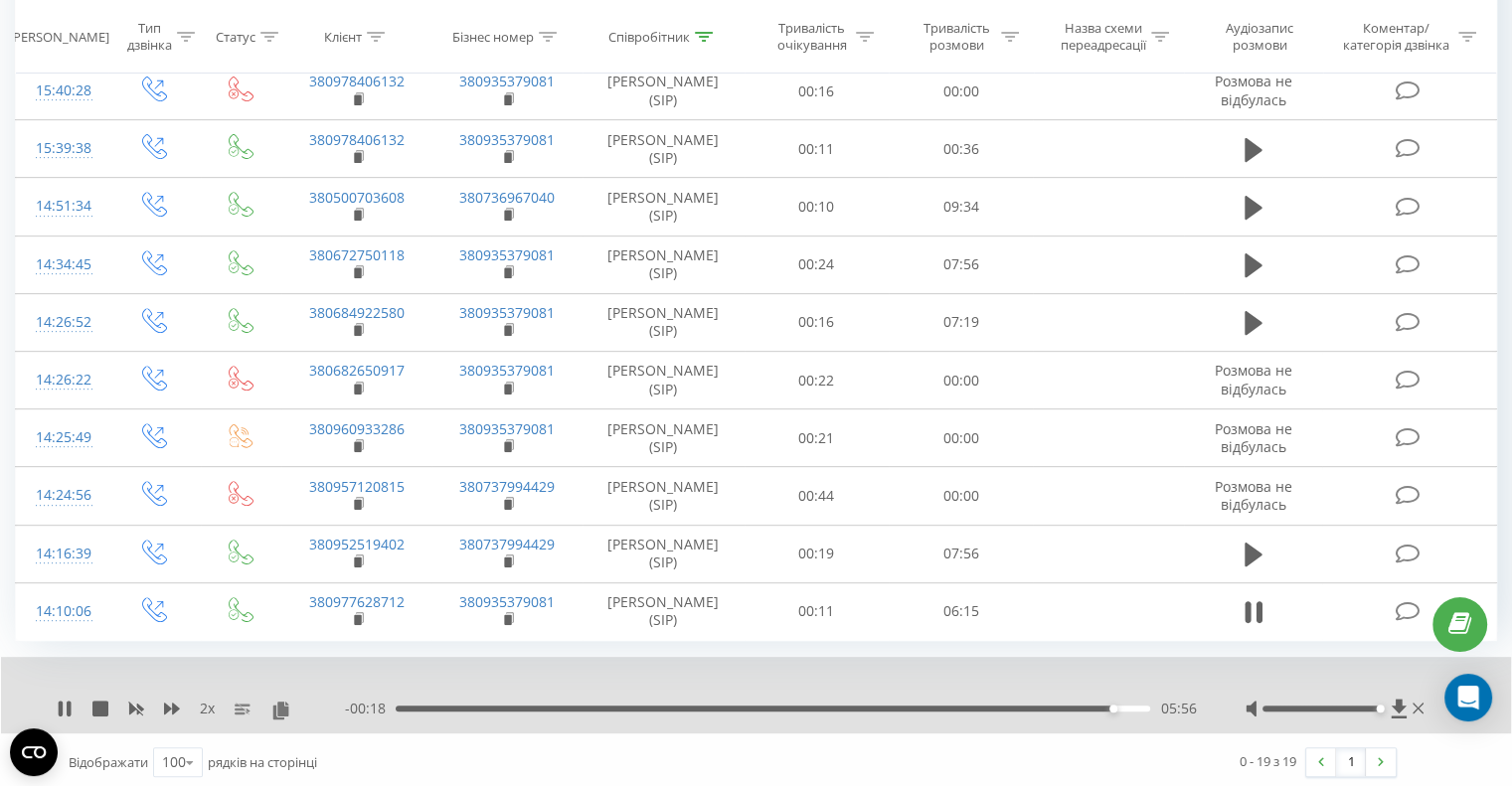 click on "05:56" at bounding box center [1113, 708] 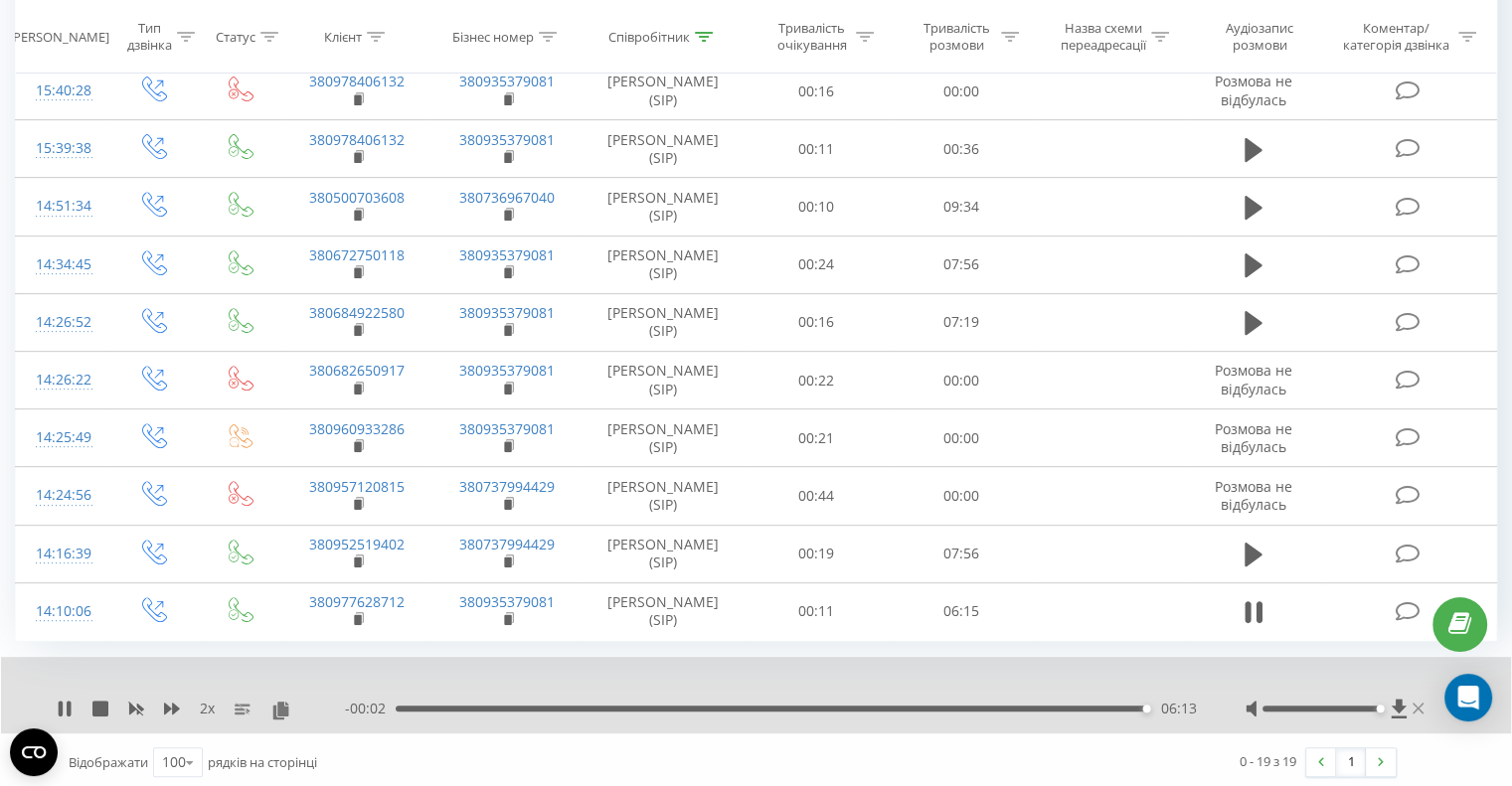 click 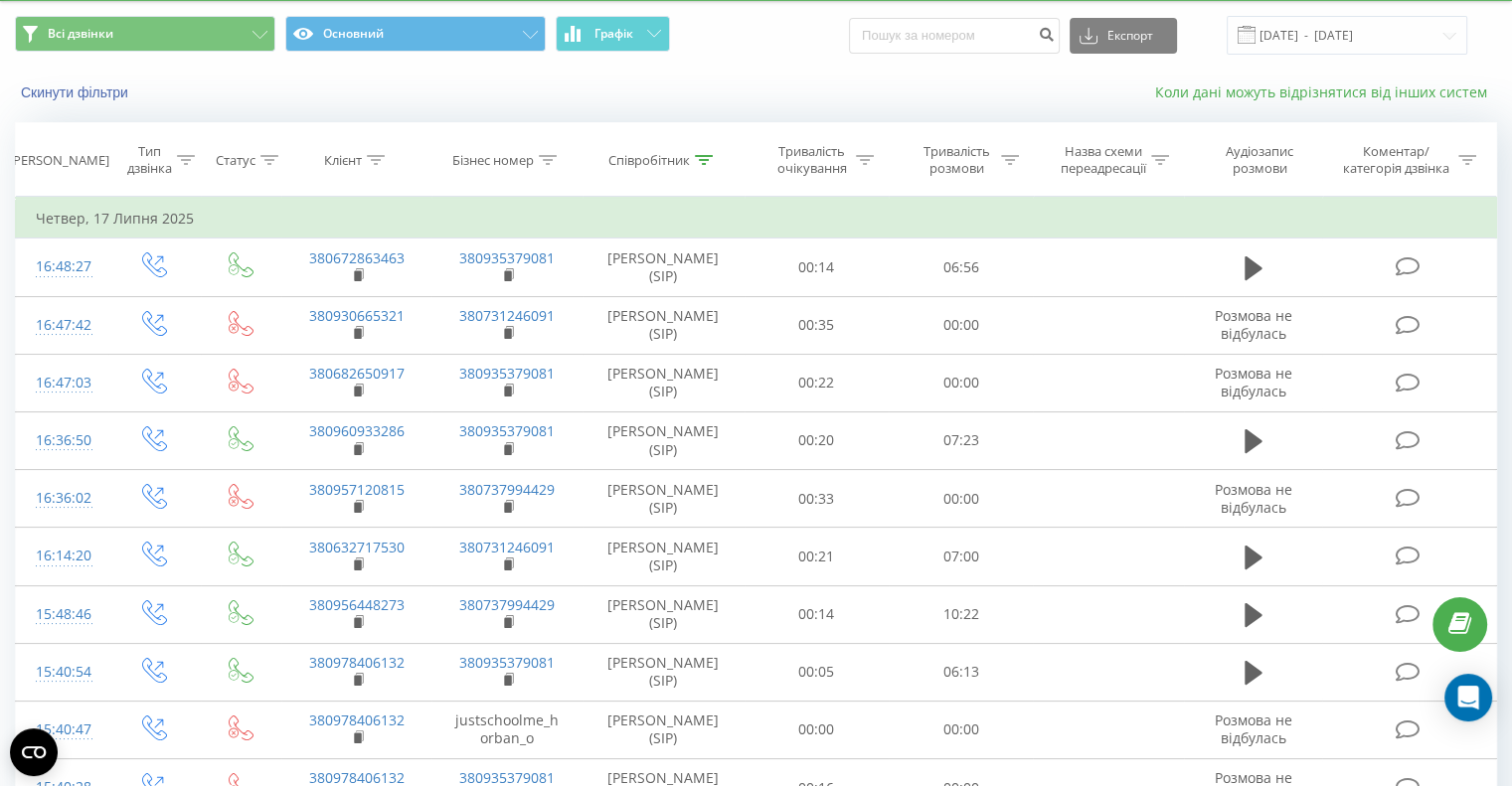 scroll, scrollTop: 0, scrollLeft: 0, axis: both 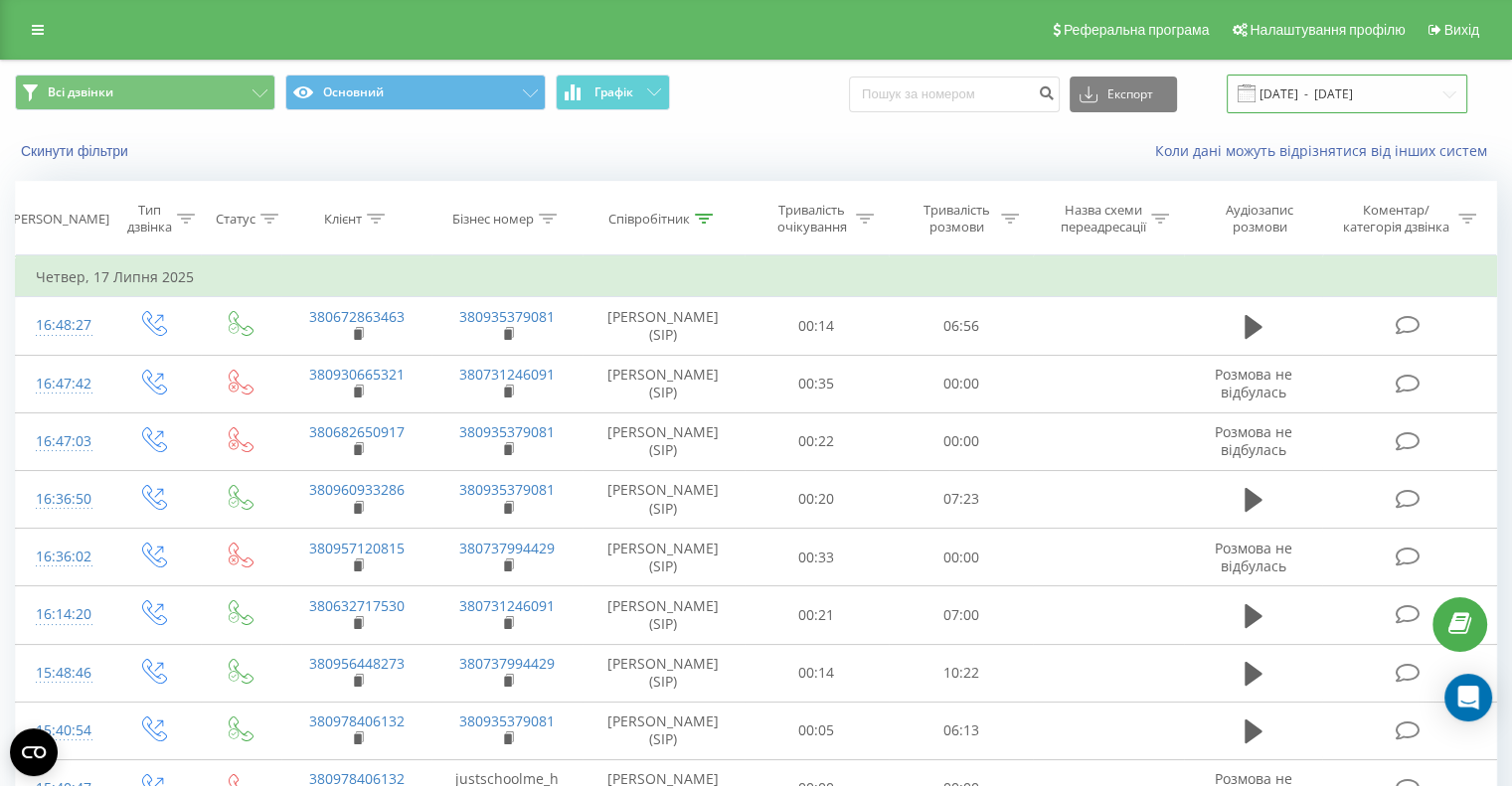 click on "[DATE]  -  [DATE]" at bounding box center [1347, 93] 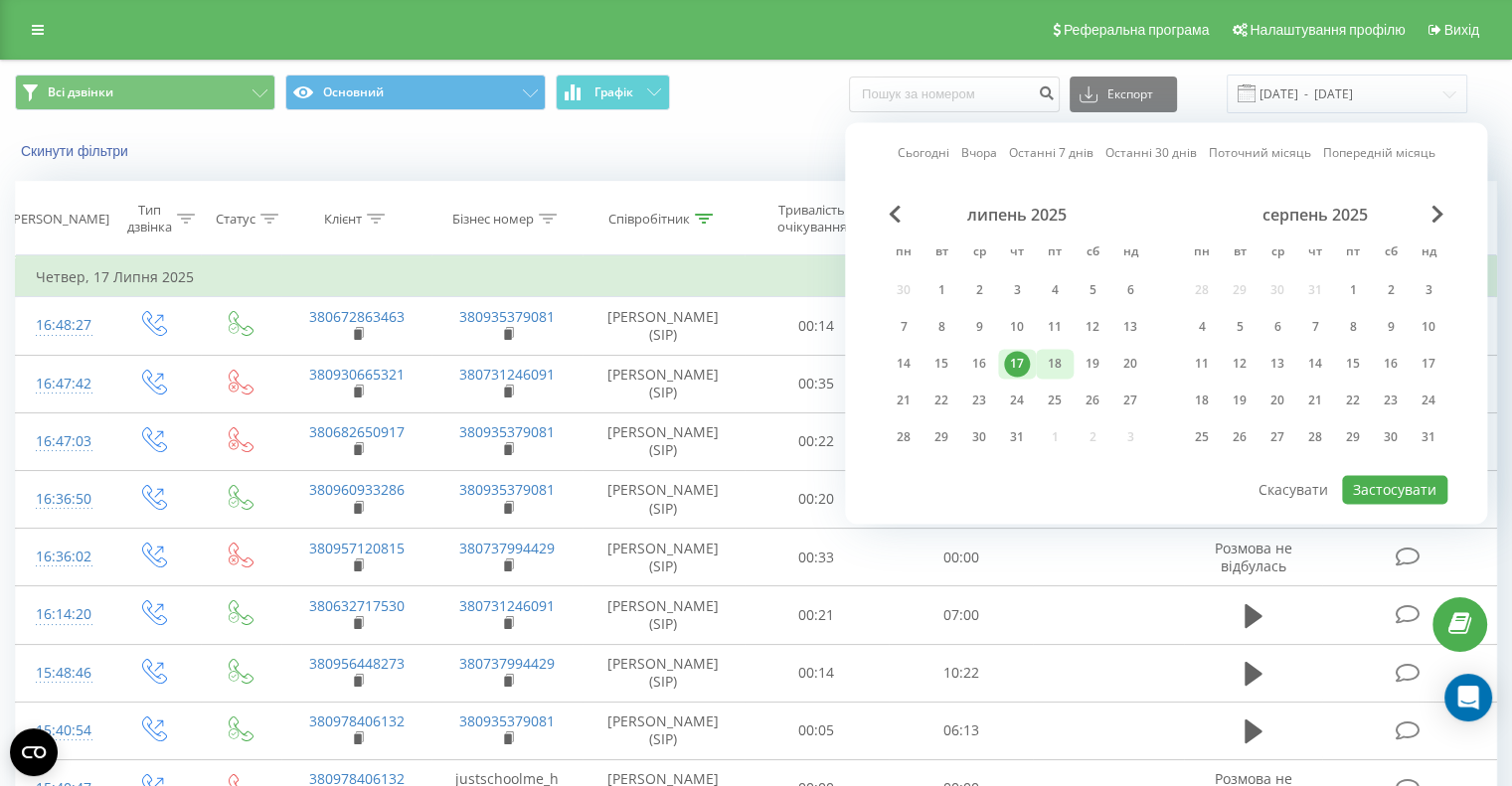 click on "18" at bounding box center (1055, 364) 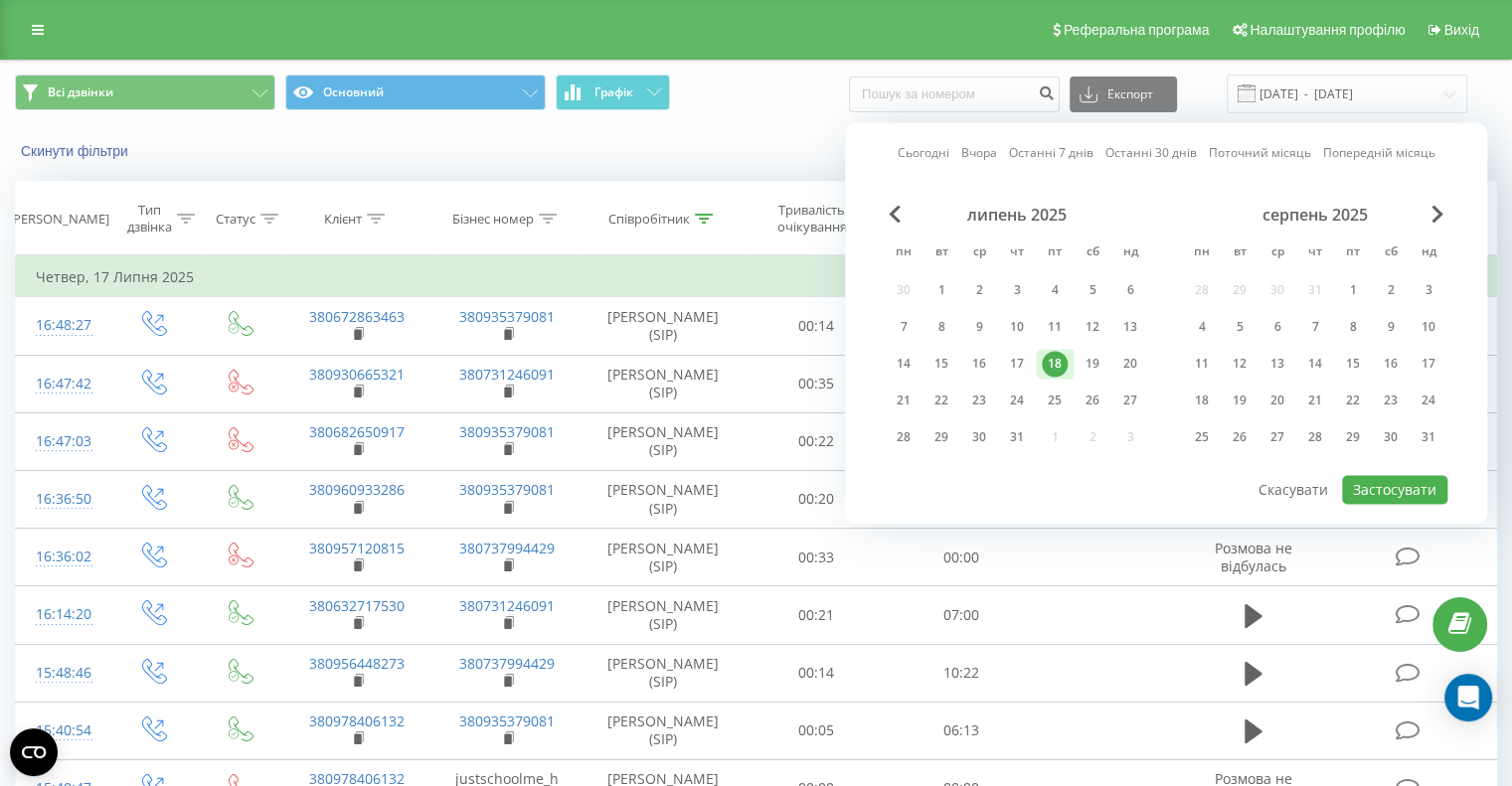 click on "липень 2025 пн вт ср чт пт сб нд 30 1 2 3 4 5 6 7 8 9 10 11 12 13 14 15 16 17 18 19 20 21 22 23 24 25 26 27 28 29 30 31 1 2 3 серпень 2025 пн вт ср чт пт сб нд 28 29 30 31 1 2 3 4 5 6 7 8 9 10 11 12 13 14 15 16 17 18 19 20 21 22 23 24 25 26 27 28 29 30 31" at bounding box center [1166, 339] 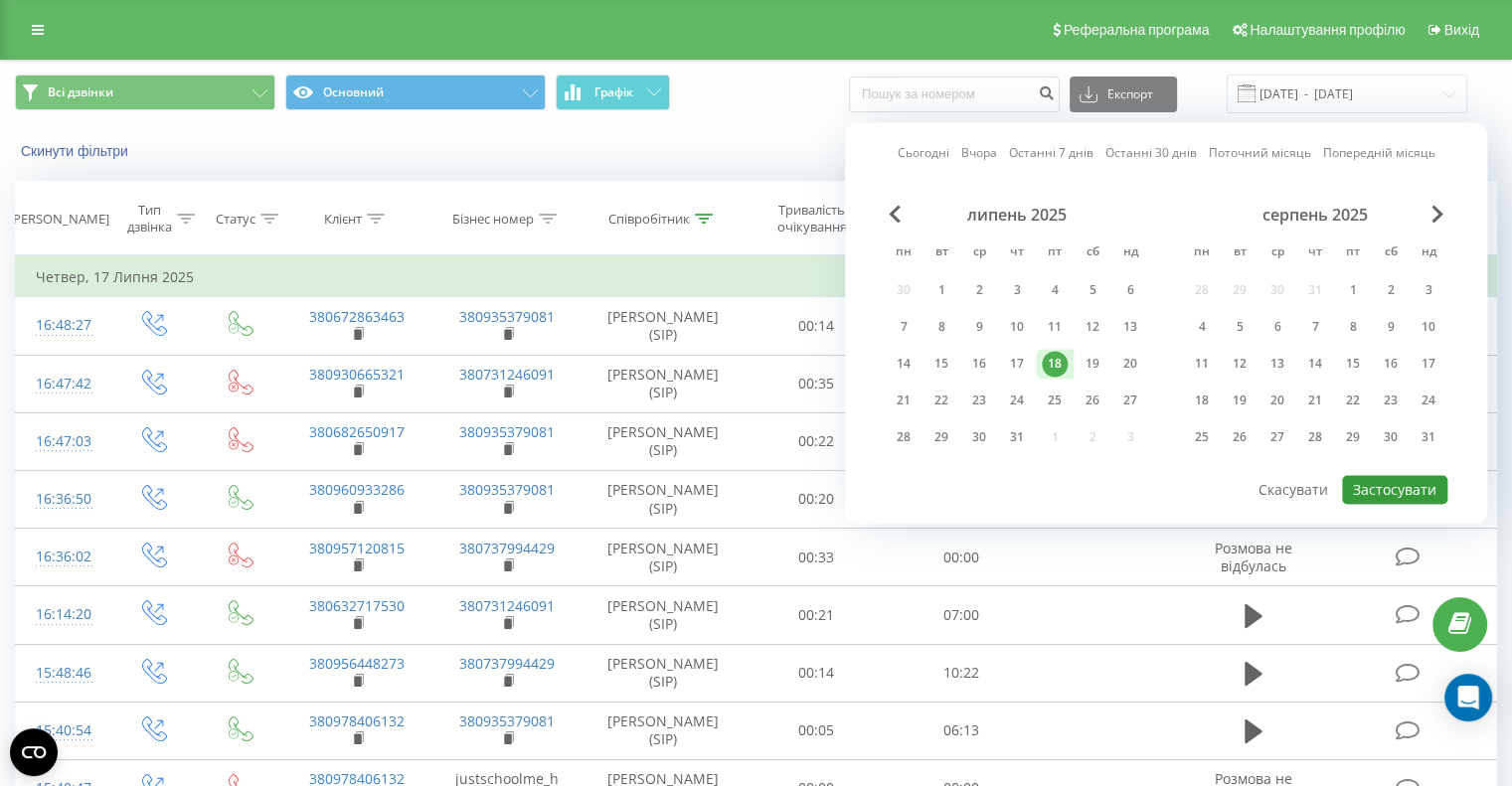 click on "Застосувати" at bounding box center [1395, 489] 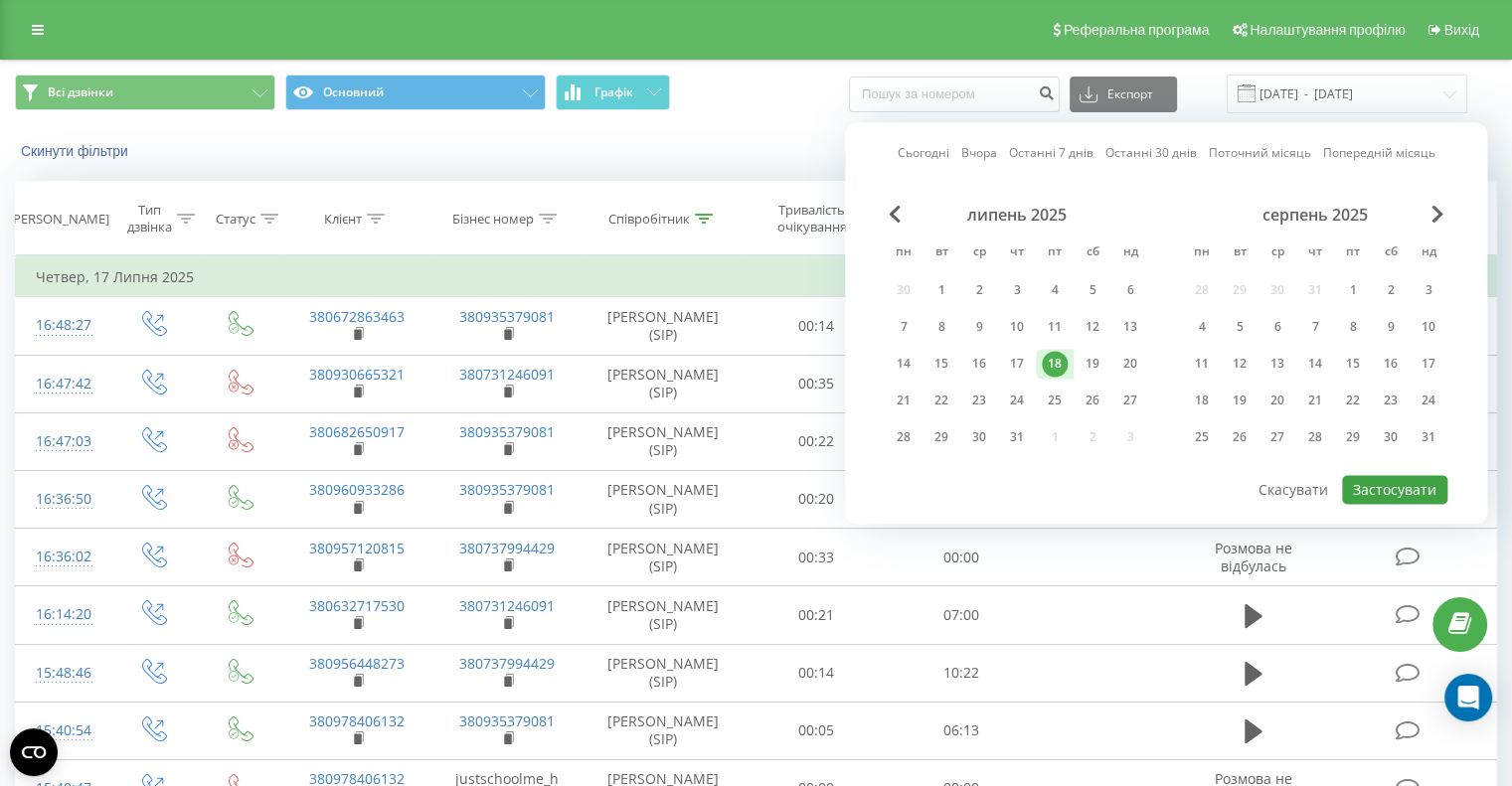 type on "[DATE]  -  [DATE]" 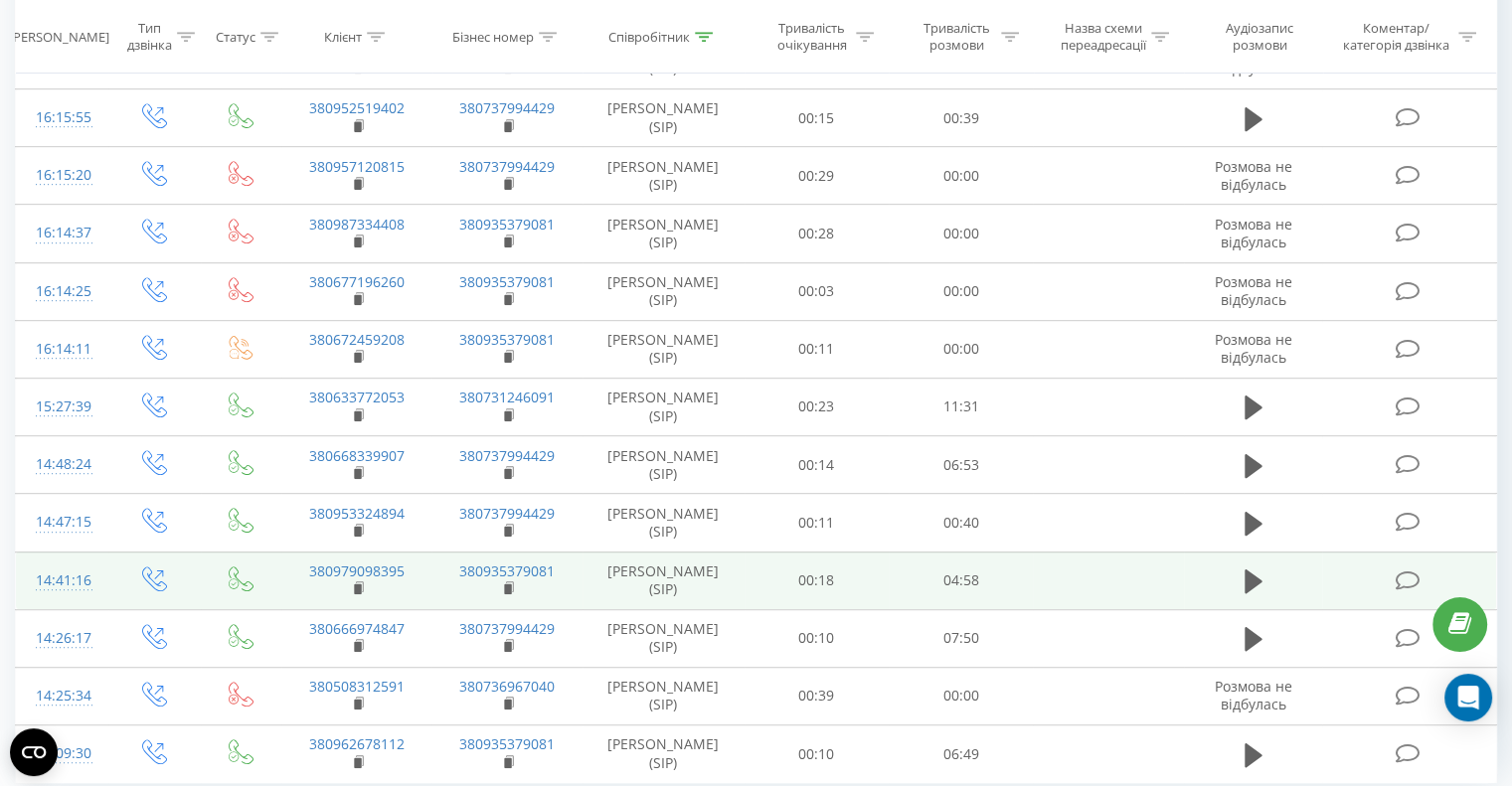 scroll, scrollTop: 1082, scrollLeft: 0, axis: vertical 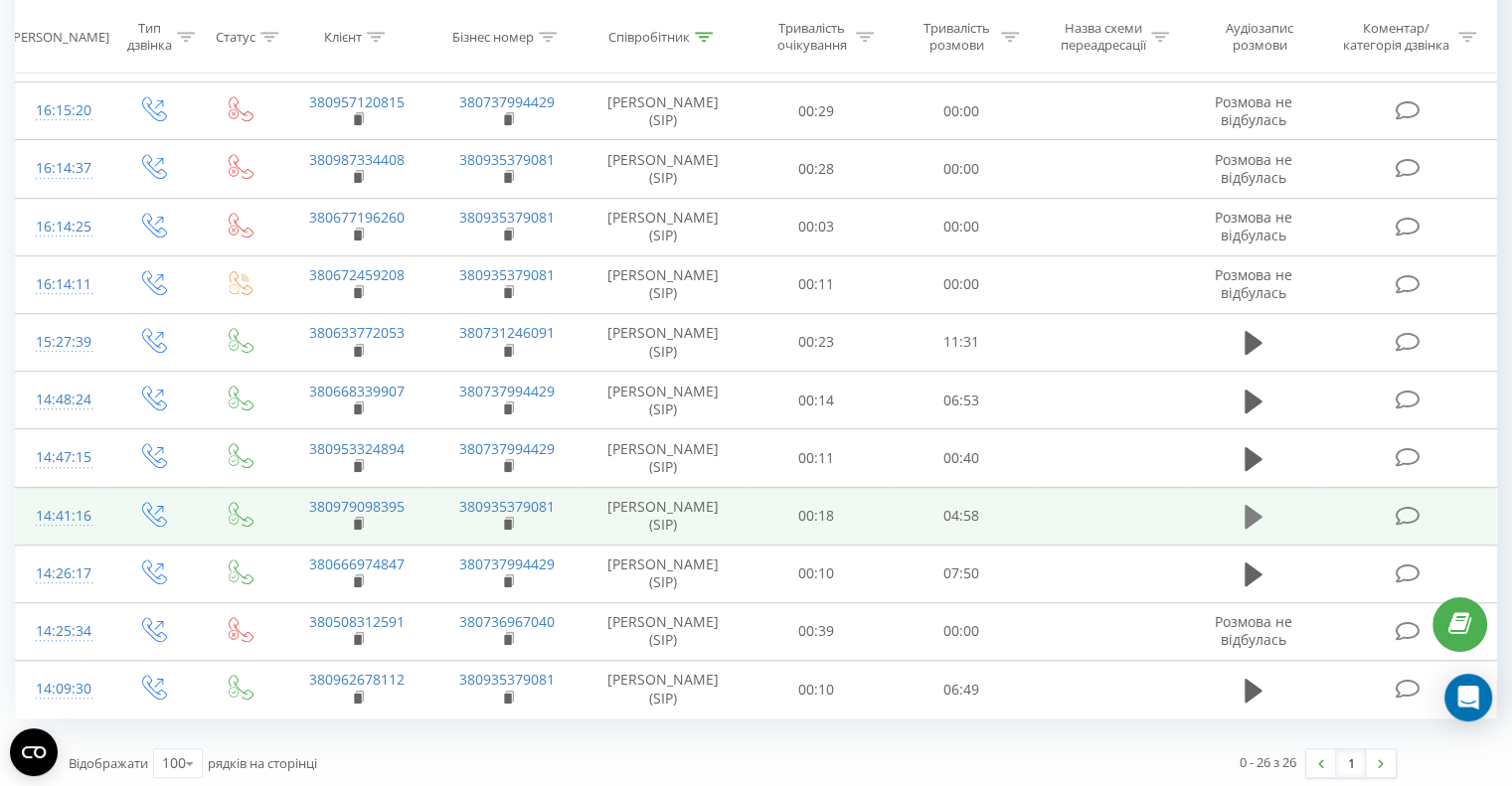 click at bounding box center (1254, 517) 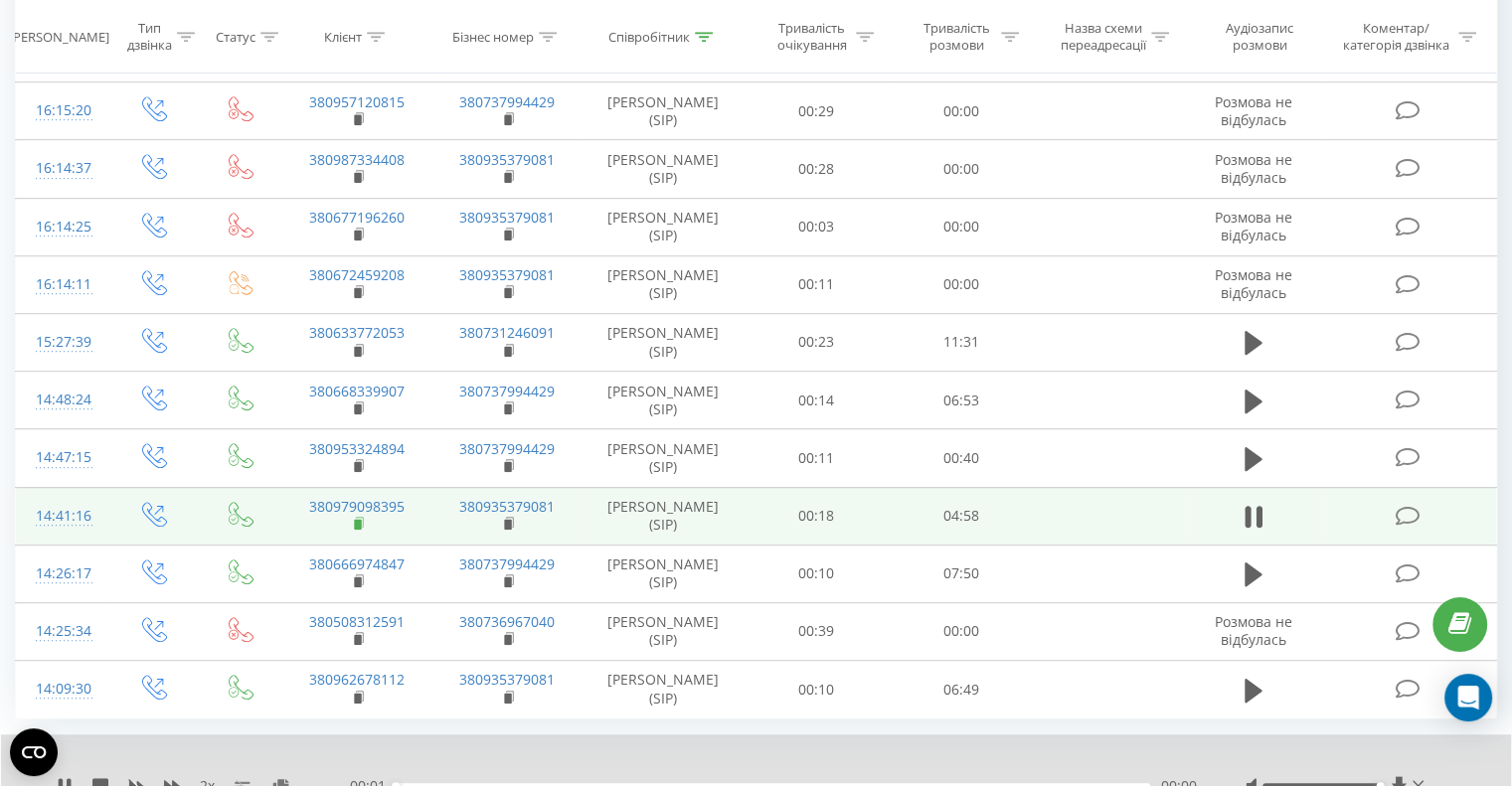 click 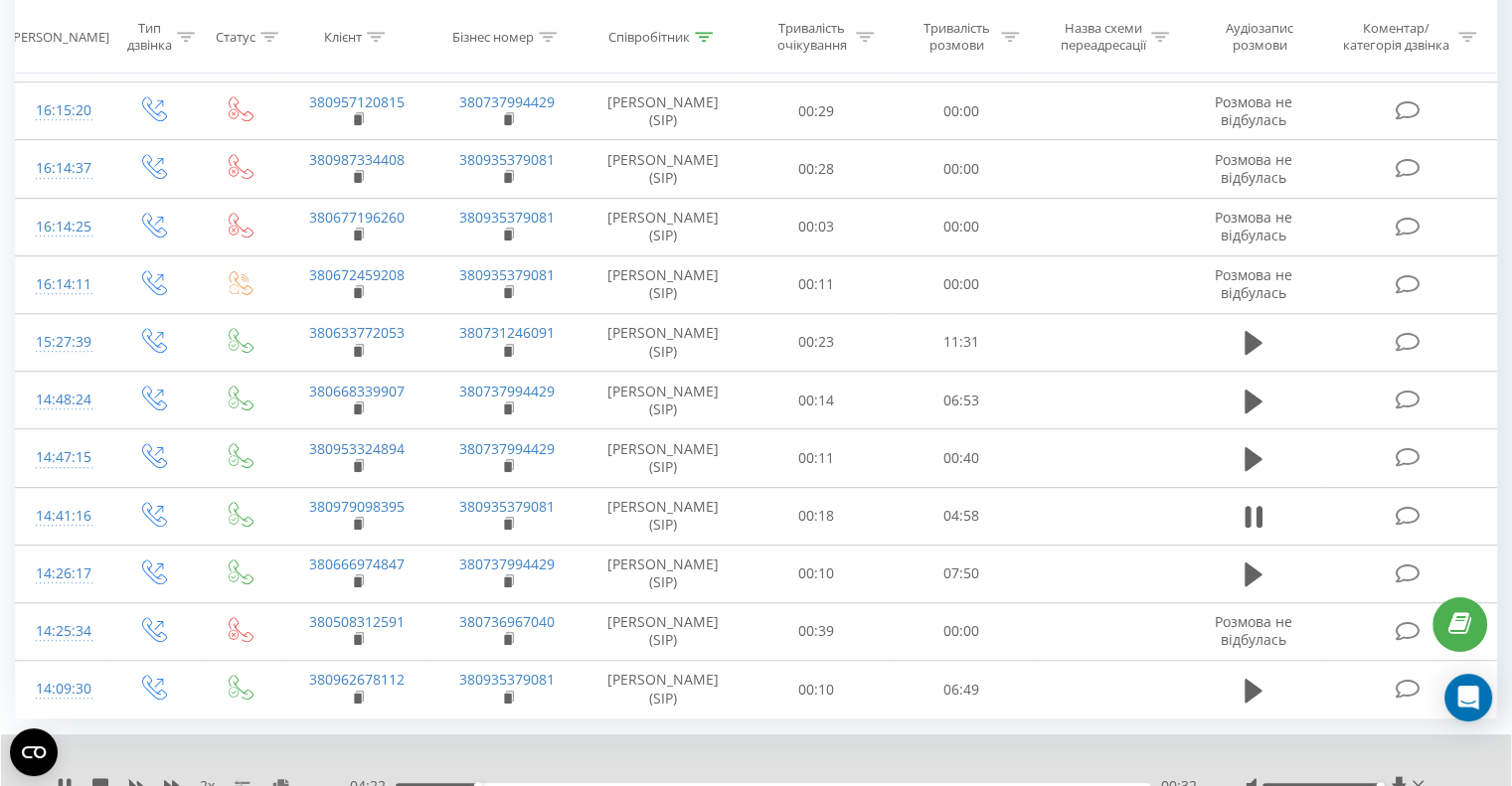 scroll, scrollTop: 1160, scrollLeft: 0, axis: vertical 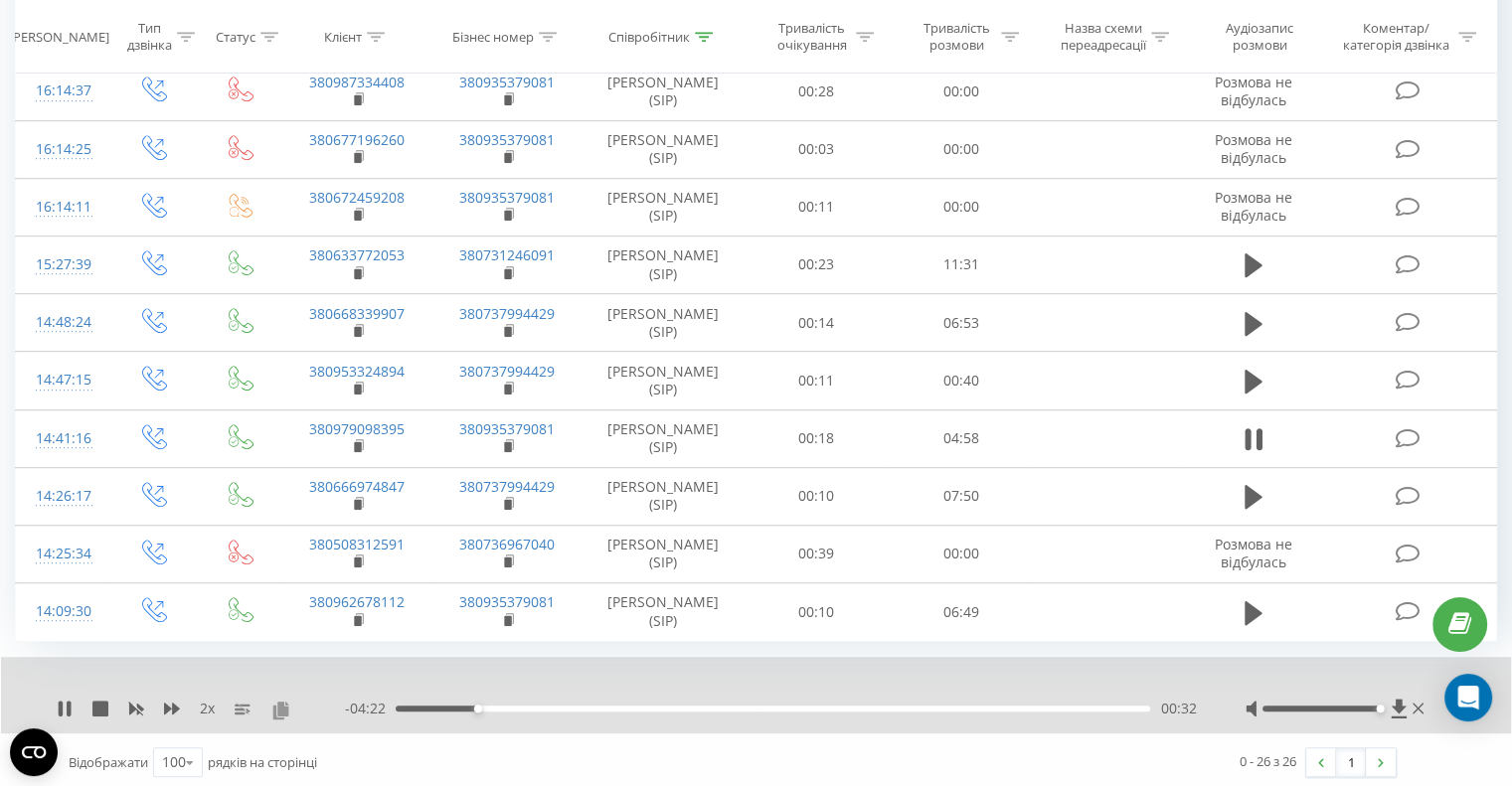 click at bounding box center (280, 709) 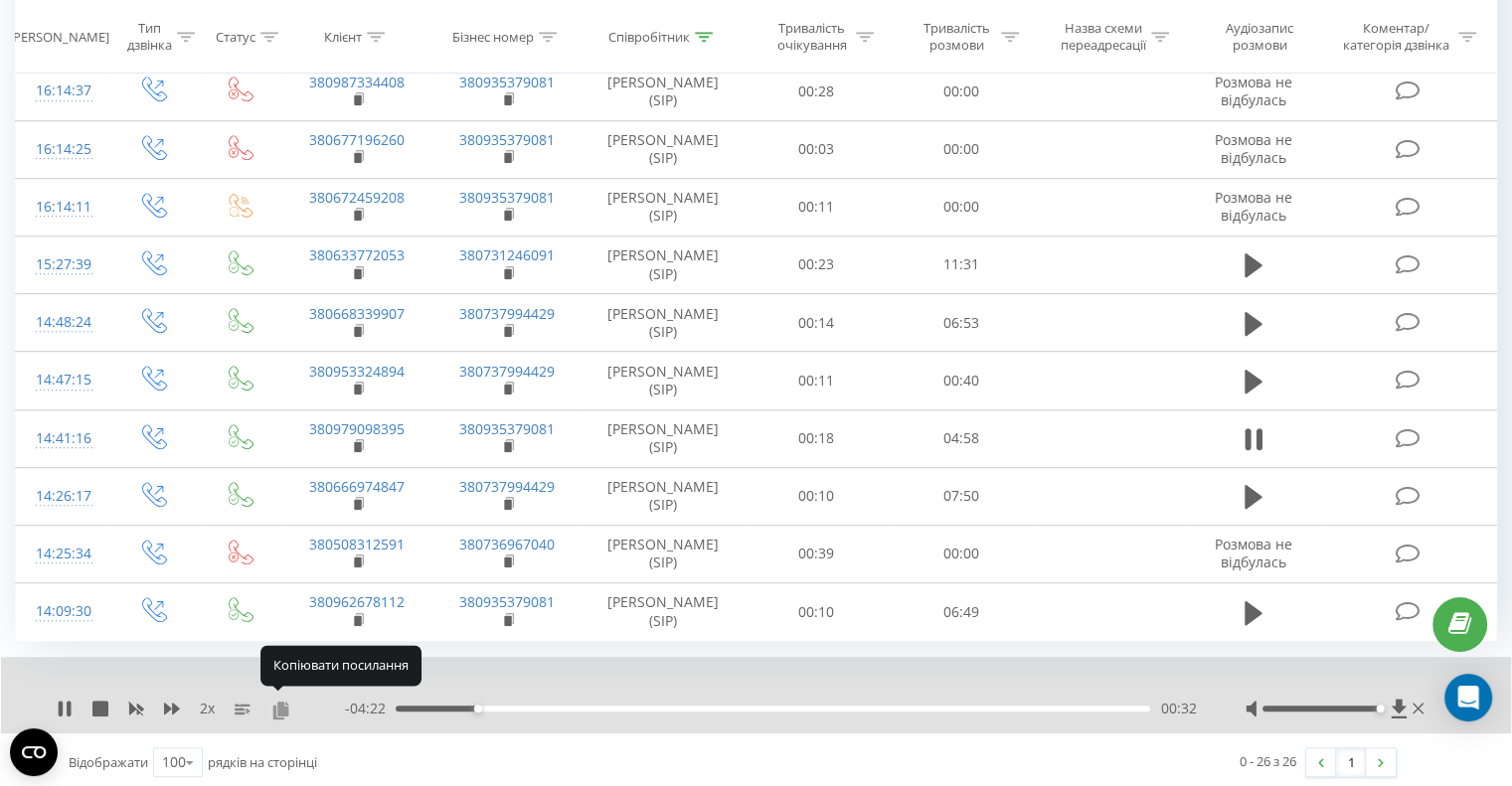 click at bounding box center (280, 709) 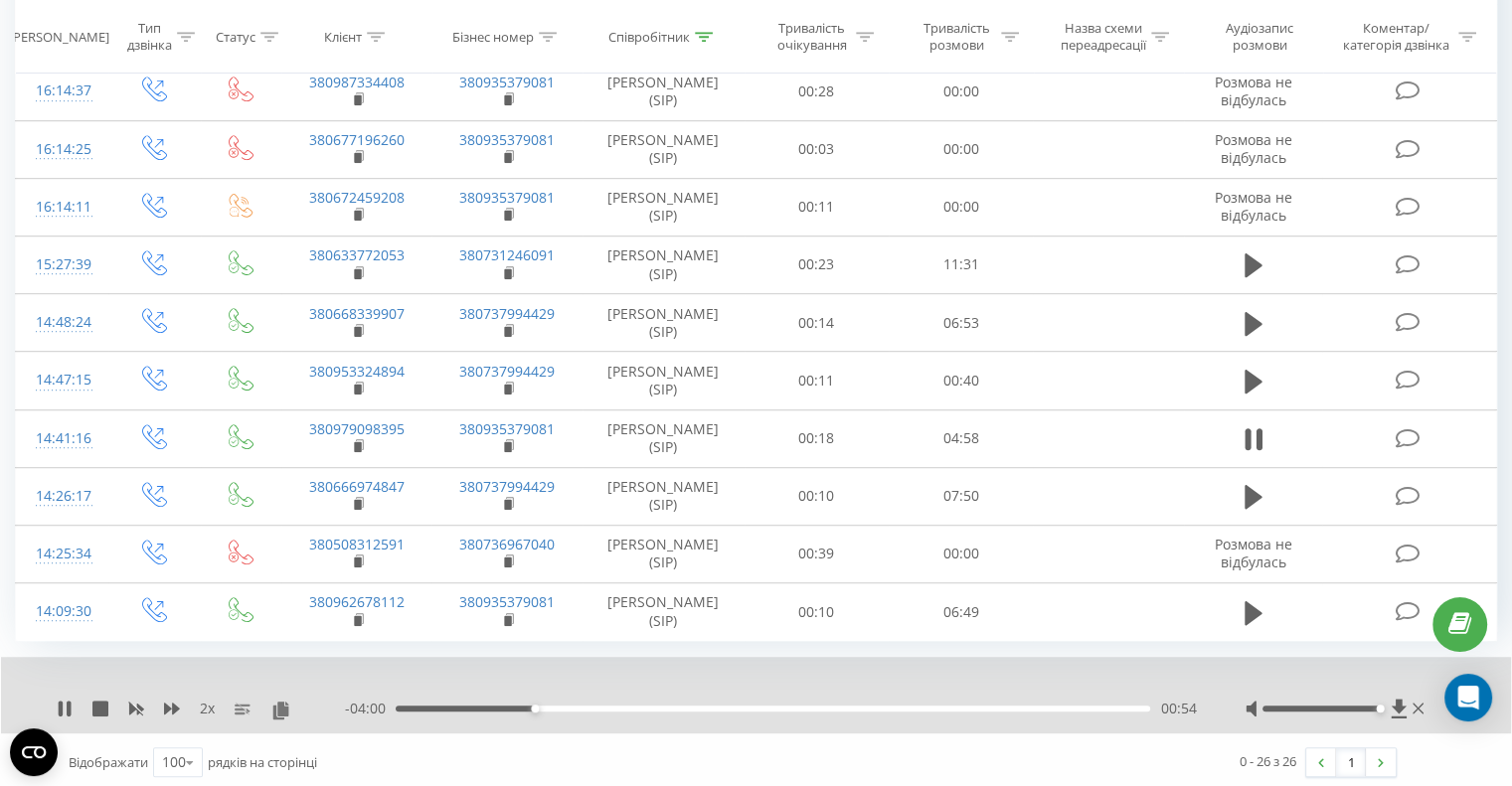 click on "- 04:00 00:54   00:54" at bounding box center (770, 708) 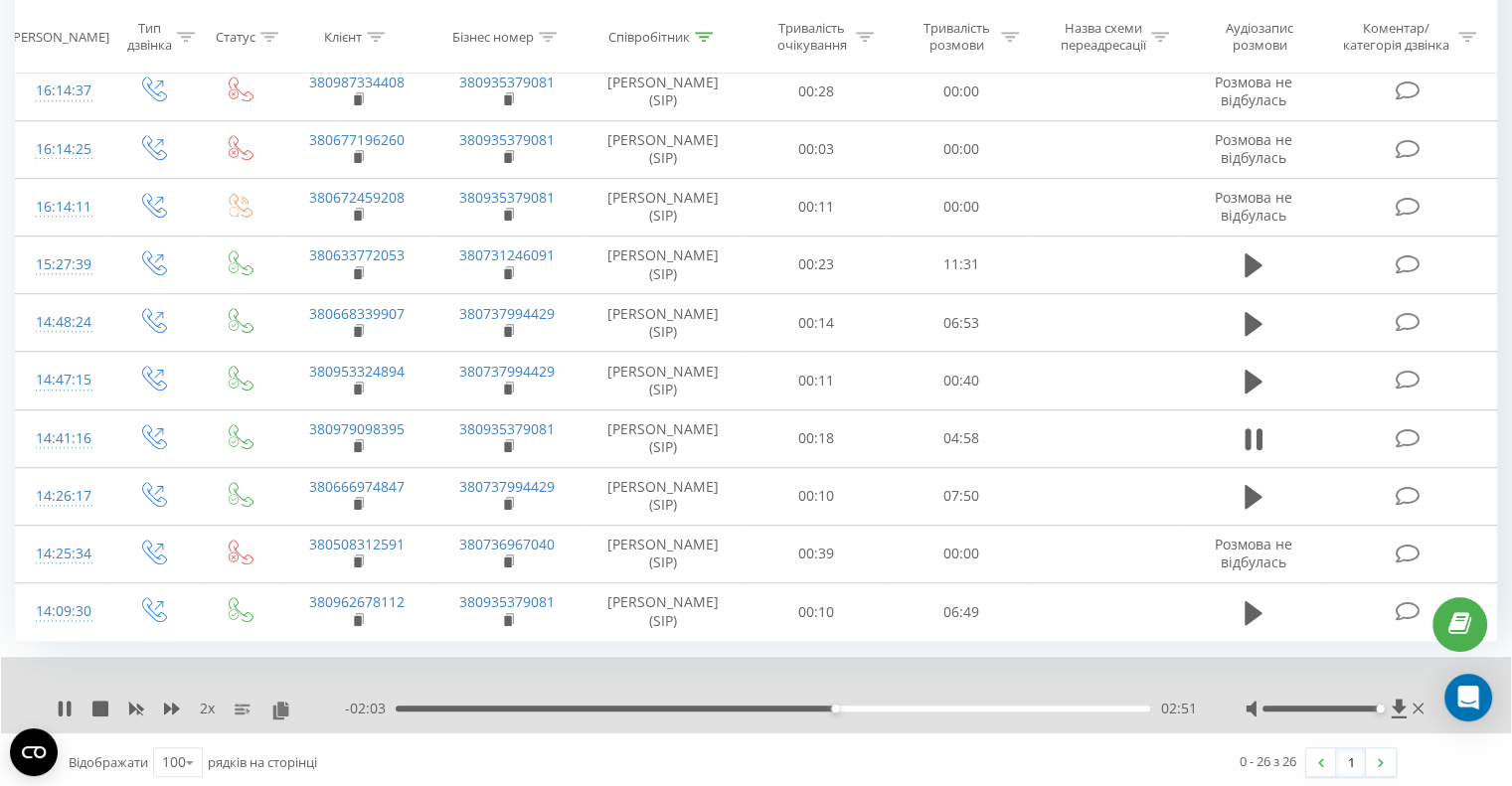 click on "02:51" at bounding box center (772, 708) 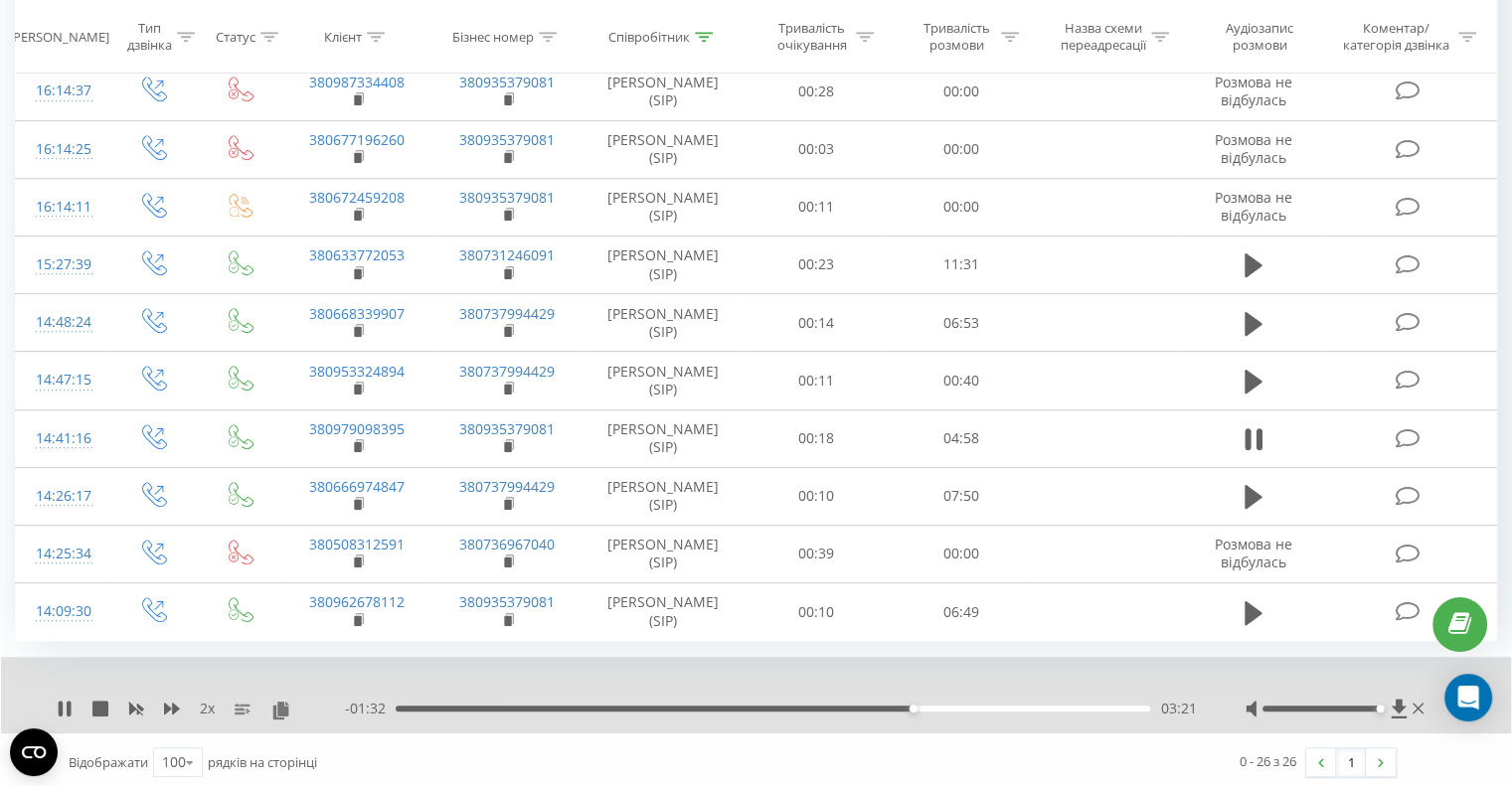 click on "03:21" at bounding box center [772, 708] 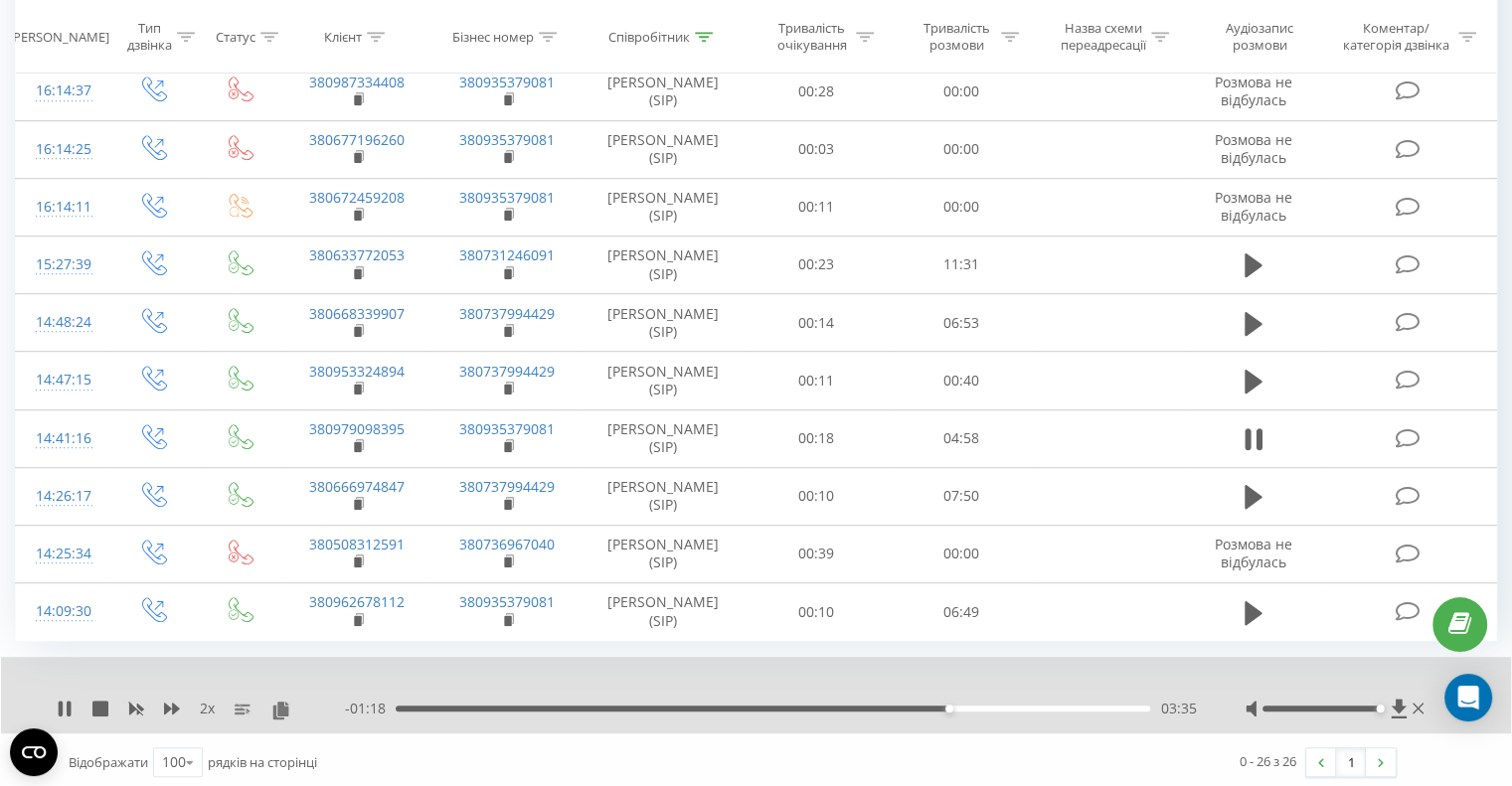 click on "03:35" at bounding box center [772, 708] 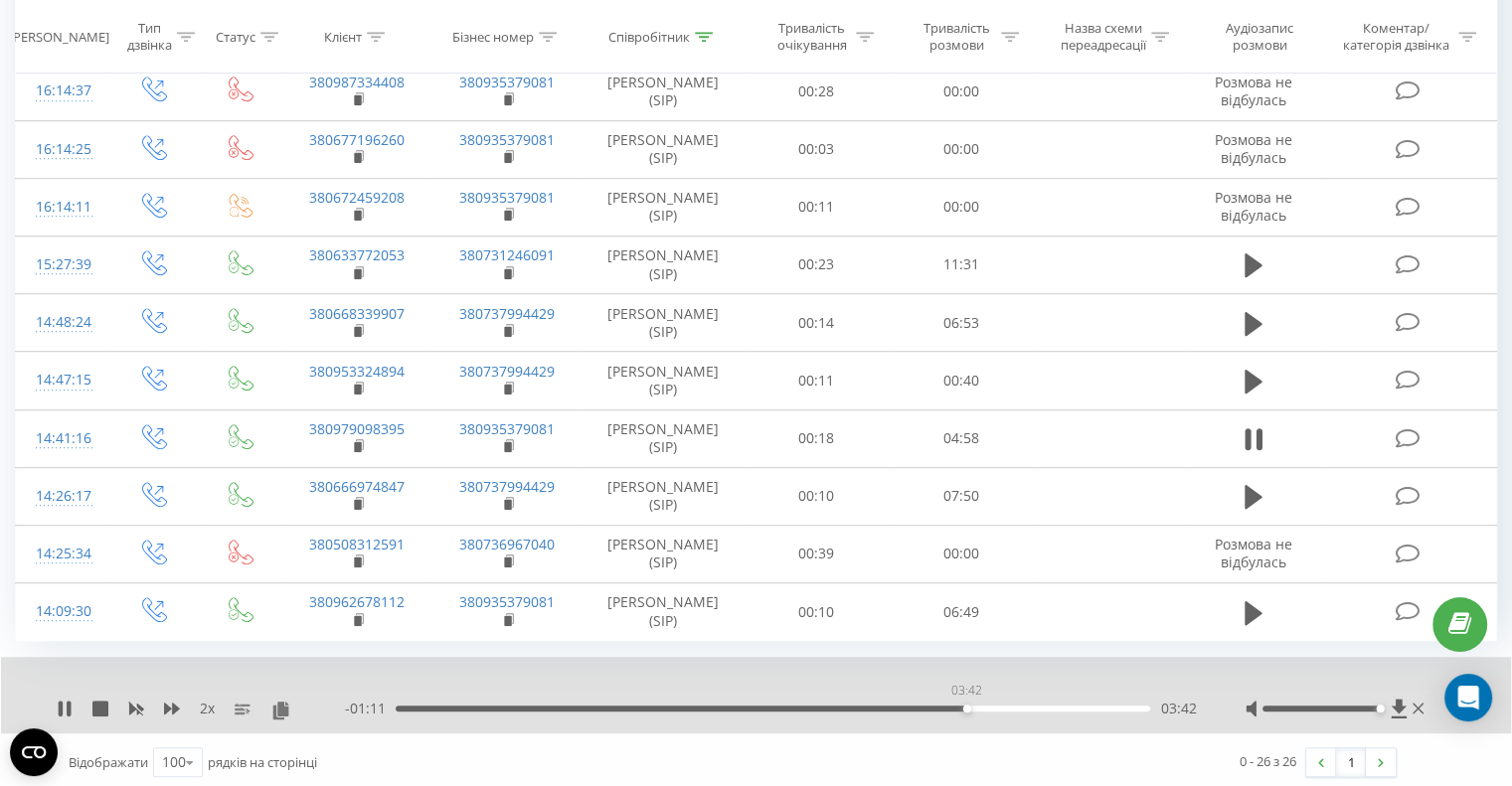 click on "03:42" at bounding box center (772, 708) 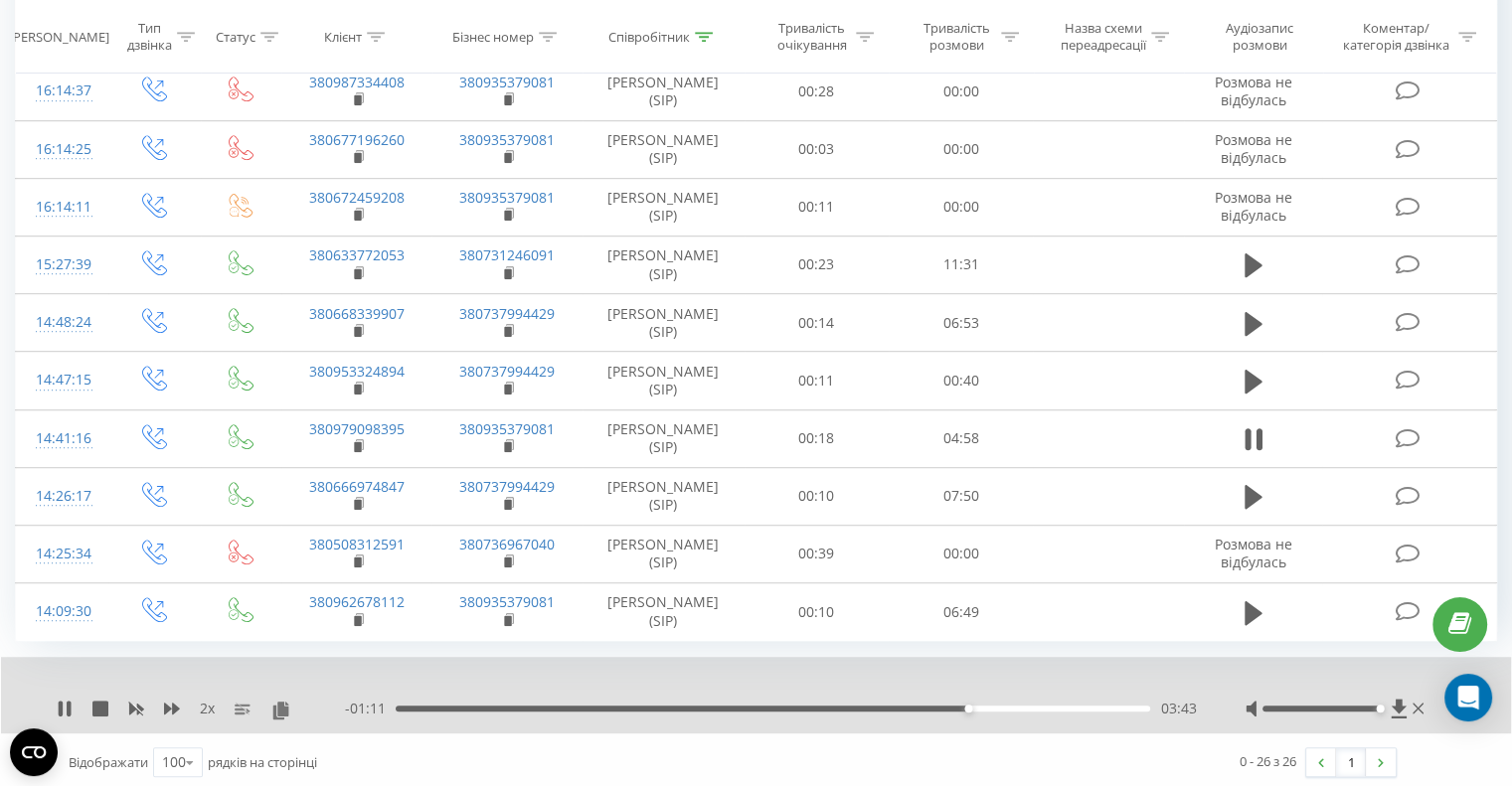 click on "03:43" at bounding box center [772, 708] 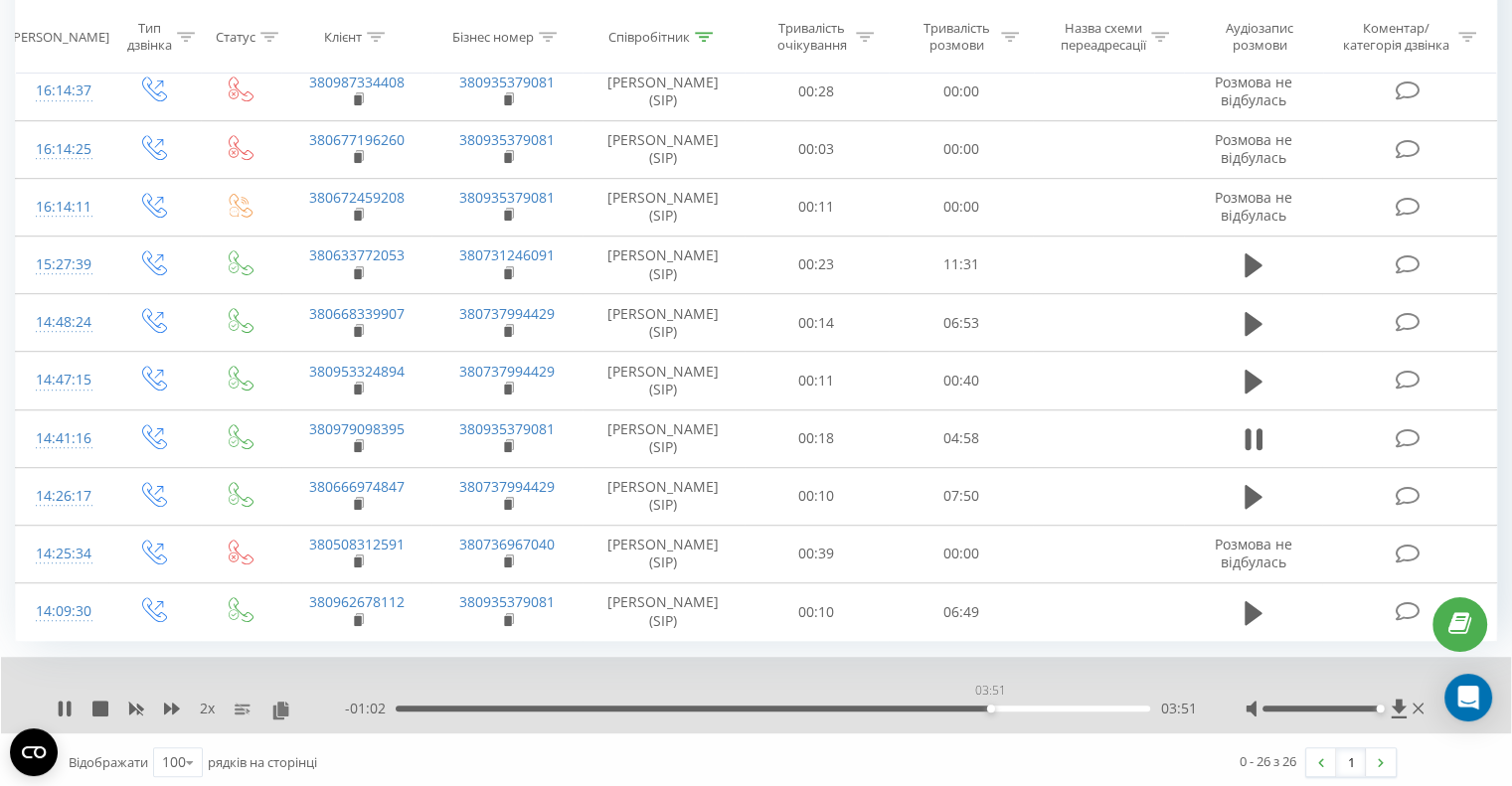 click on "03:51" at bounding box center [772, 708] 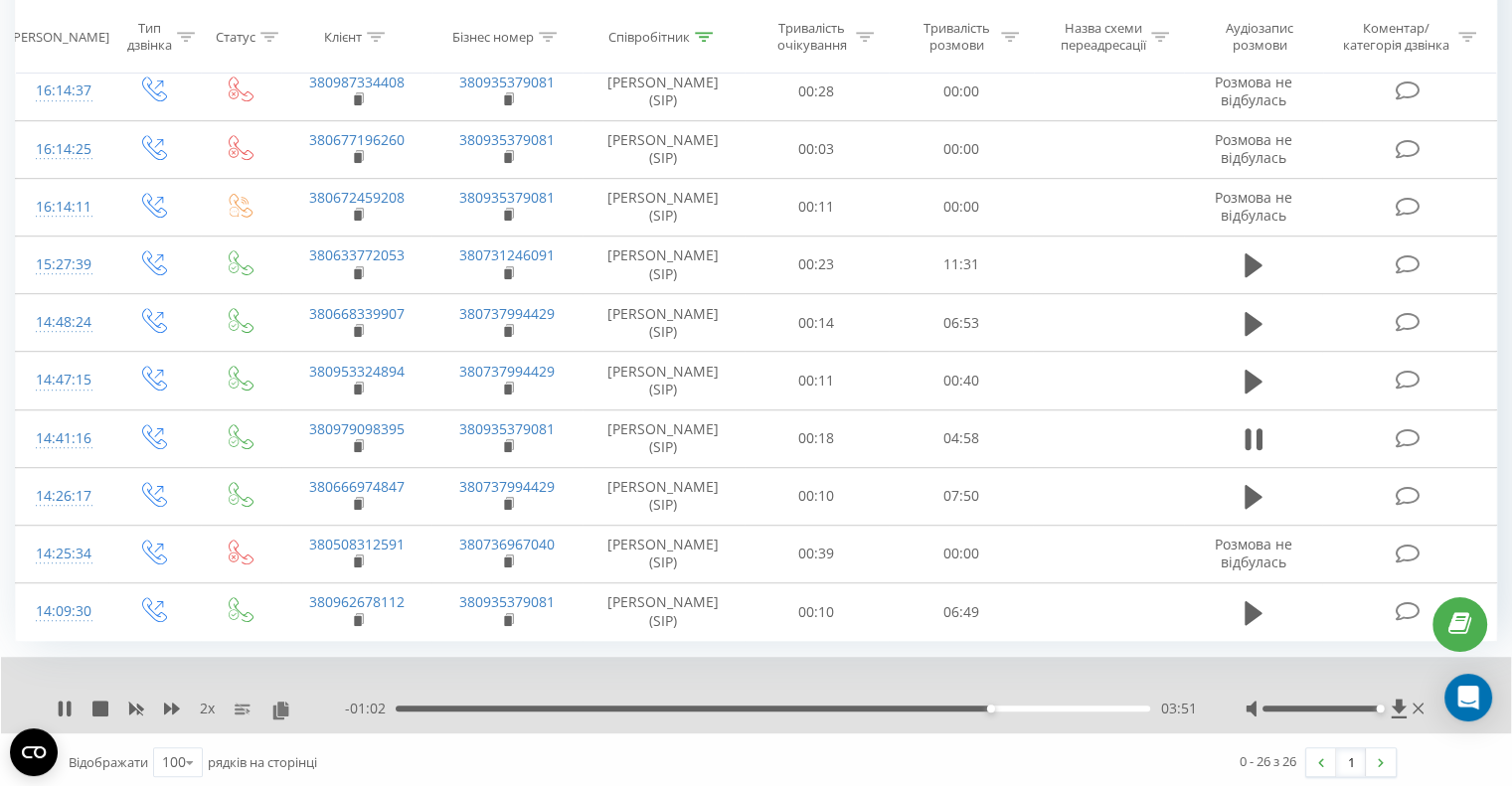 click on "03:51" at bounding box center (772, 708) 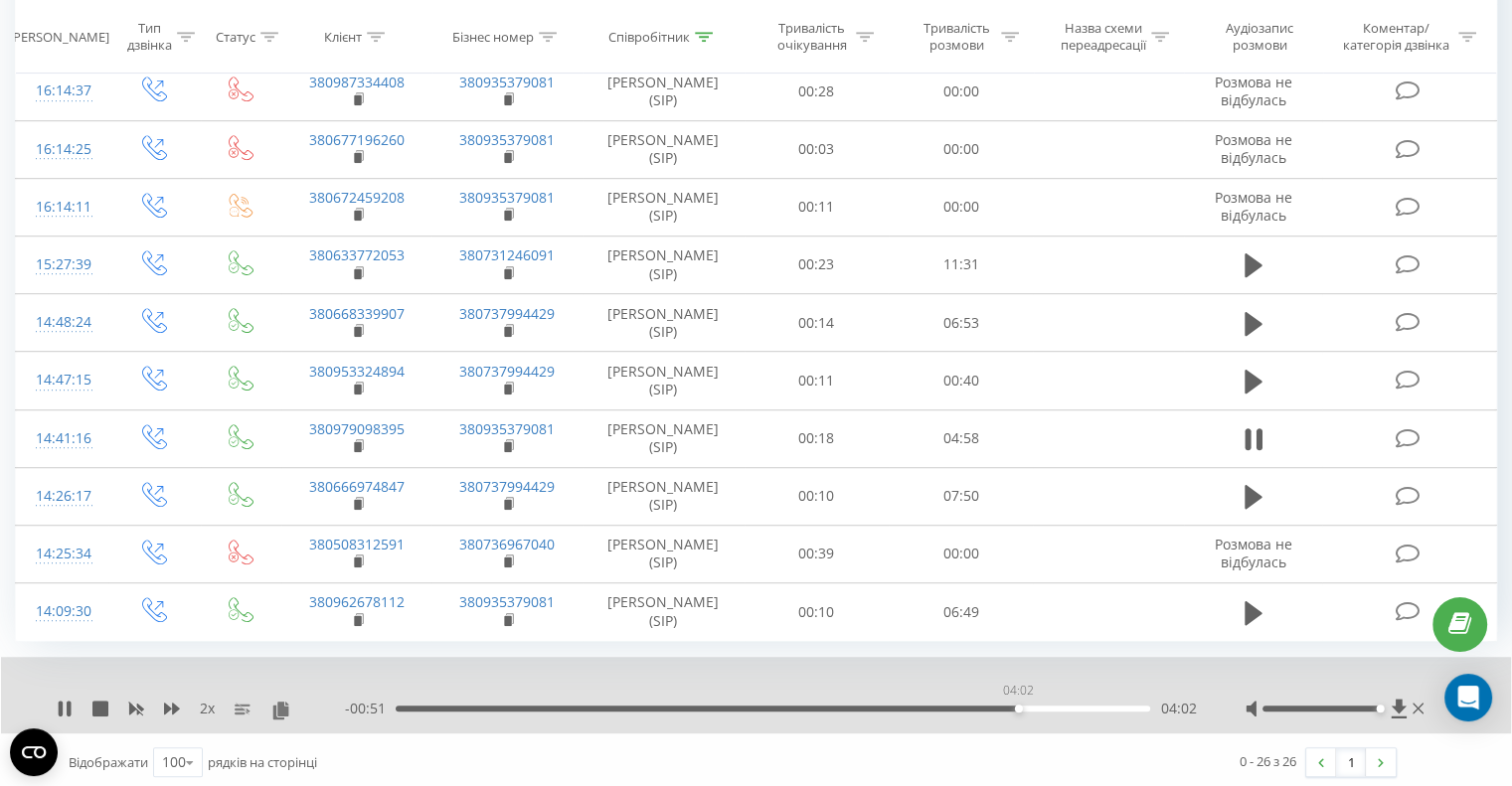 click on "04:02" at bounding box center (772, 708) 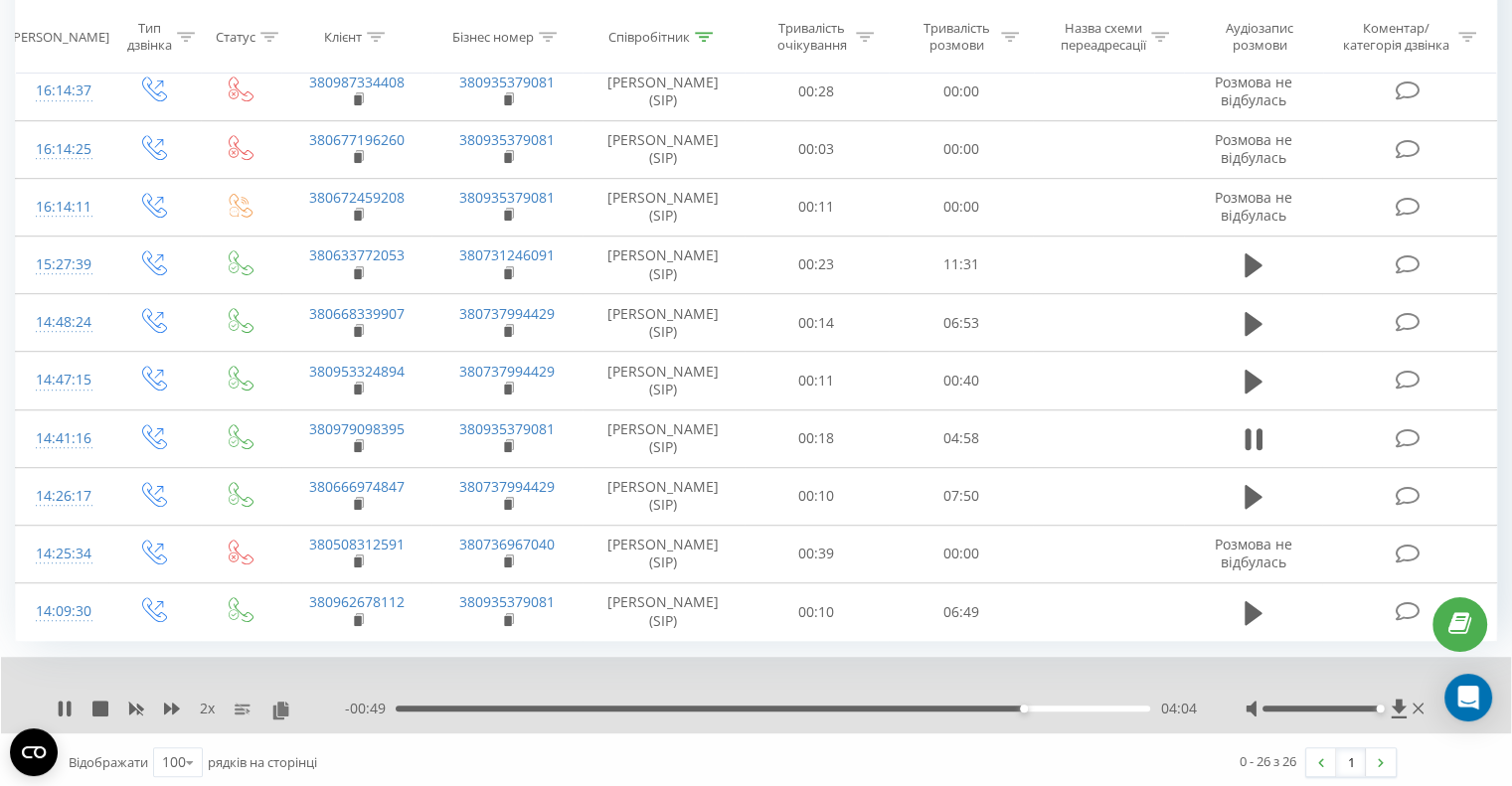 click on "04:04" at bounding box center (772, 708) 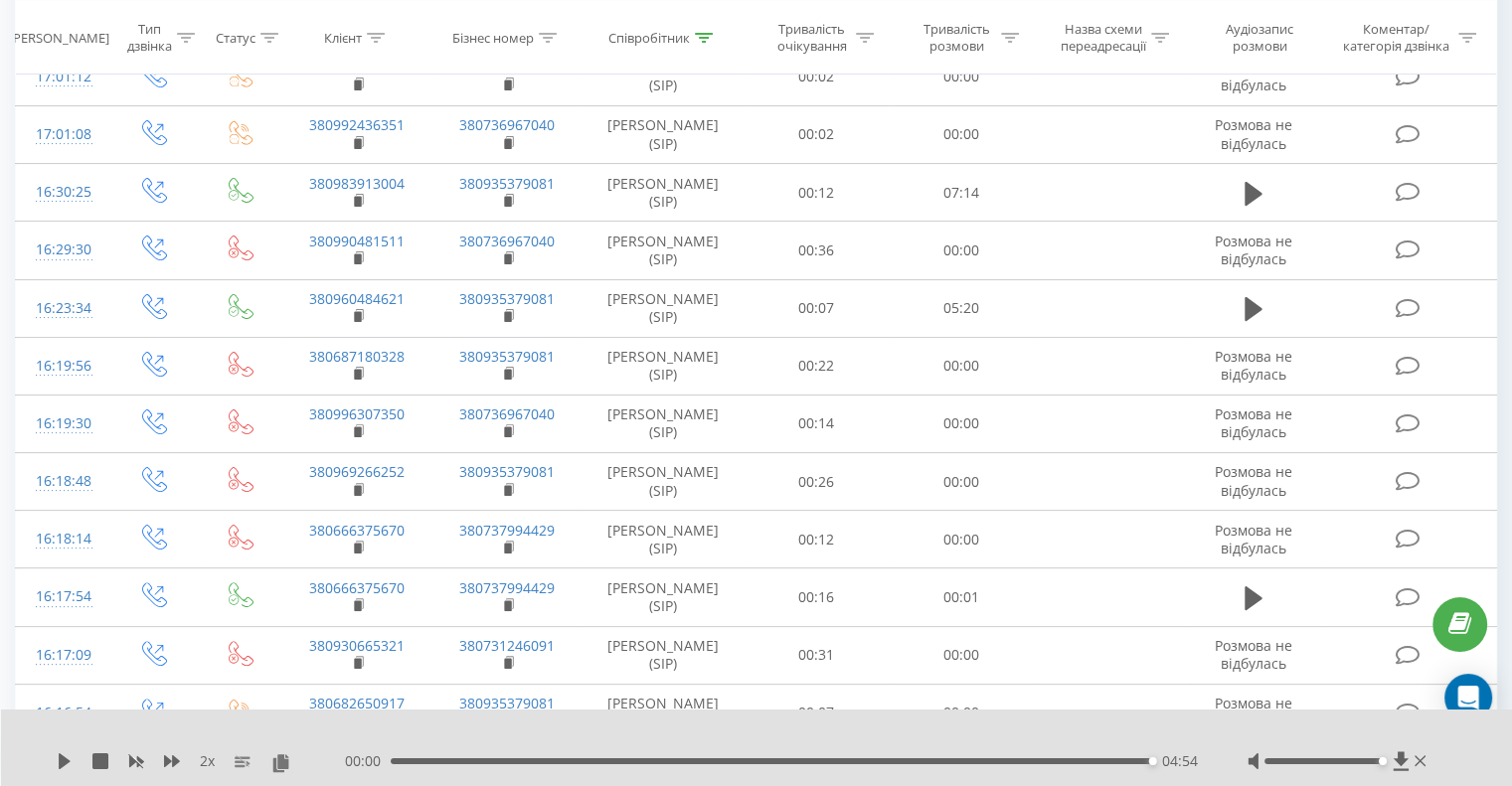 scroll, scrollTop: 0, scrollLeft: 0, axis: both 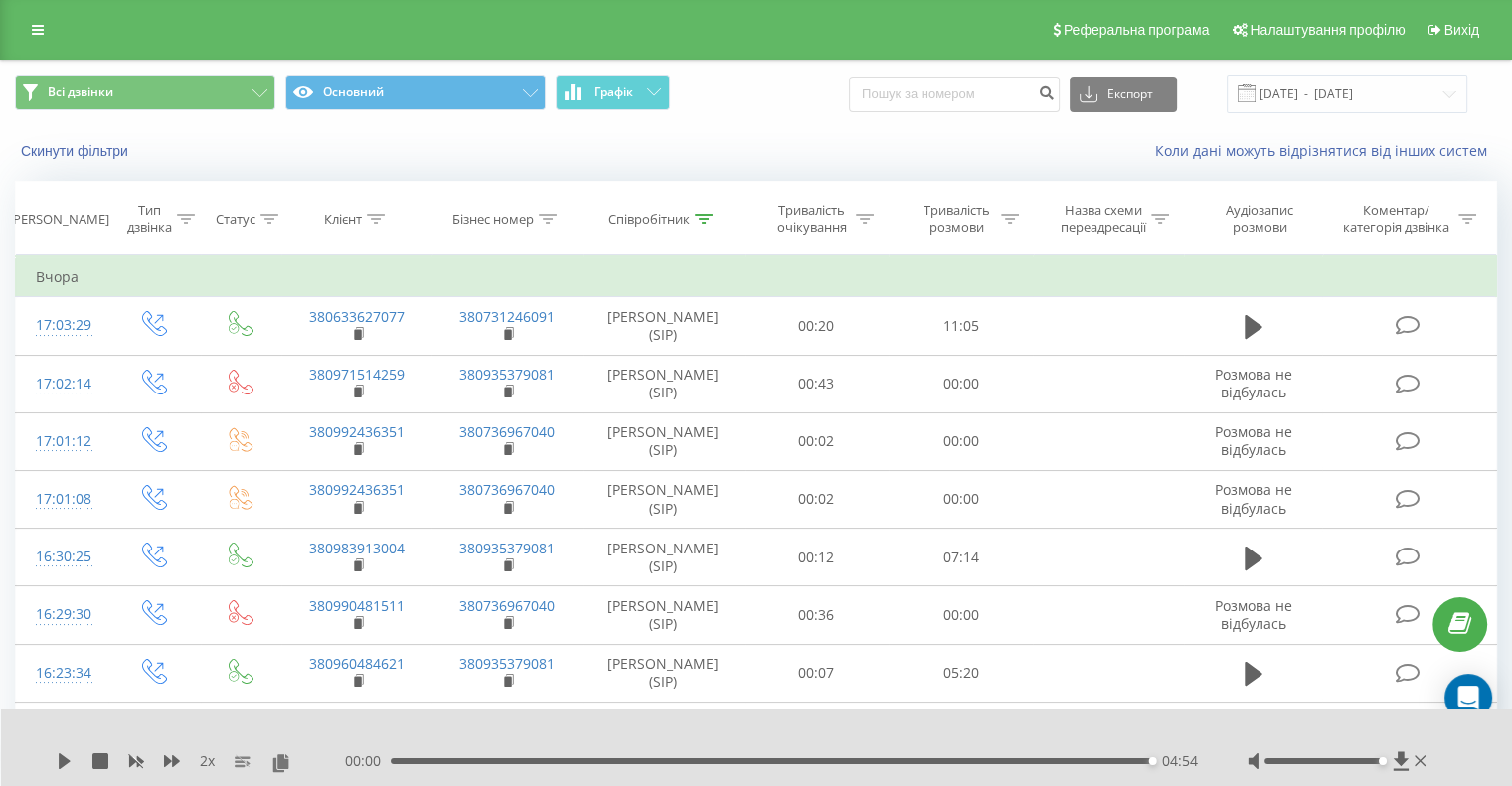 click 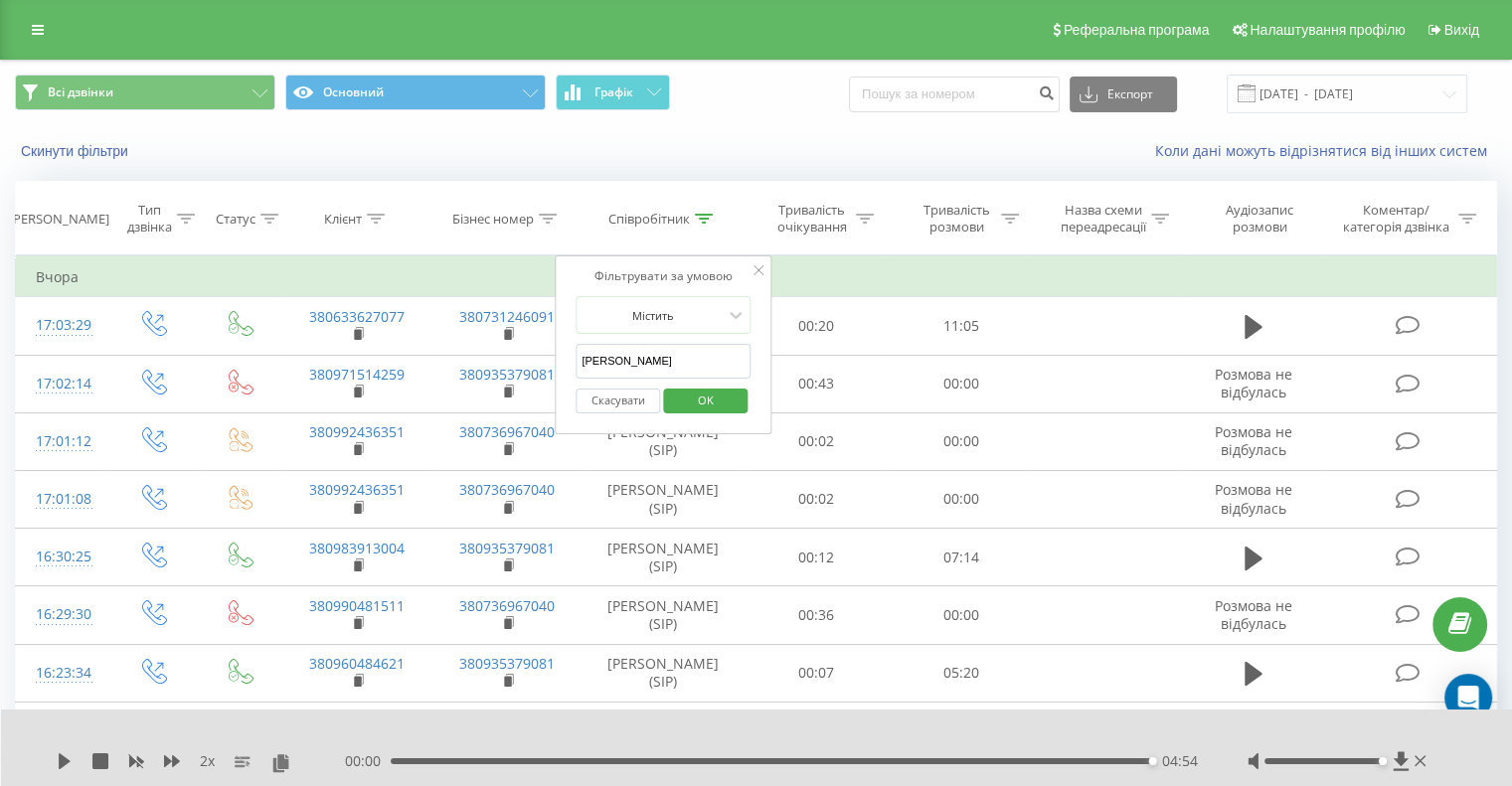 drag, startPoint x: 716, startPoint y: 362, endPoint x: 574, endPoint y: 350, distance: 142.50614 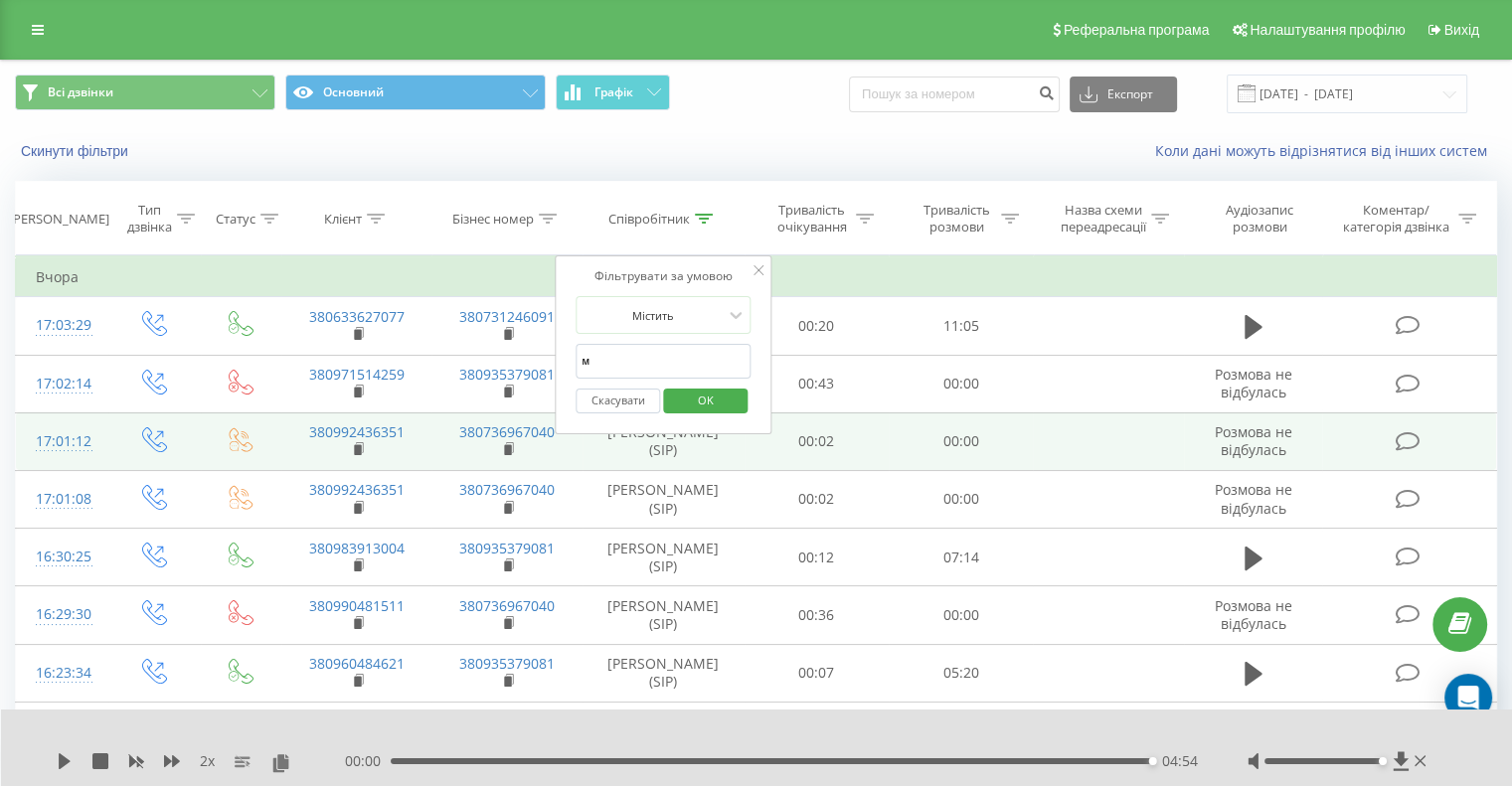 type on "Музика" 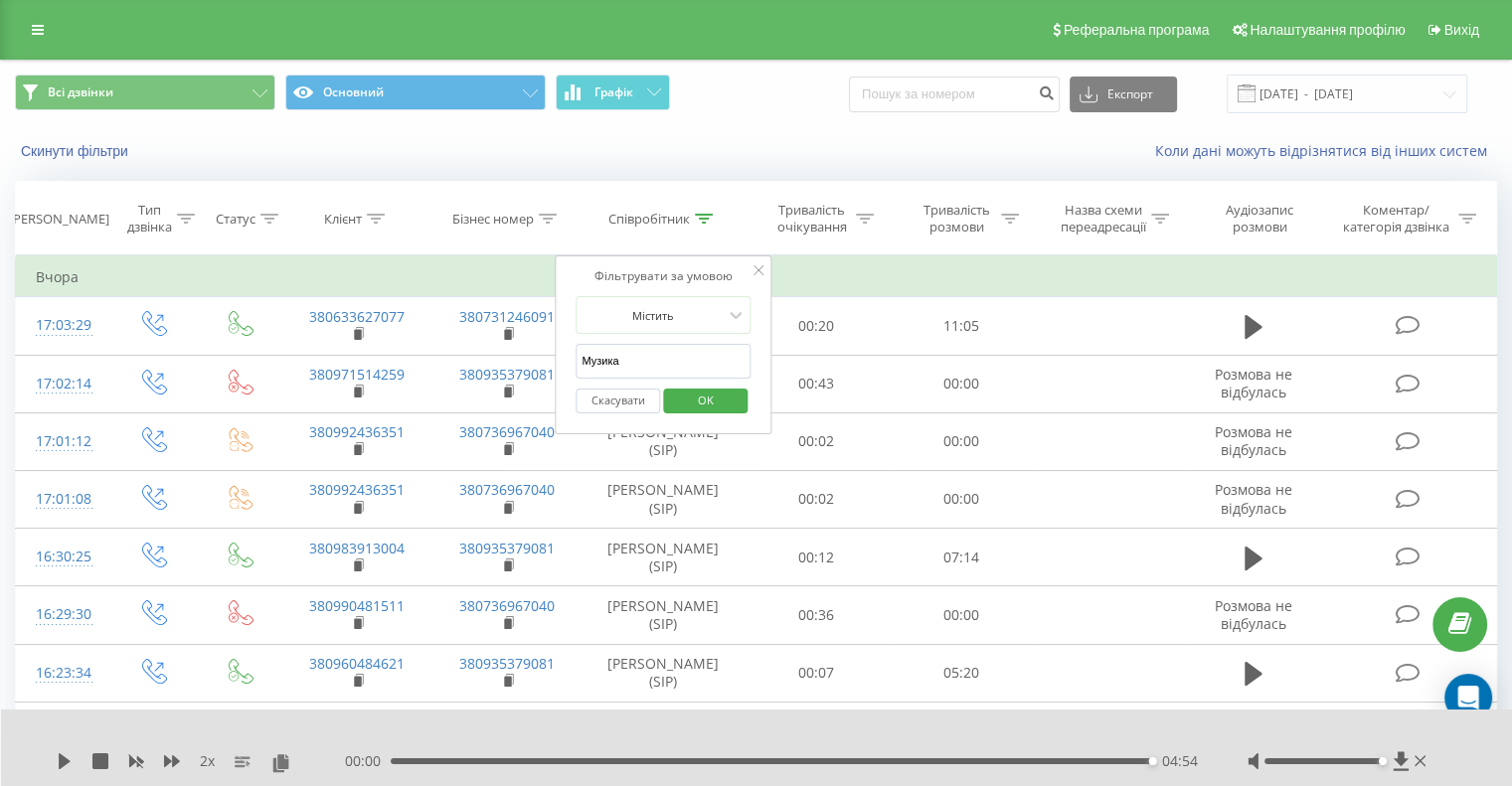 click on "OK" at bounding box center (706, 399) 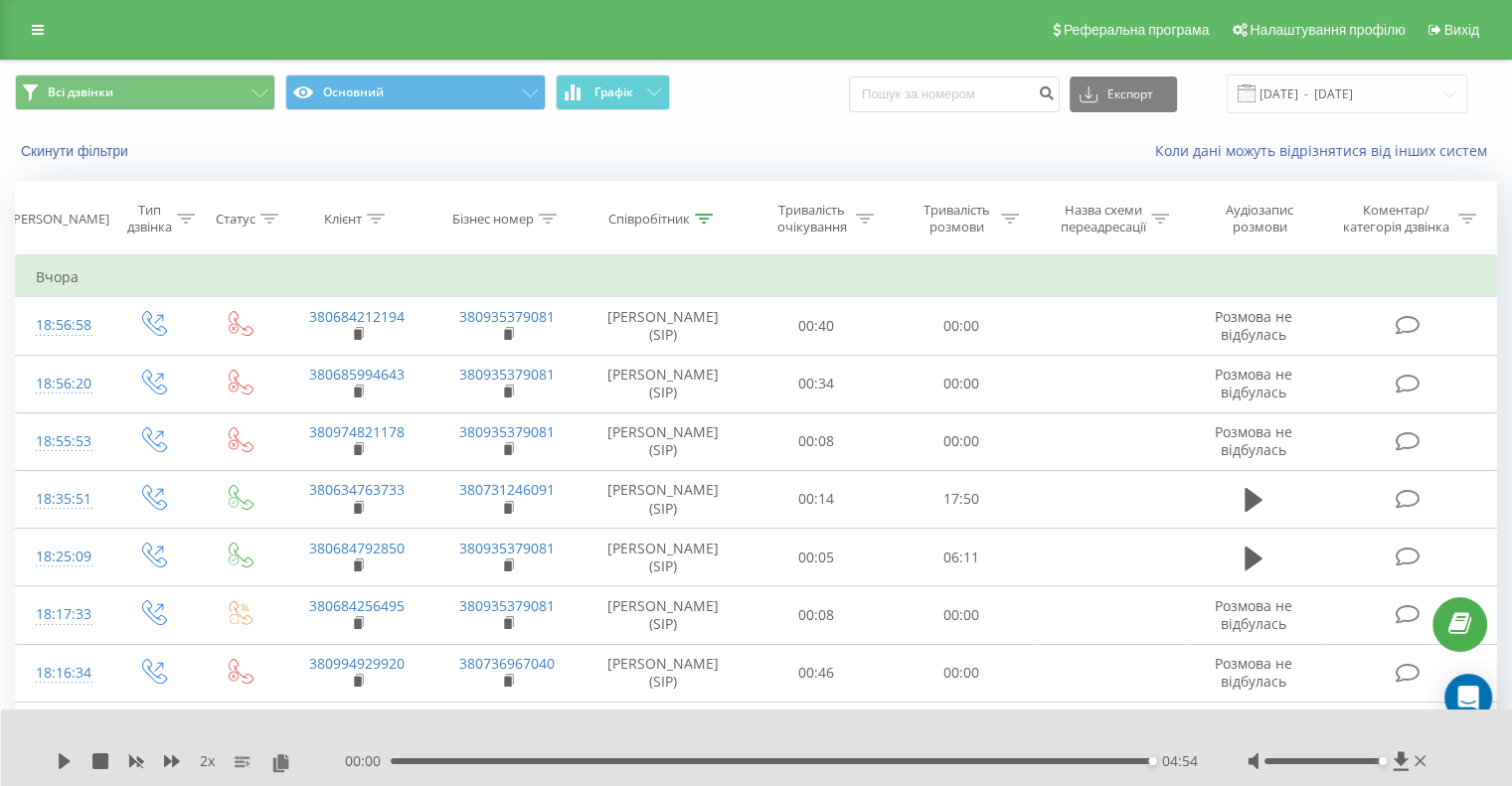 click on "Всі дзвінки Основний Графік Експорт .csv .xls .xlsx [DATE]  -  [DATE]" at bounding box center [756, 93] 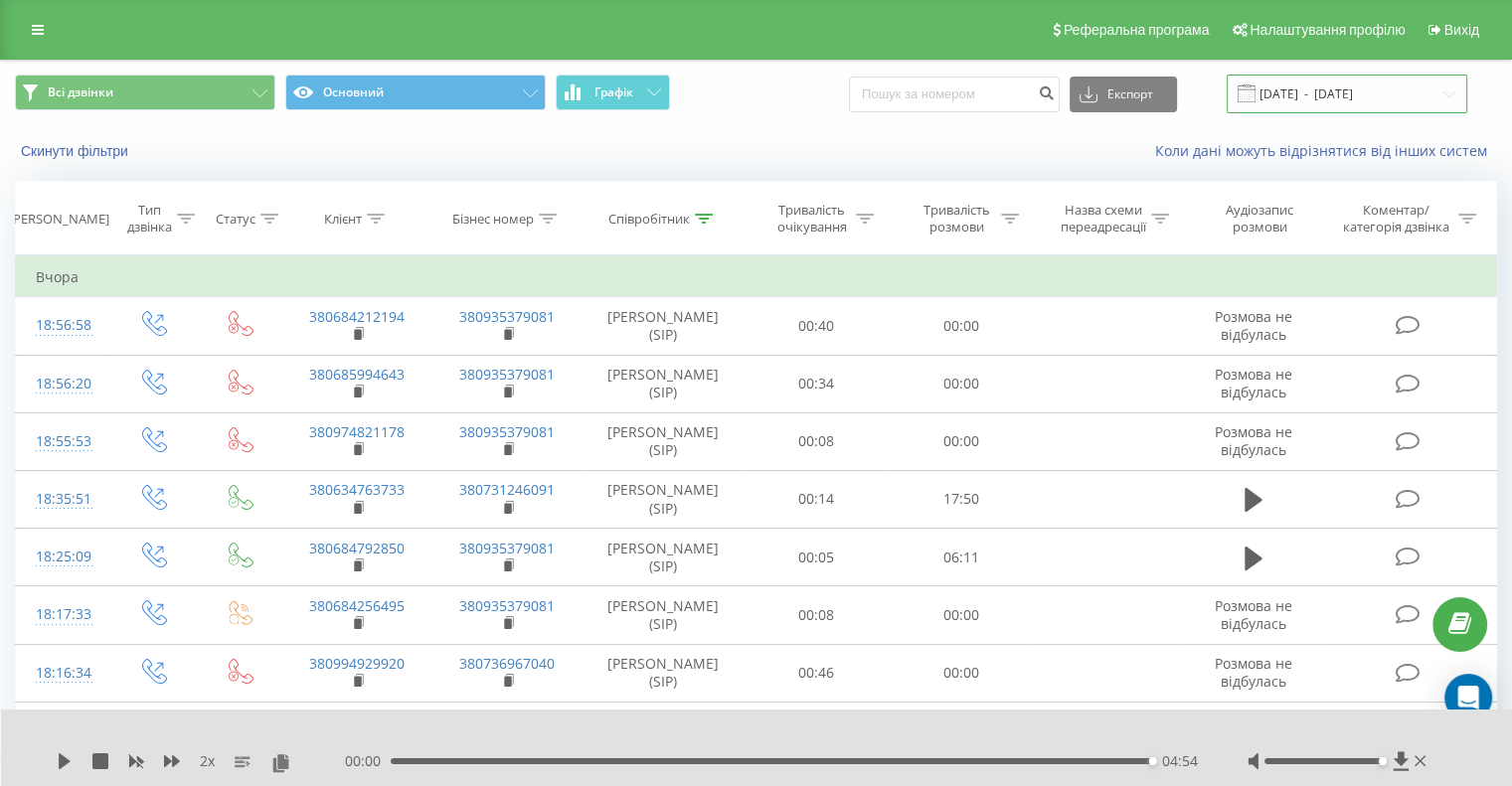 click on "[DATE]  -  [DATE]" at bounding box center [1347, 93] 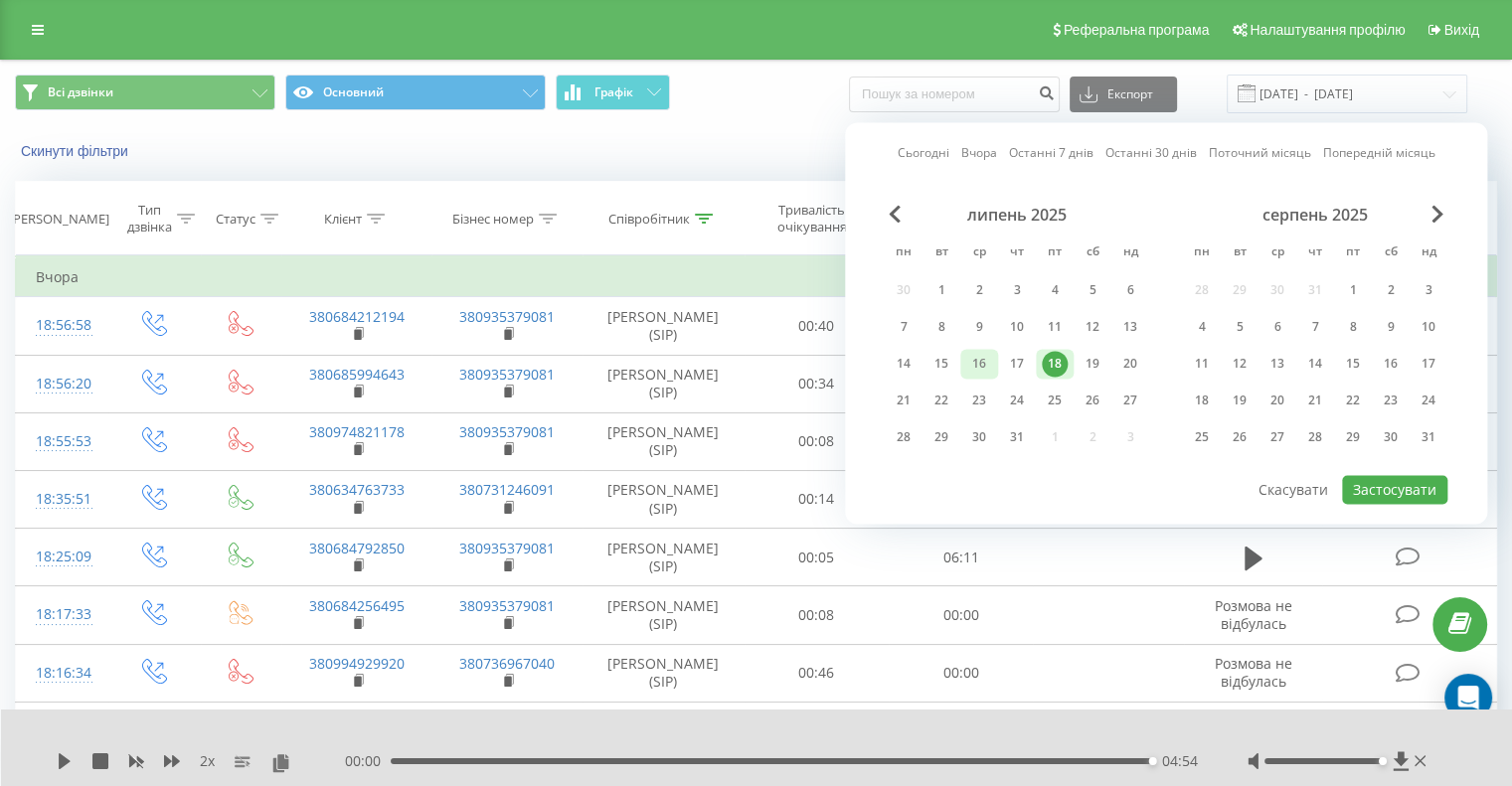 click on "16" at bounding box center (979, 364) 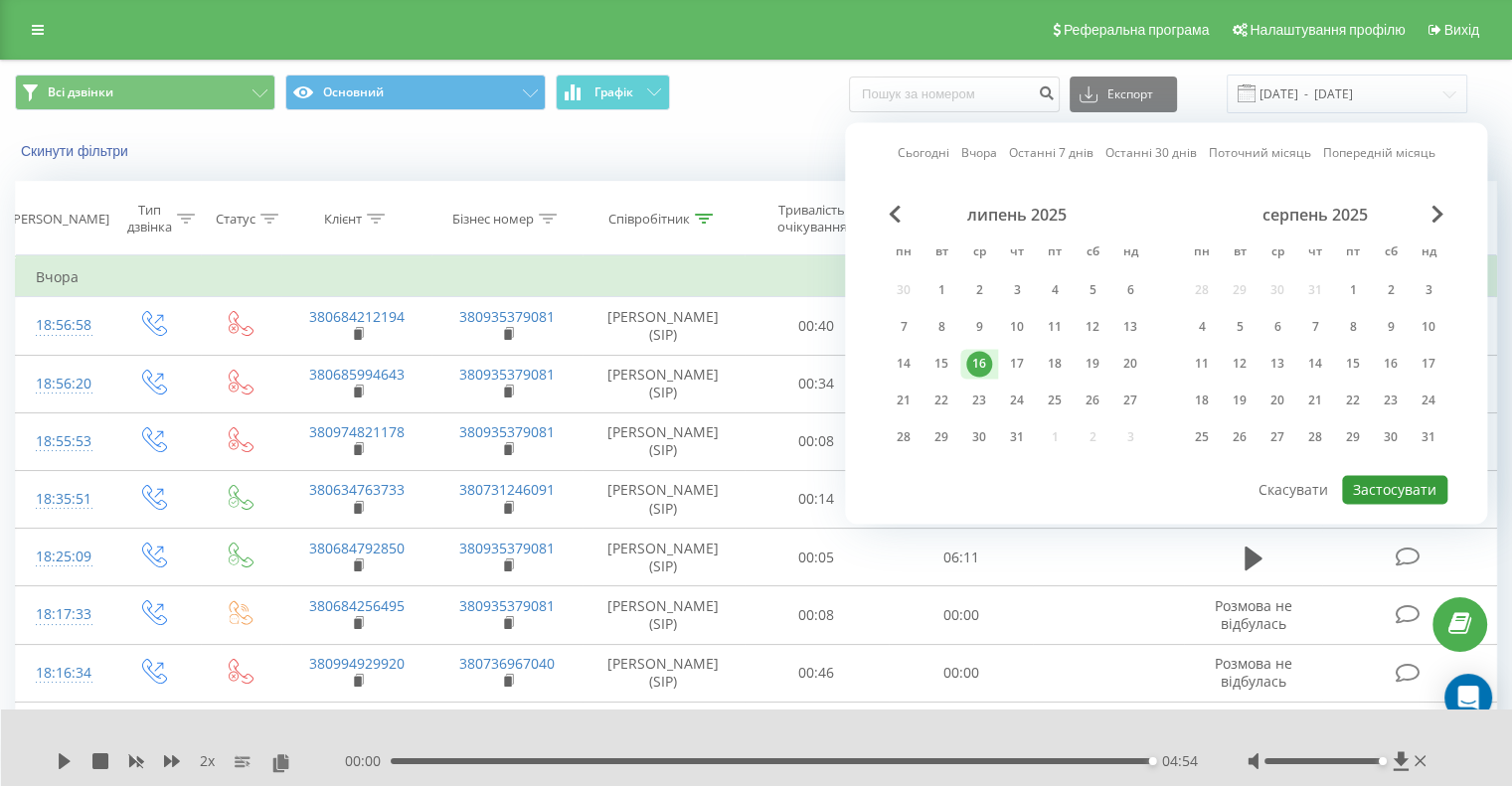 click on "Застосувати" at bounding box center [1395, 489] 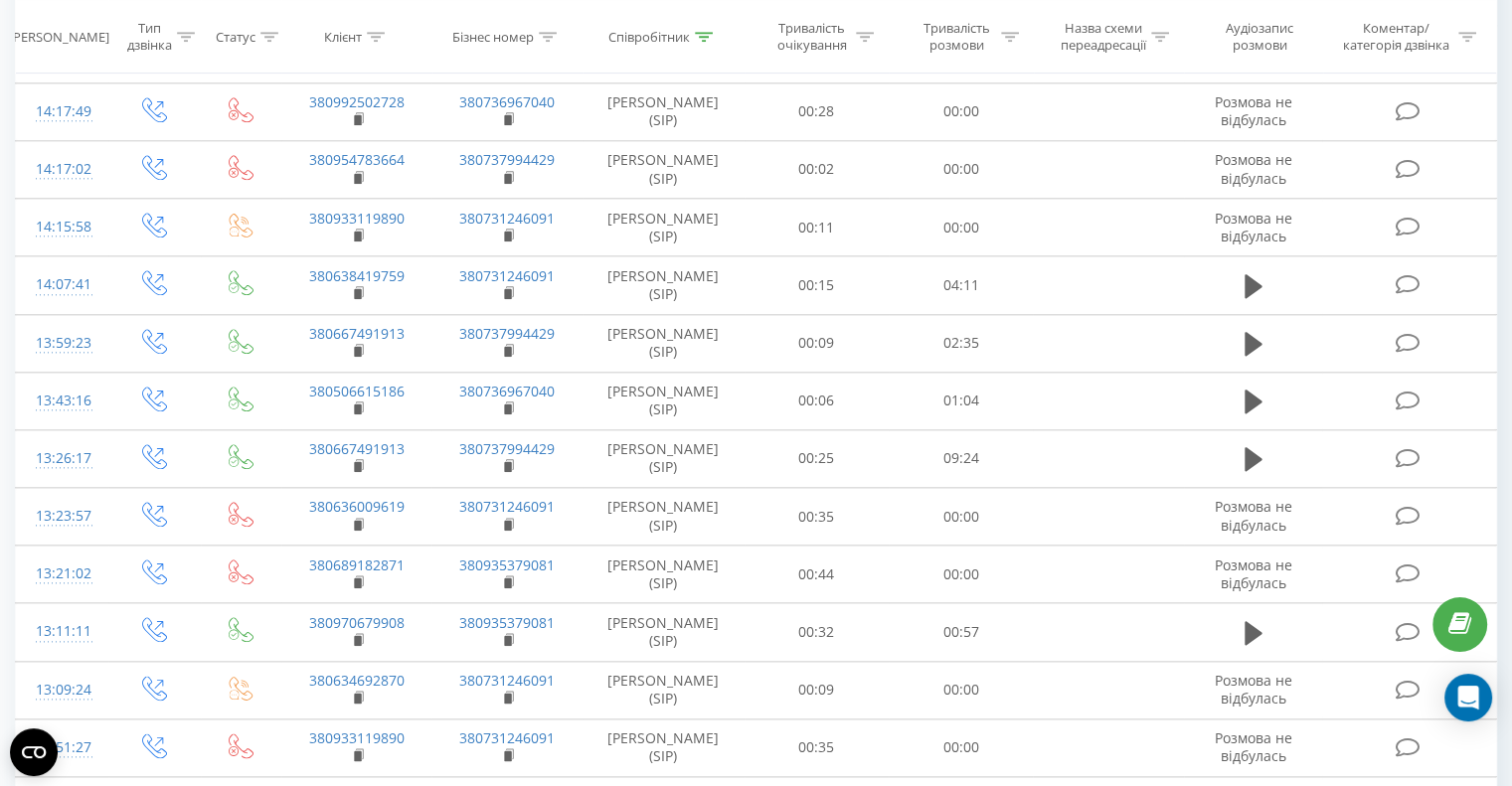 scroll, scrollTop: 2134, scrollLeft: 0, axis: vertical 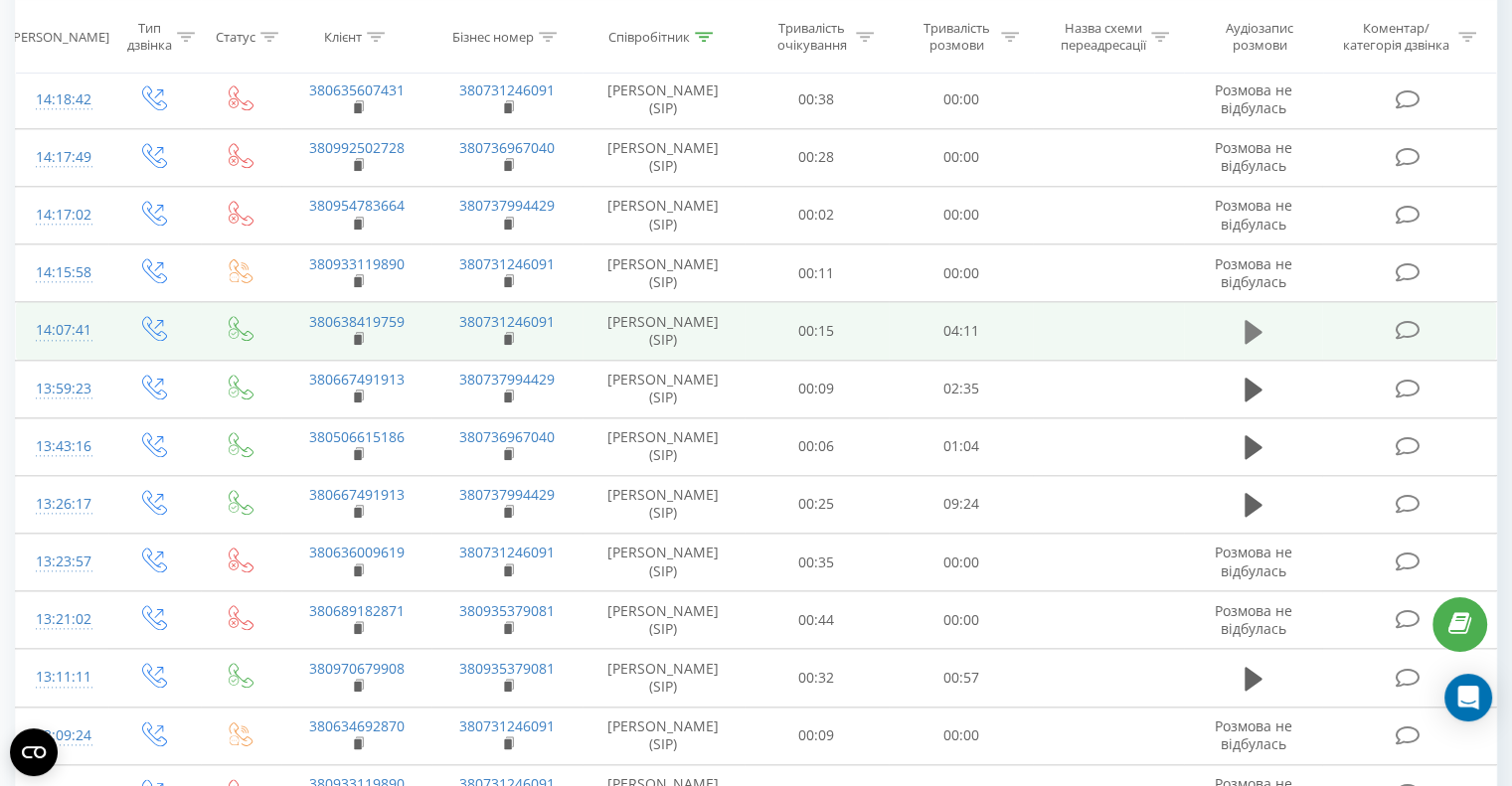 click 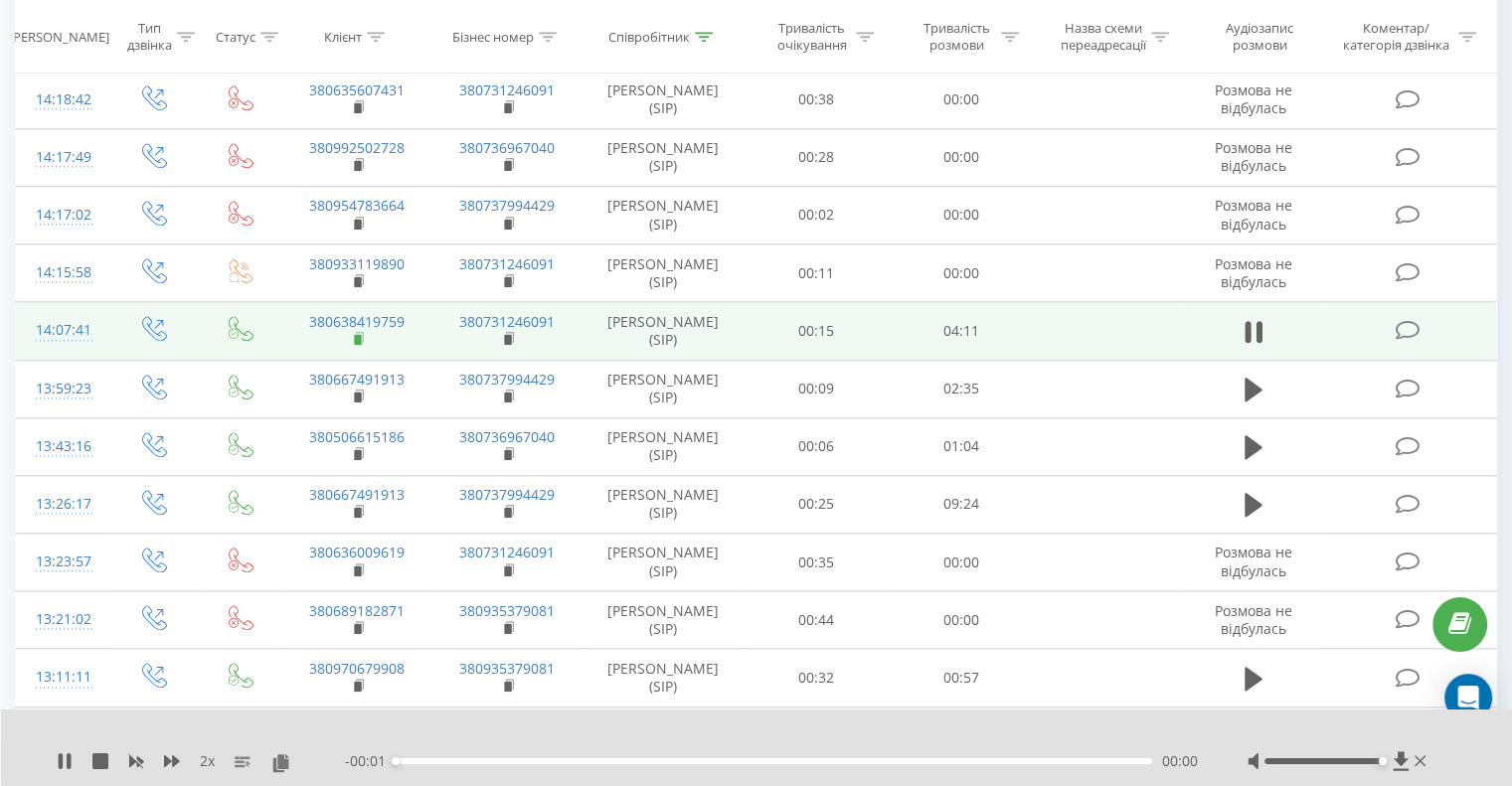 click 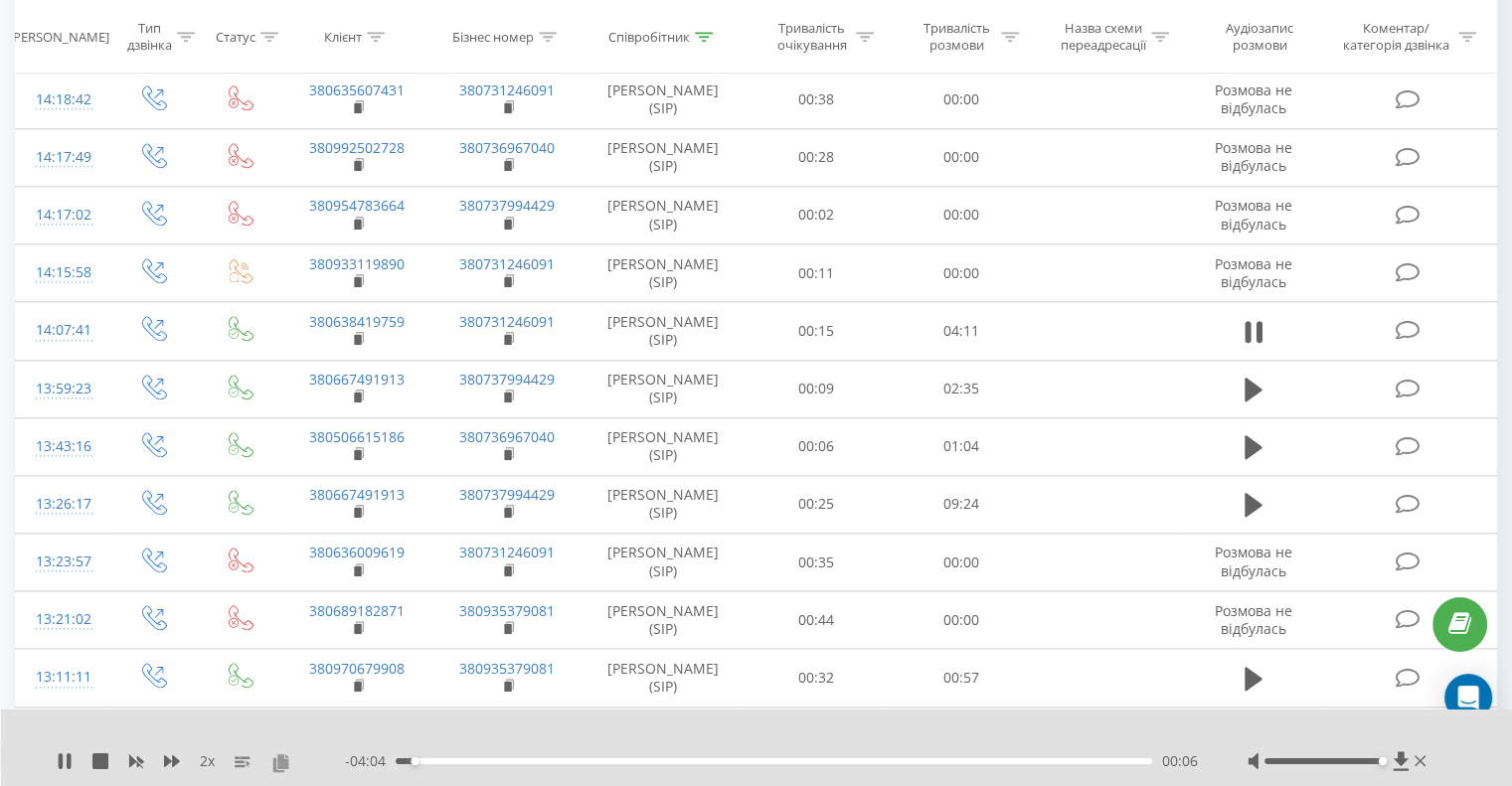 click at bounding box center (280, 762) 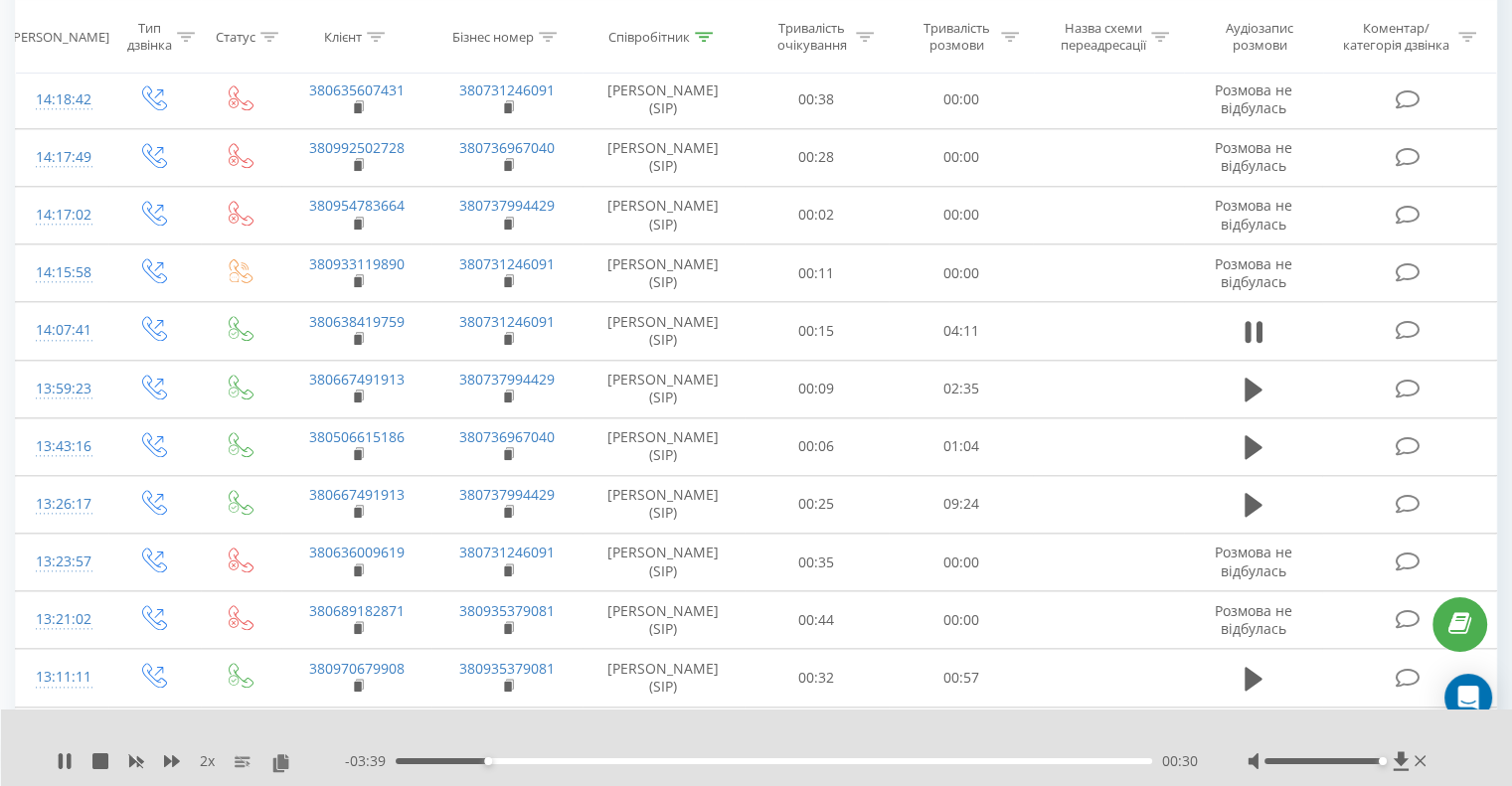 click on "- 03:39 00:30   00:30" at bounding box center (771, 761) 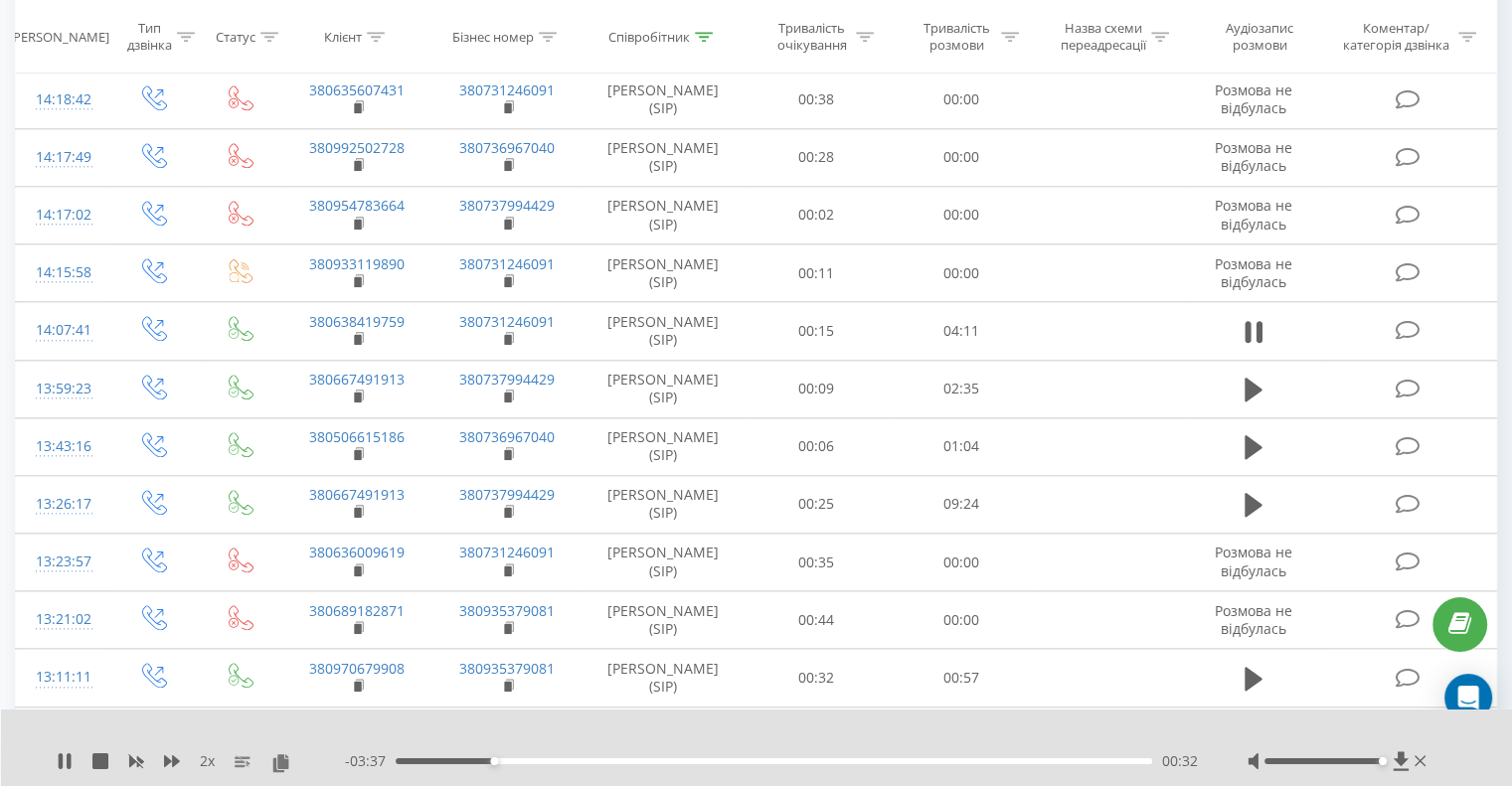 click on "00:32" at bounding box center (773, 761) 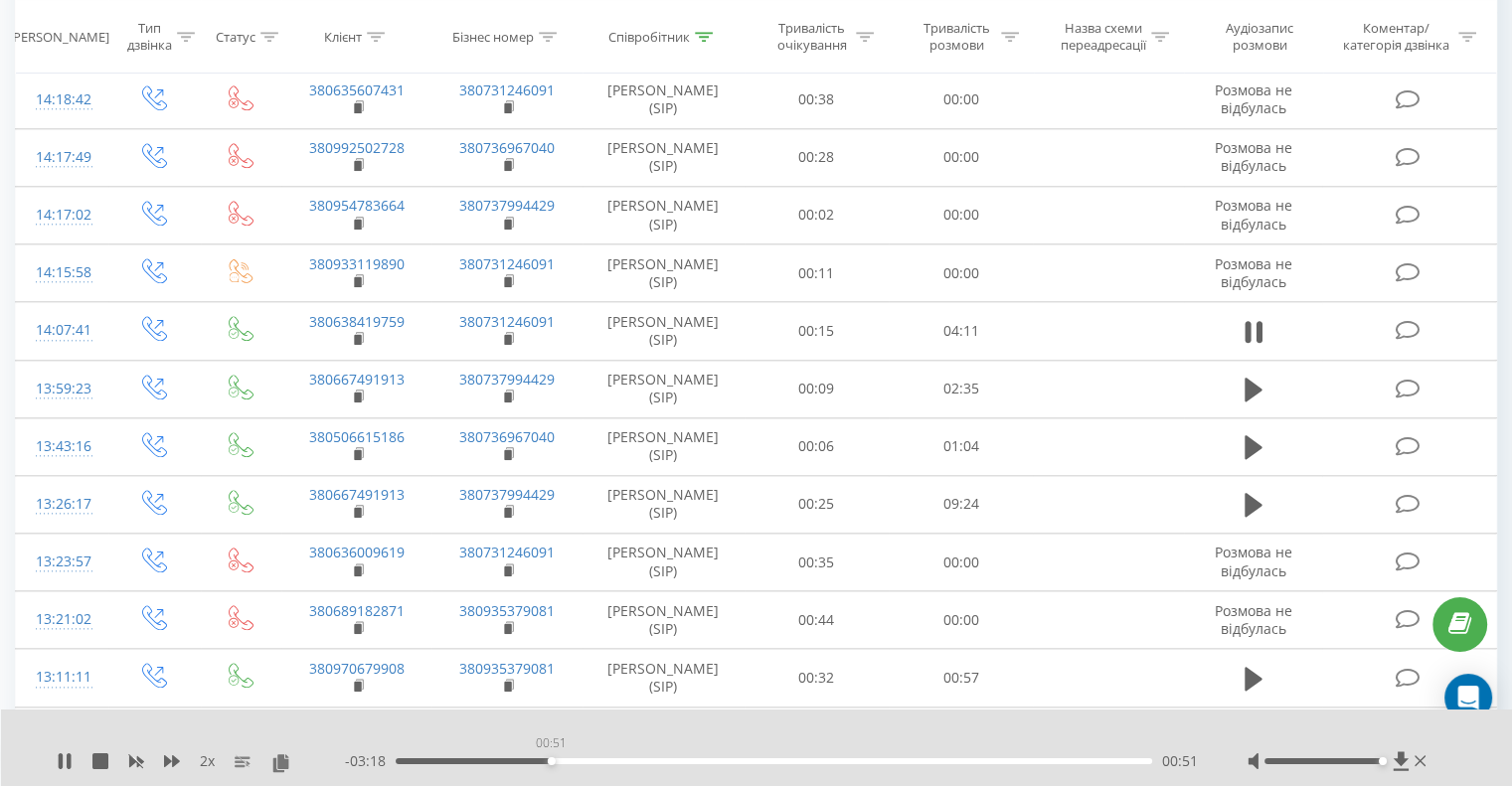 click on "00:51" at bounding box center [773, 761] 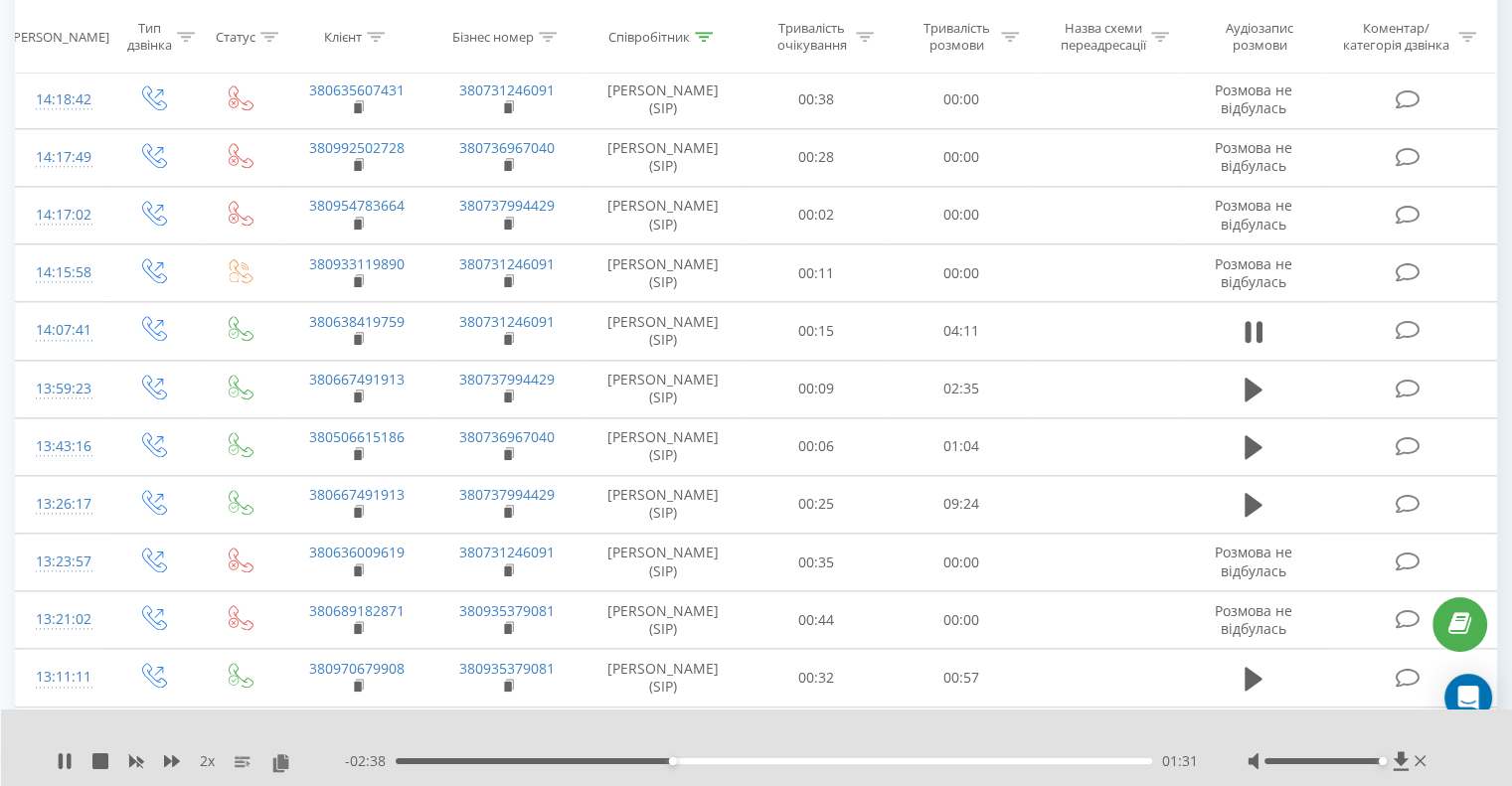 click on "01:31" at bounding box center (773, 761) 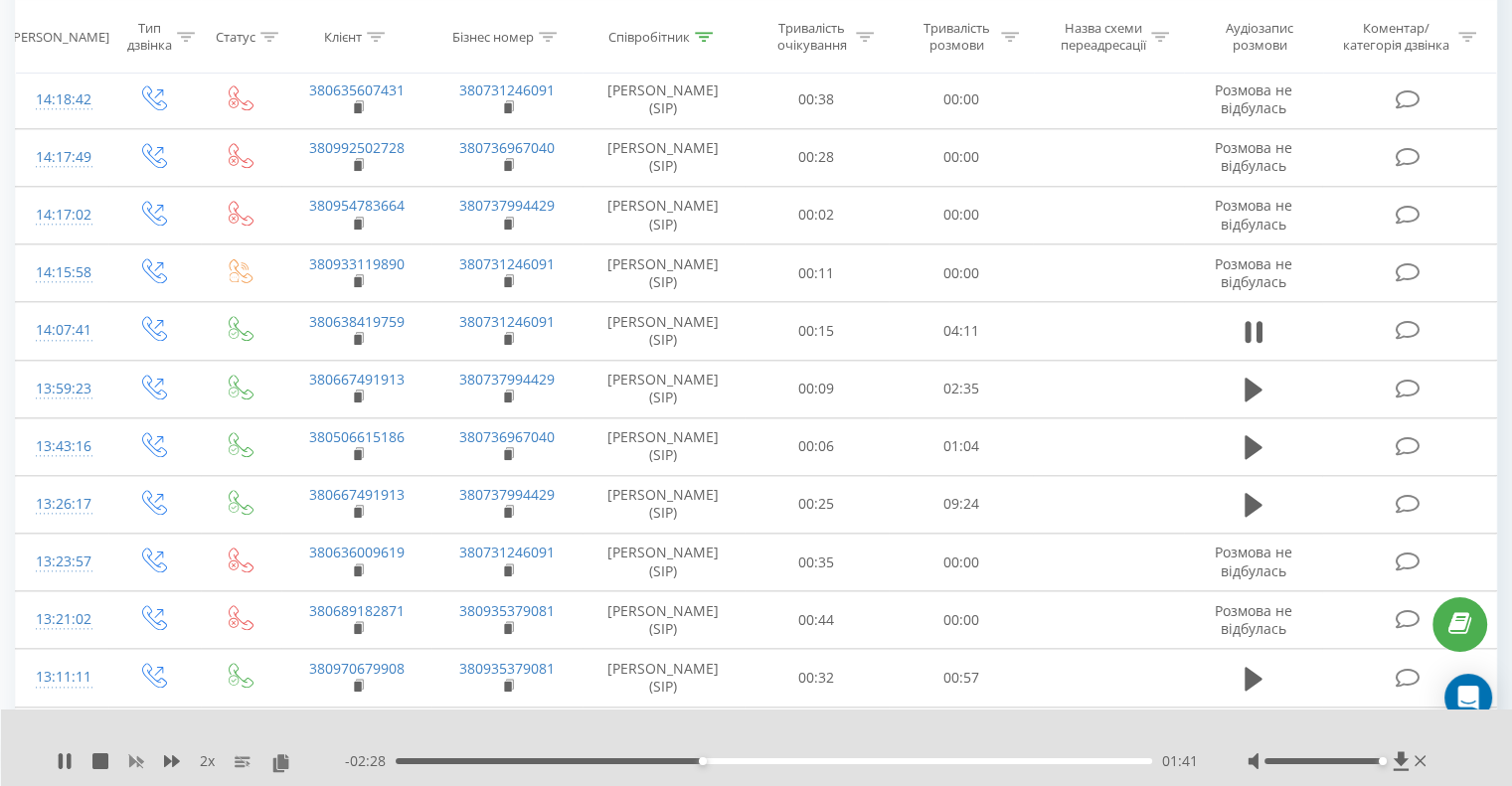 click 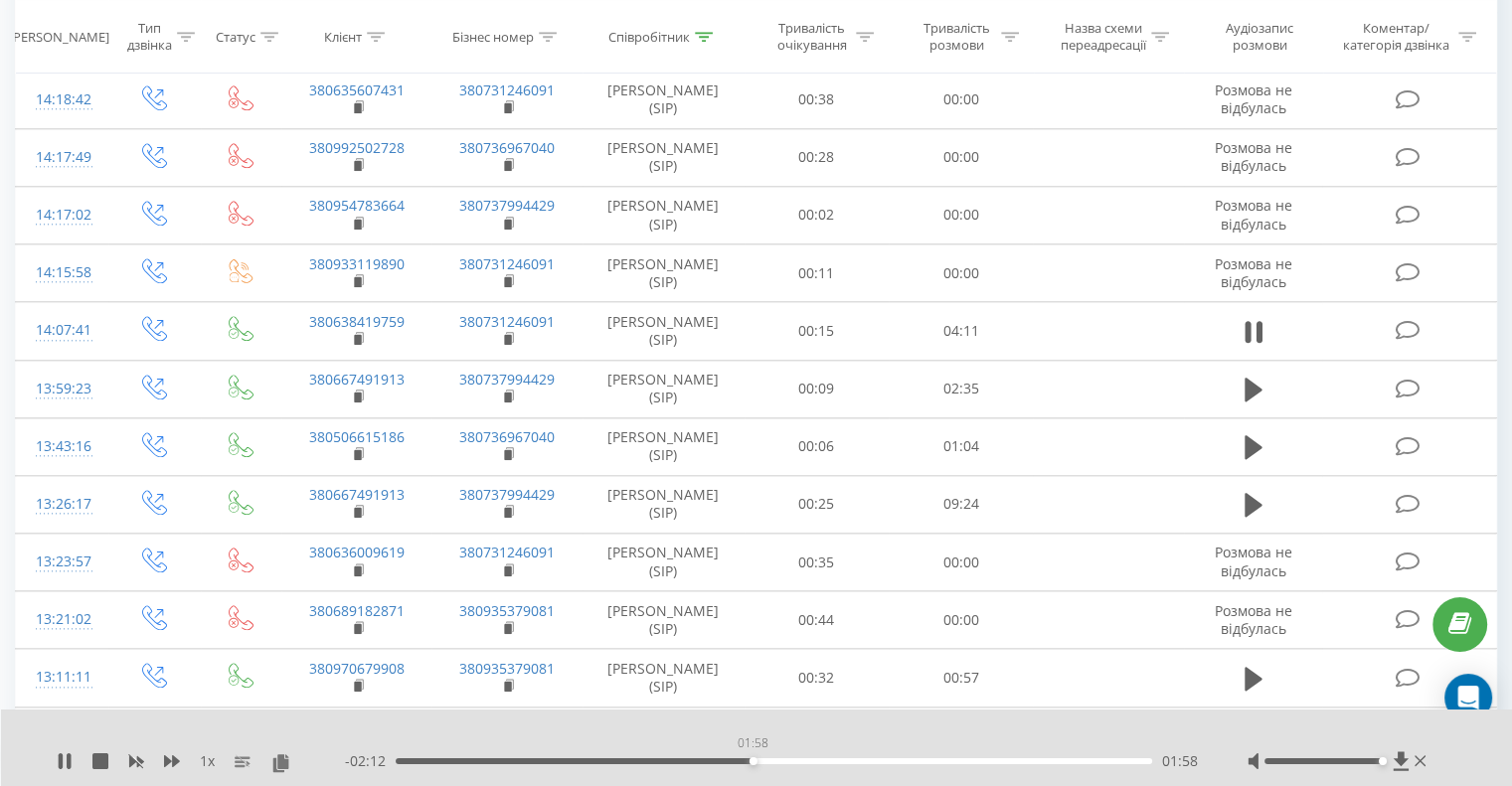 click on "01:58" at bounding box center [773, 761] 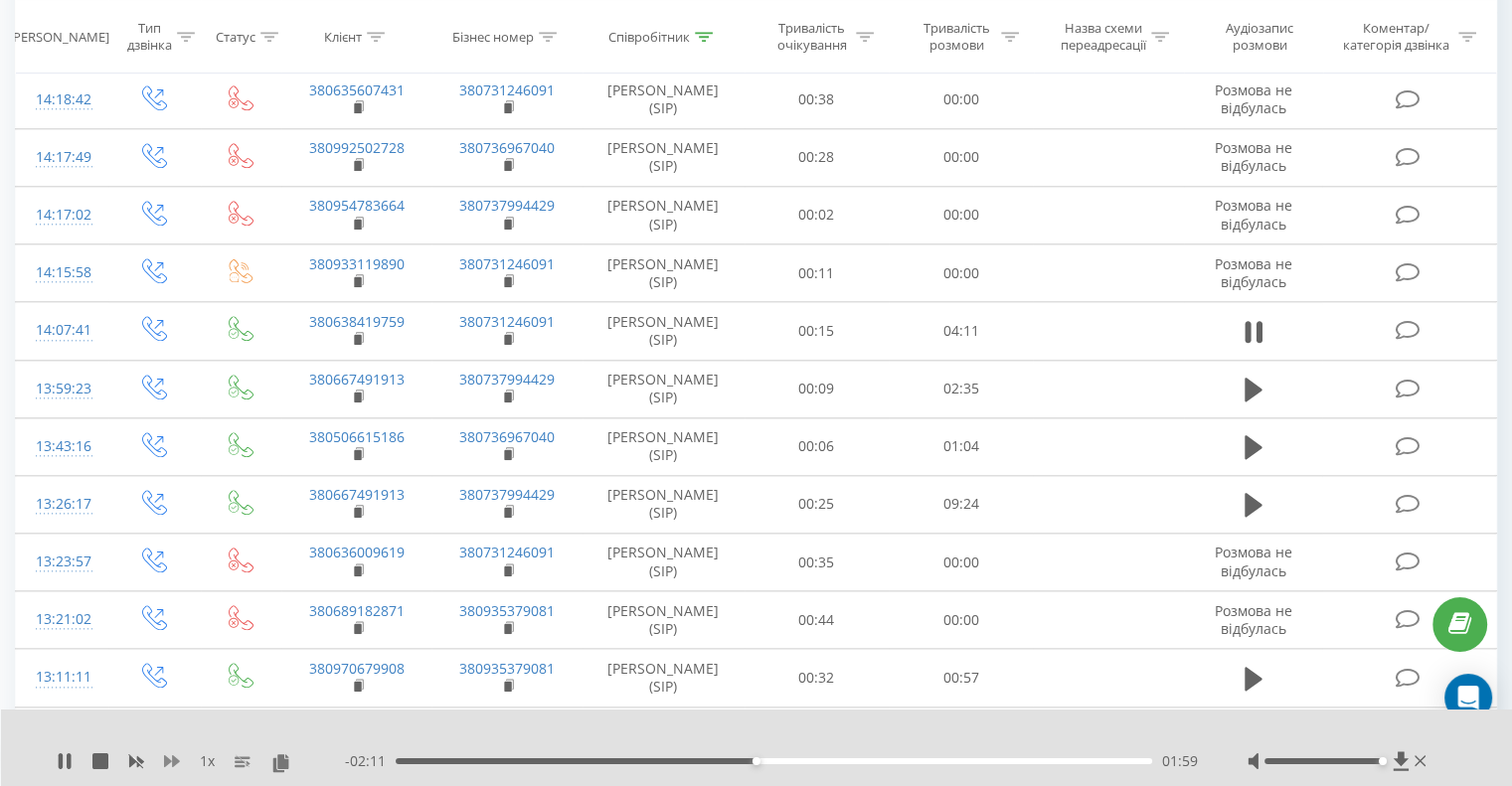 click 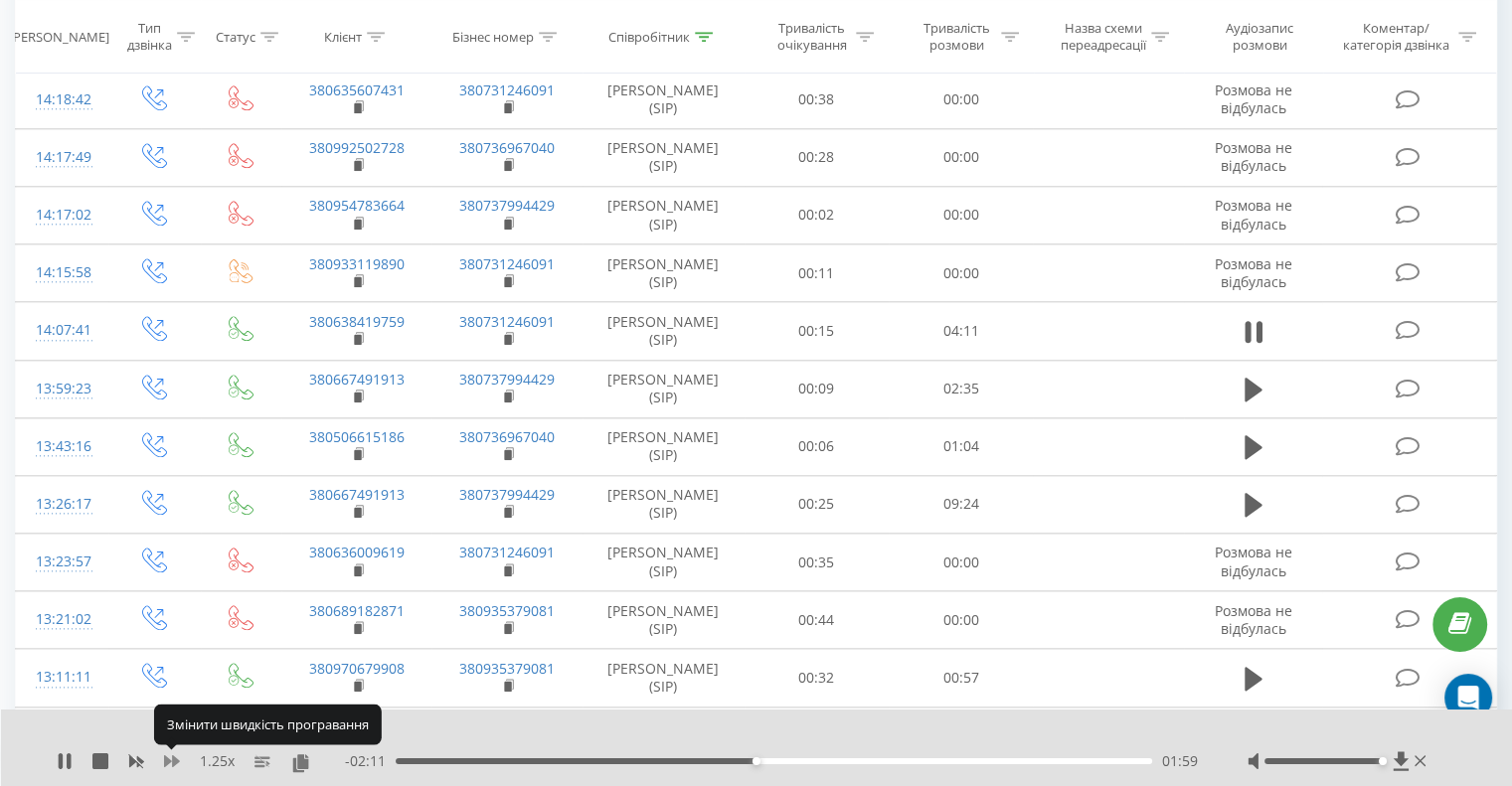 click 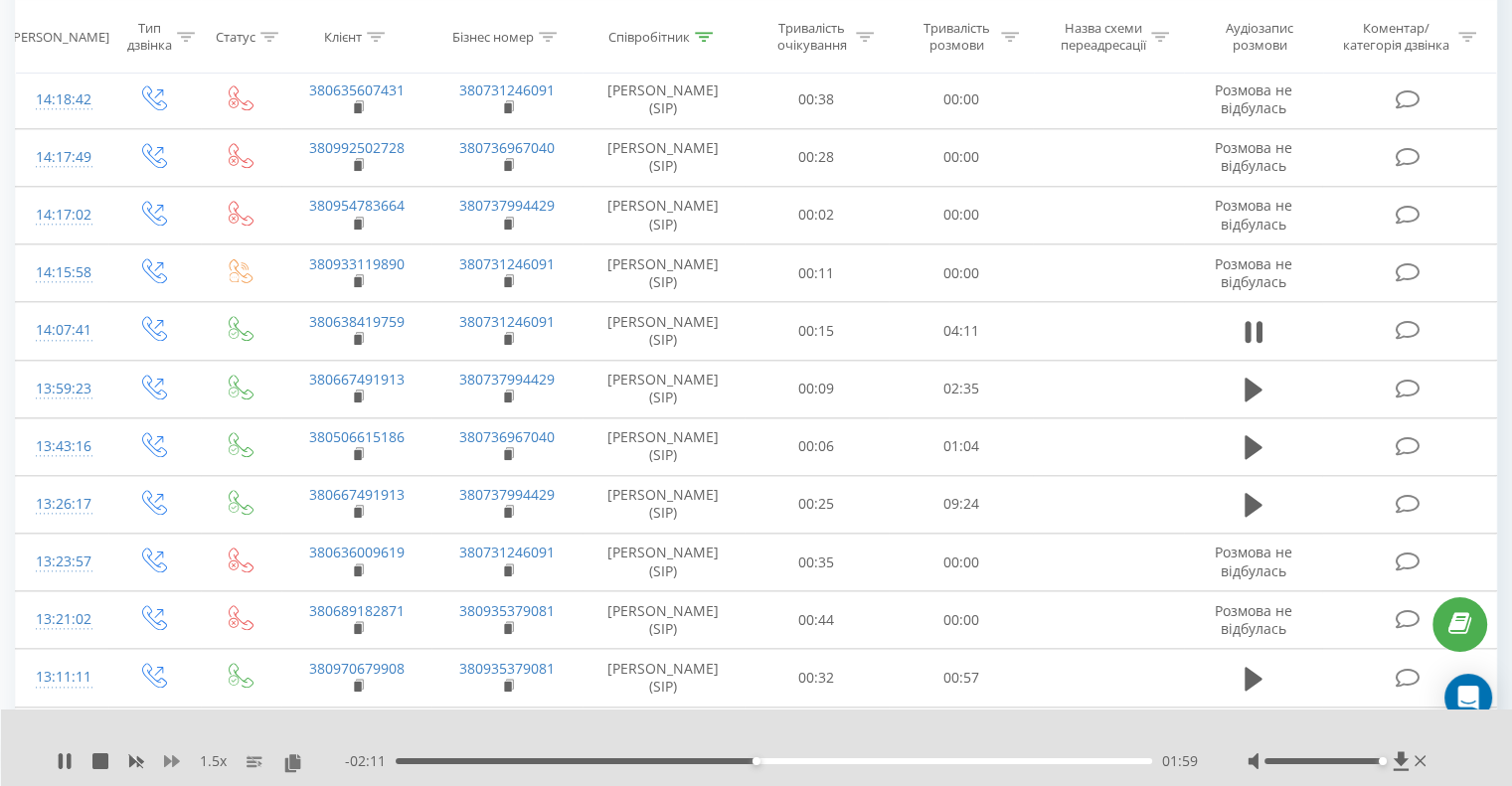click 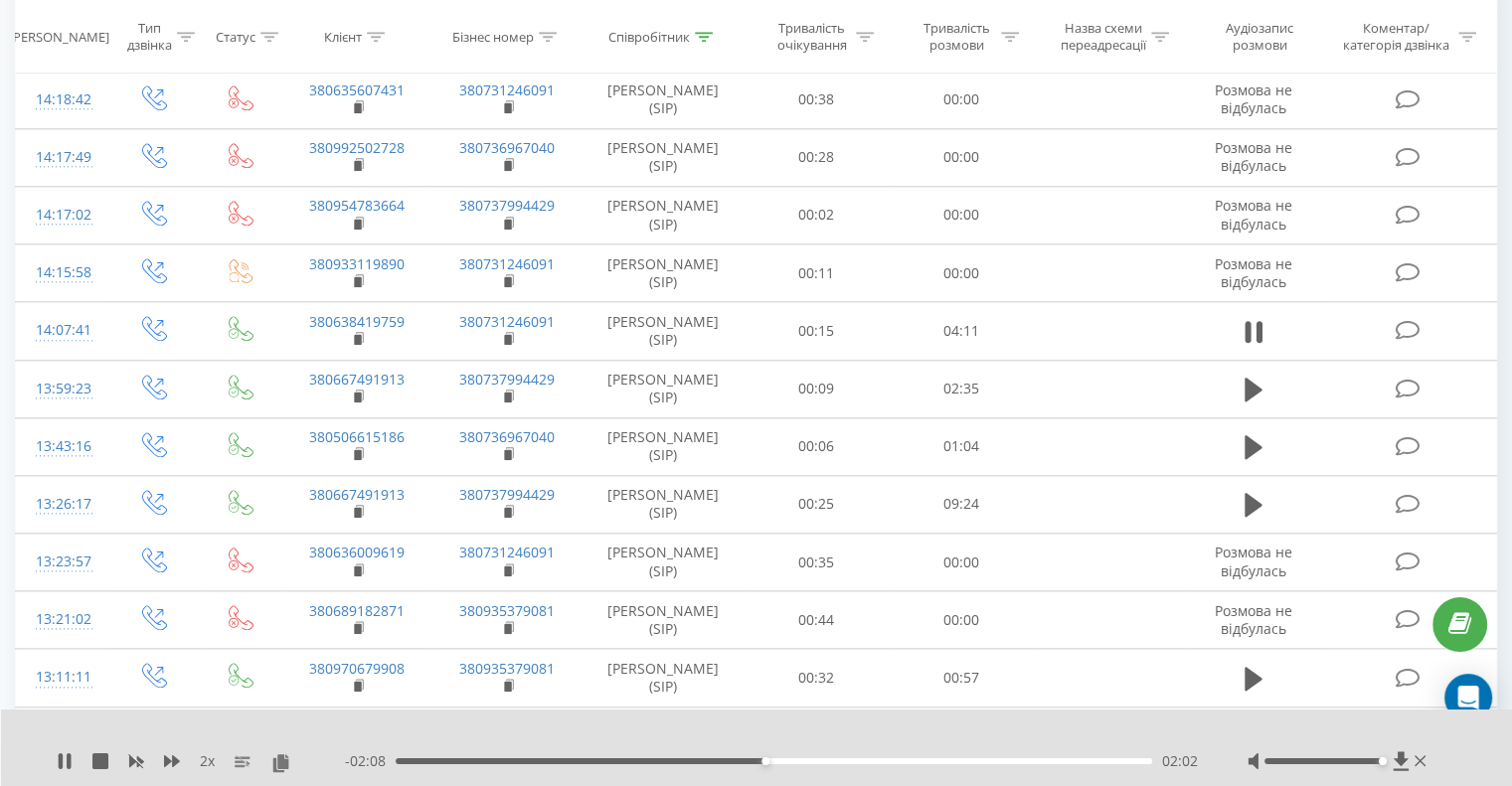 click on "02:02" at bounding box center (773, 761) 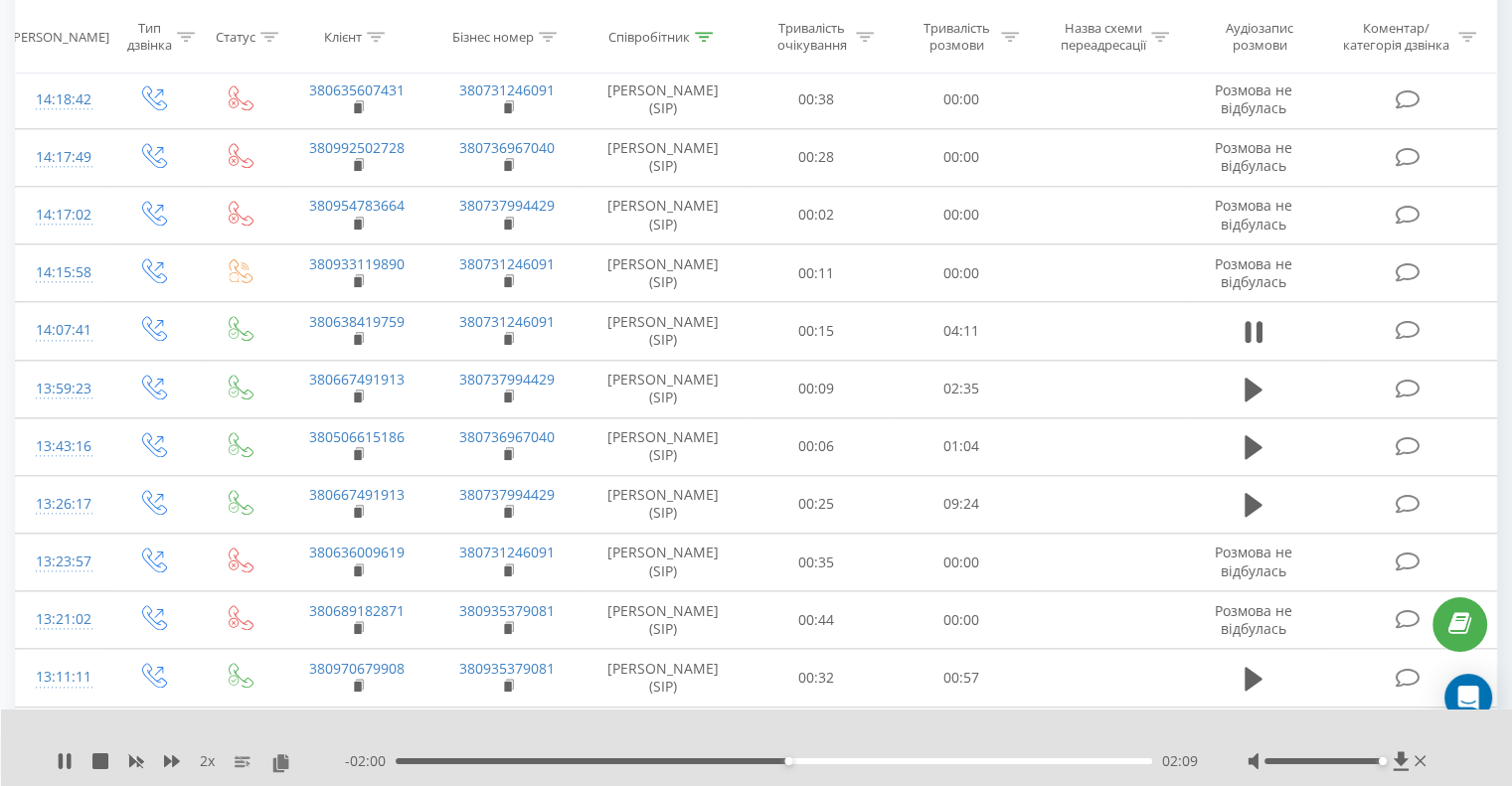 click on "02:09" at bounding box center [773, 761] 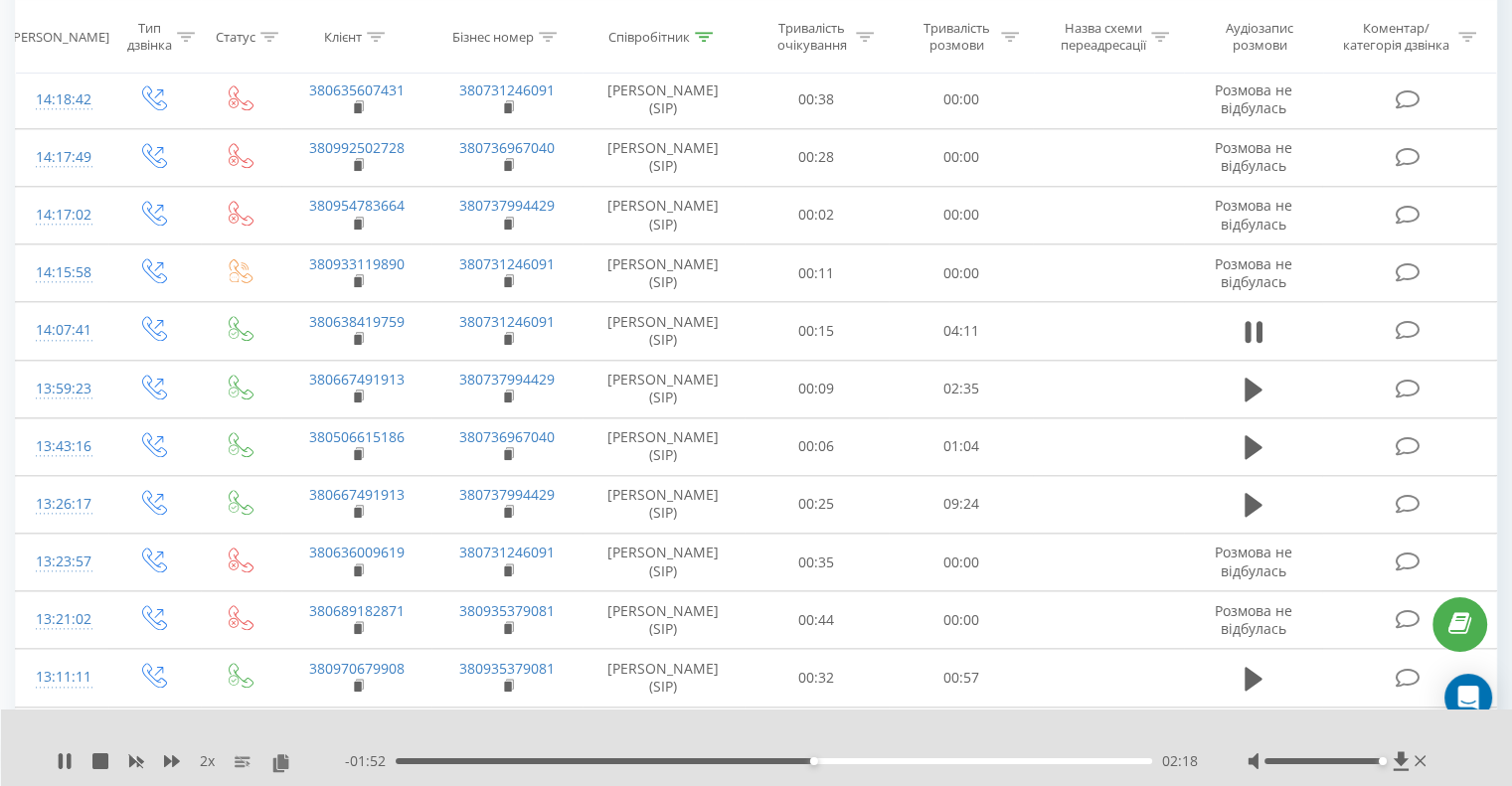 click on "02:18" at bounding box center [773, 761] 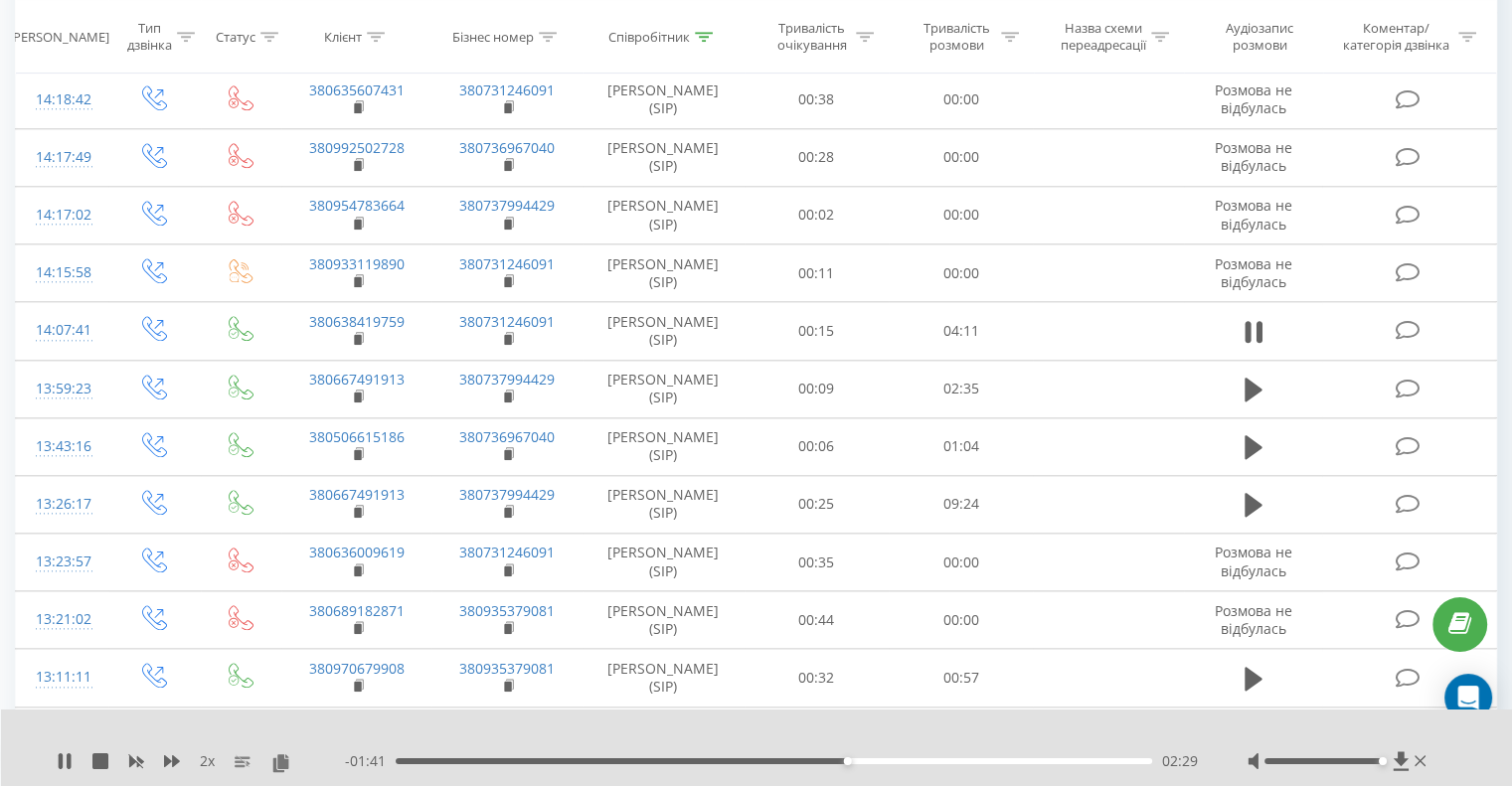 click on "02:29" at bounding box center [773, 761] 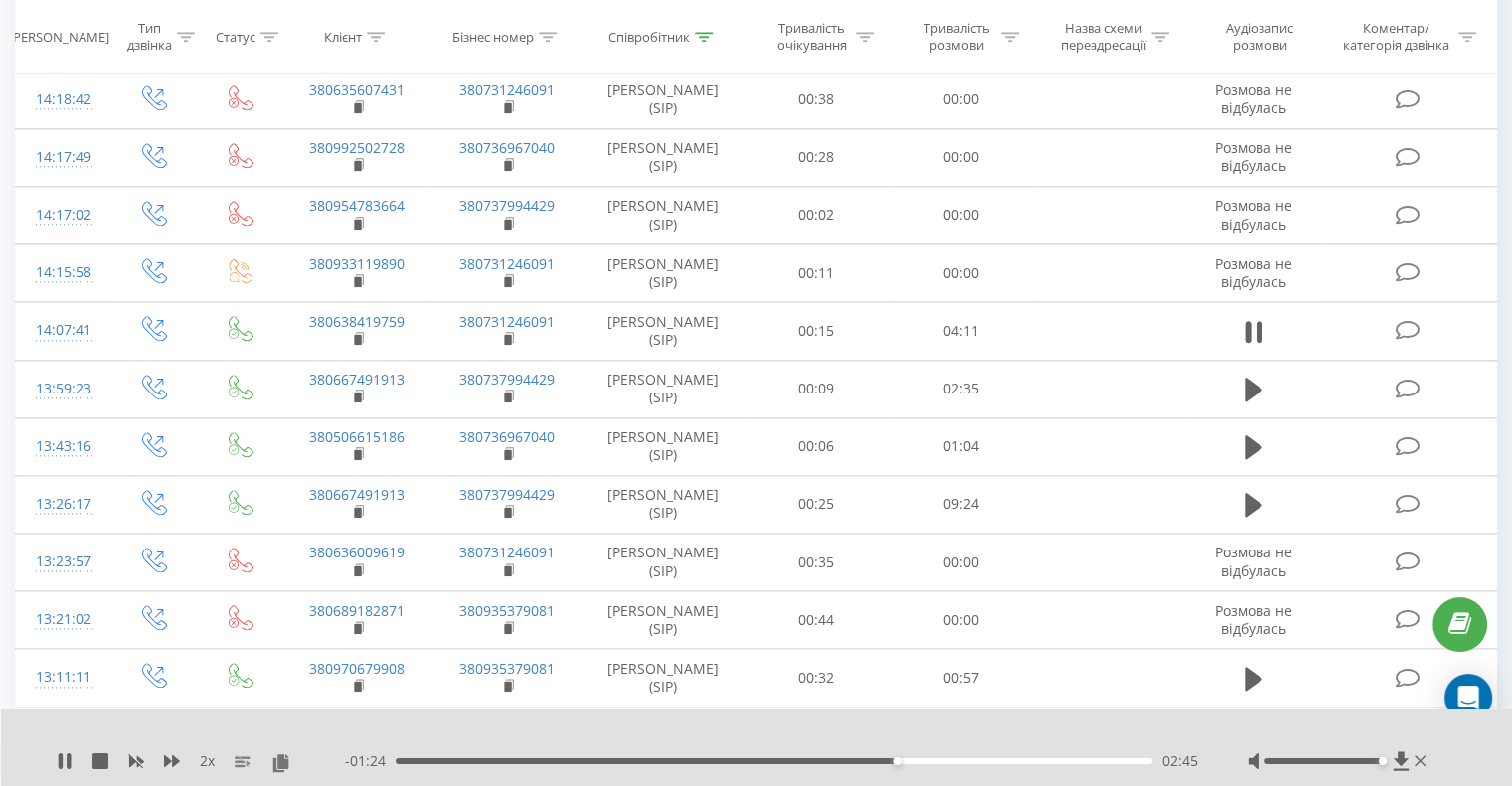click on "02:45" at bounding box center (773, 761) 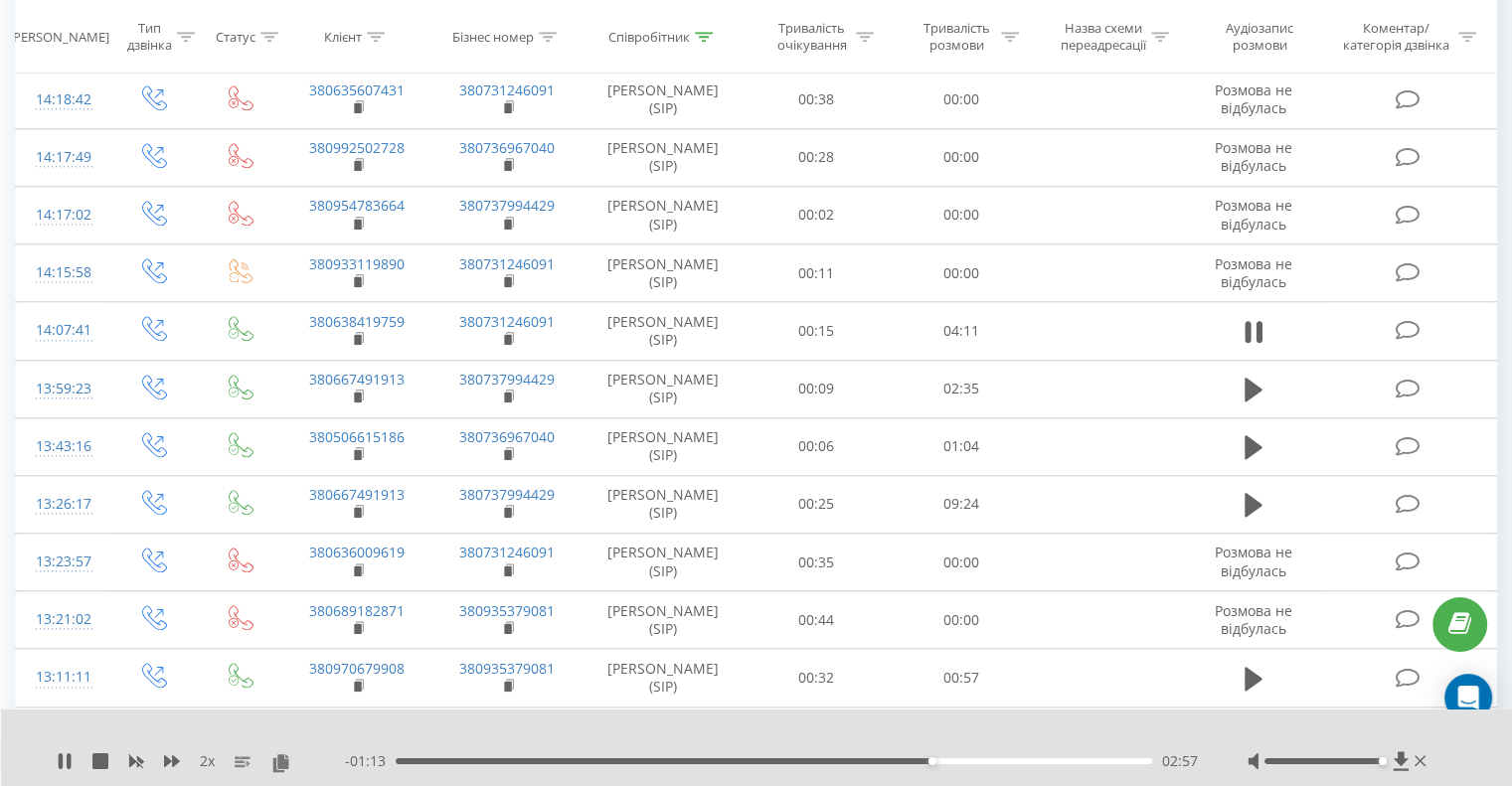 click on "02:57" at bounding box center (773, 761) 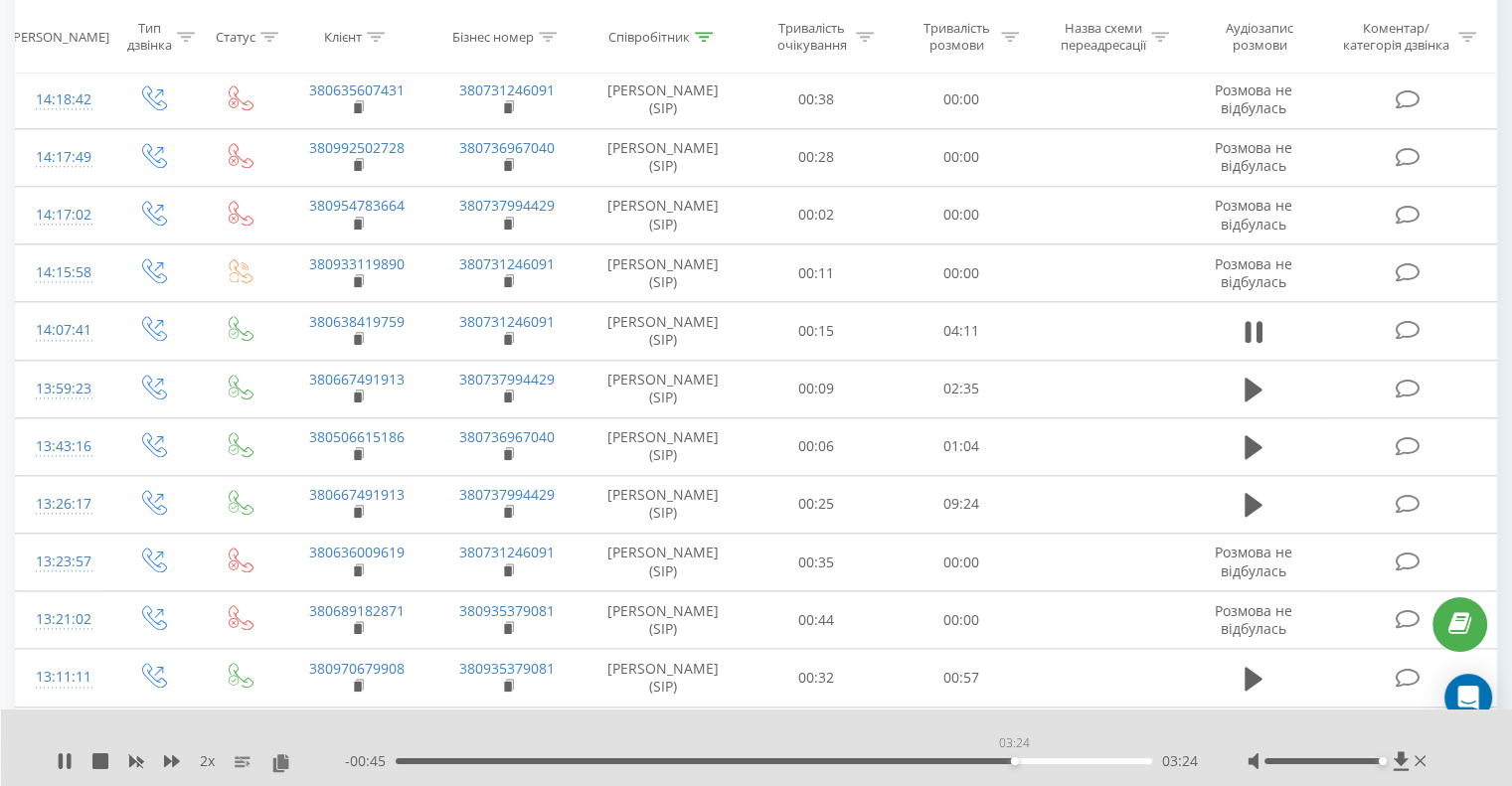 click on "03:24" at bounding box center (773, 761) 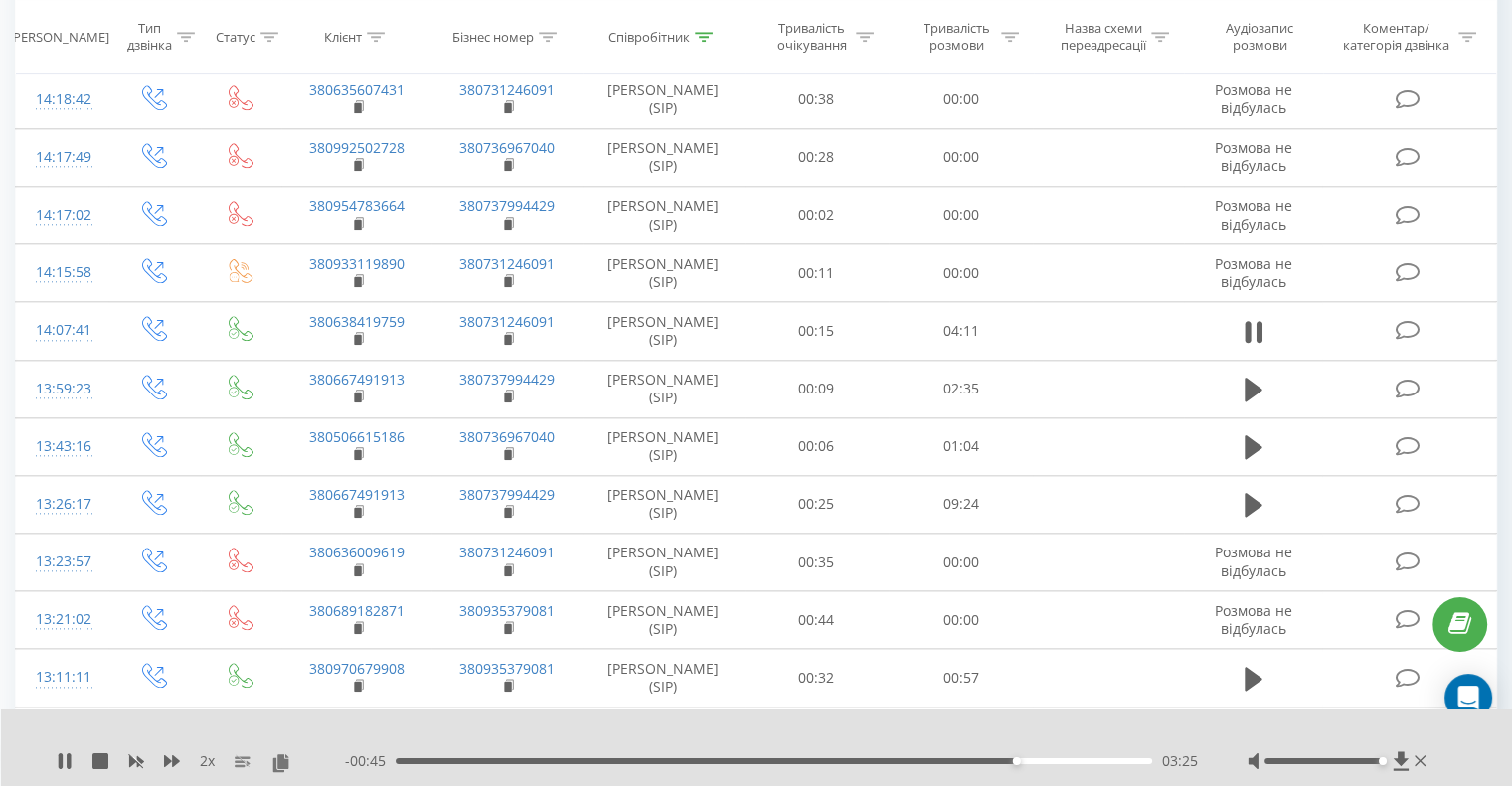 click on "03:25" at bounding box center (773, 761) 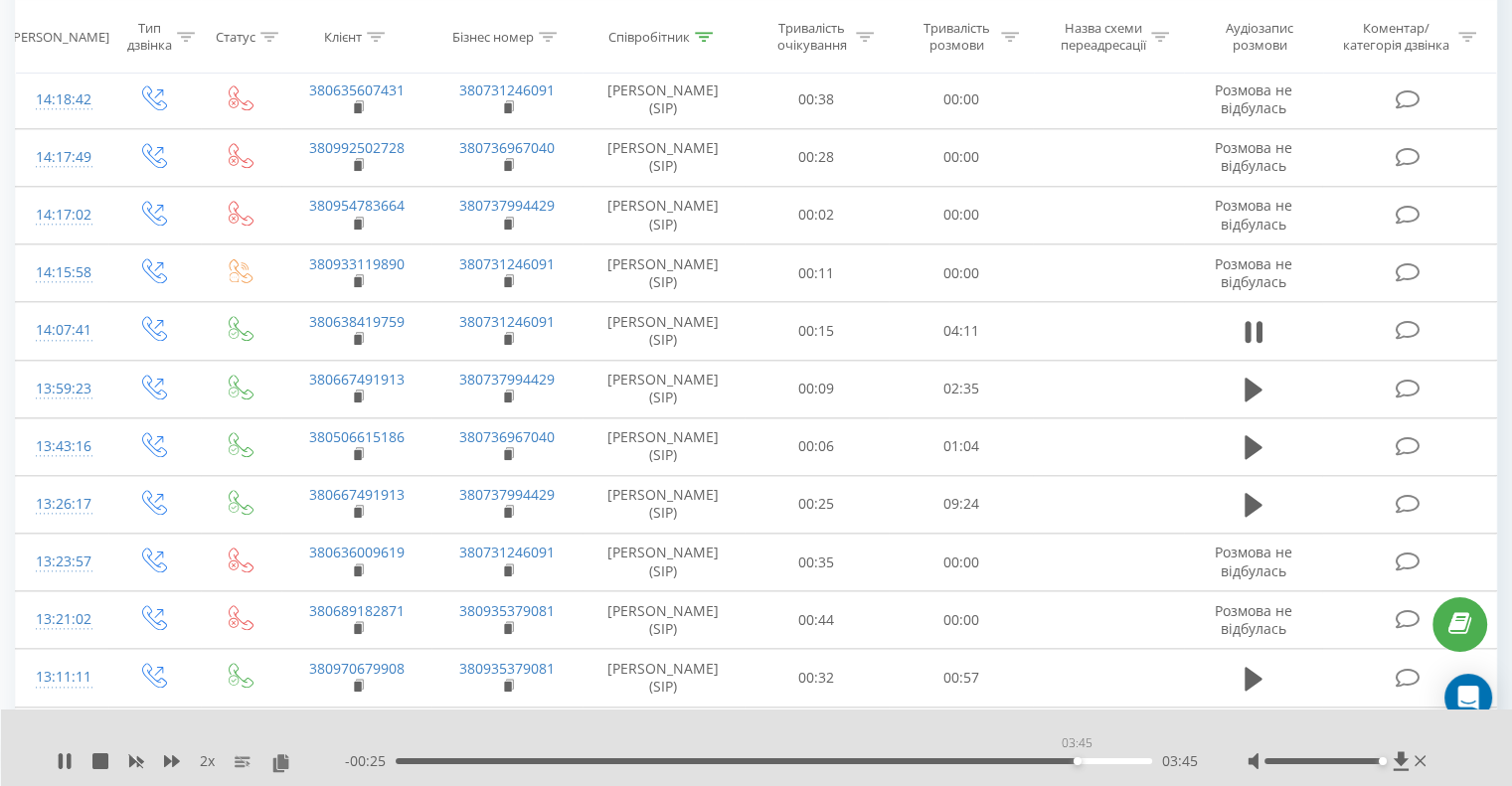 click on "03:45" at bounding box center [773, 761] 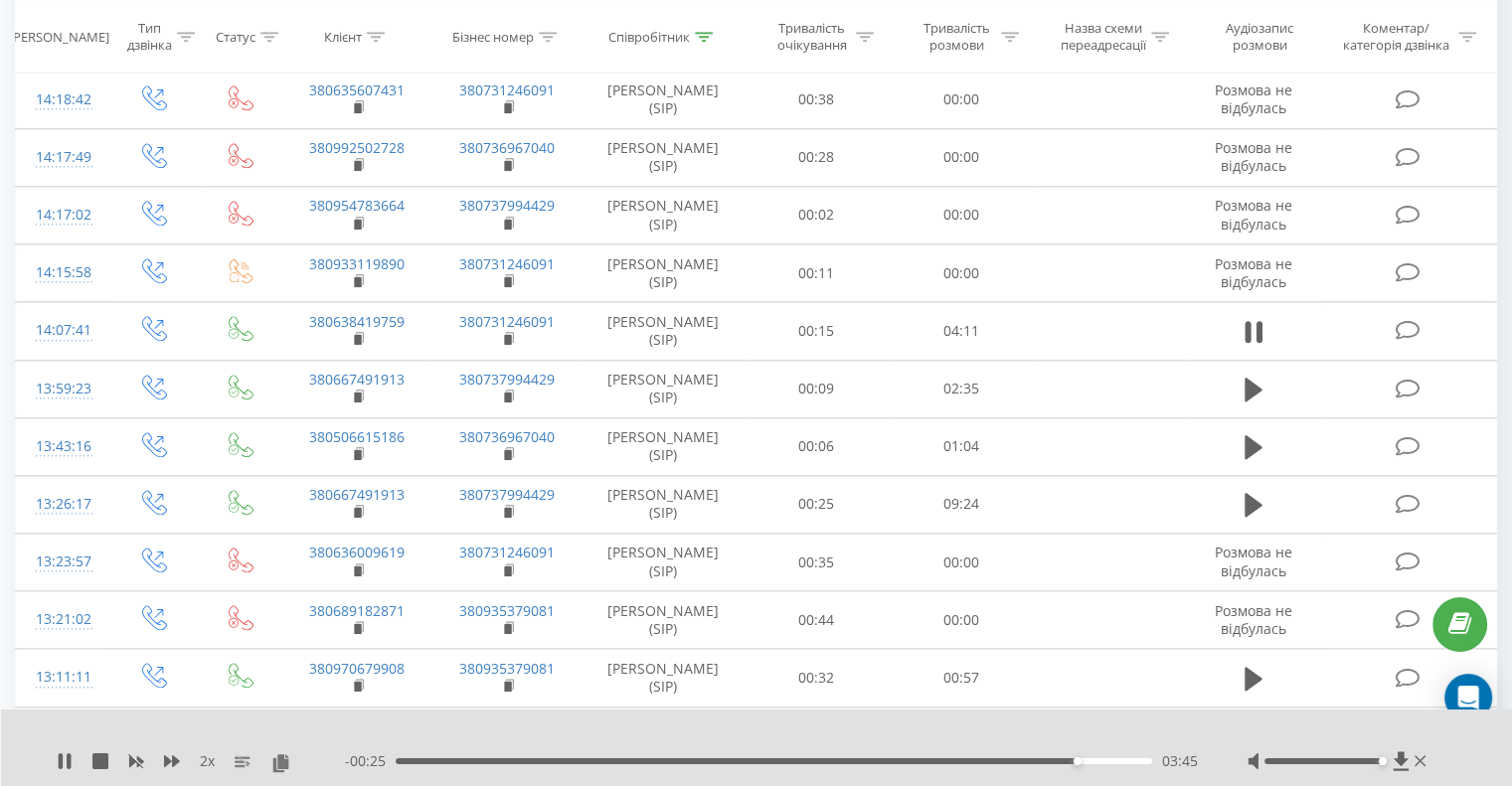 click on "03:45" at bounding box center [773, 761] 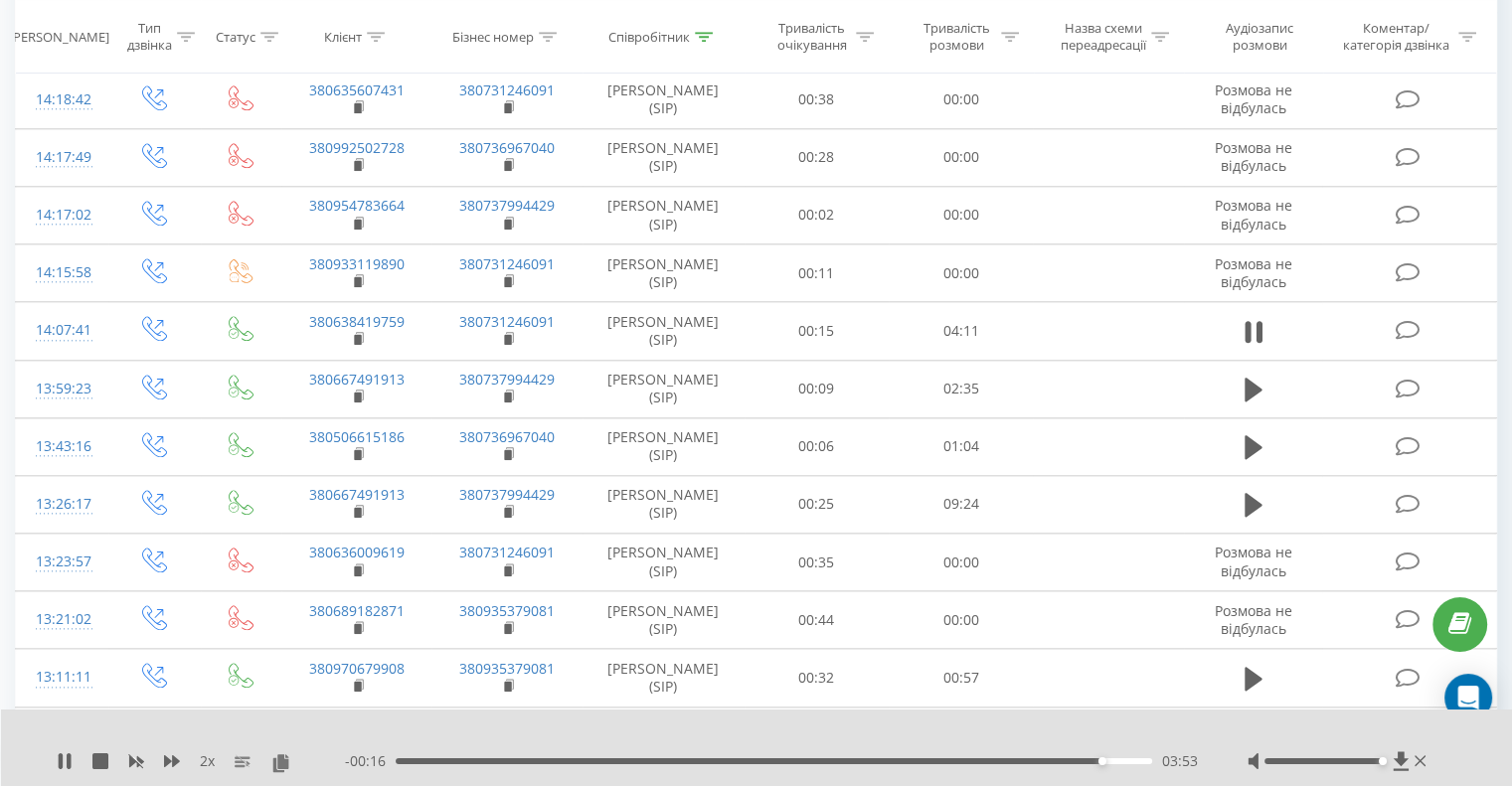 click on "03:53" at bounding box center (773, 761) 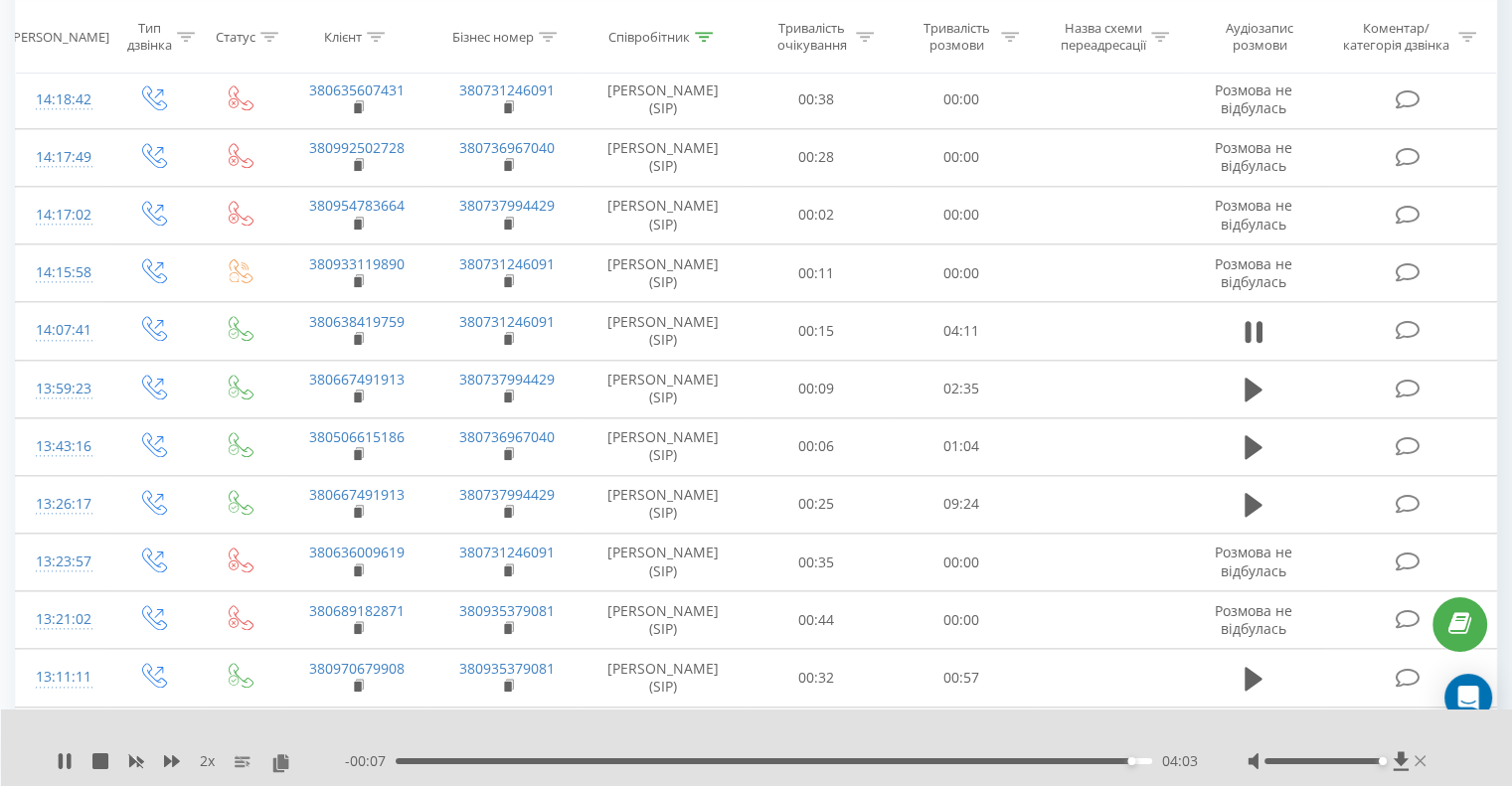 click 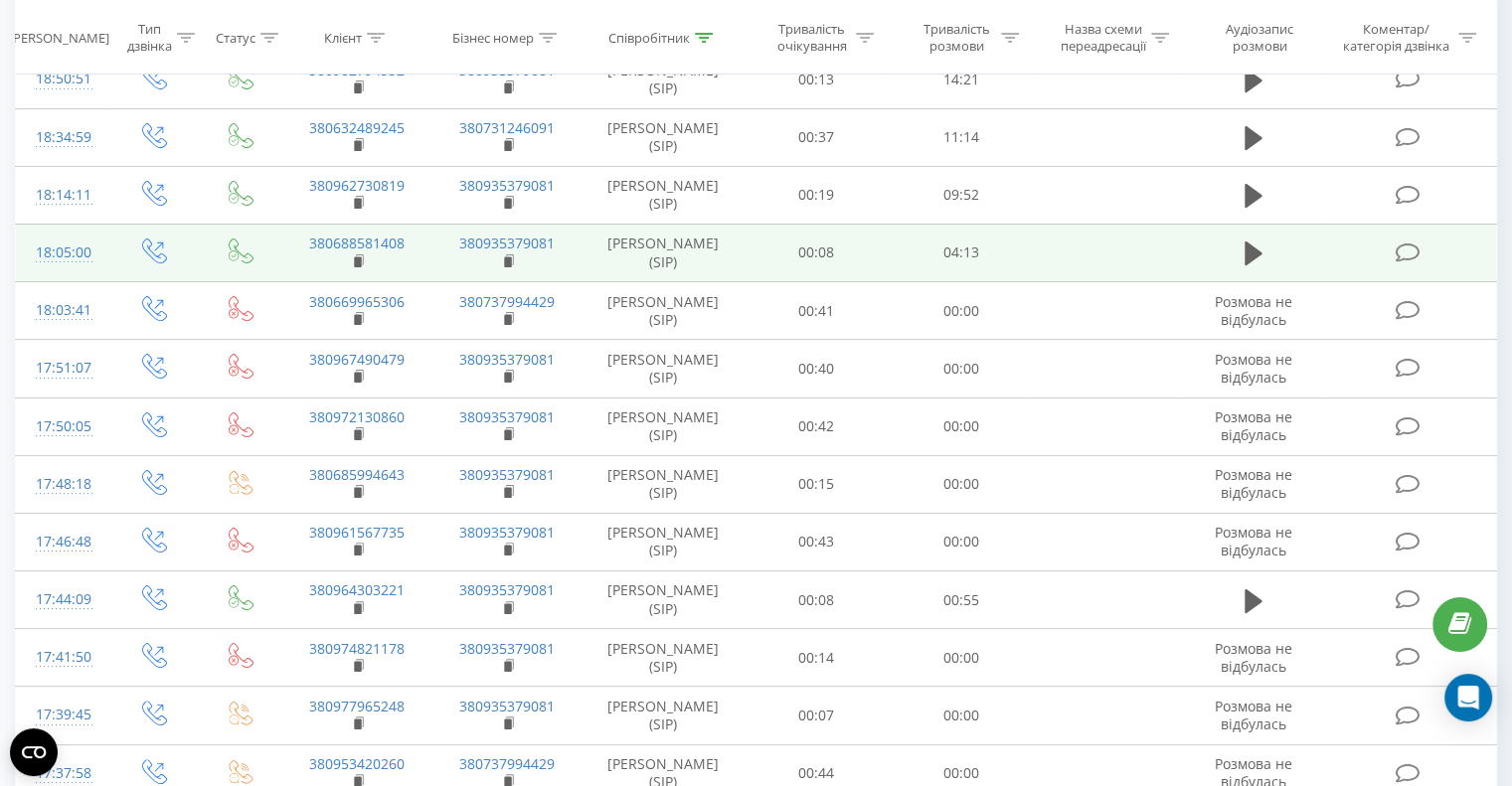 scroll, scrollTop: 0, scrollLeft: 0, axis: both 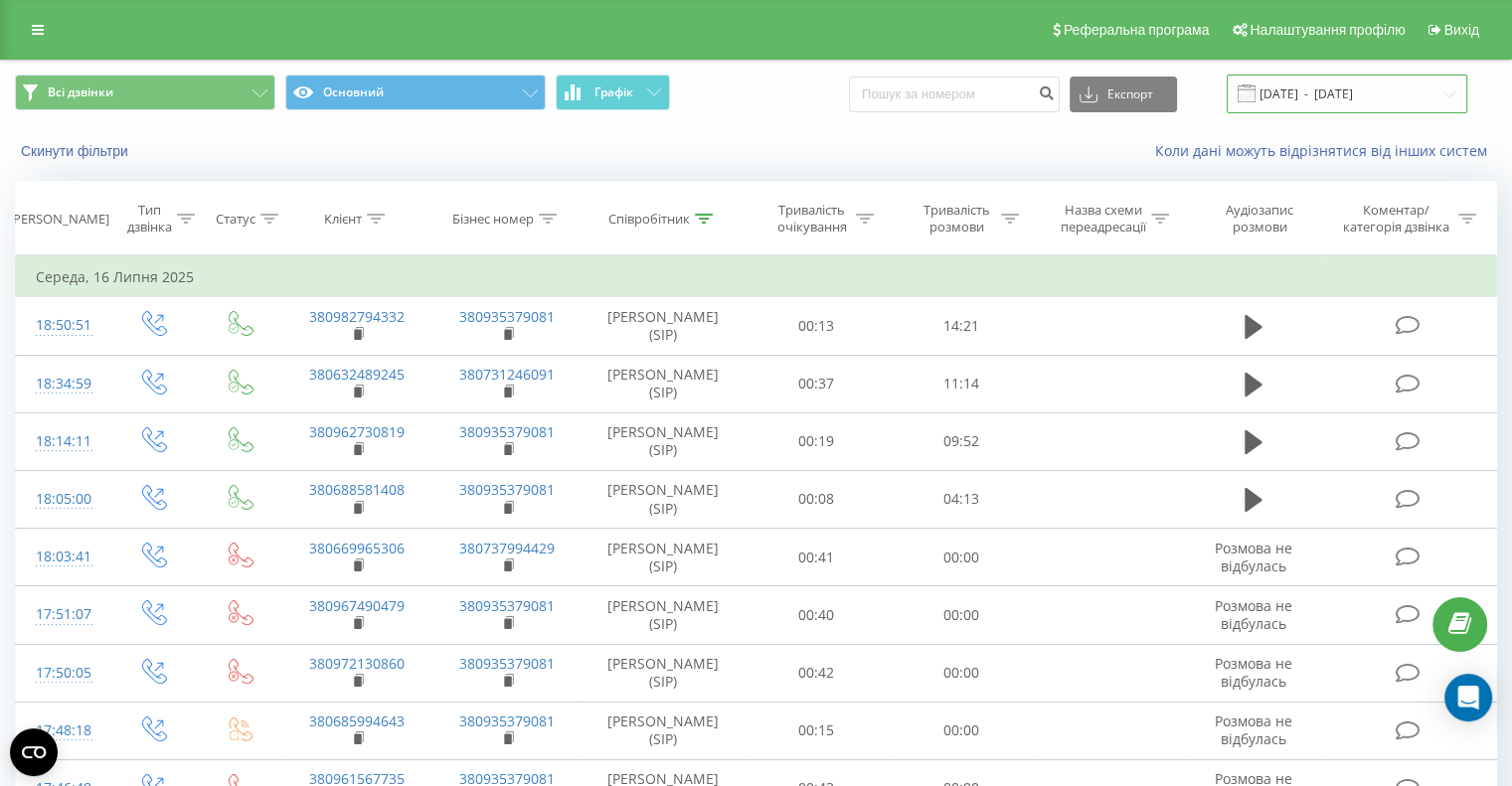 click on "[DATE]  -  [DATE]" at bounding box center [1347, 93] 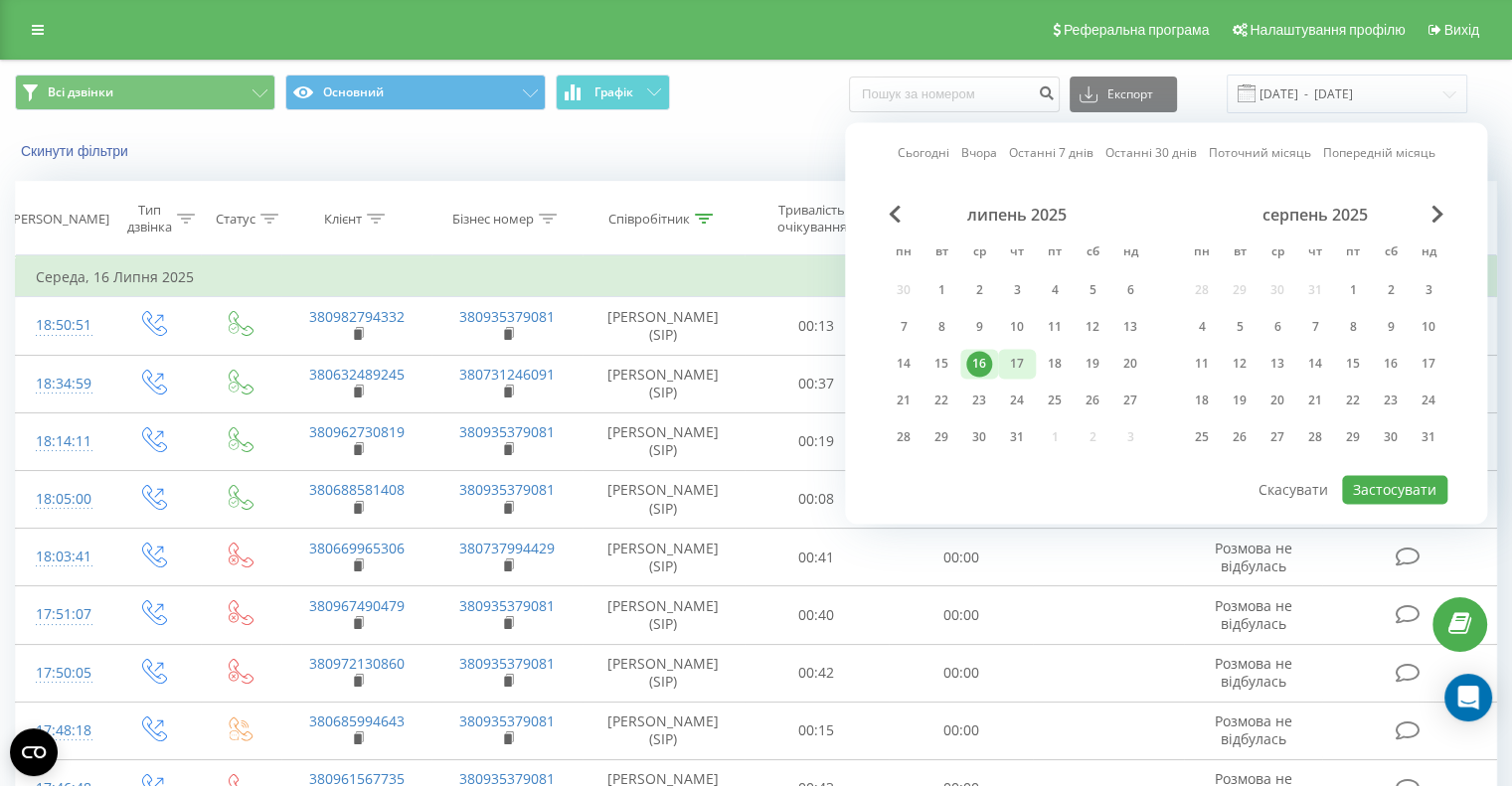 click on "17" at bounding box center (1017, 364) 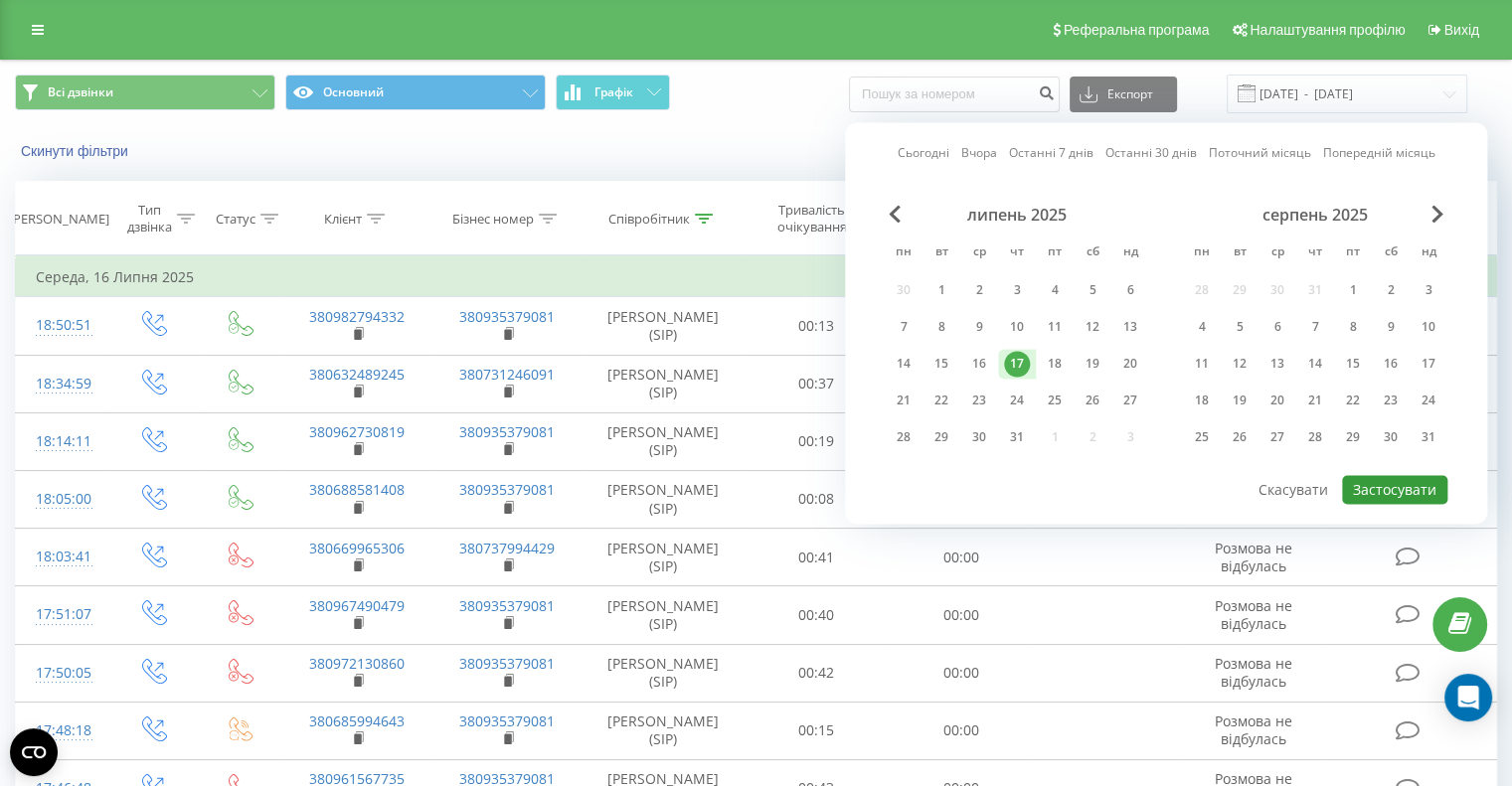 click on "Застосувати" at bounding box center (1395, 489) 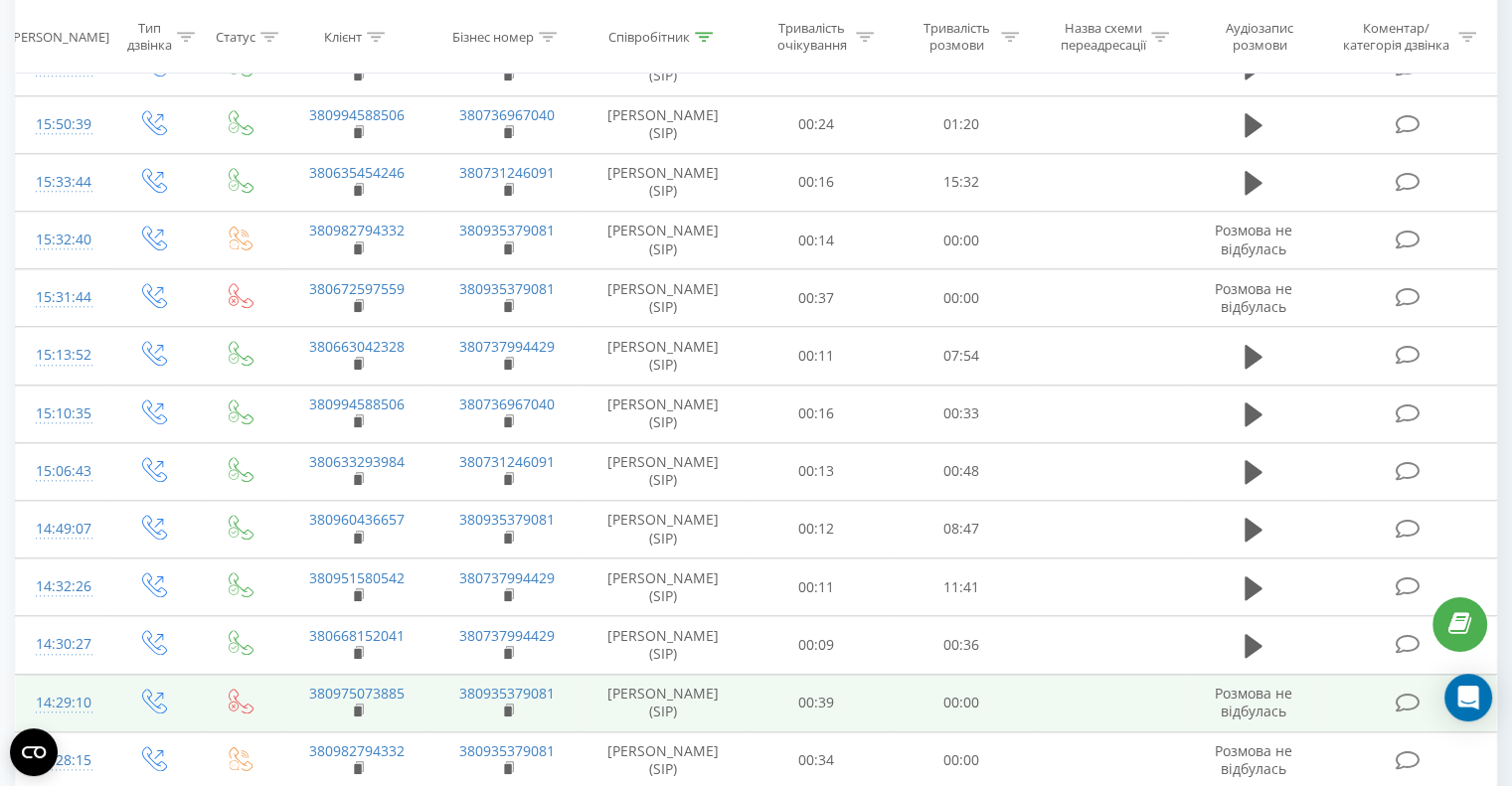 scroll, scrollTop: 1770, scrollLeft: 0, axis: vertical 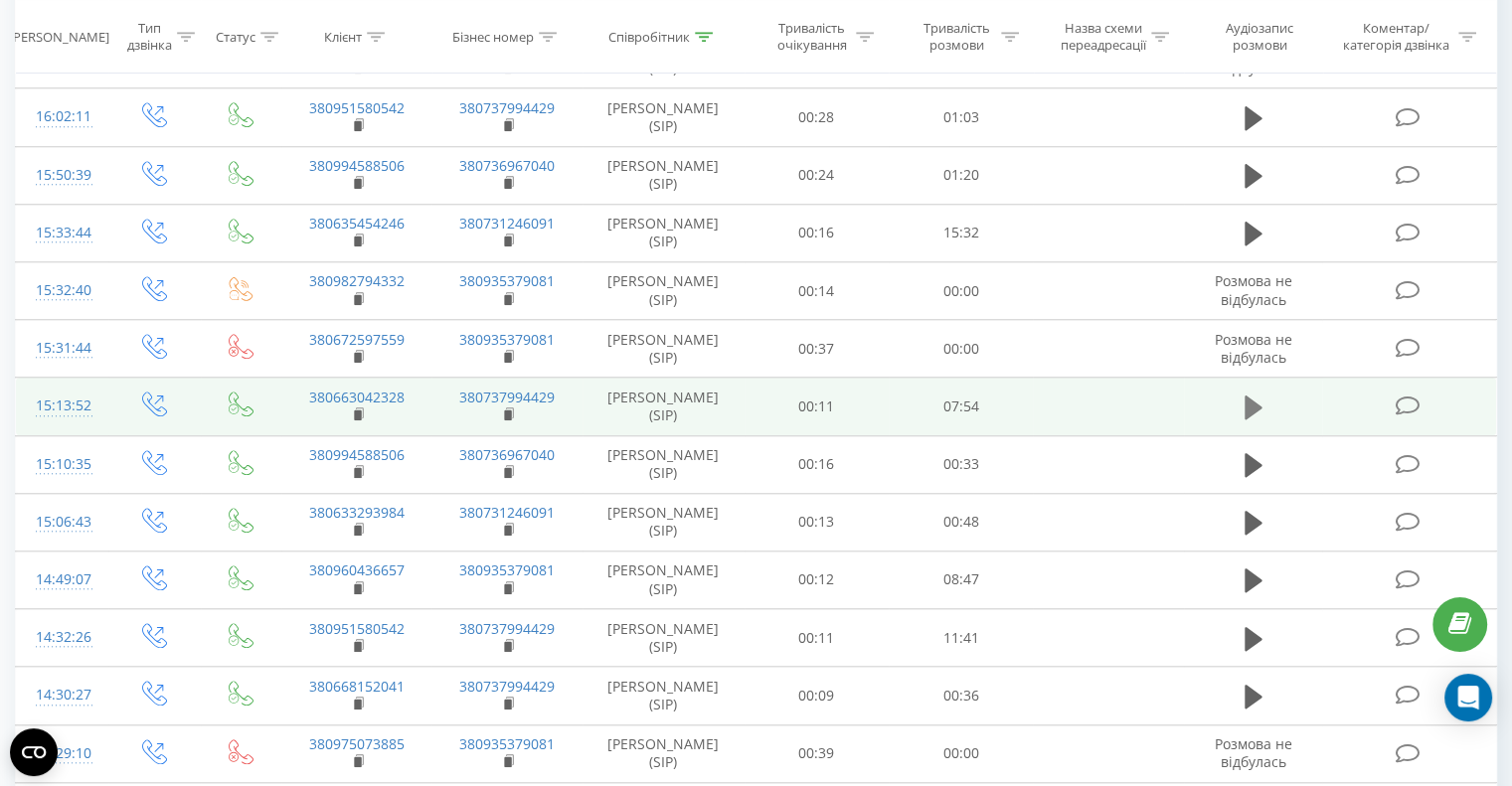 click 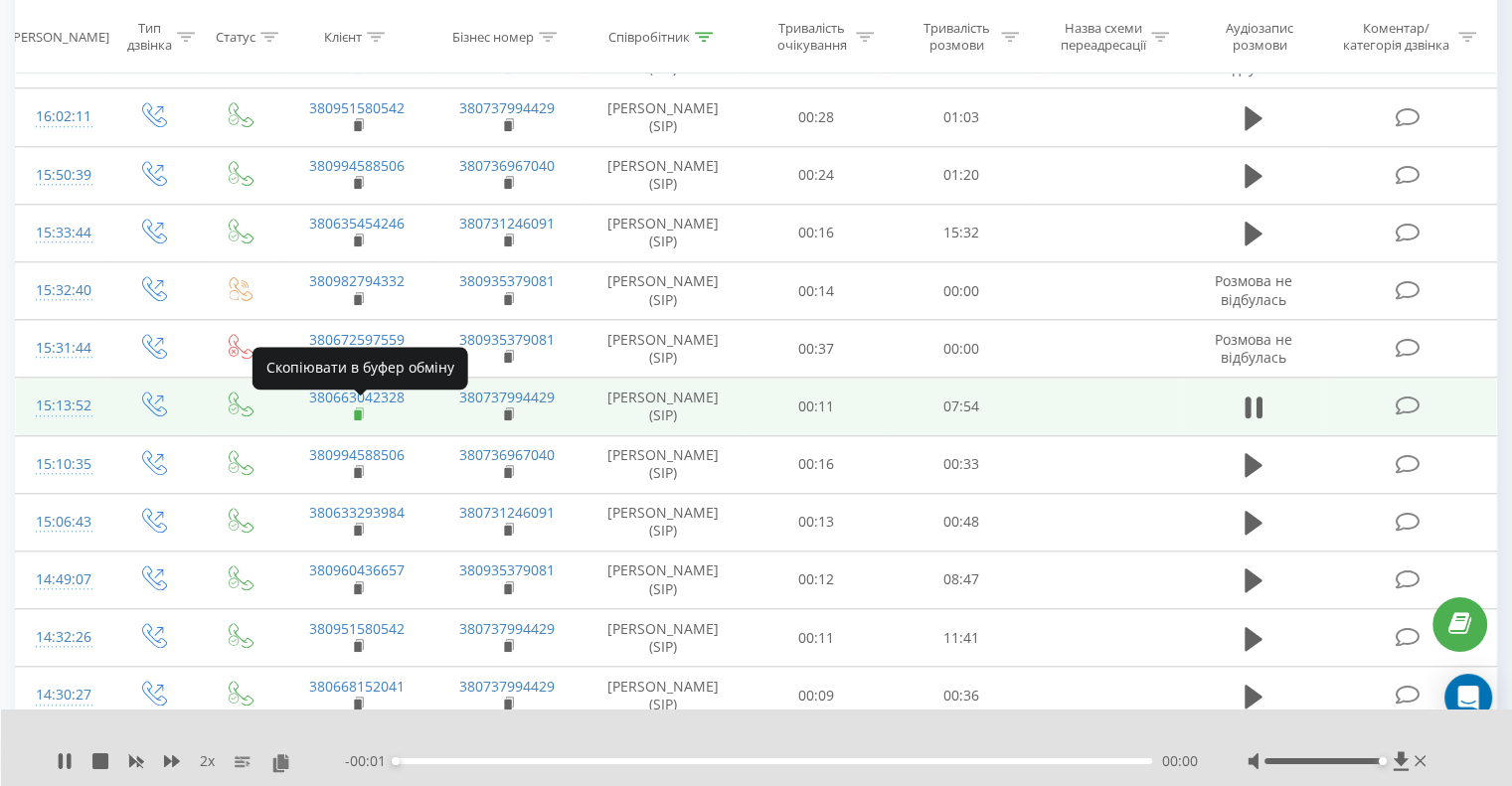 click 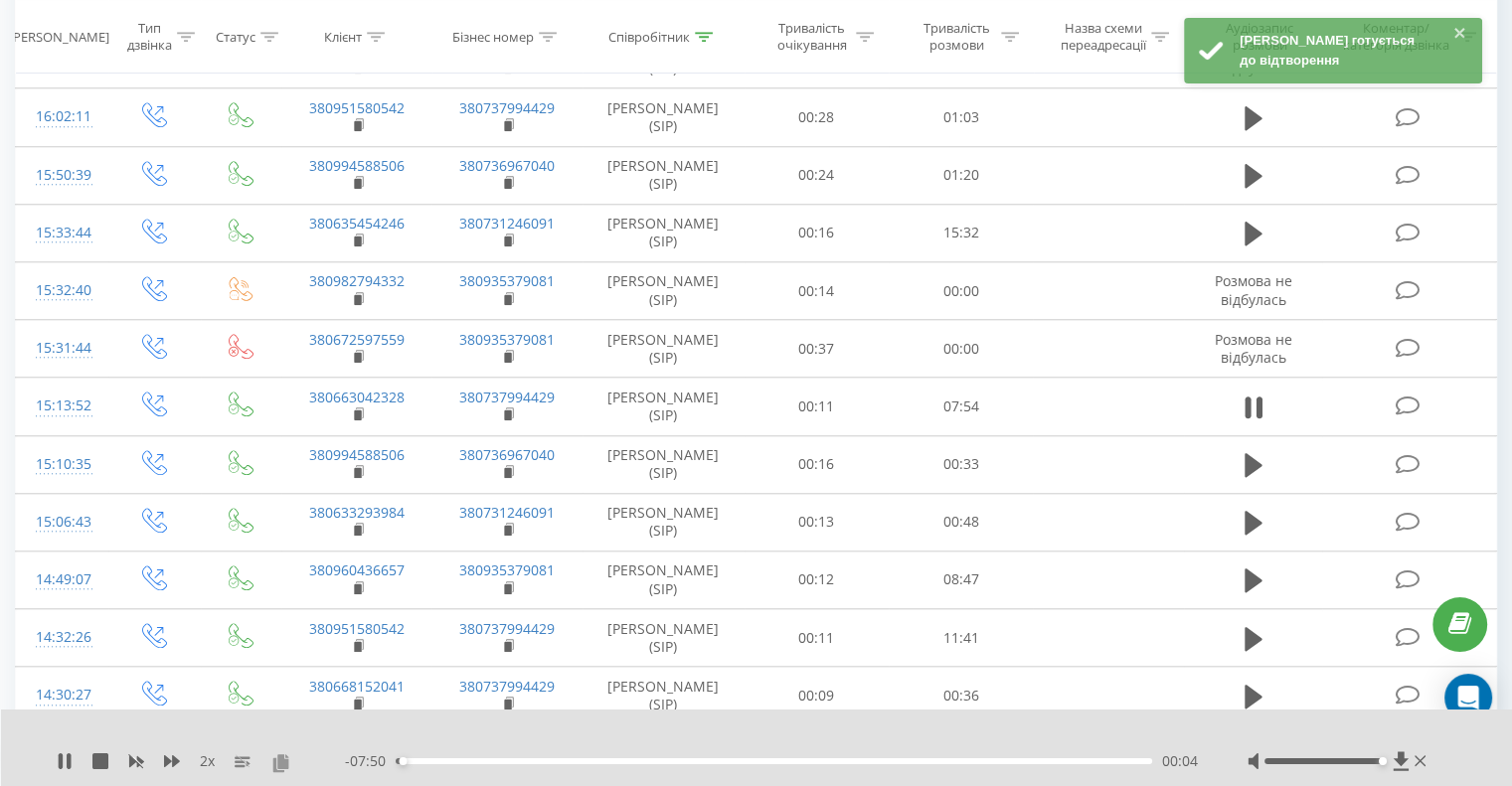 click at bounding box center [280, 762] 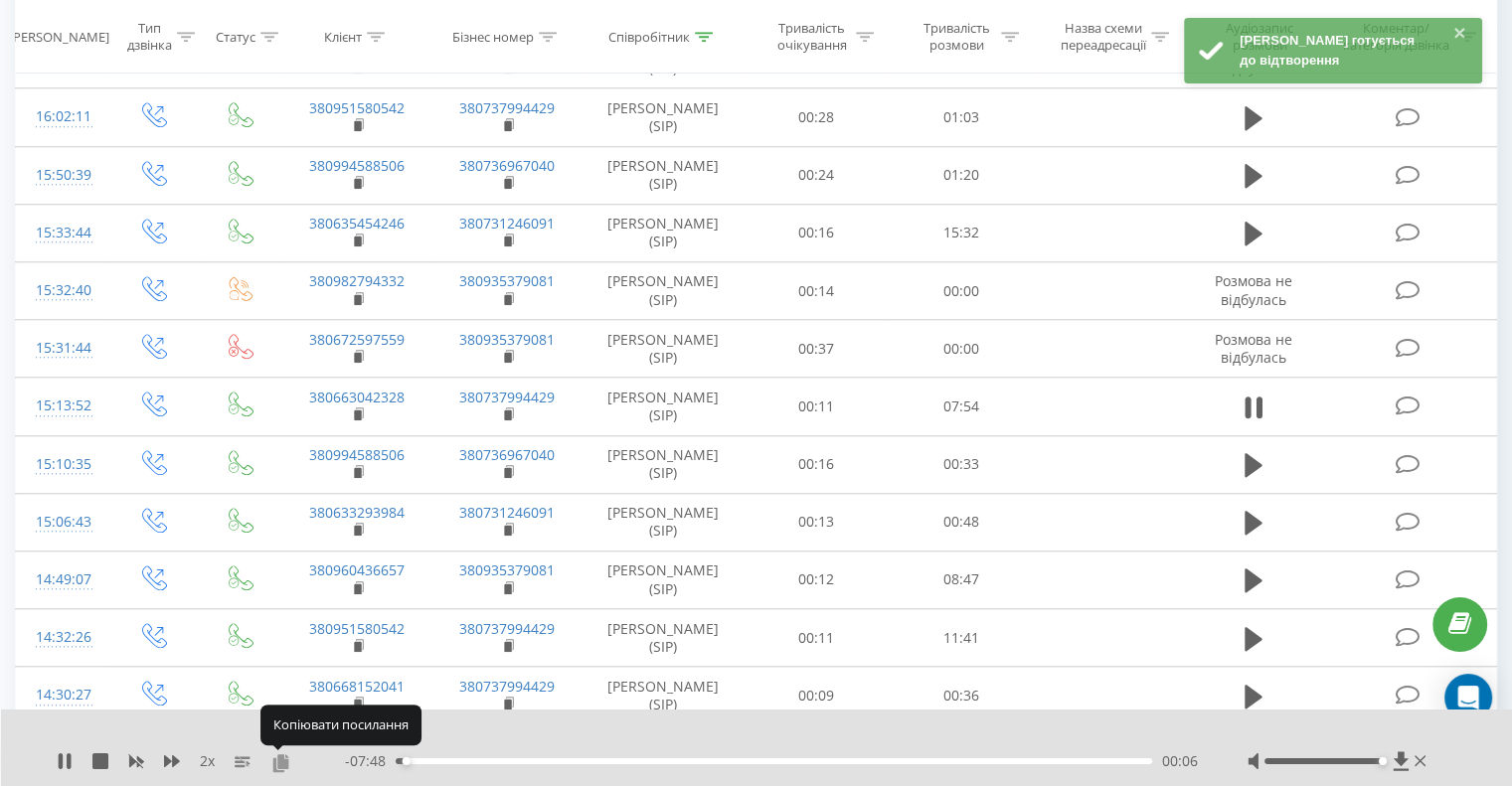 click at bounding box center (280, 762) 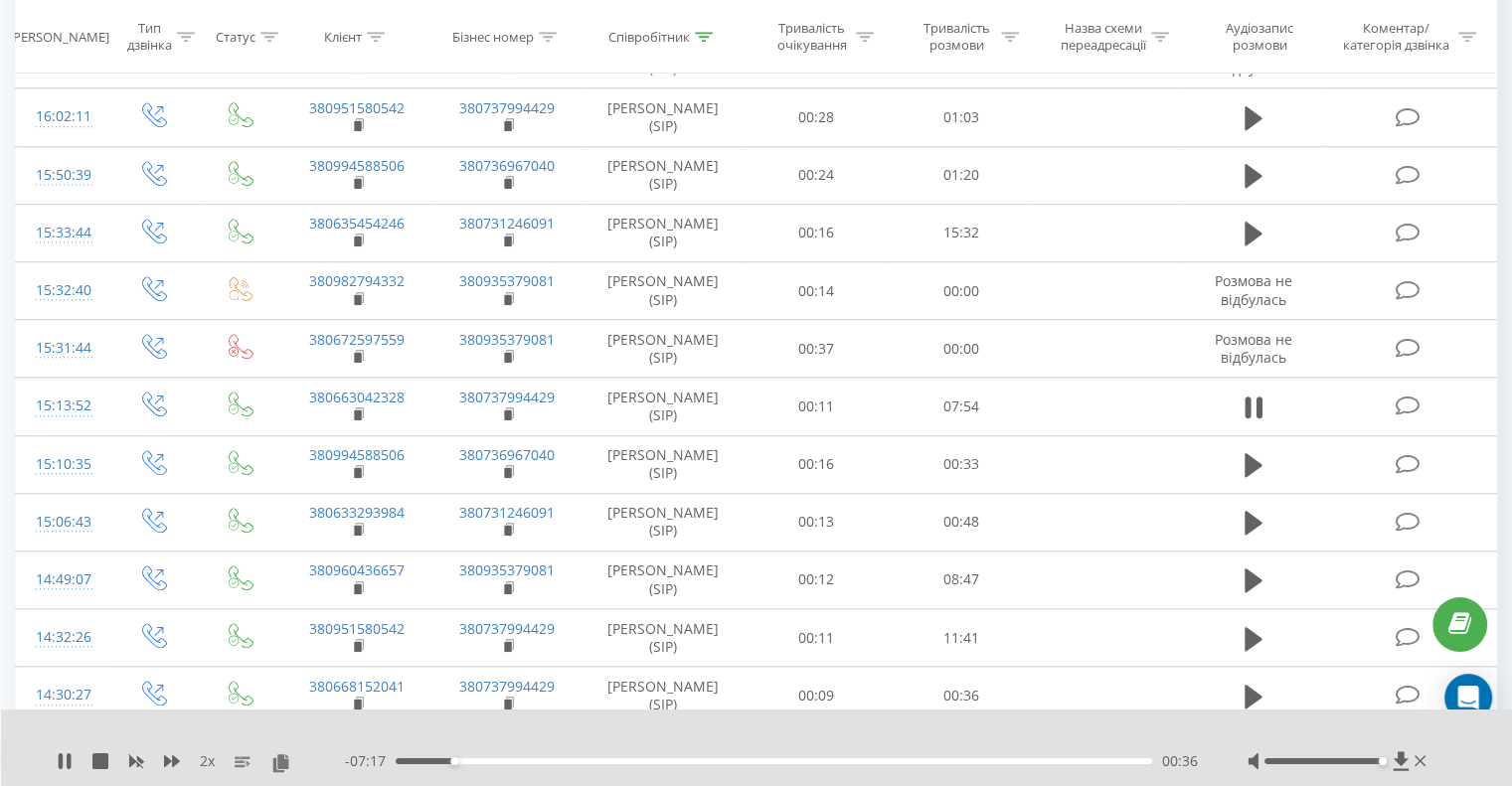 click on "00:36" at bounding box center (773, 761) 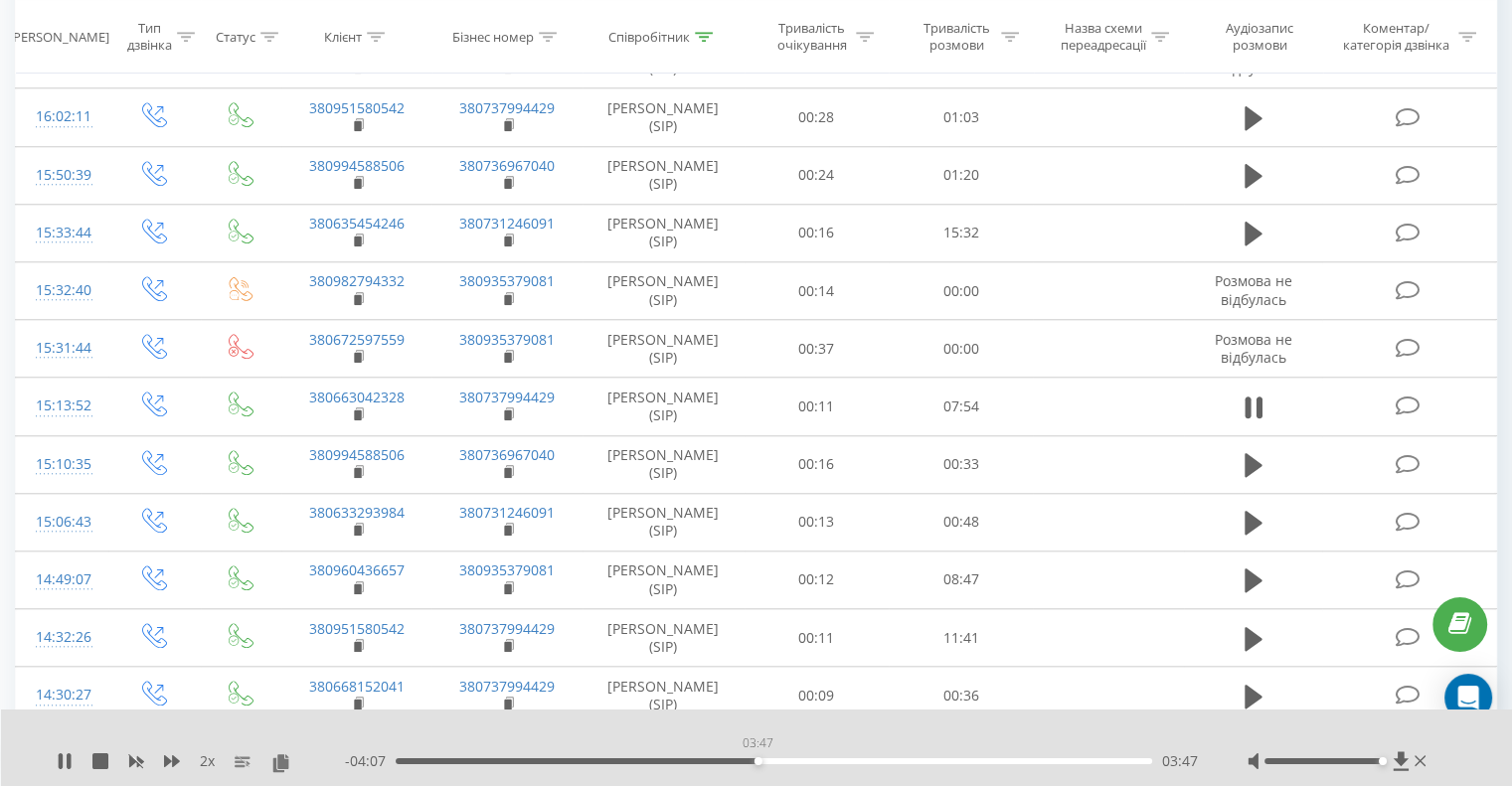 click on "03:47" at bounding box center [773, 761] 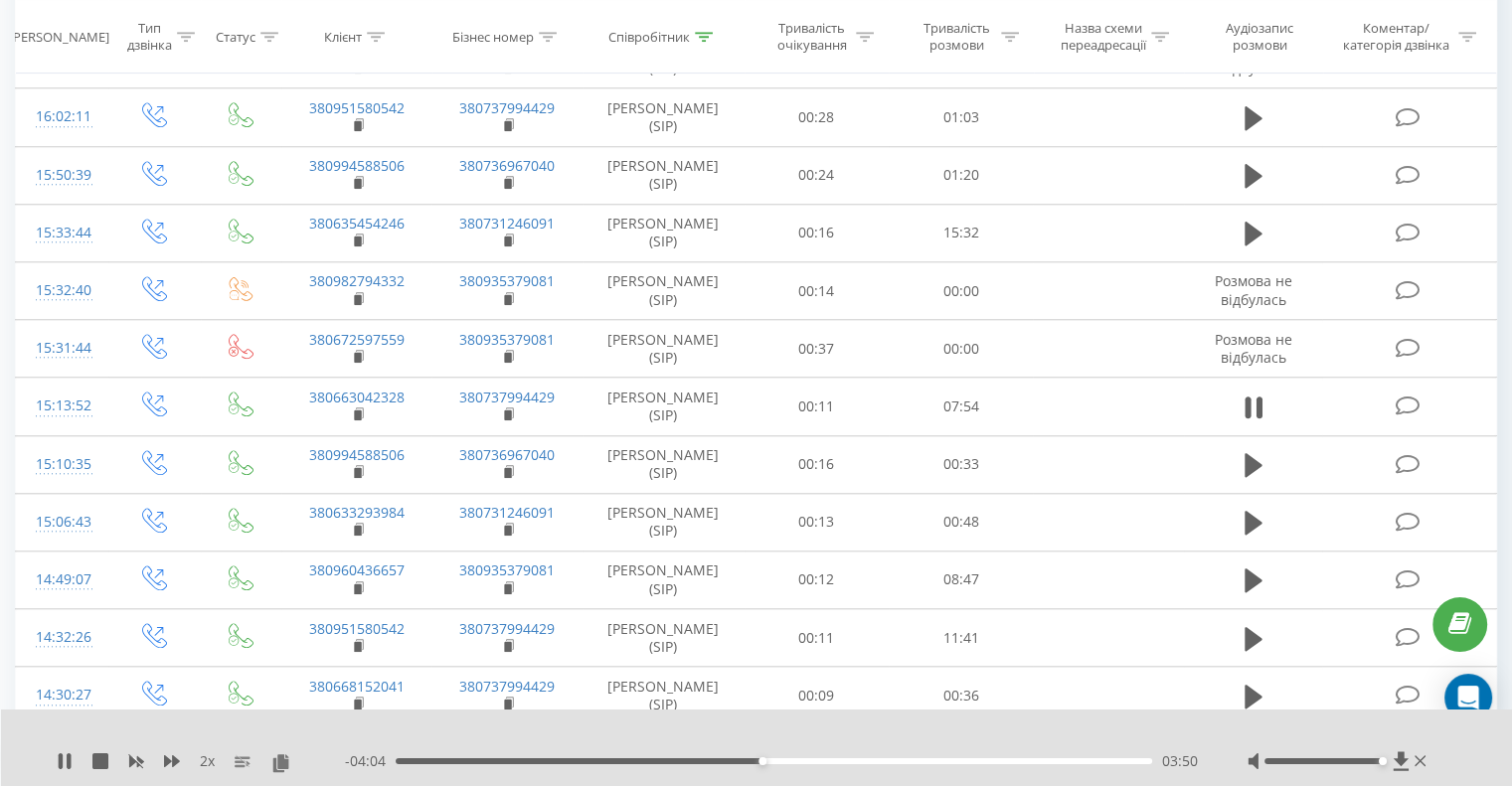 click on "03:50" at bounding box center (773, 761) 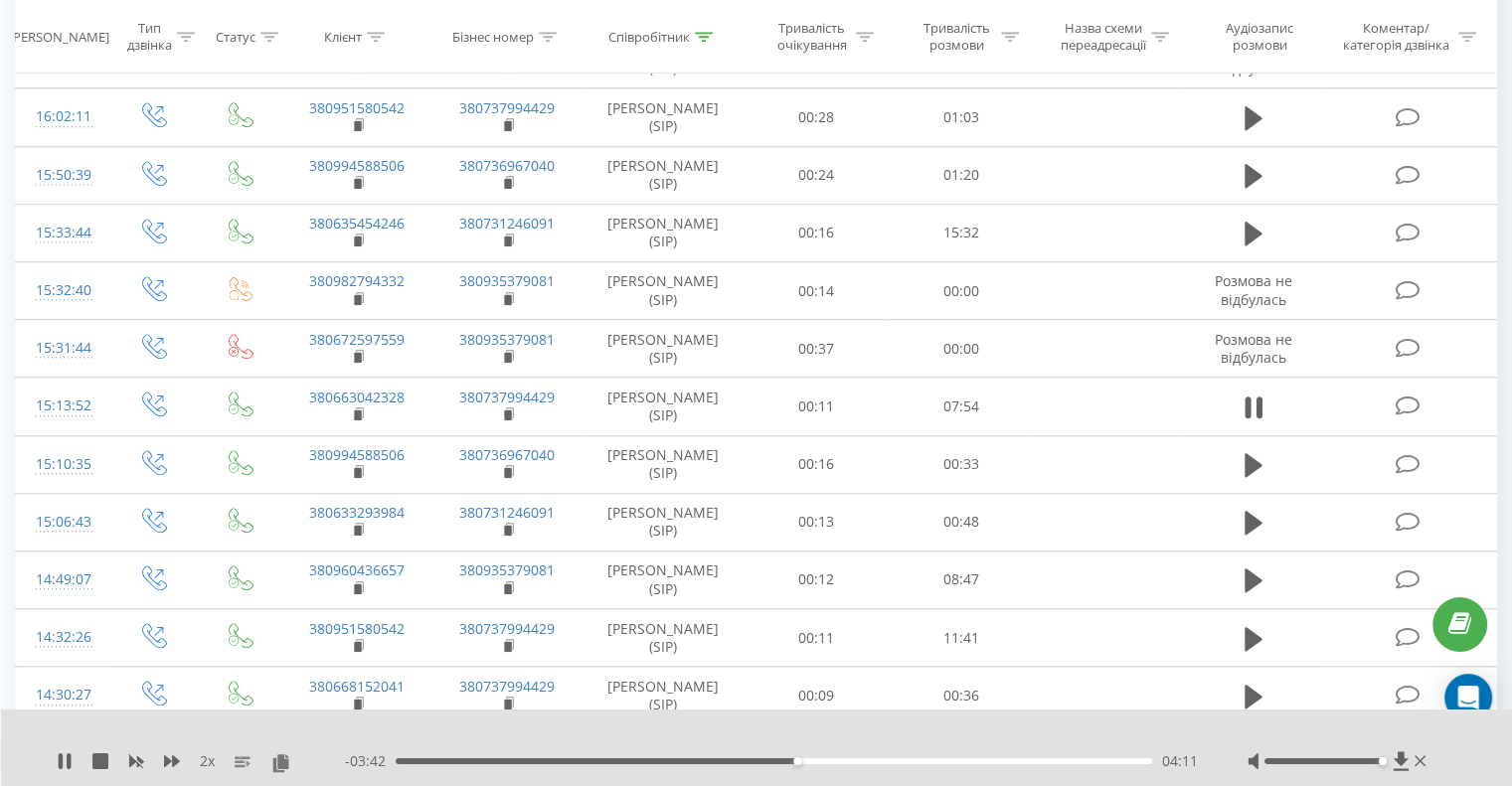click on "- 03:42 04:11   04:11" at bounding box center [771, 761] 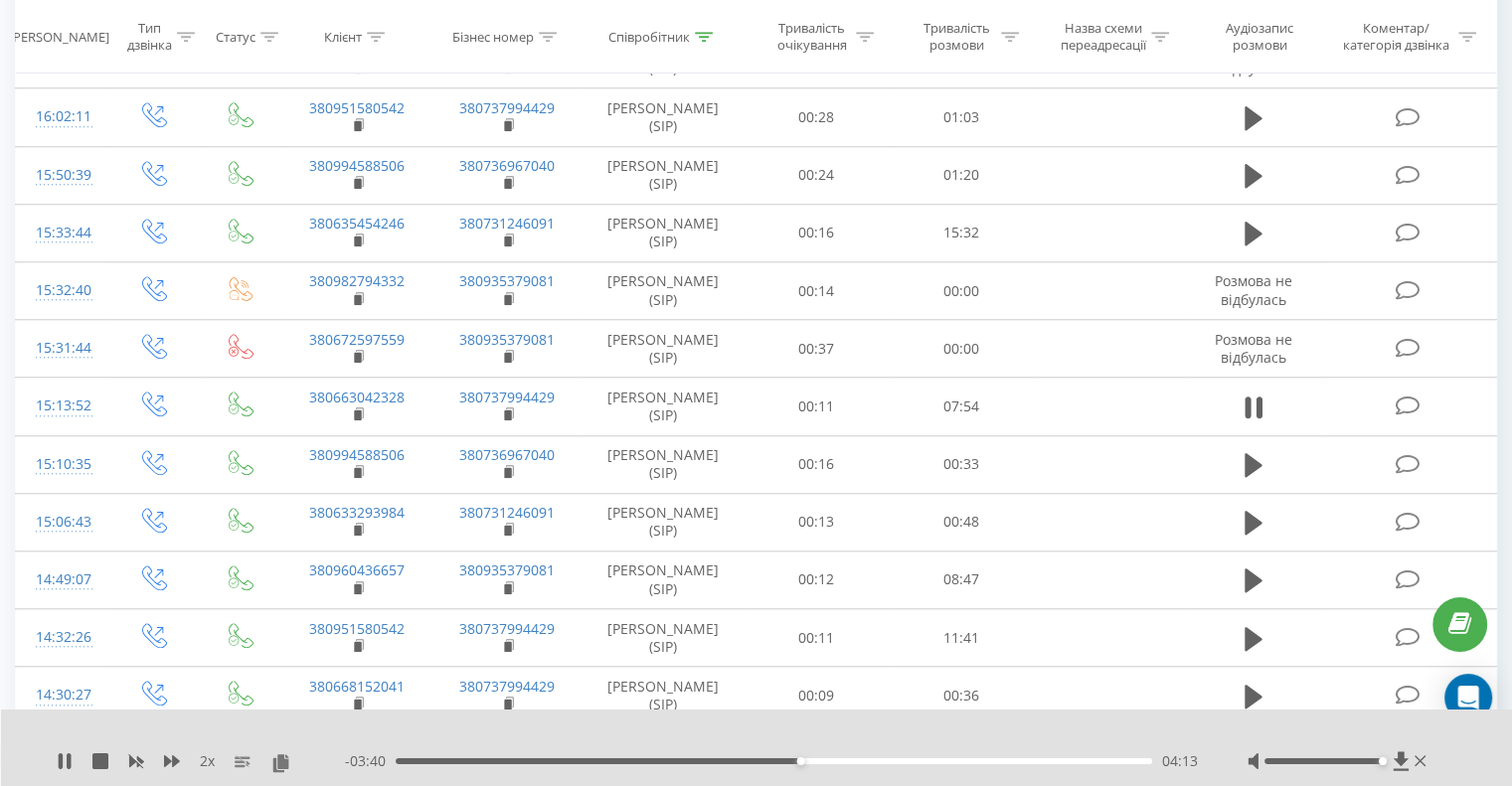 click on "04:13" at bounding box center (773, 761) 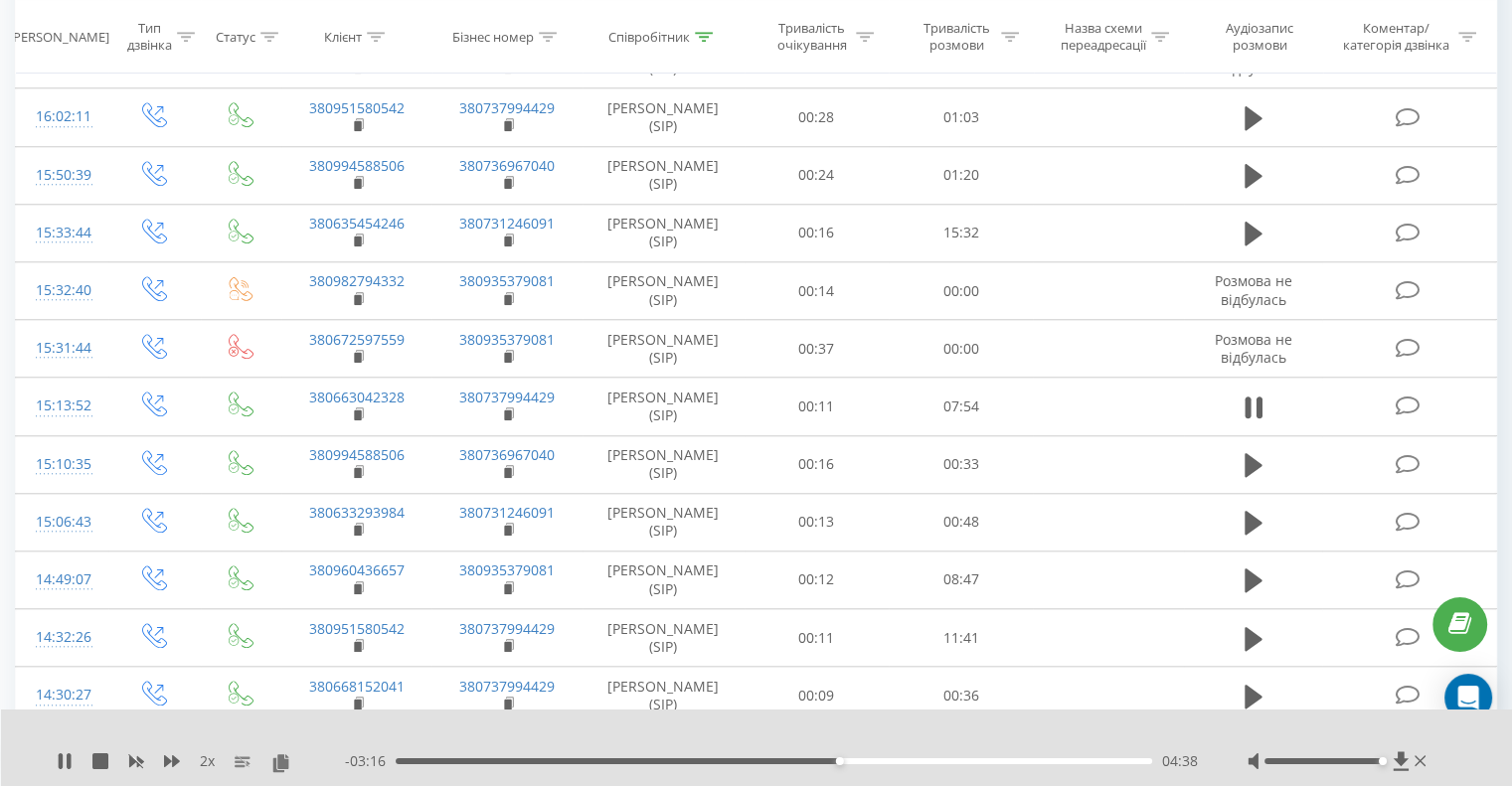 click on "04:38" at bounding box center [773, 761] 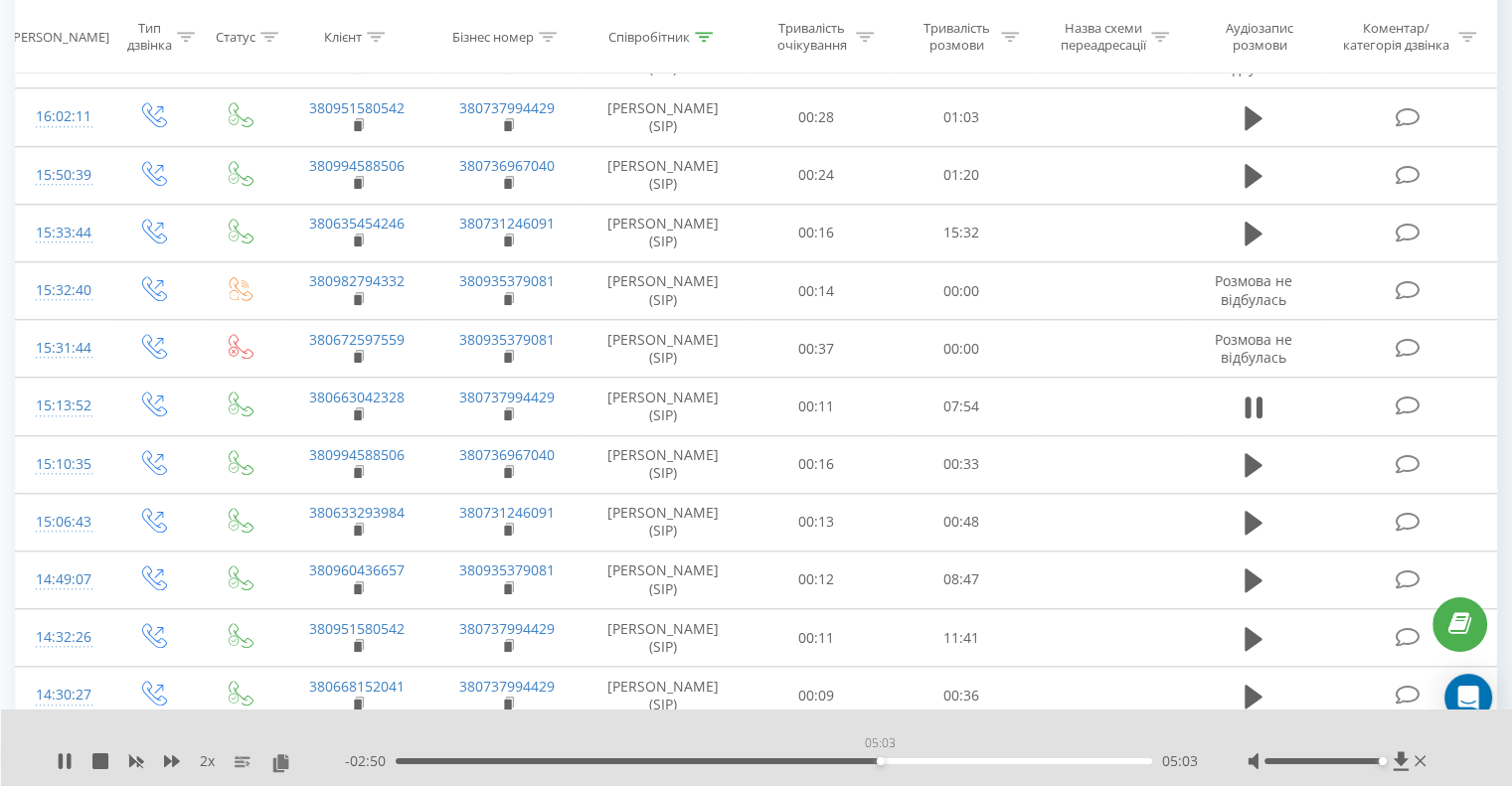 click on "05:03" at bounding box center [773, 761] 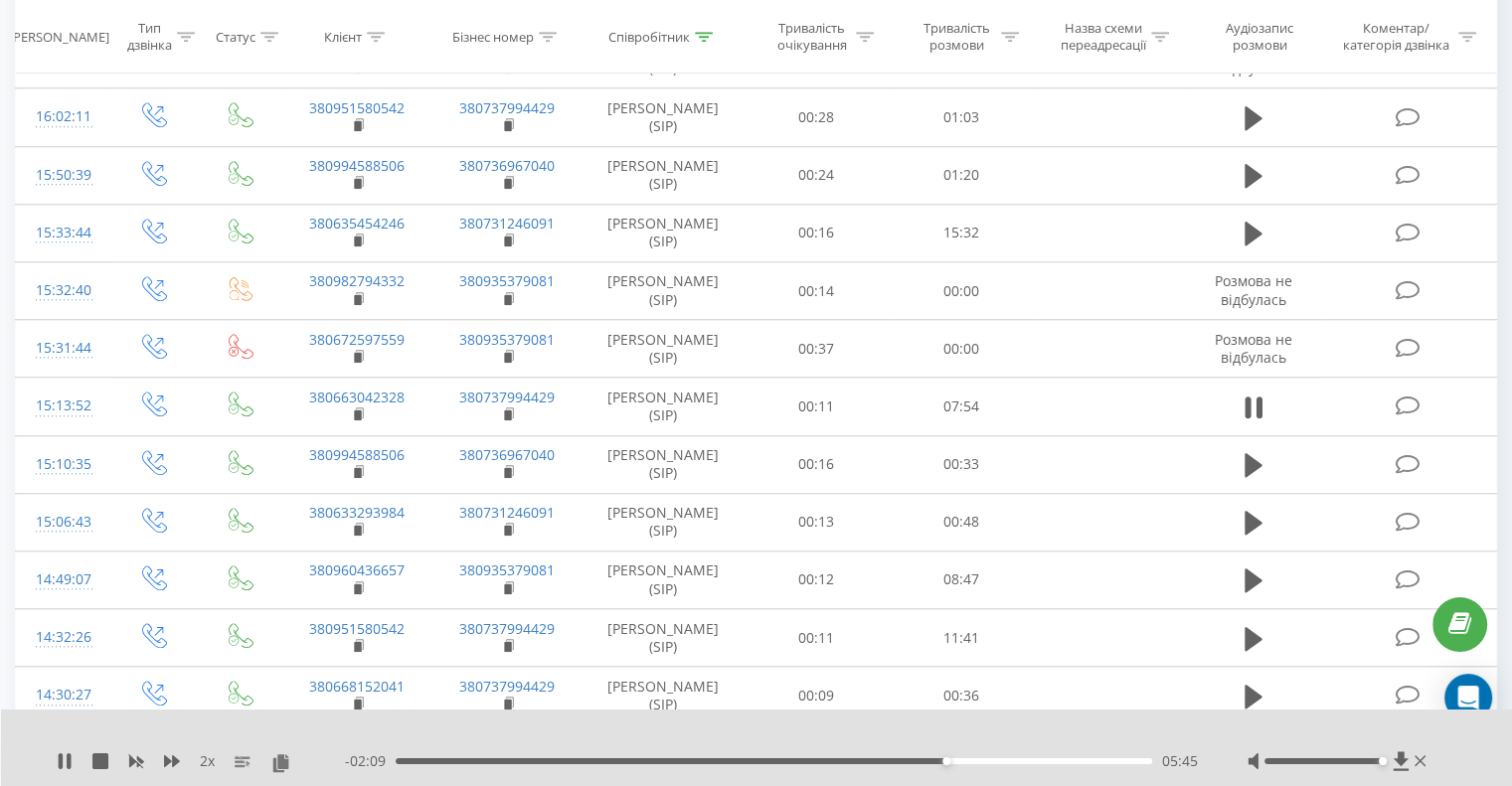 click on "05:45" at bounding box center [773, 761] 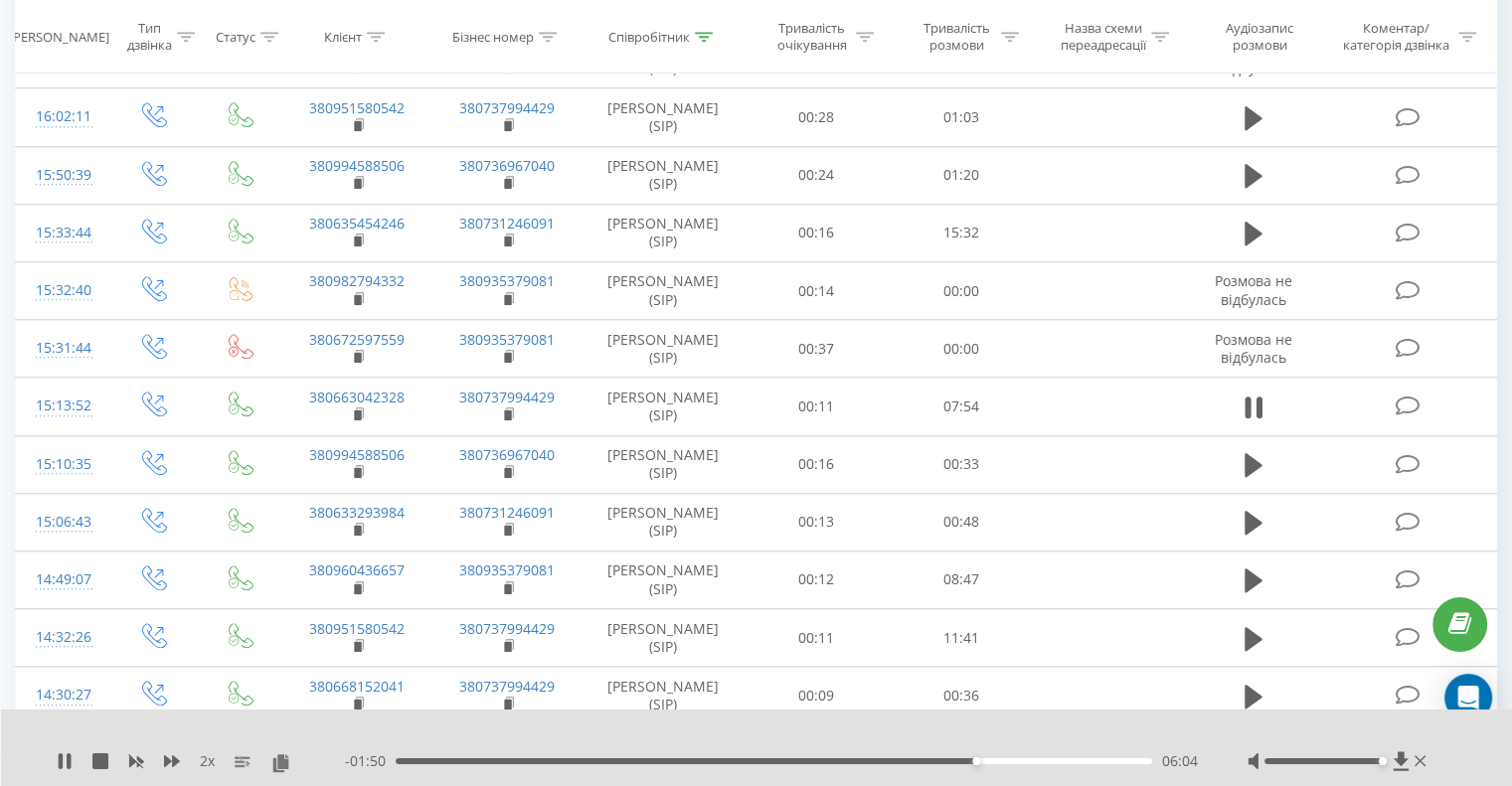 click on "06:04" at bounding box center (773, 761) 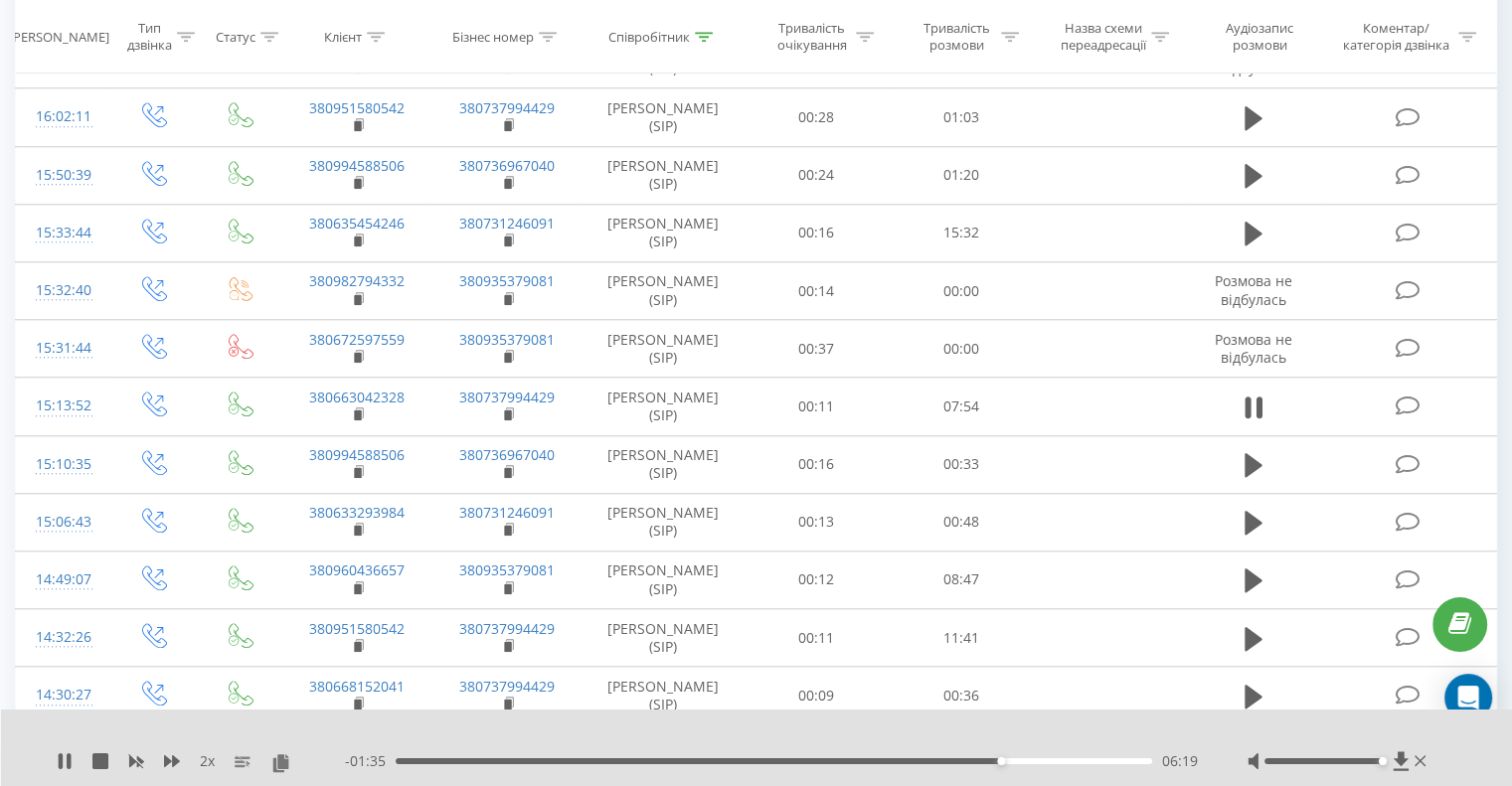 click on "06:19" at bounding box center [773, 761] 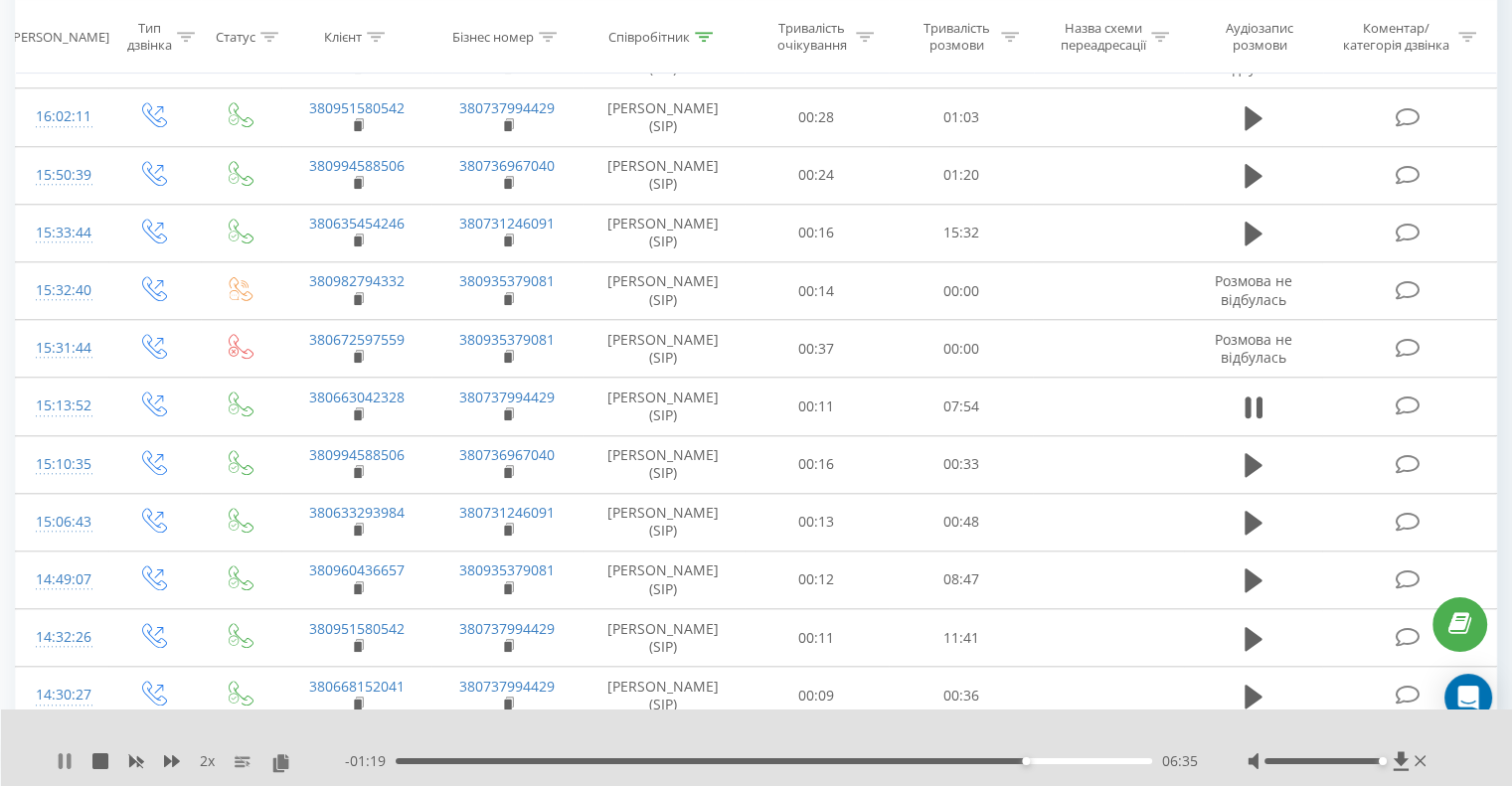 click 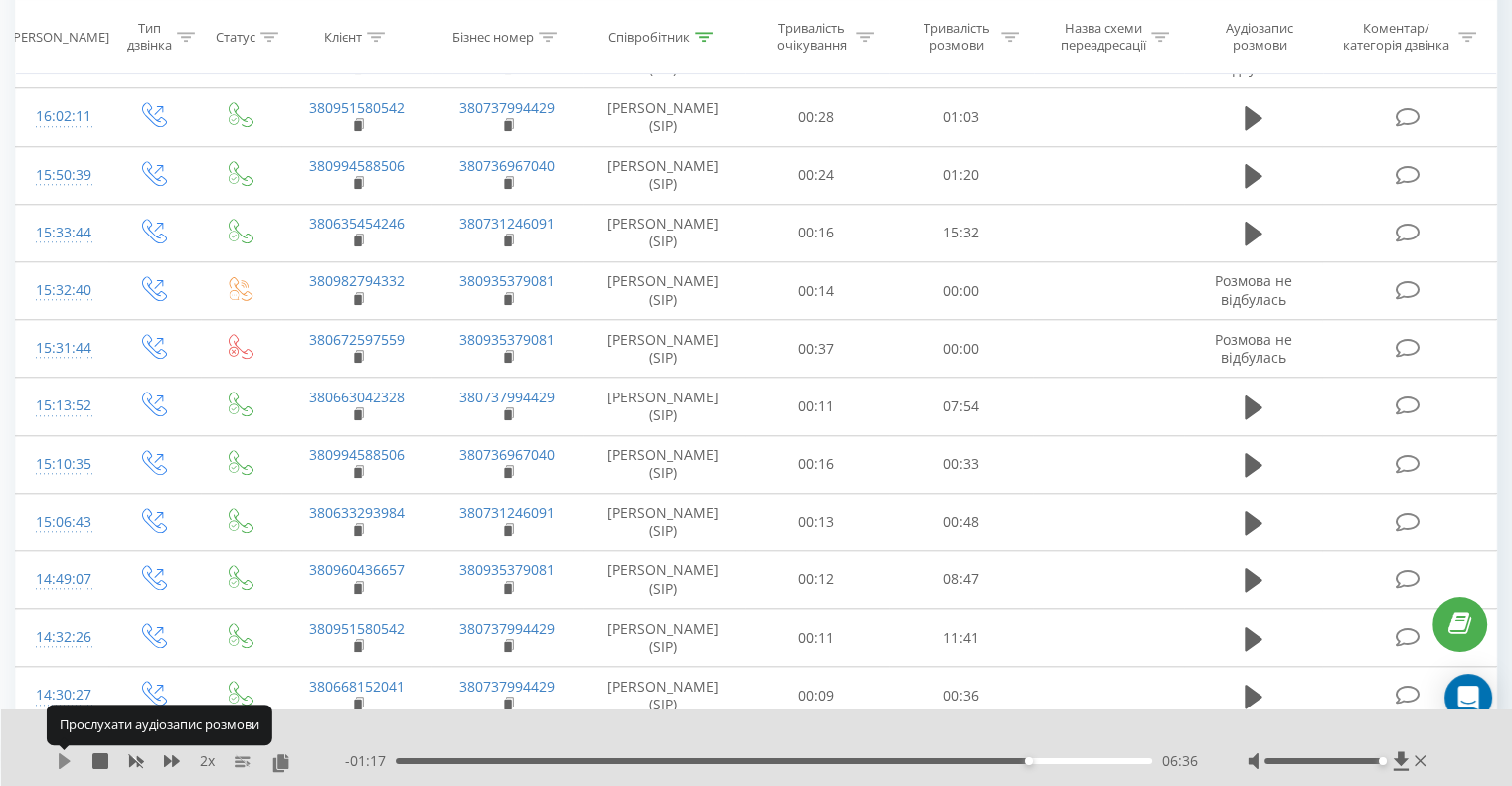 click 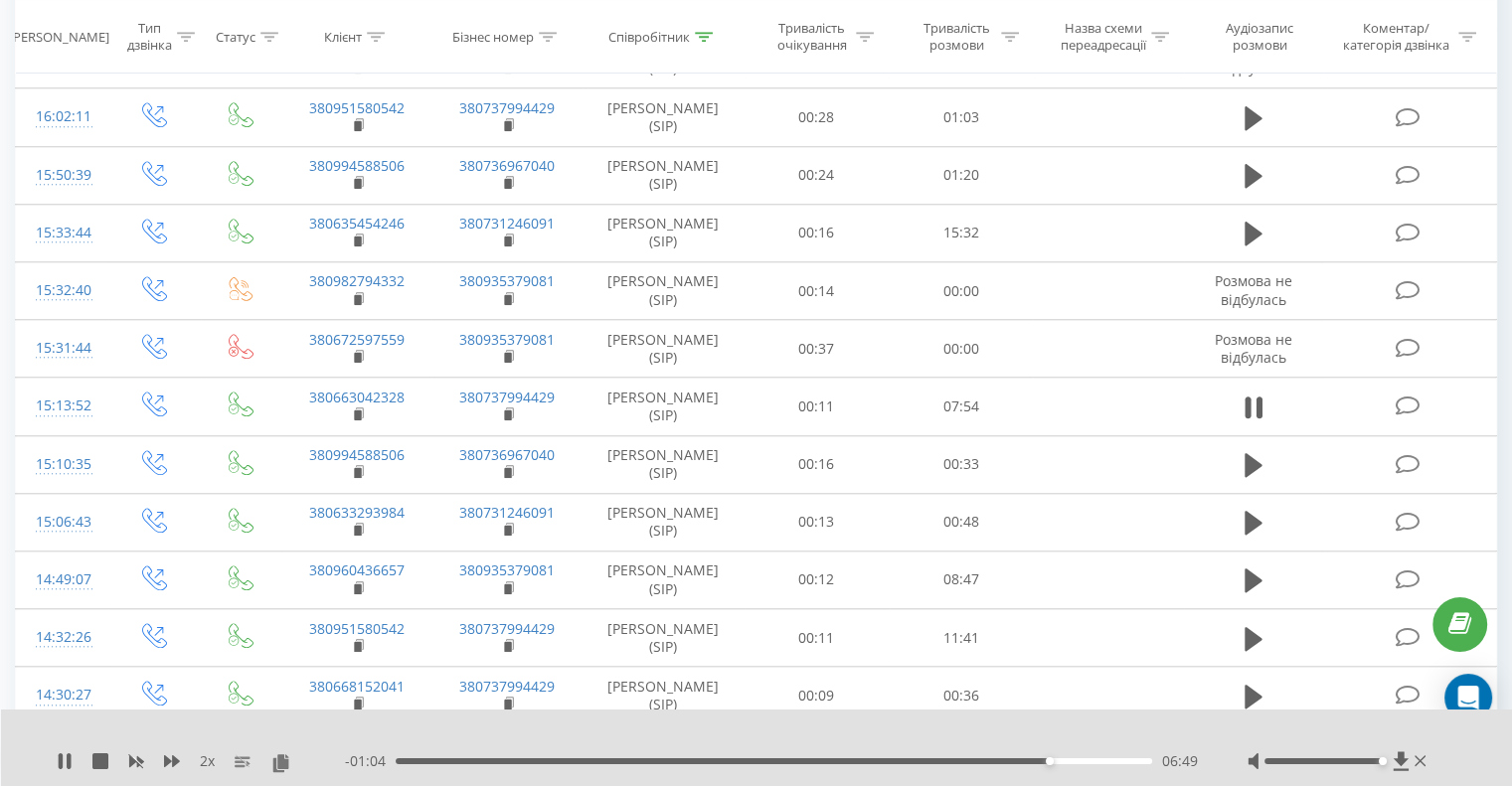 click on "06:49" at bounding box center [773, 761] 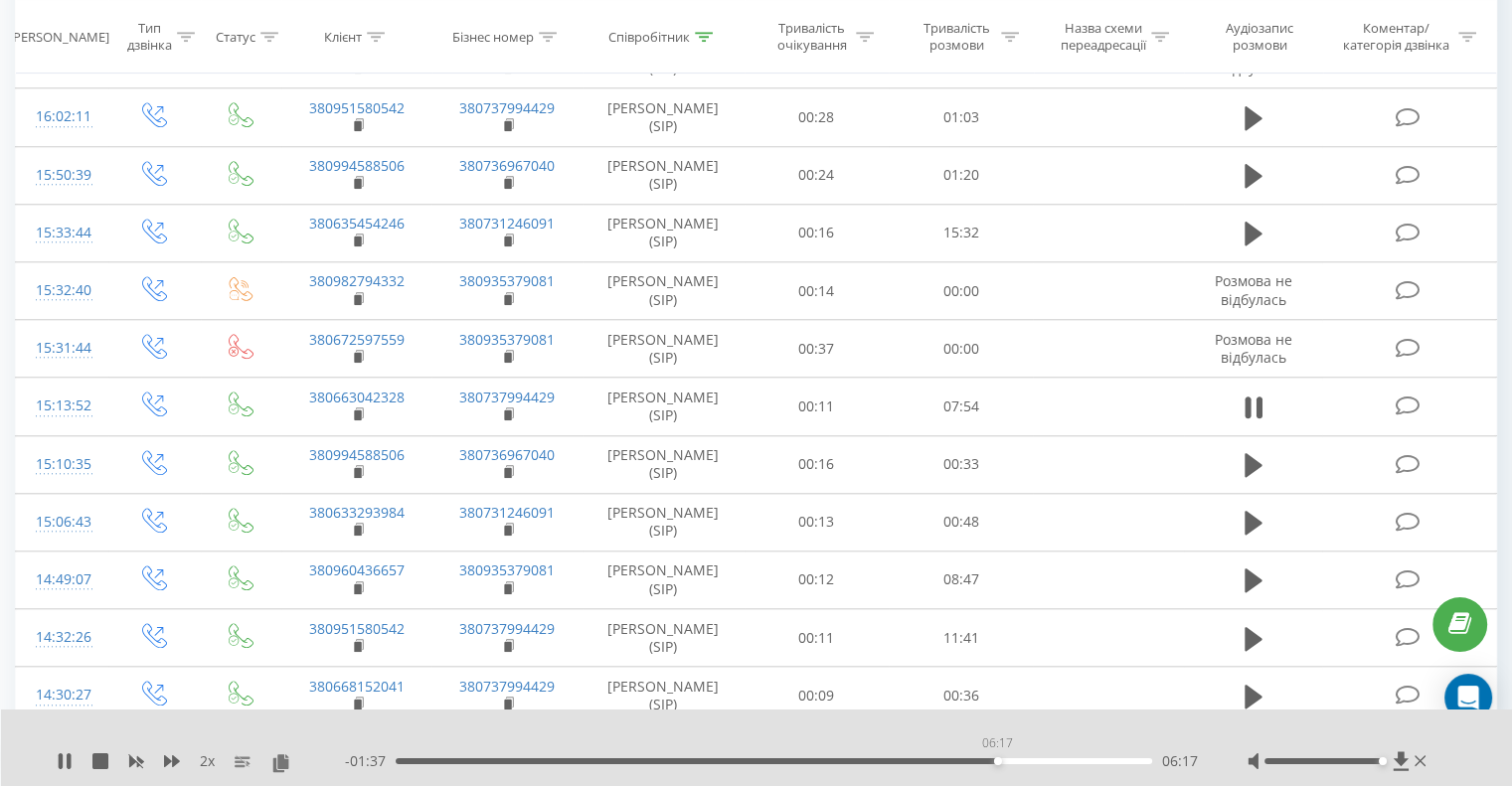 click on "06:17" at bounding box center [773, 761] 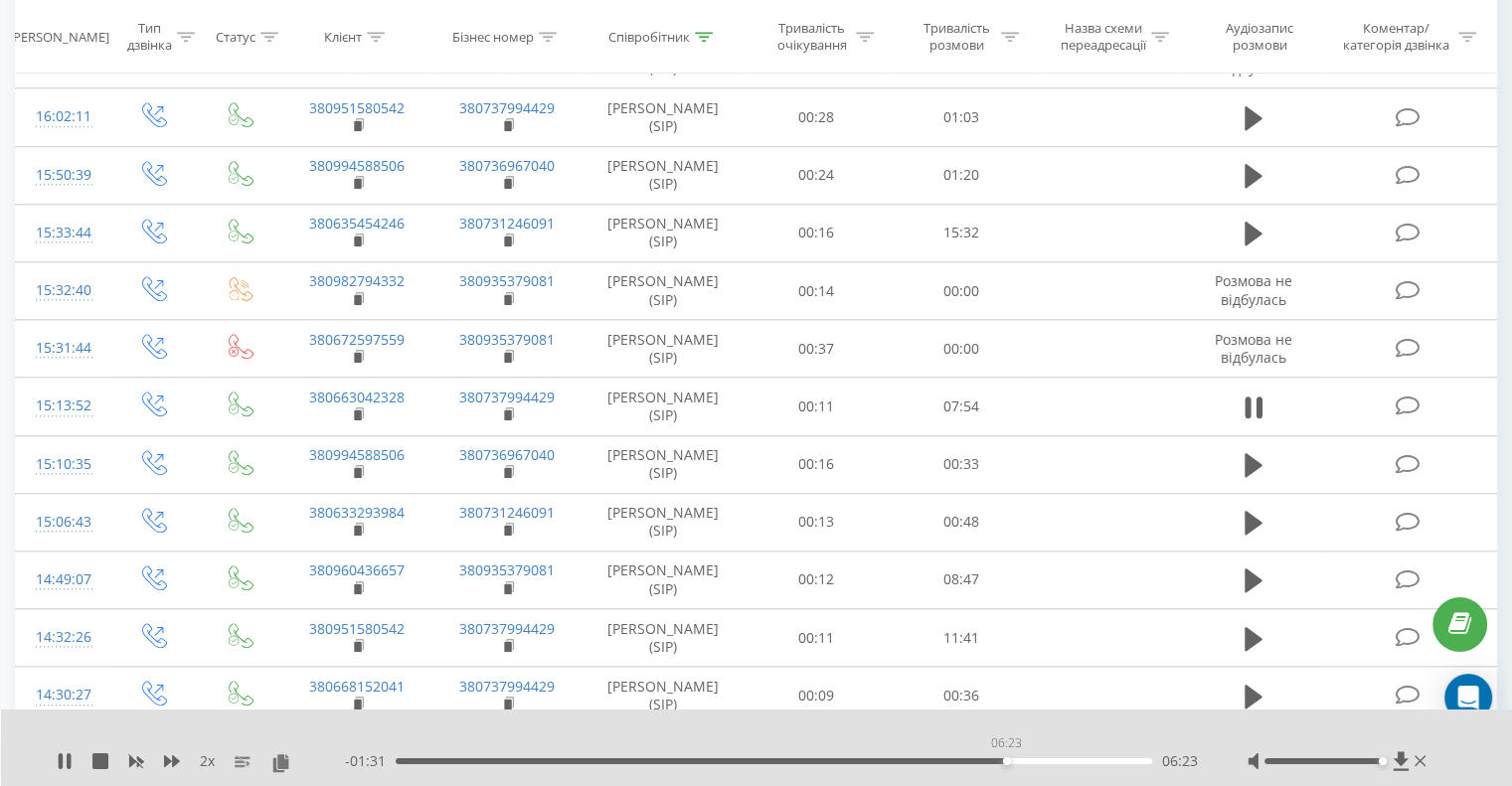 click on "06:23" at bounding box center [773, 761] 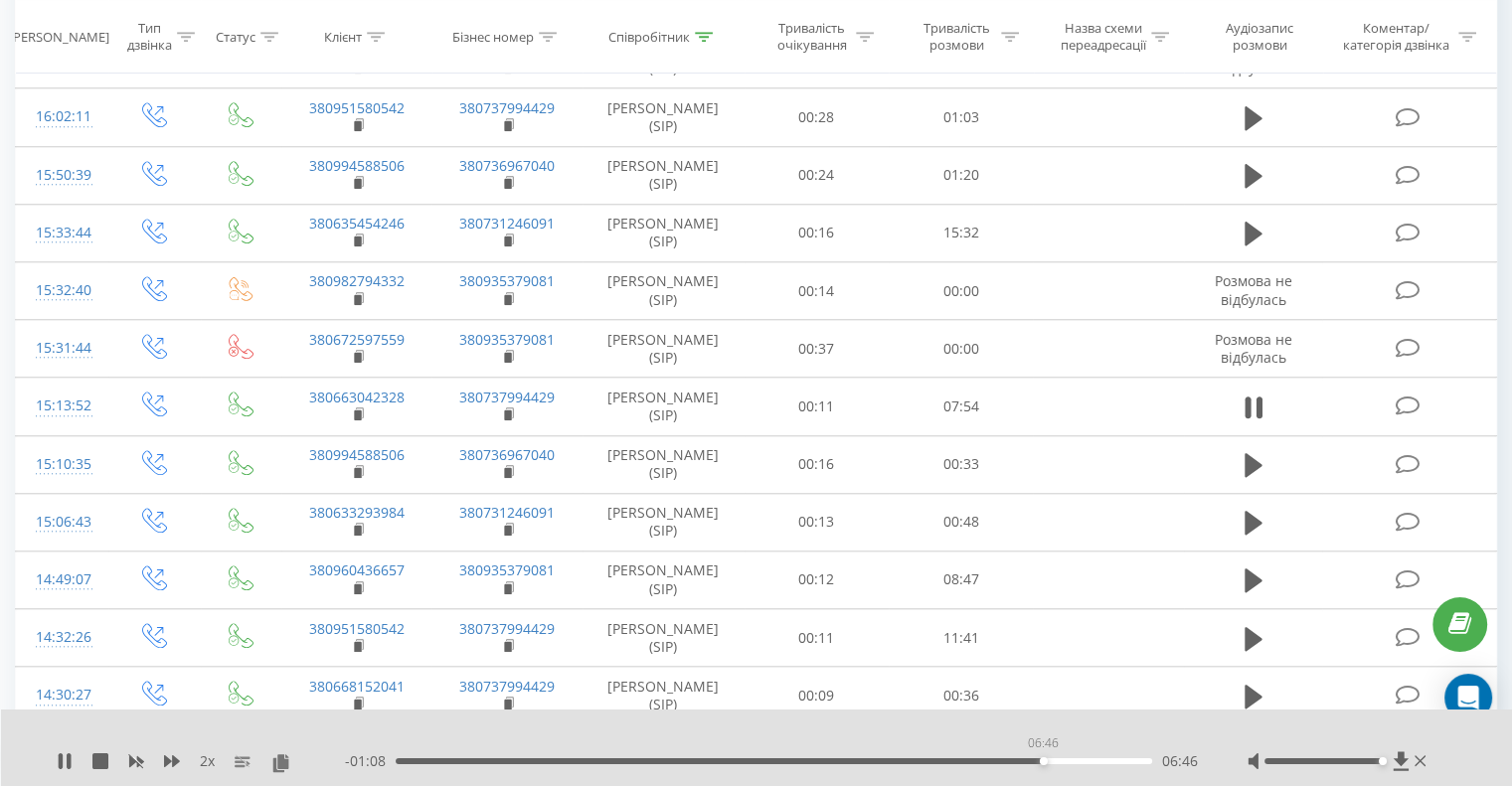 click on "06:46" at bounding box center [773, 761] 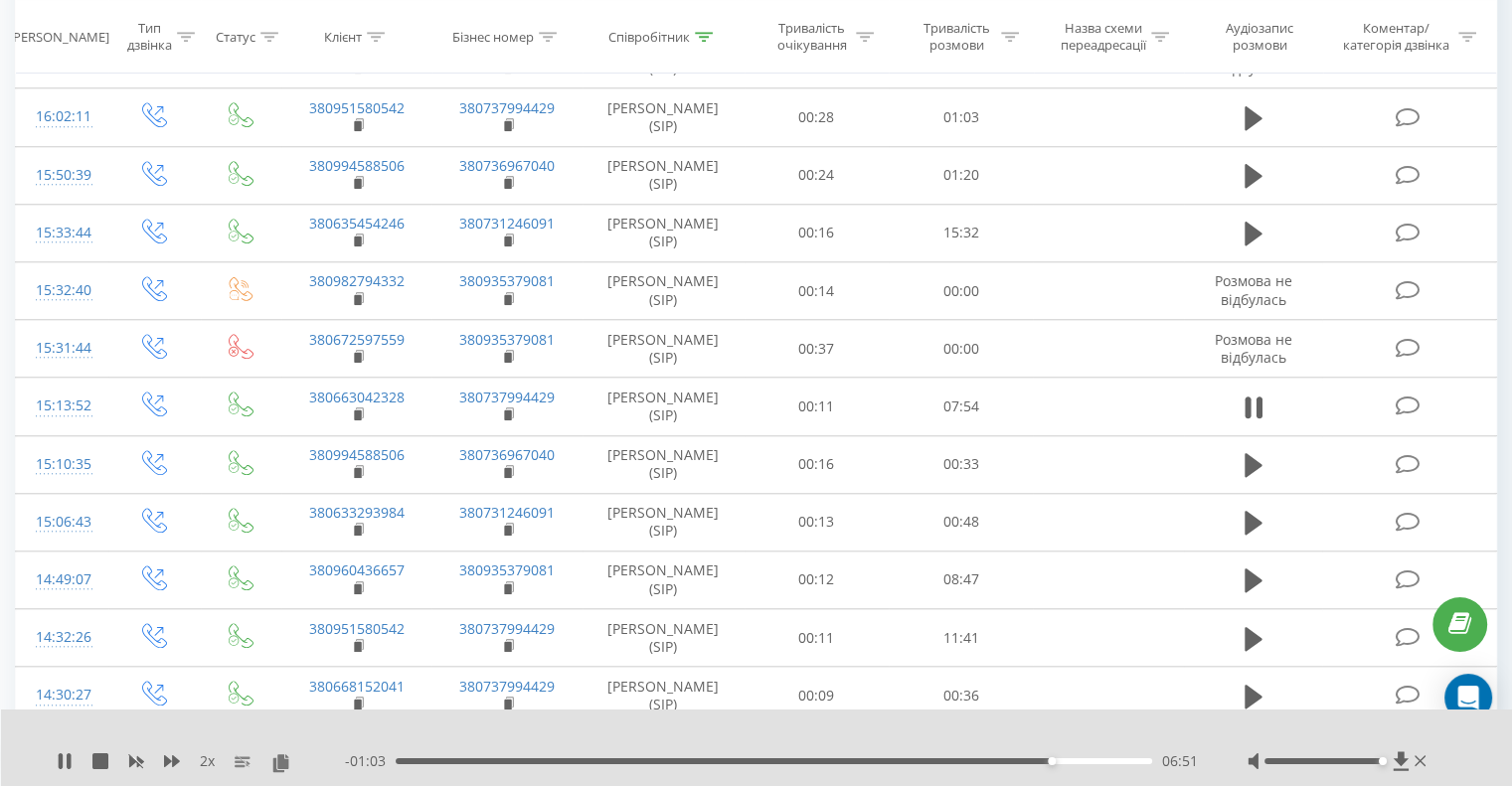 click on "06:51" at bounding box center (773, 761) 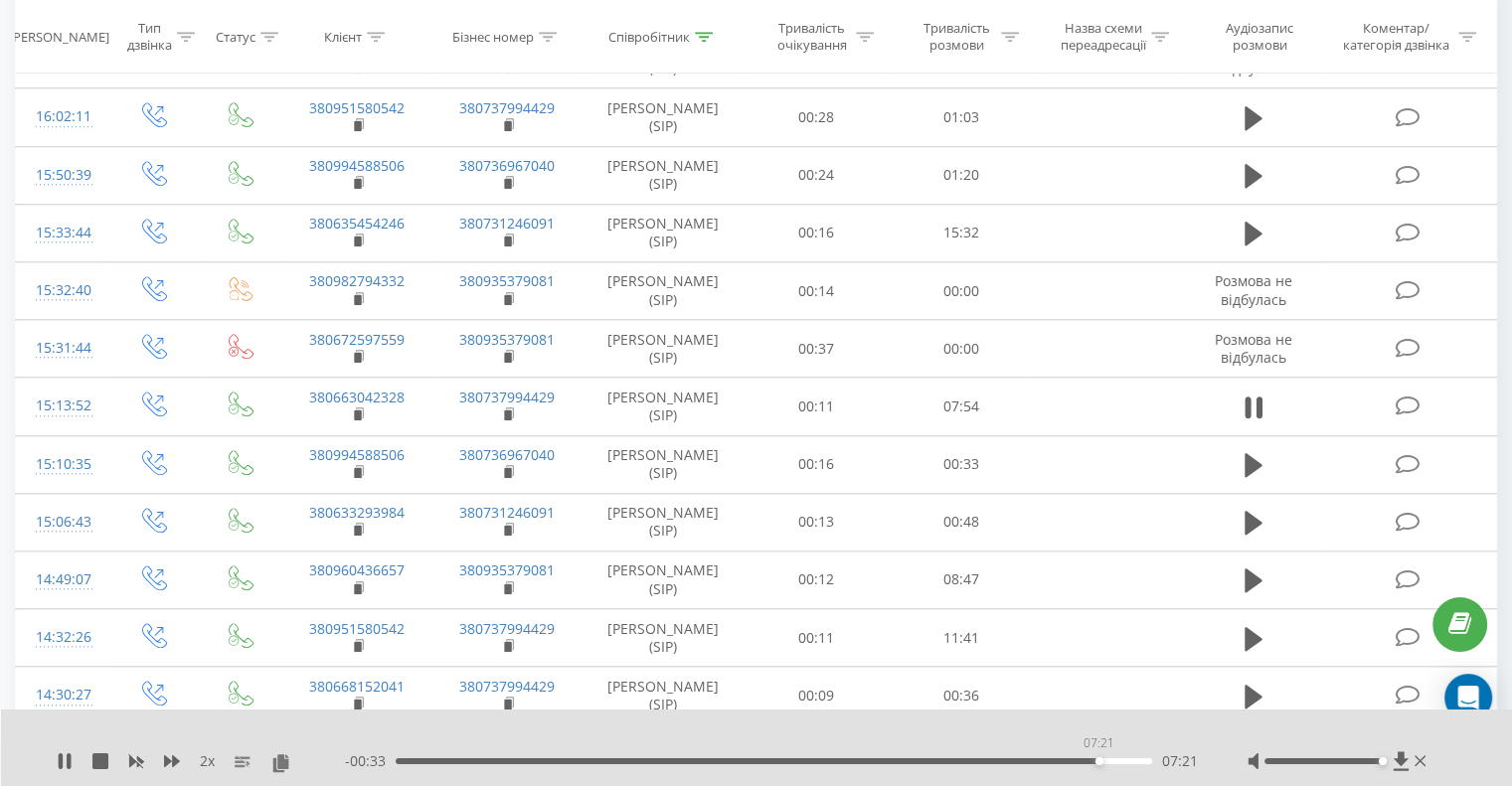 click on "07:21" at bounding box center [773, 761] 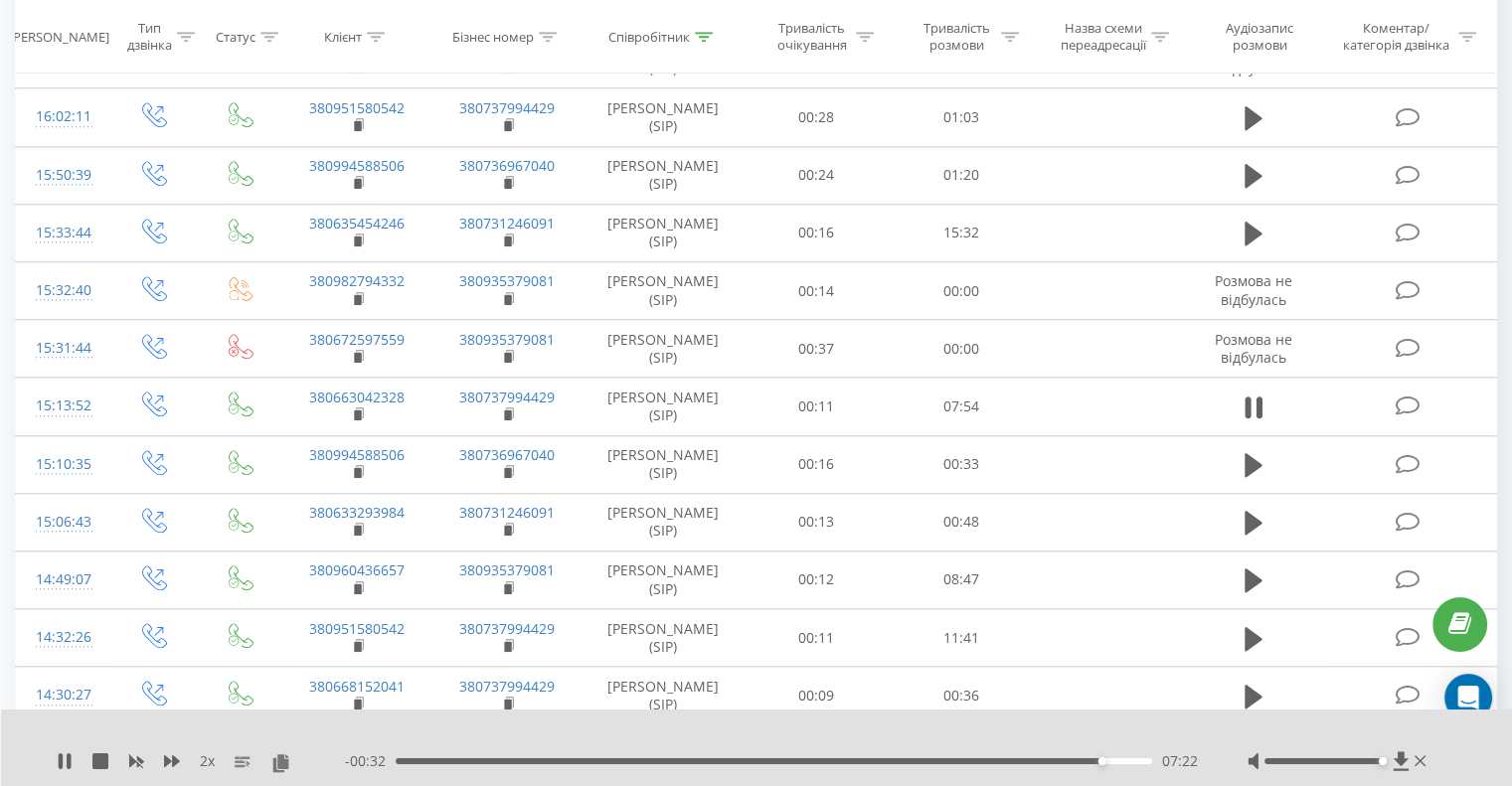 click on "07:22" at bounding box center (773, 761) 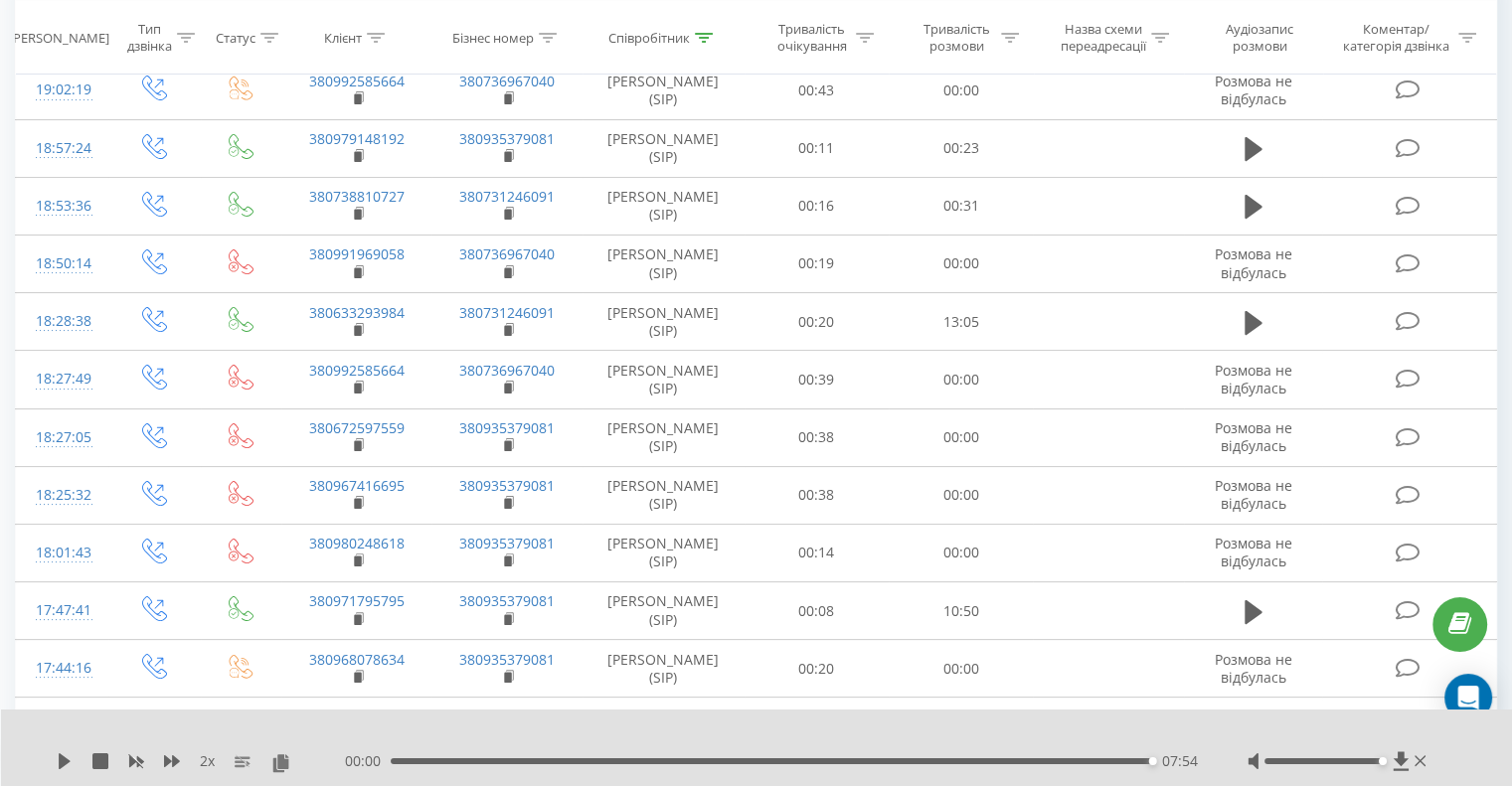 scroll, scrollTop: 0, scrollLeft: 0, axis: both 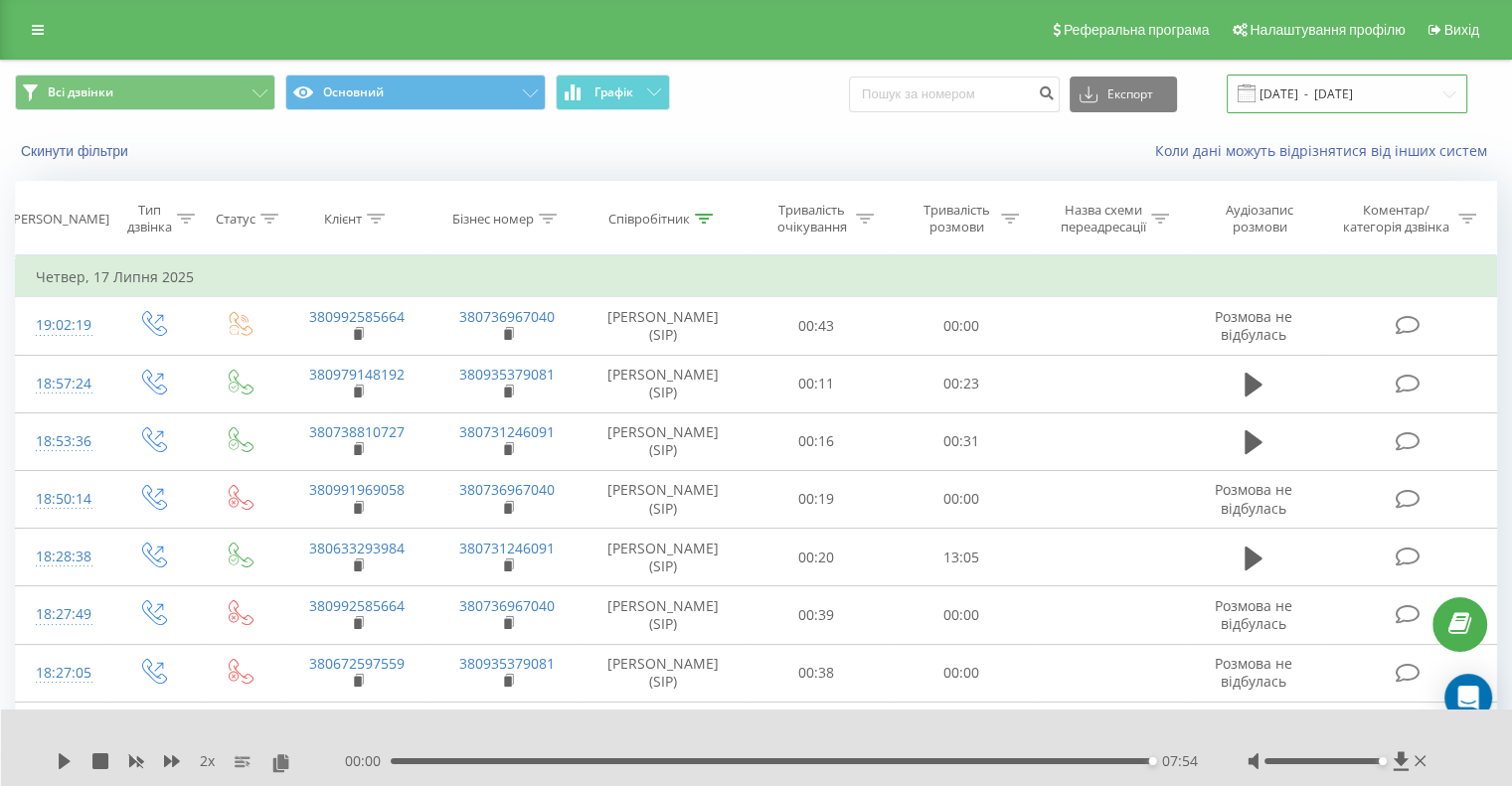 click on "[DATE]  -  [DATE]" at bounding box center (1347, 93) 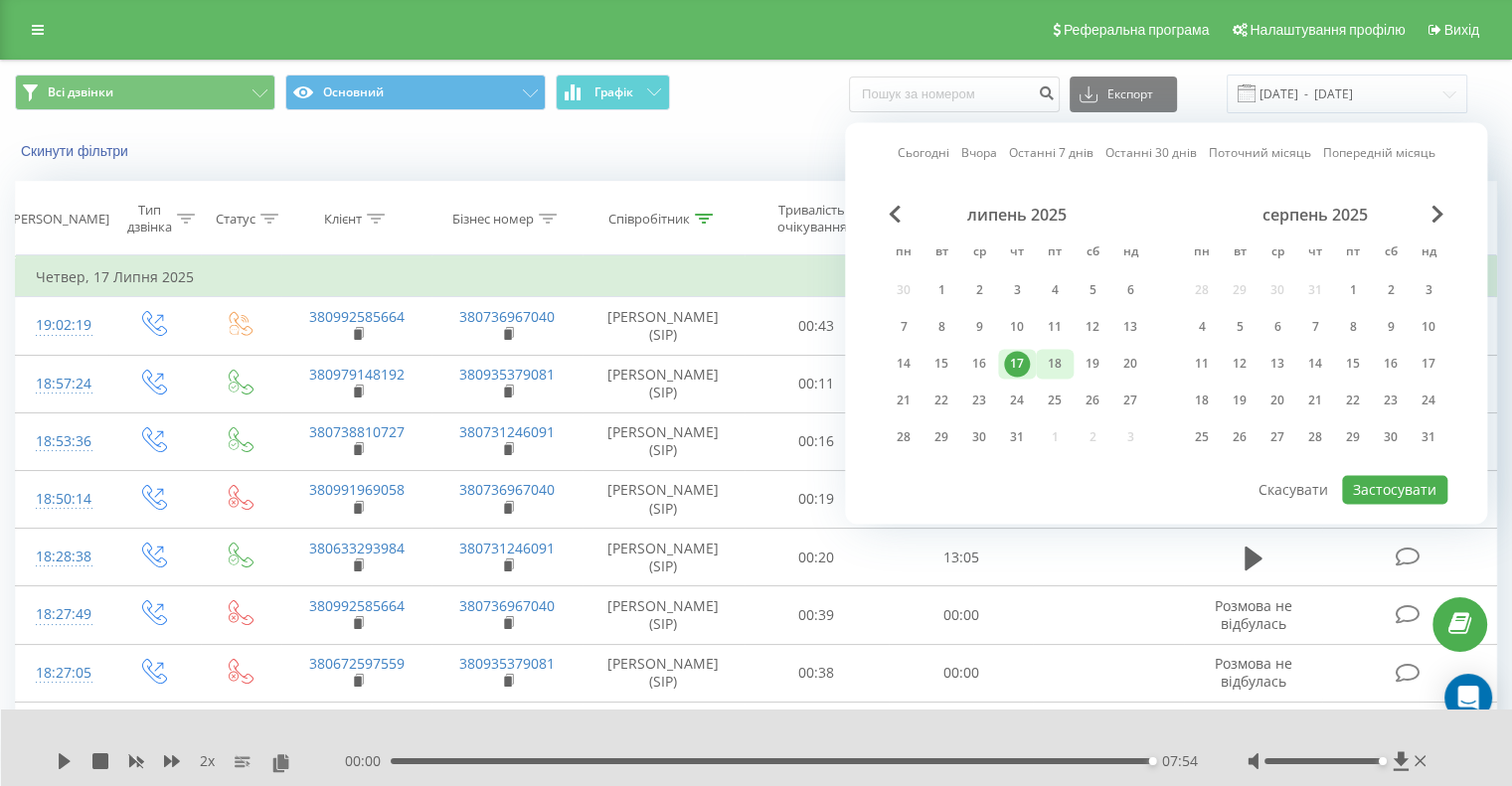 click on "18" at bounding box center (1055, 364) 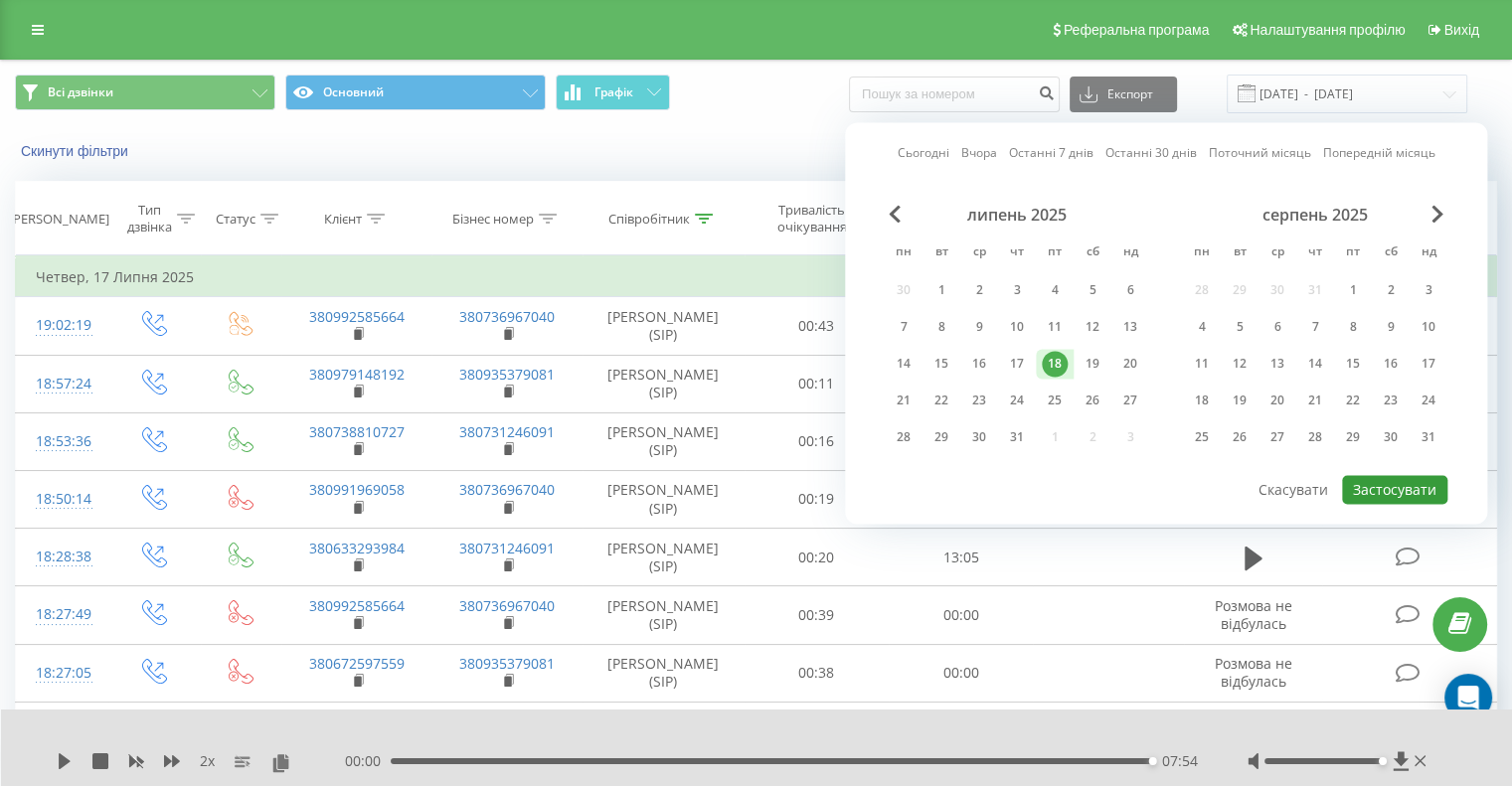 click on "Застосувати" at bounding box center [1395, 489] 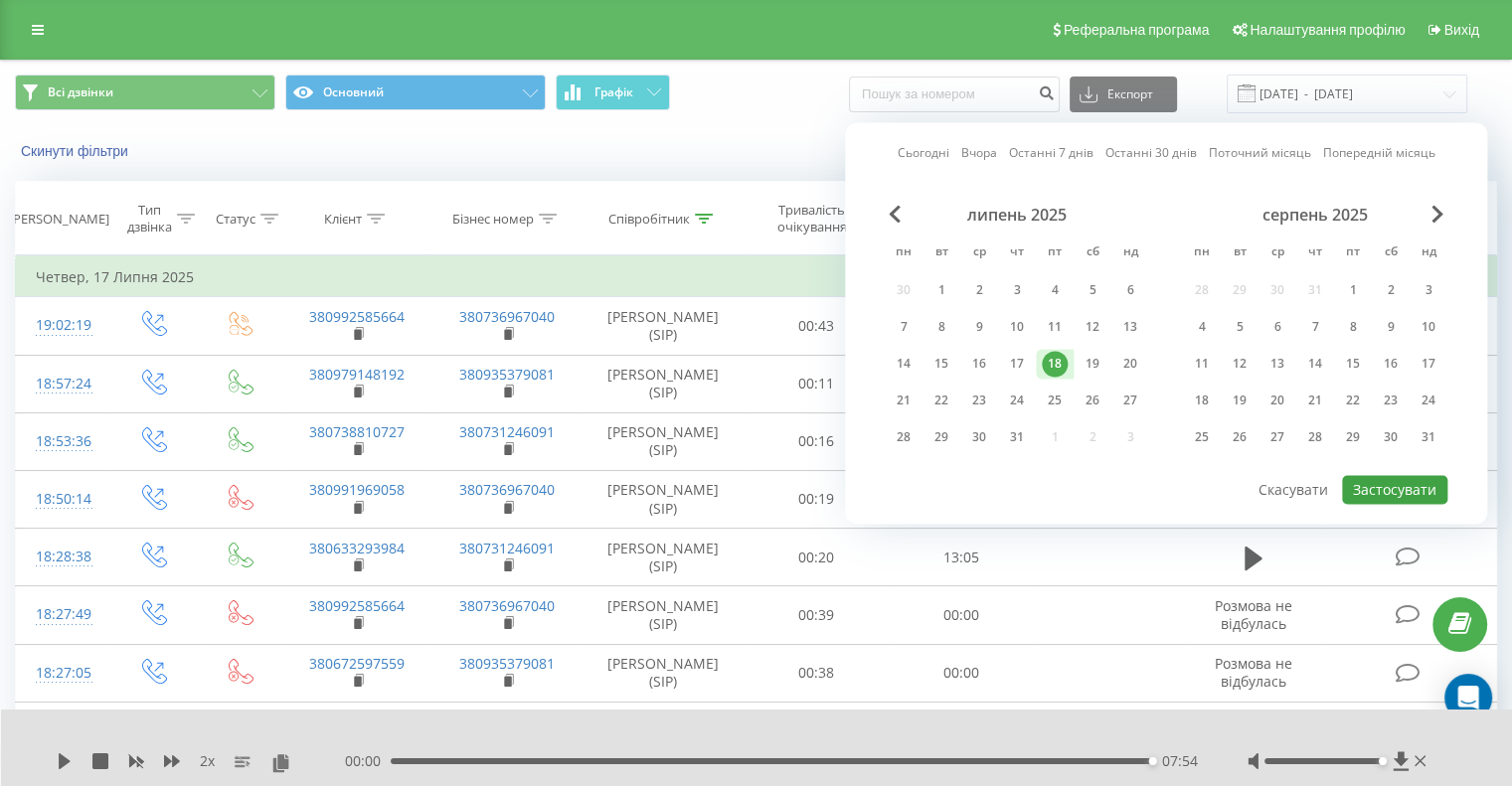 type on "[DATE]  -  [DATE]" 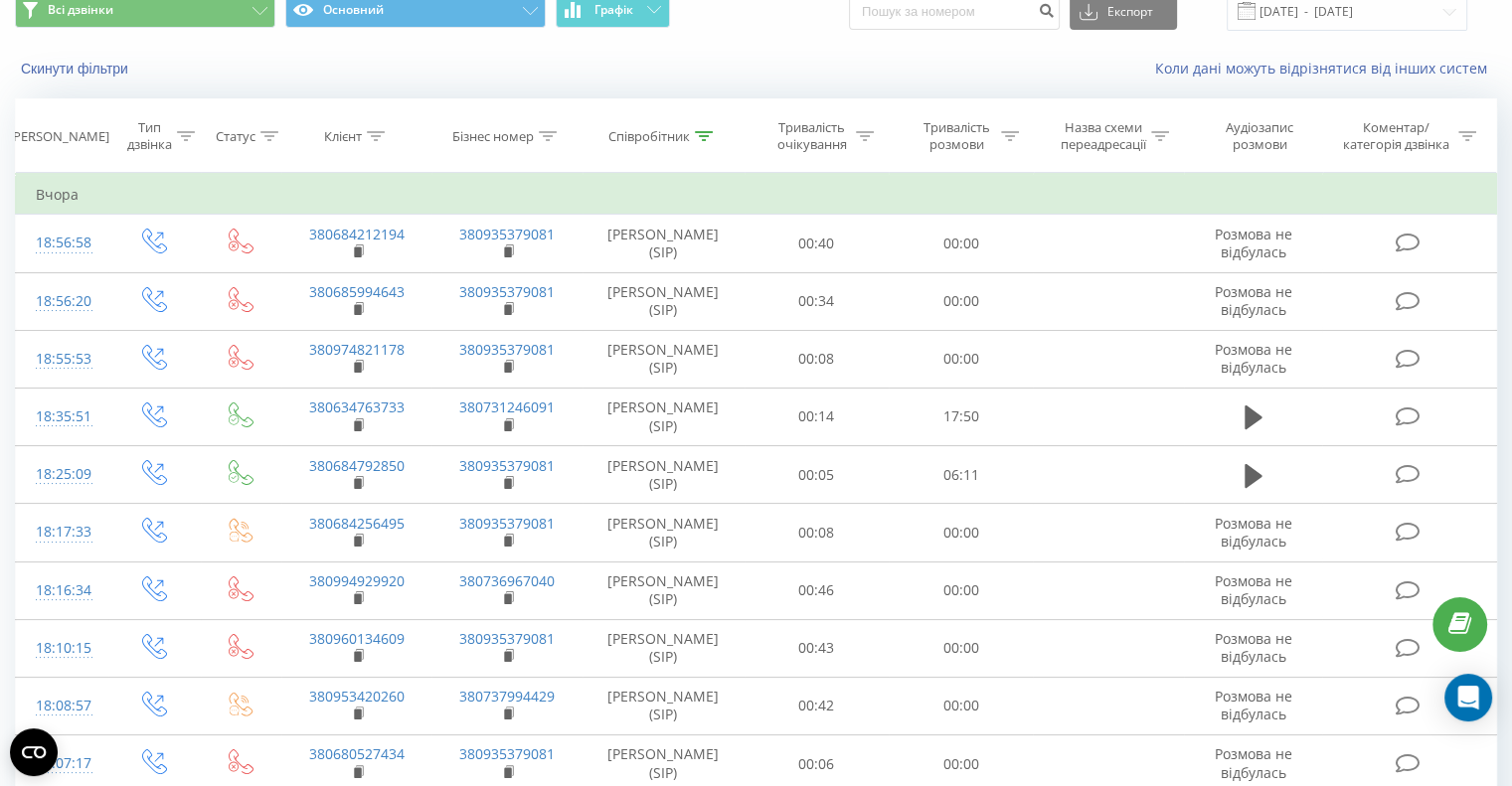 scroll, scrollTop: 199, scrollLeft: 0, axis: vertical 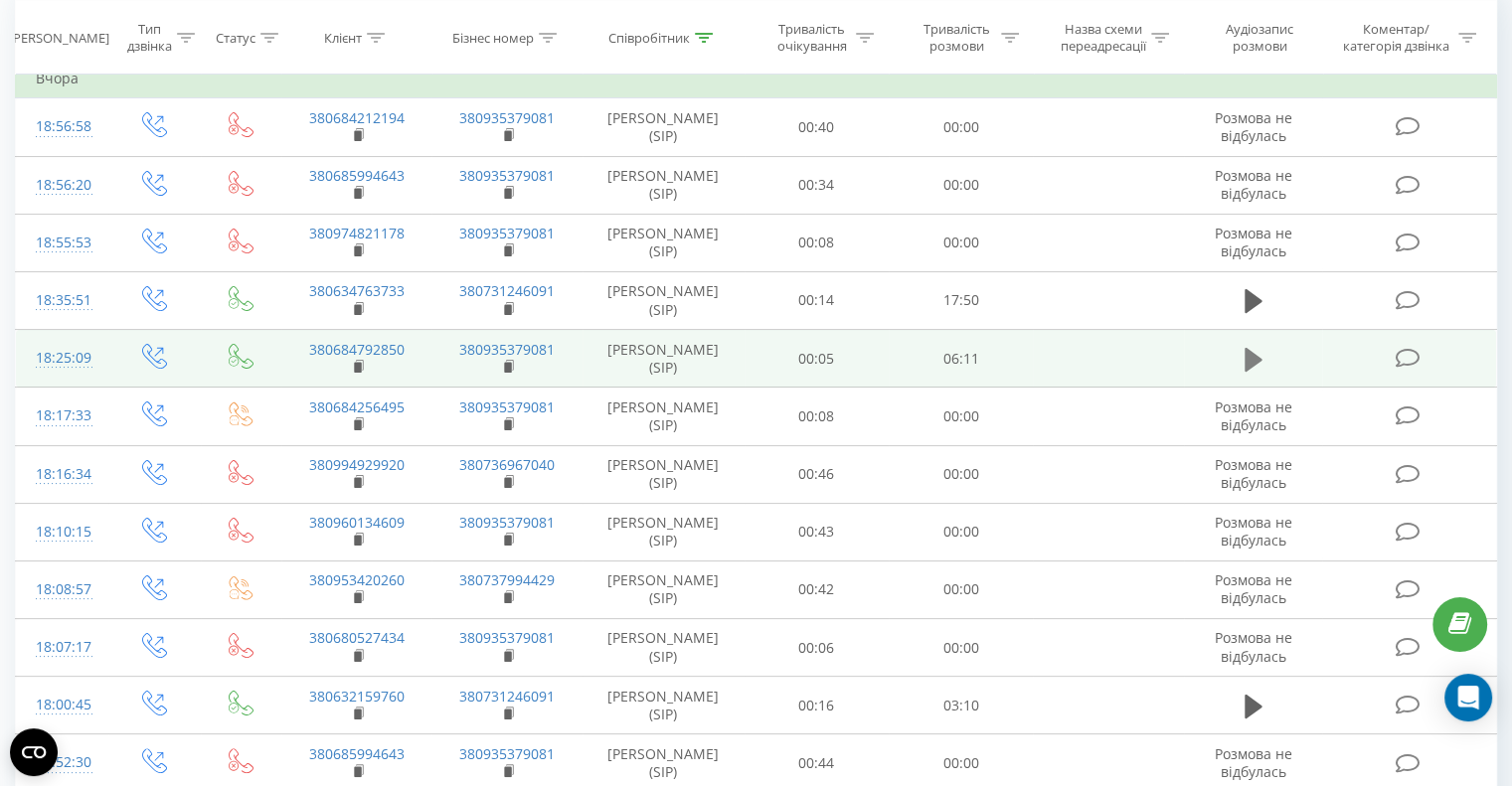 click 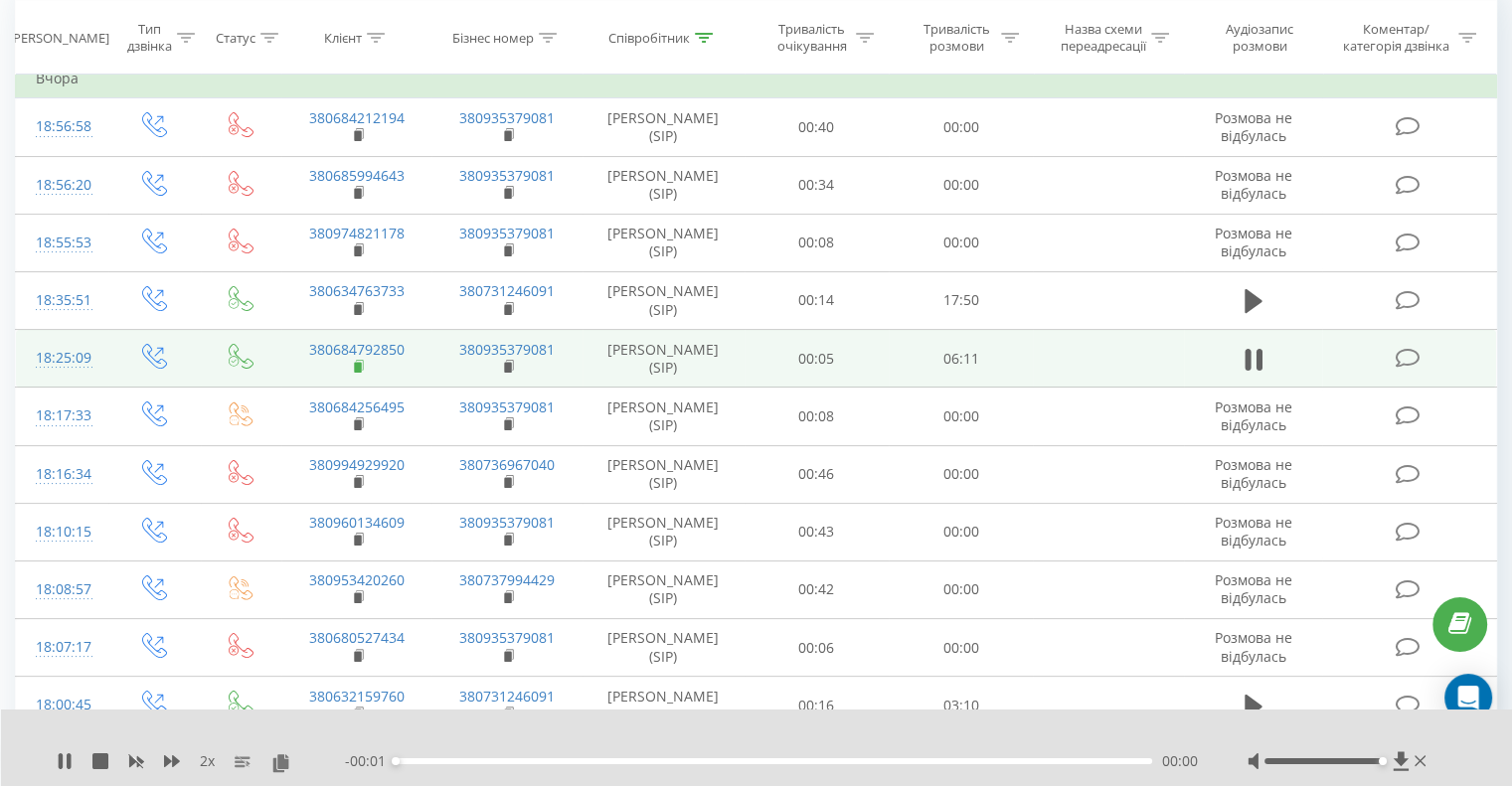 click 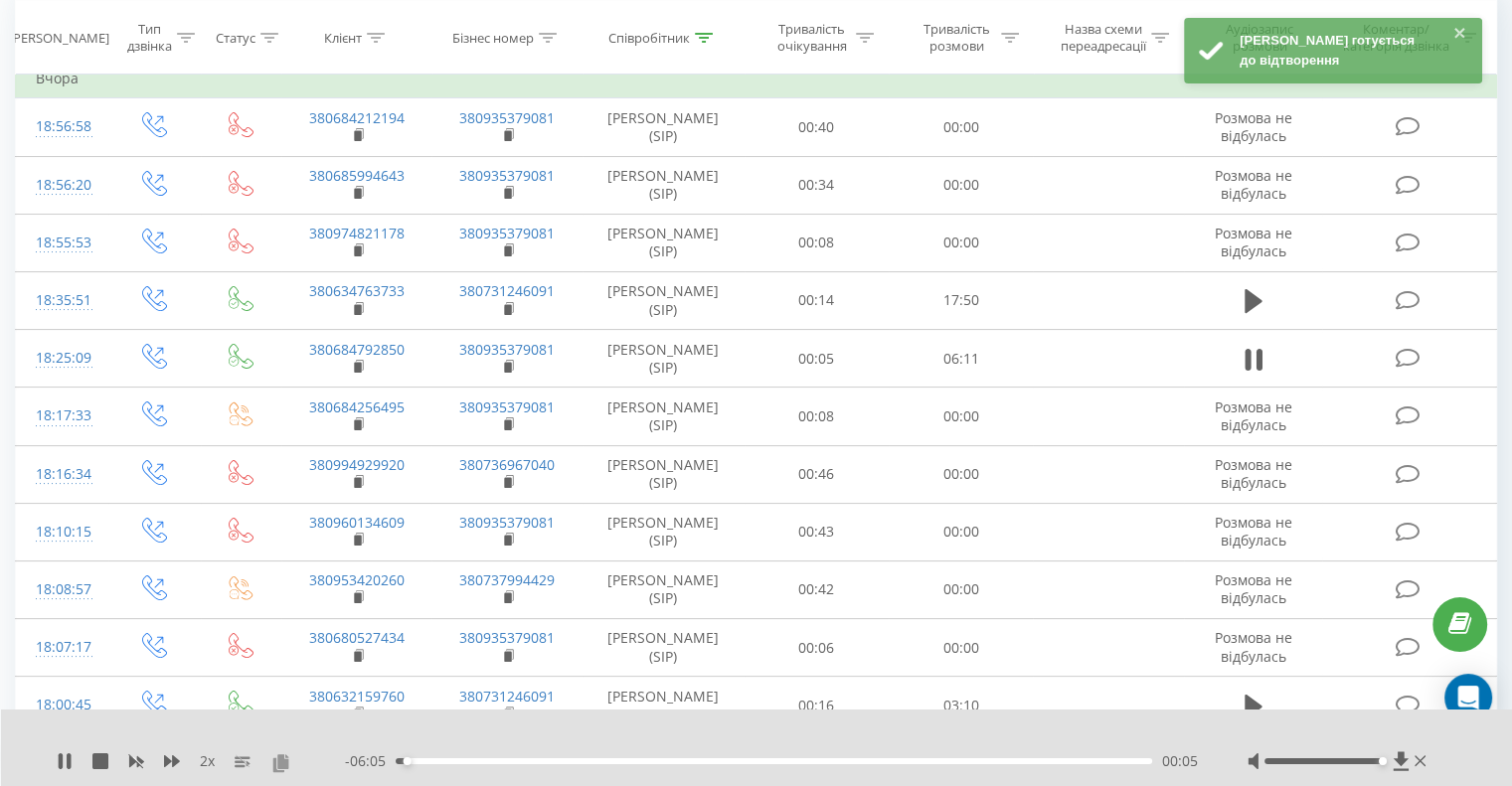 click at bounding box center (280, 762) 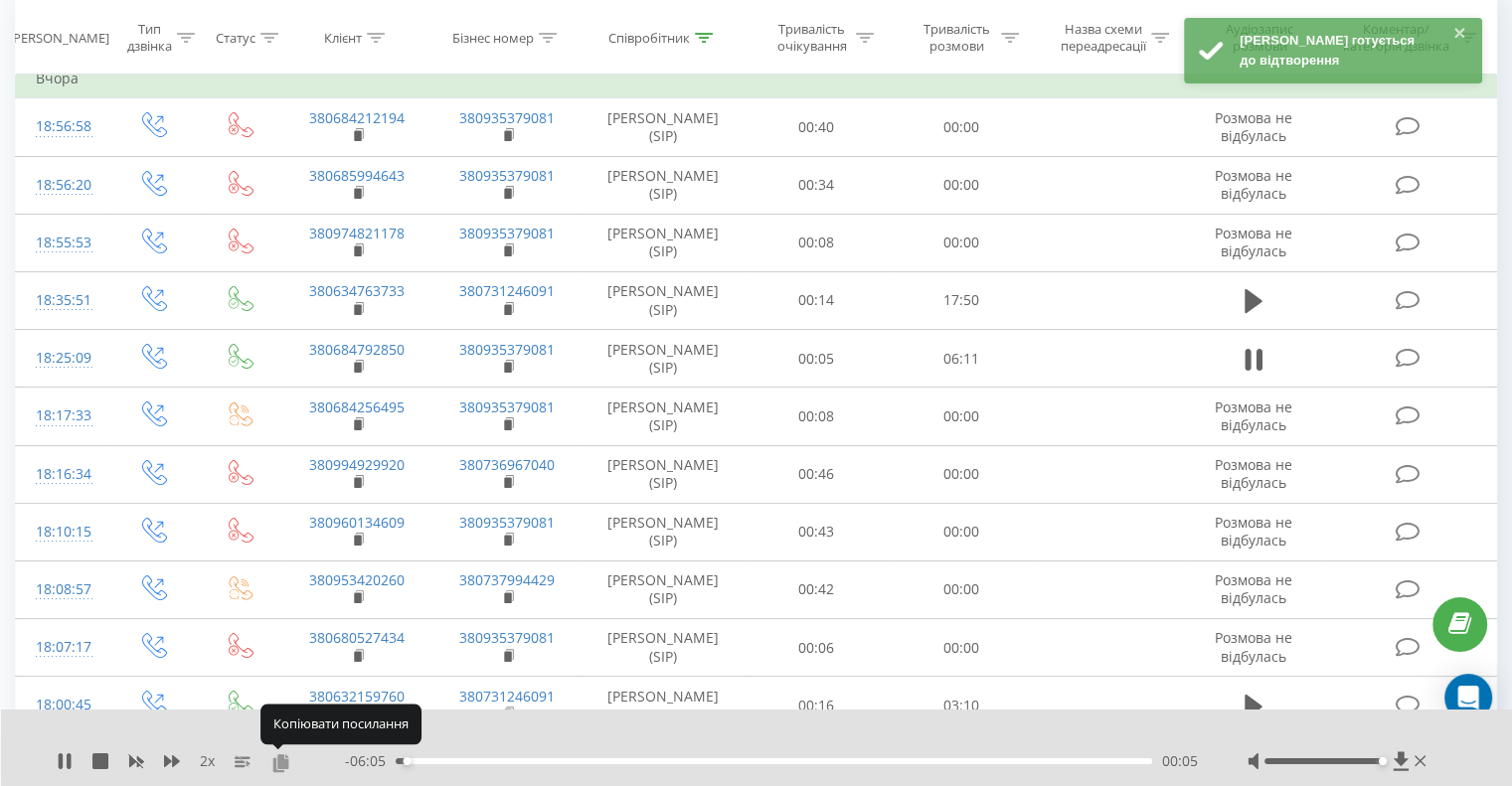 click at bounding box center [280, 762] 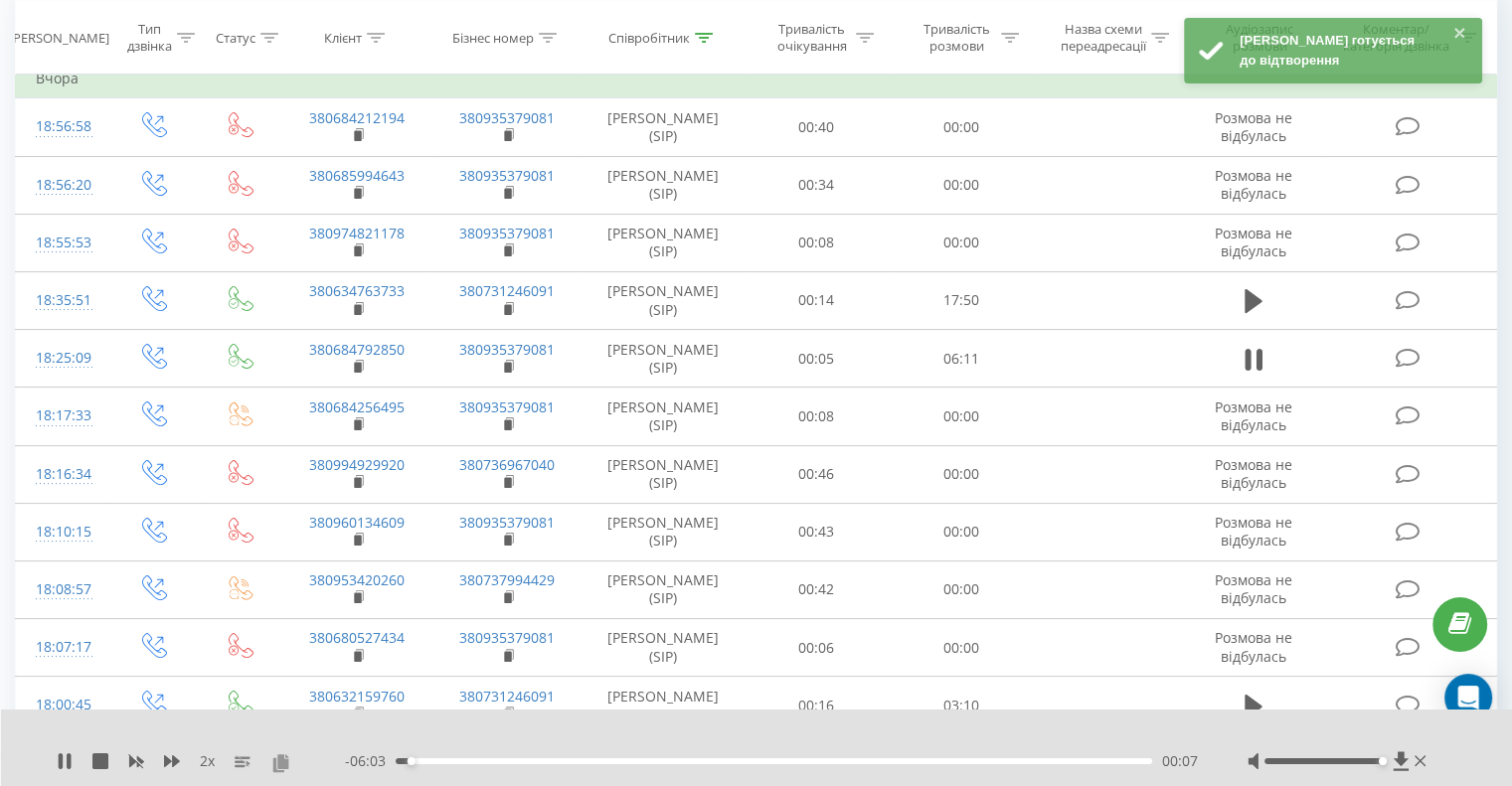 click at bounding box center [280, 762] 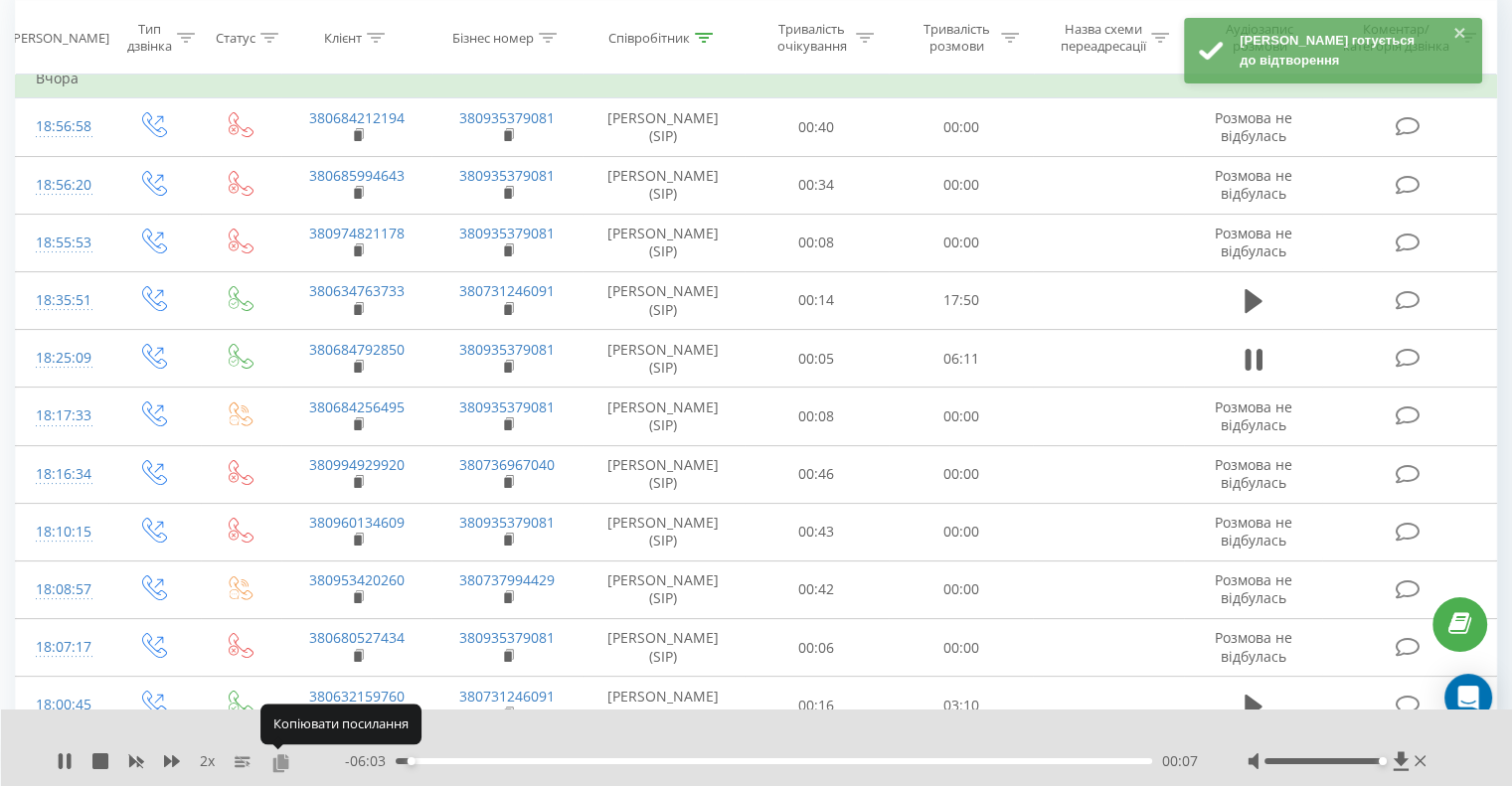 type 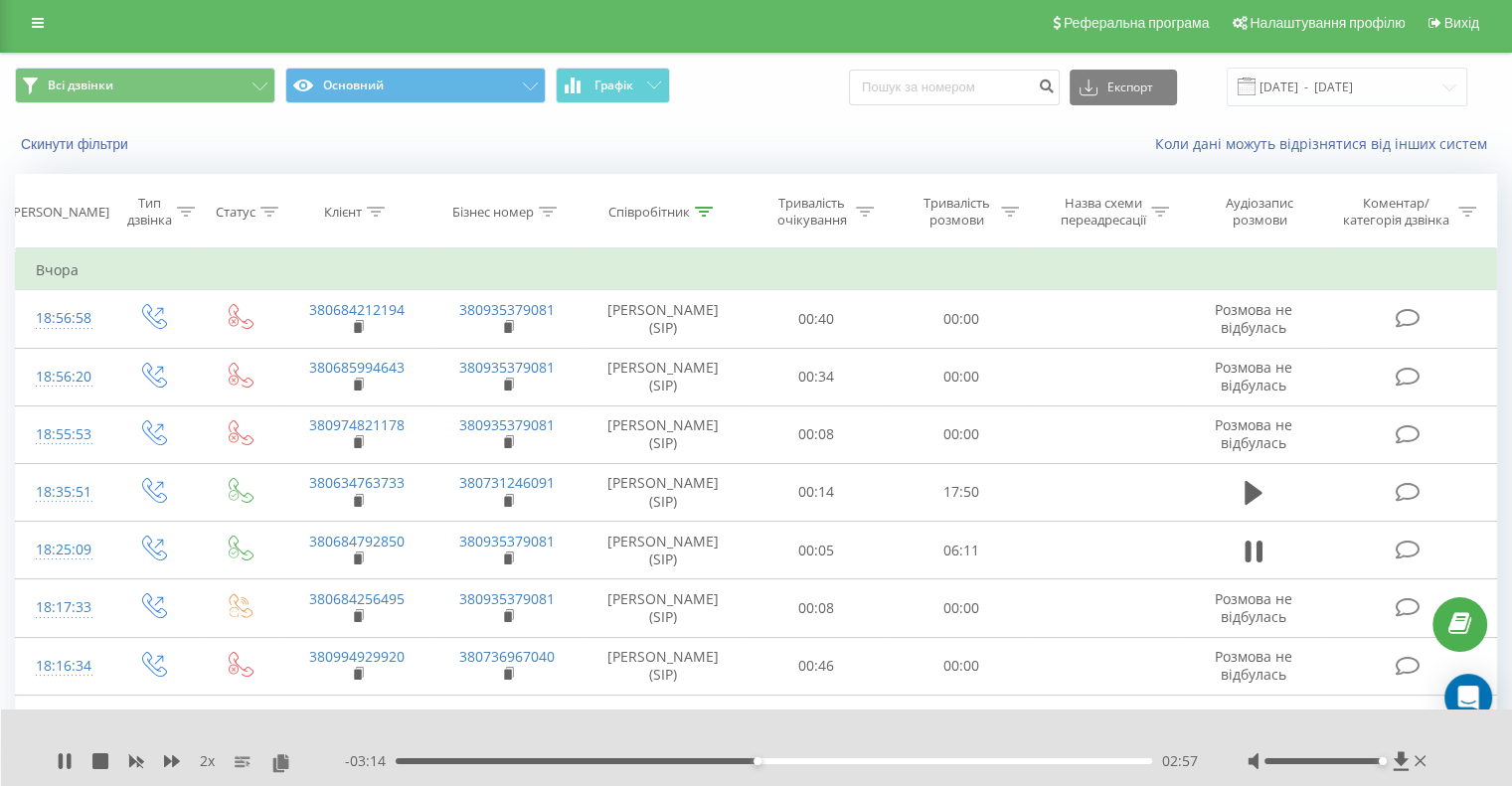 scroll, scrollTop: 0, scrollLeft: 0, axis: both 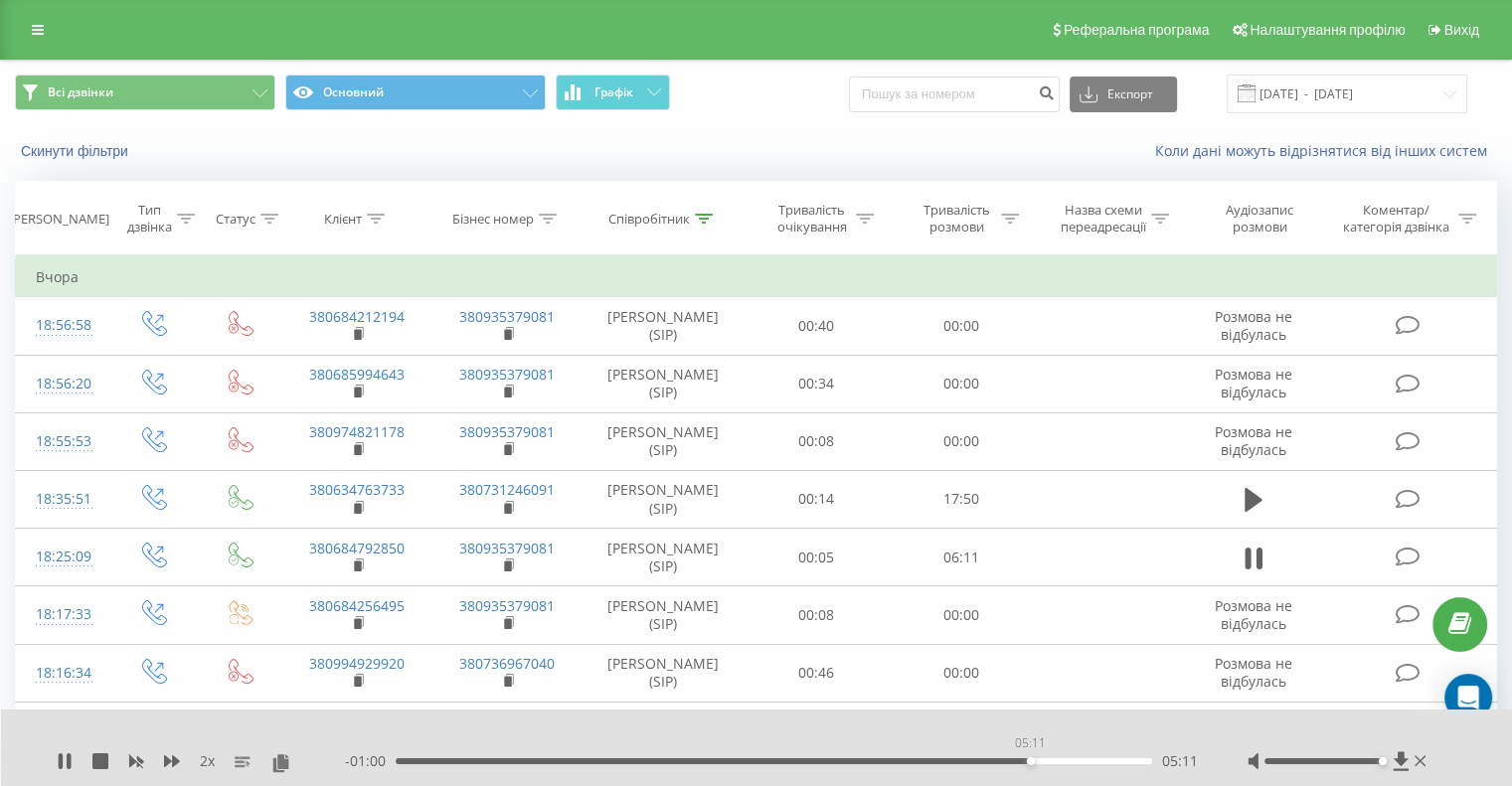 click on "05:11" at bounding box center [773, 761] 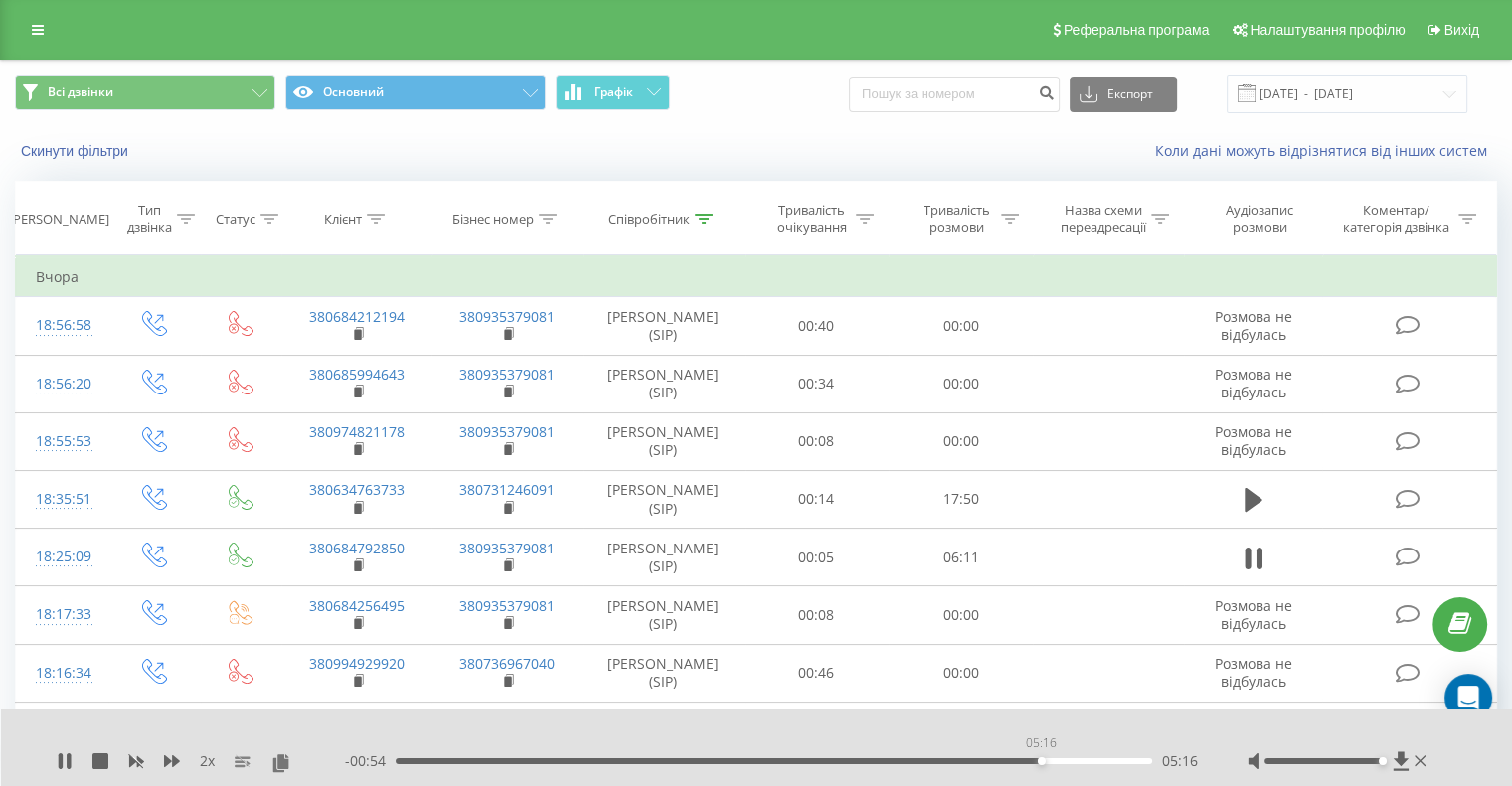 click on "05:16" at bounding box center (773, 761) 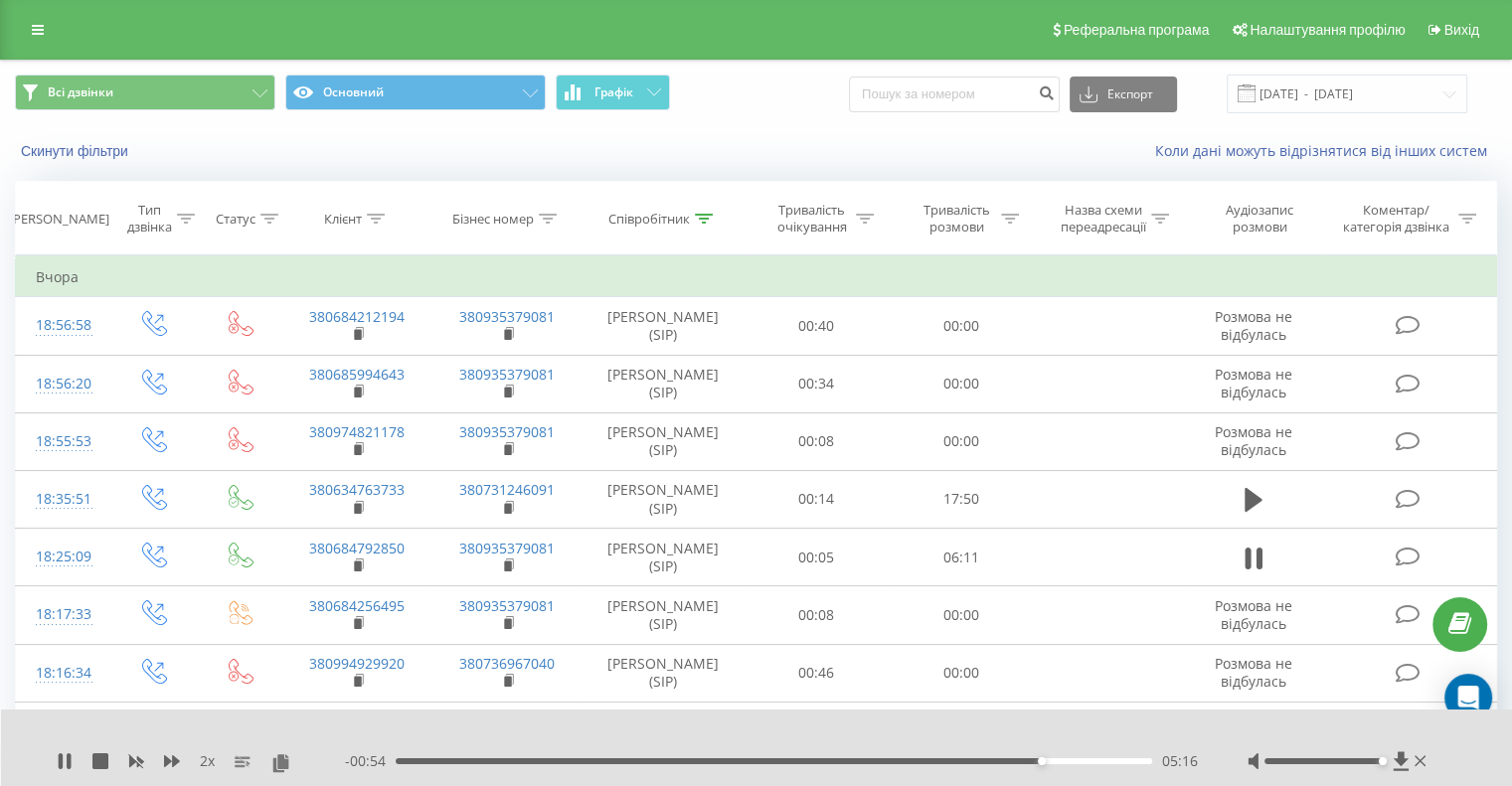 click on "05:16" at bounding box center (773, 761) 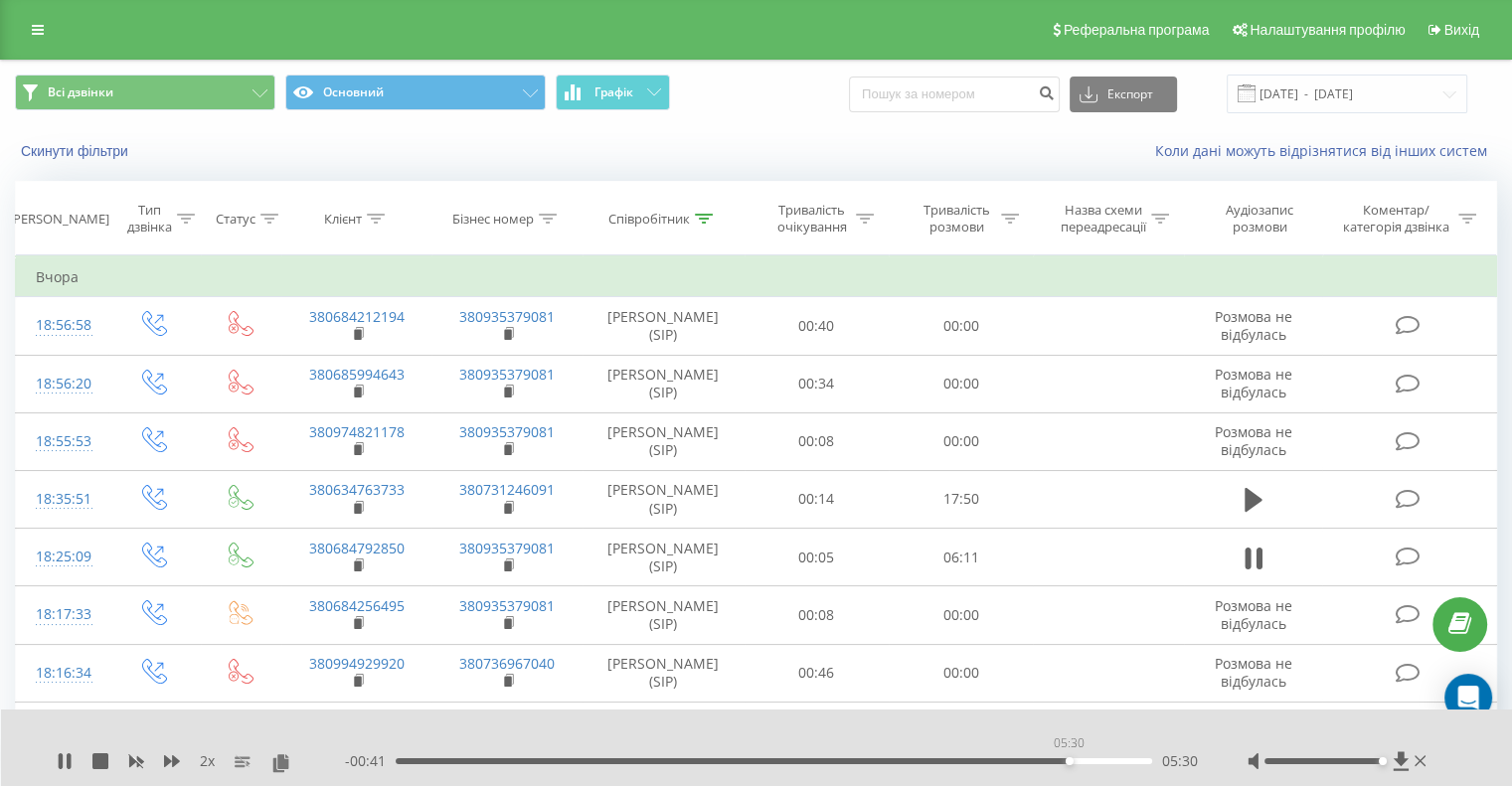 click on "05:30" at bounding box center (773, 761) 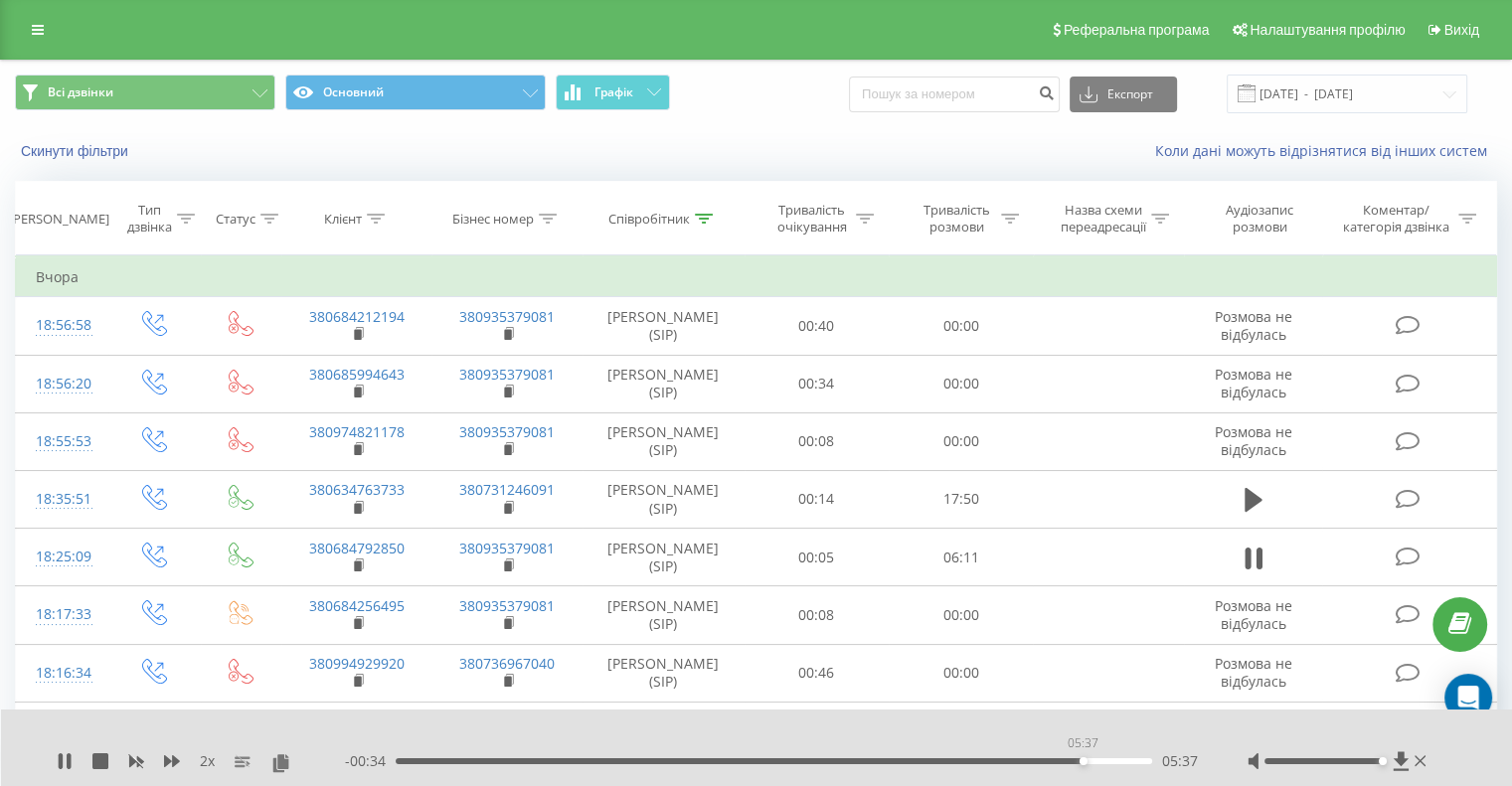 click on "05:37" at bounding box center [773, 761] 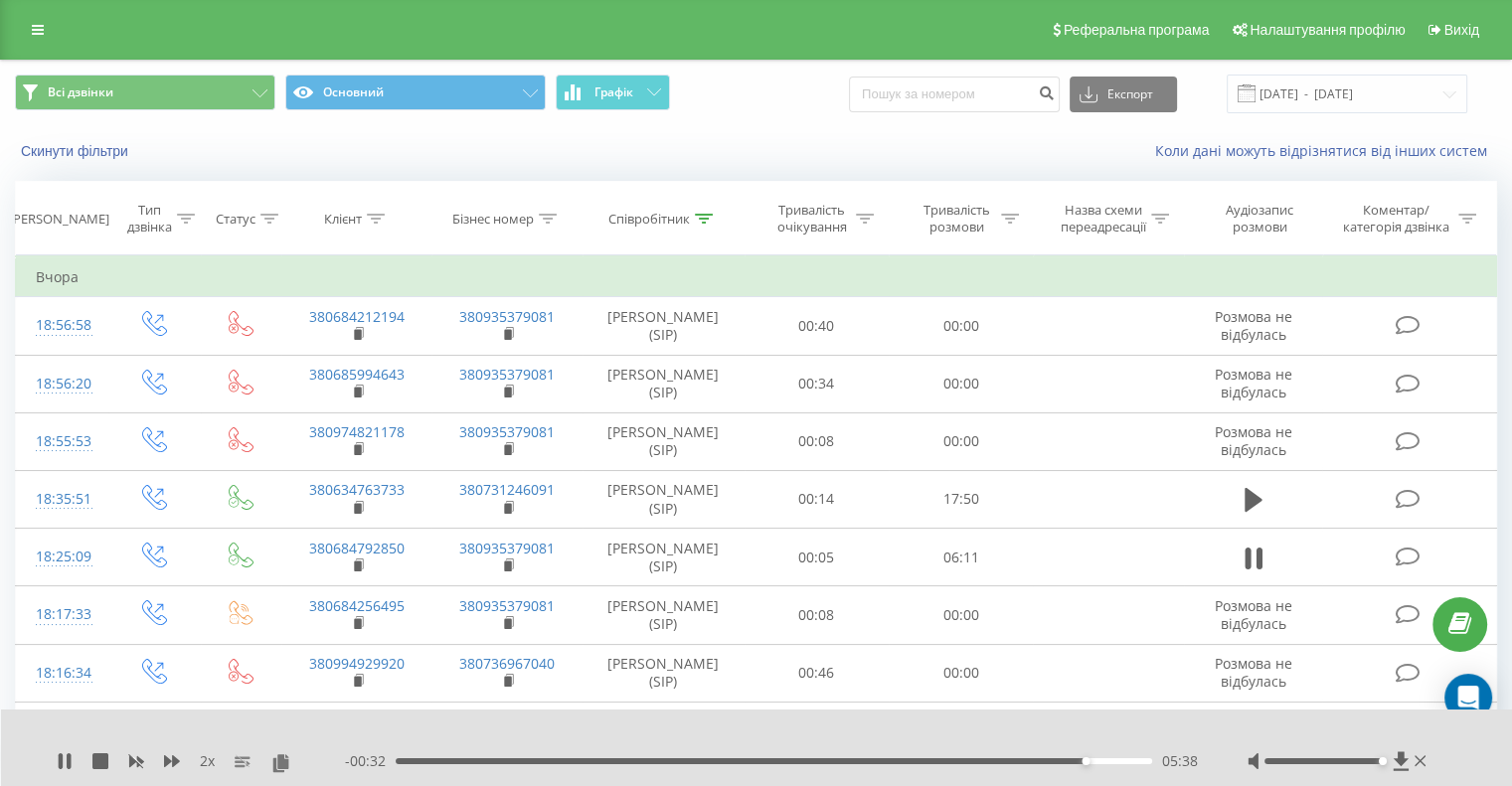click on "05:38" at bounding box center (773, 761) 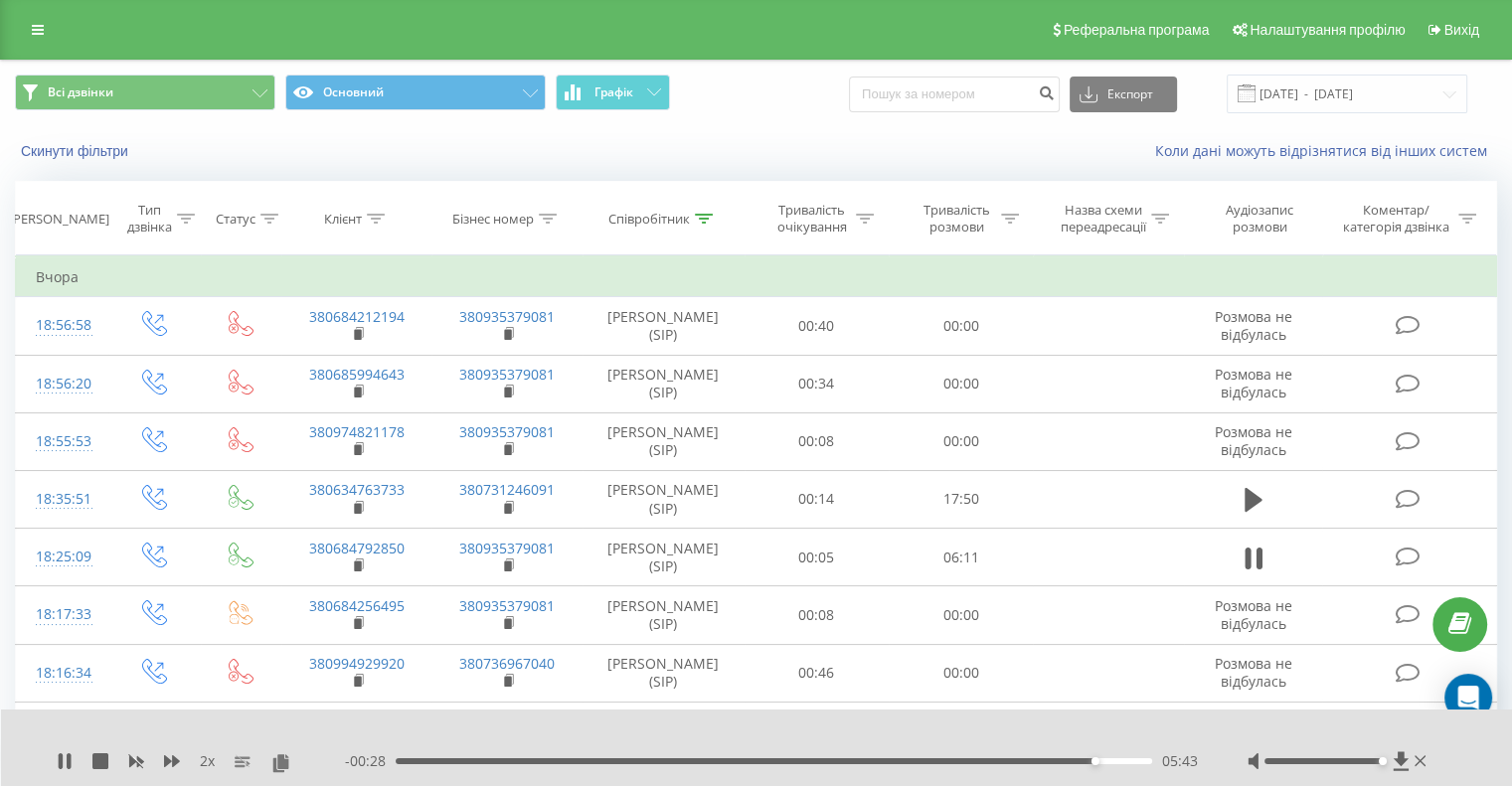 click on "05:43" at bounding box center (773, 761) 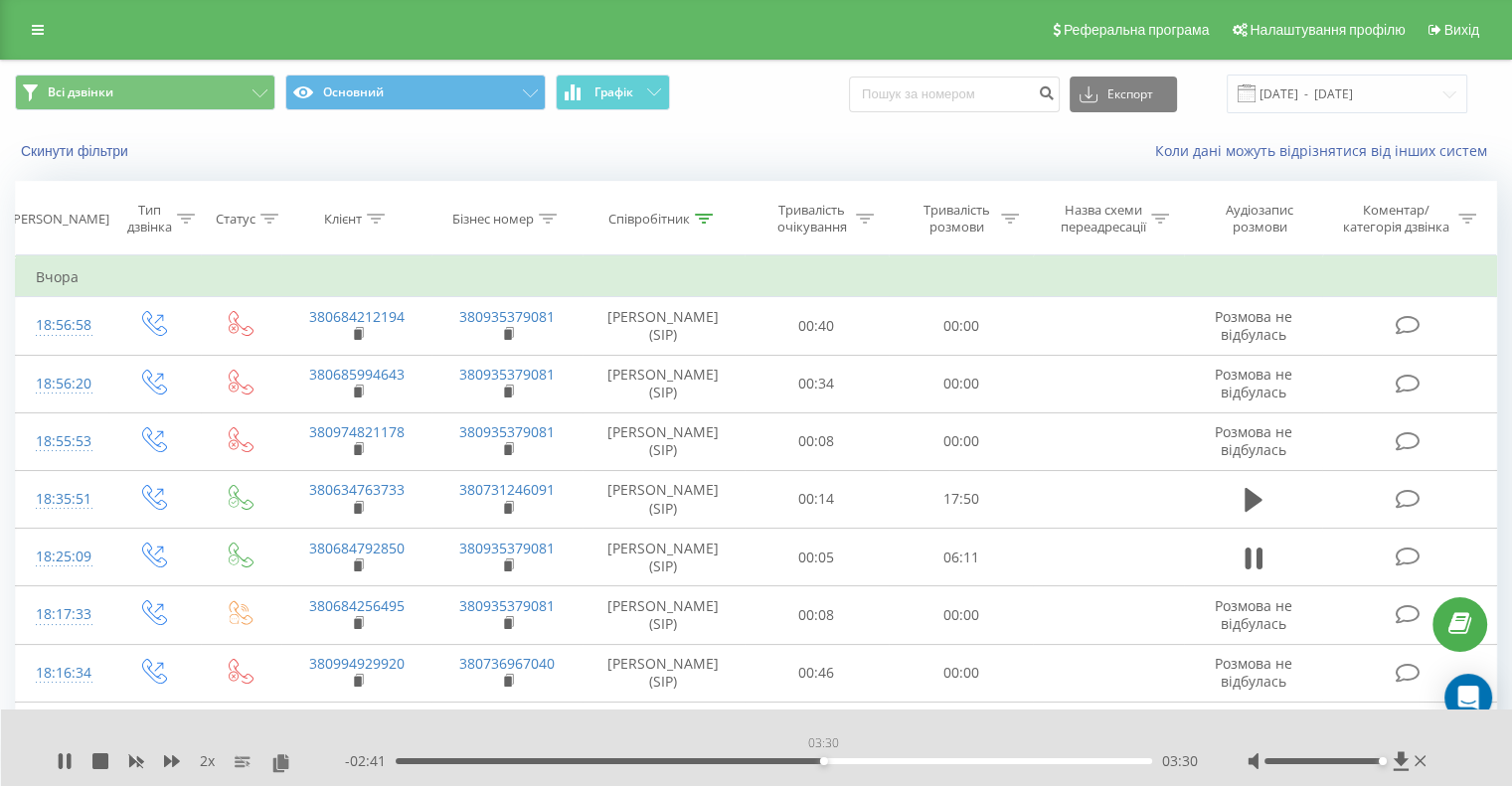 click on "03:30" at bounding box center (773, 761) 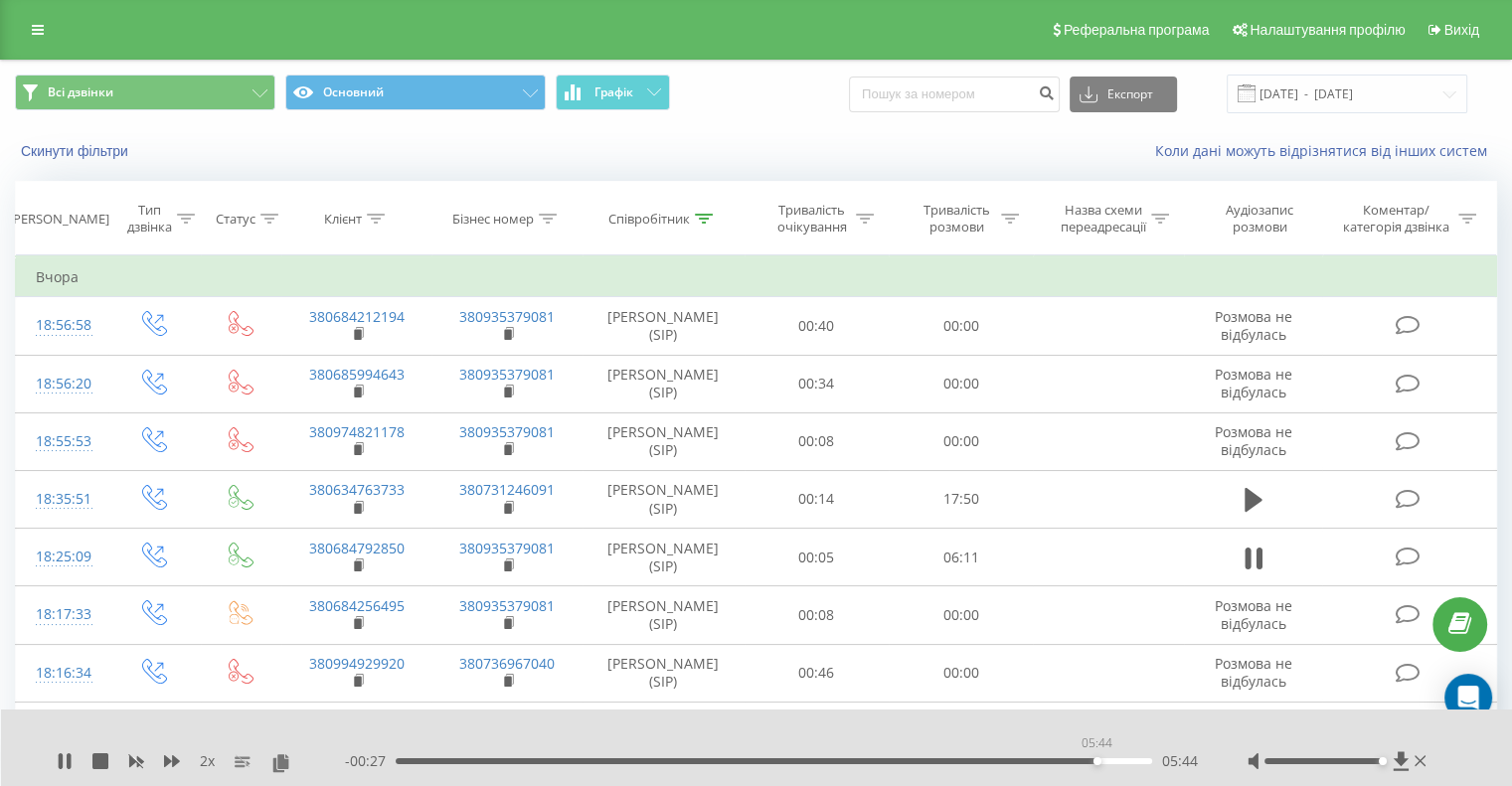 click on "05:44" at bounding box center (773, 761) 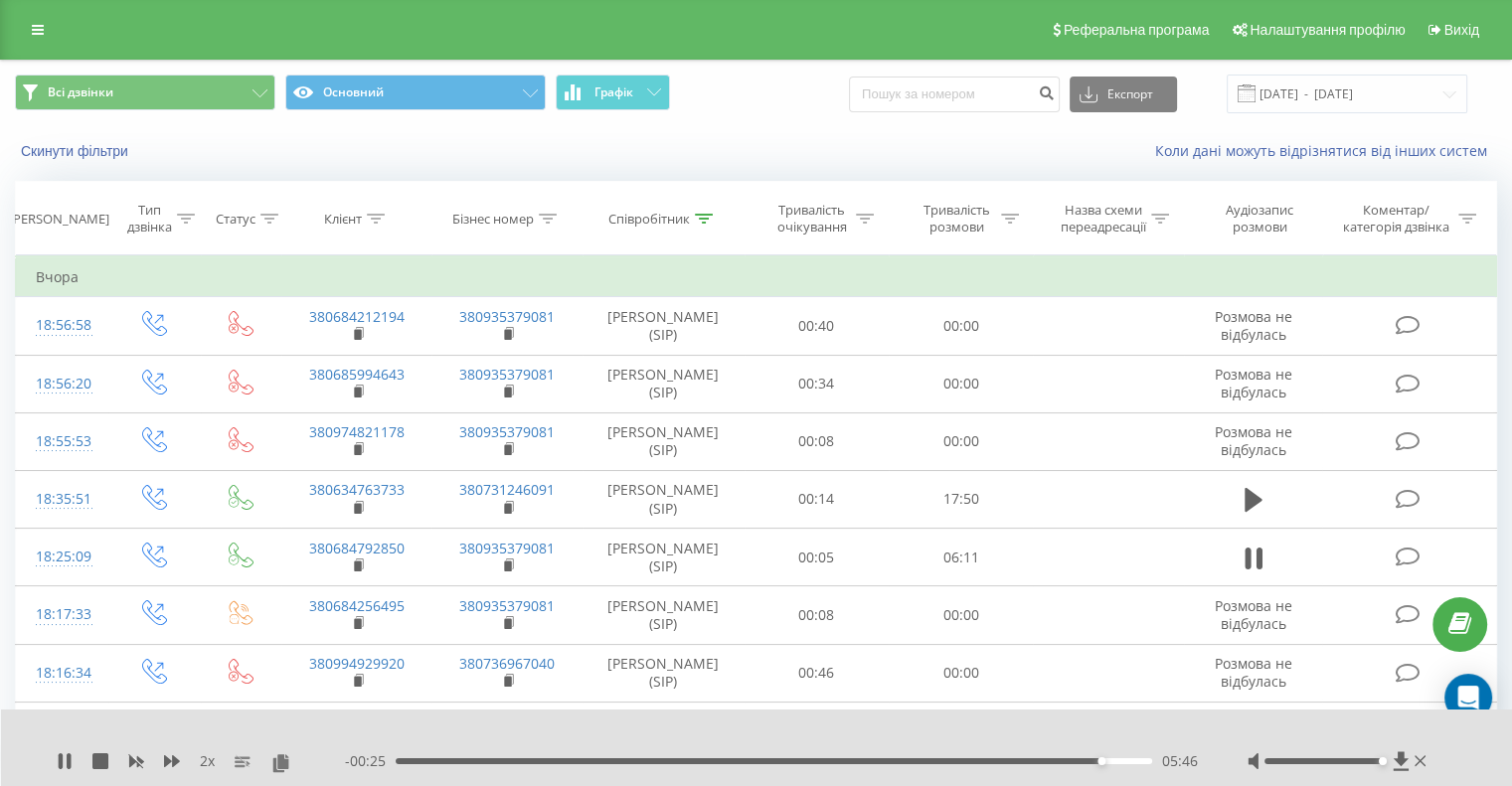 click on "05:46" at bounding box center (773, 761) 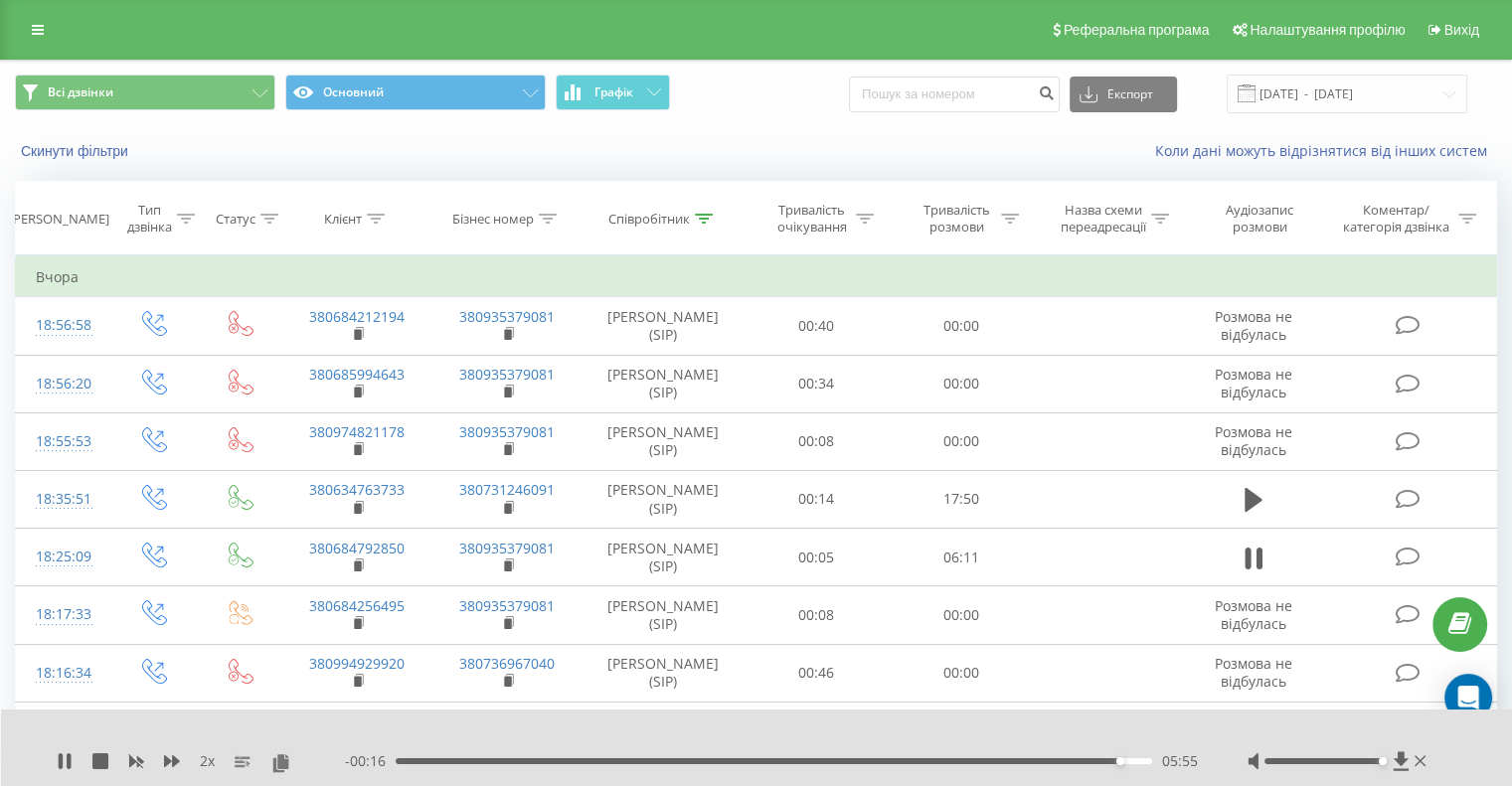 click on "05:55" at bounding box center [773, 761] 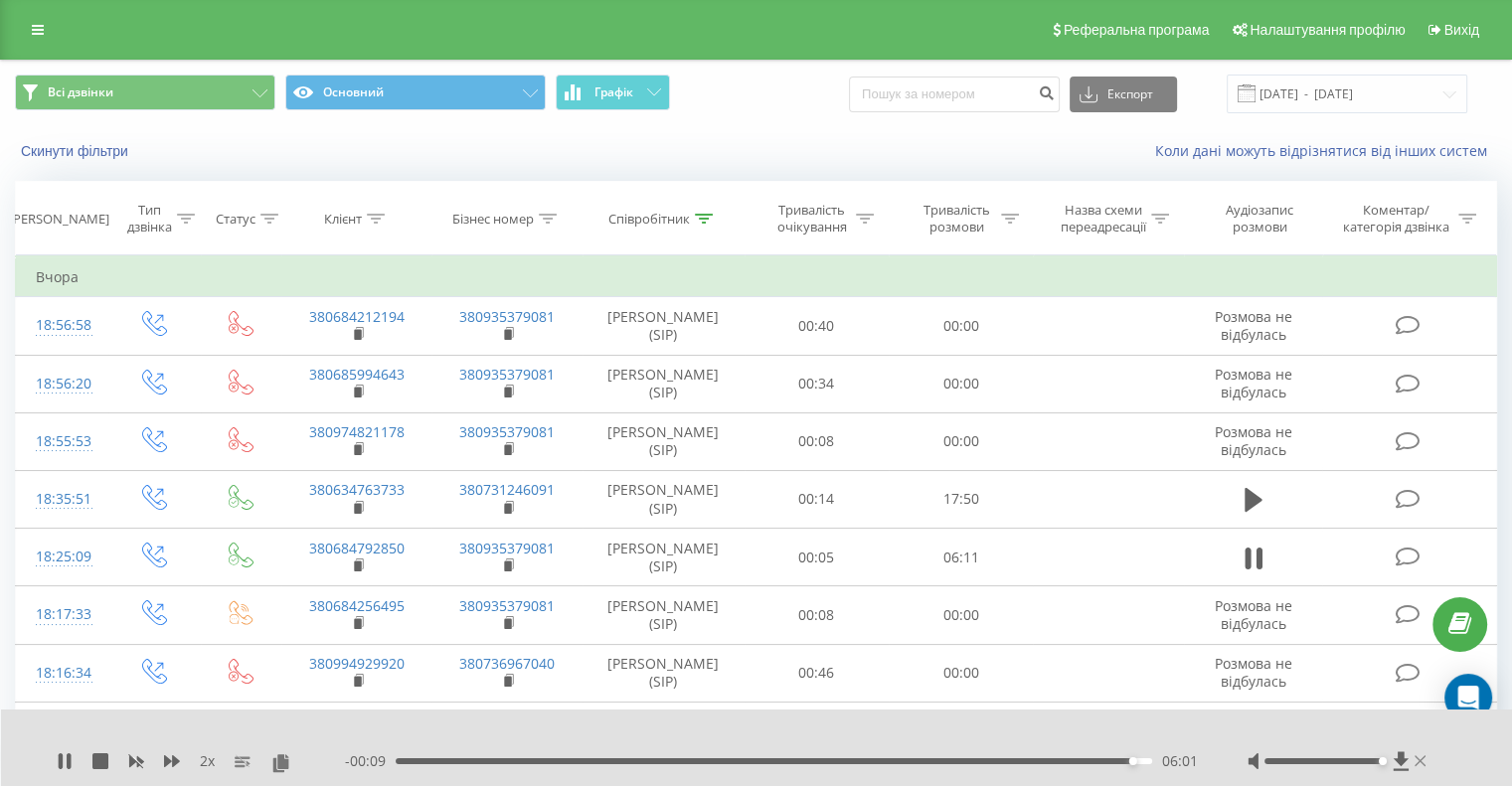 click 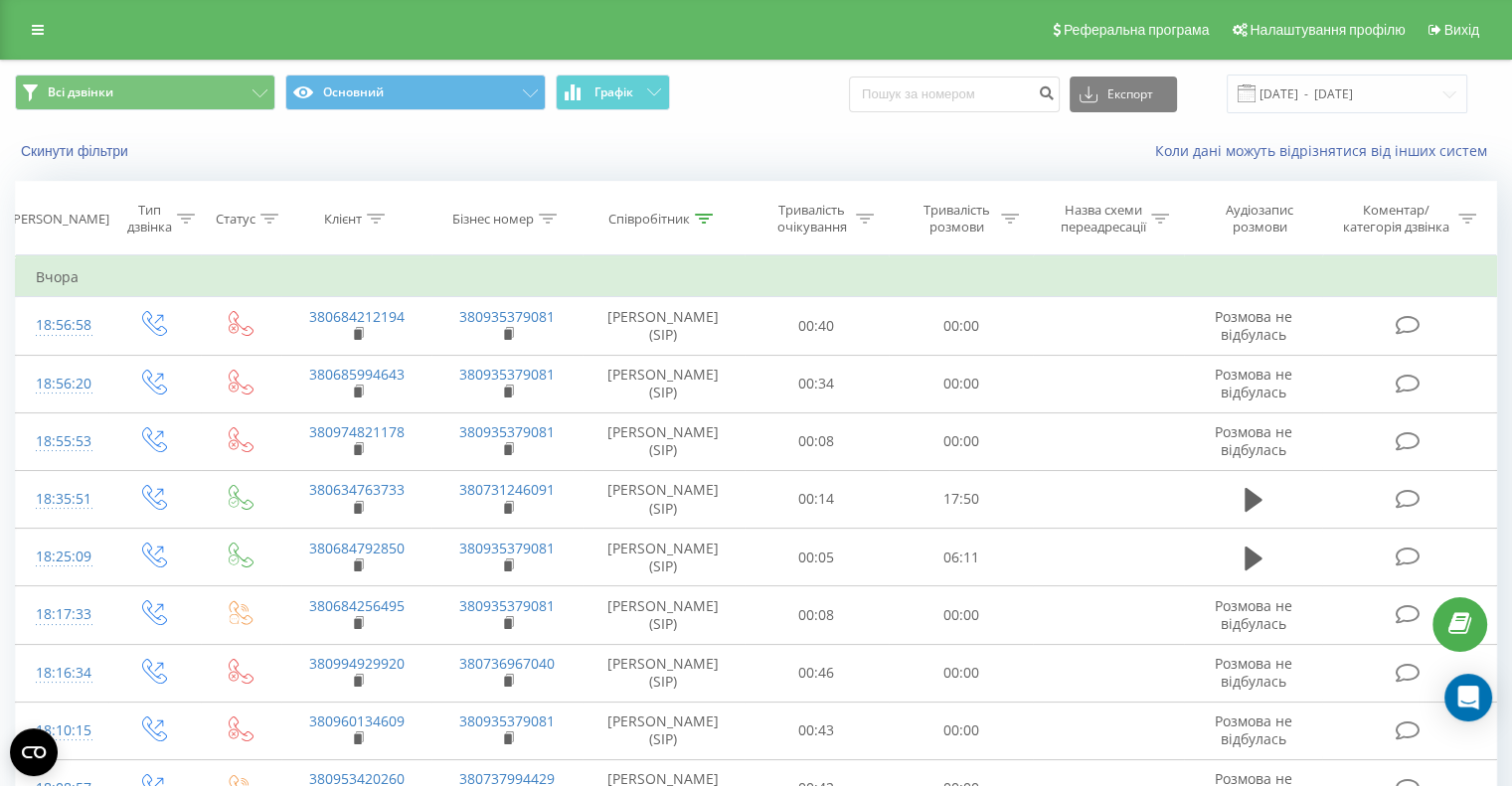 click 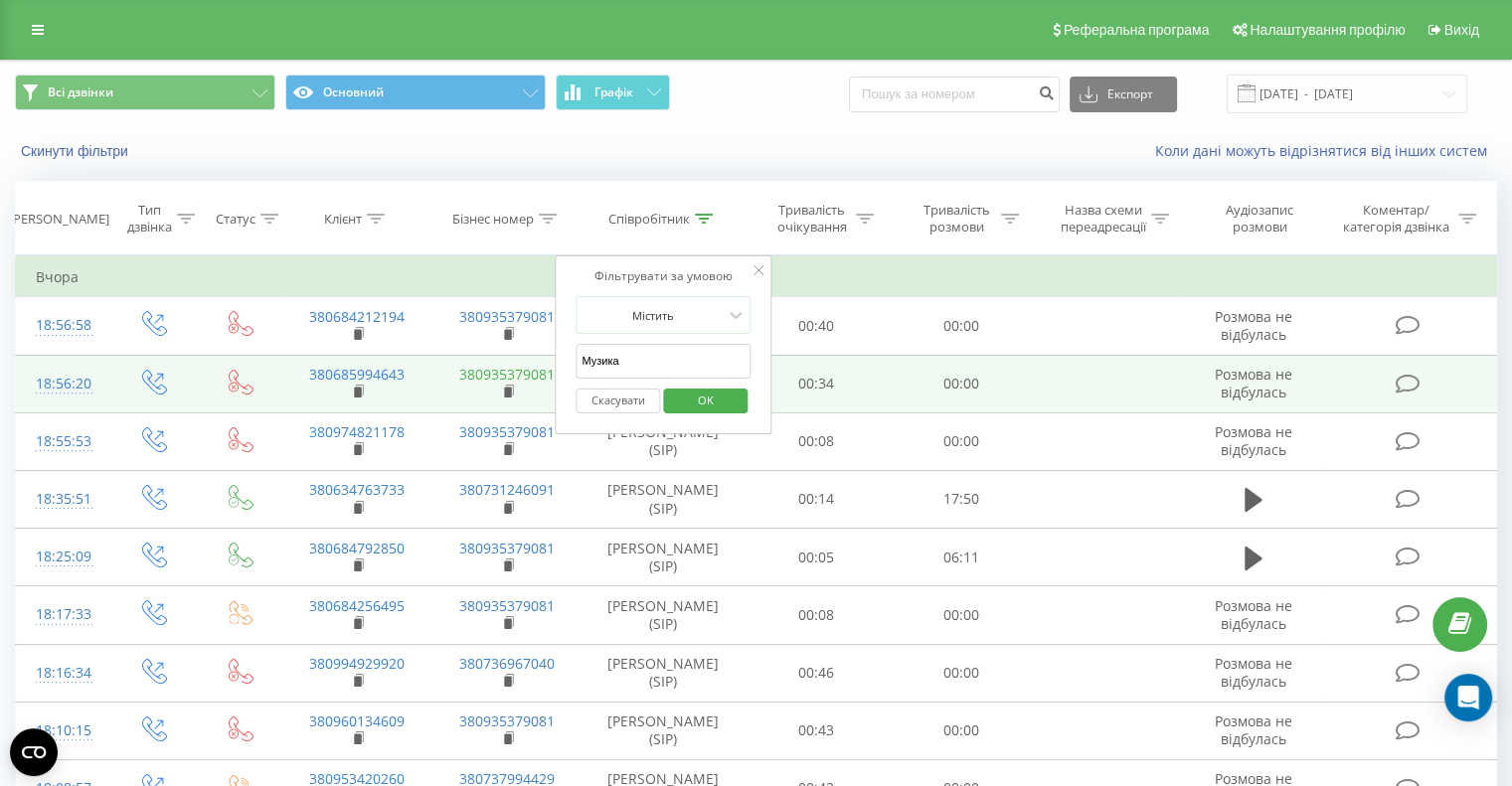 drag, startPoint x: 696, startPoint y: 371, endPoint x: 540, endPoint y: 363, distance: 156.20499 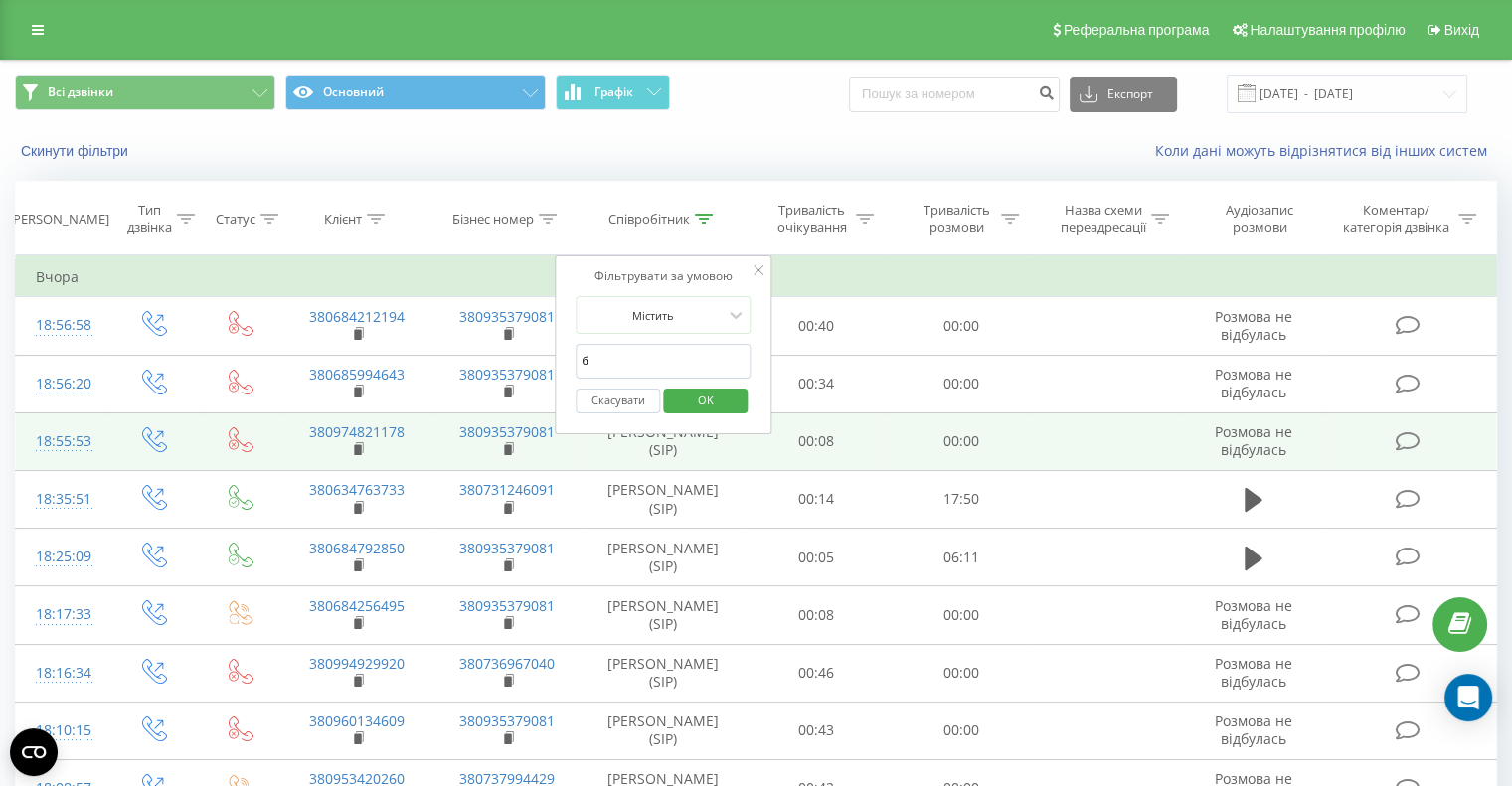 type on "[PERSON_NAME]" 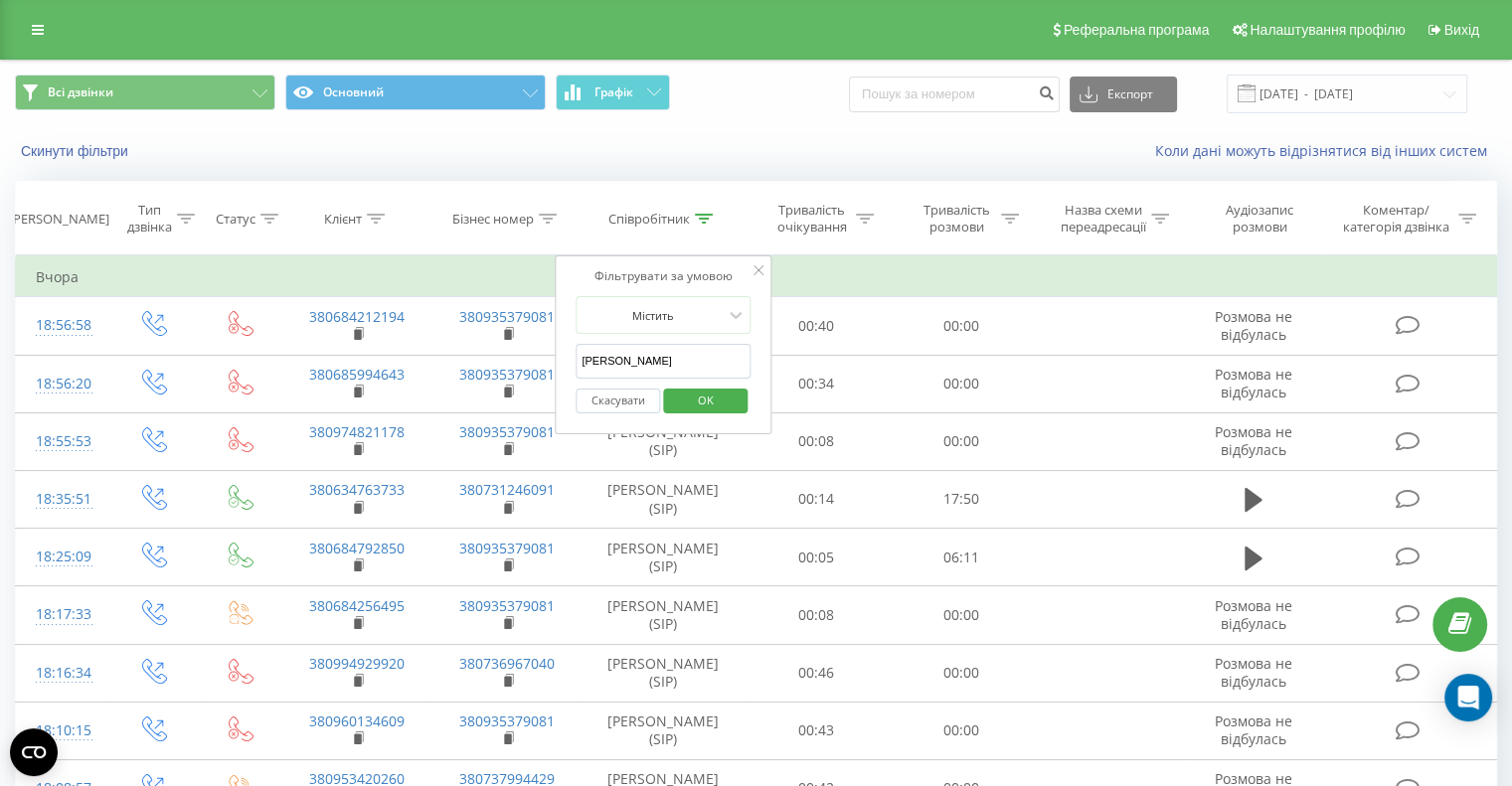 click on "OK" at bounding box center [706, 399] 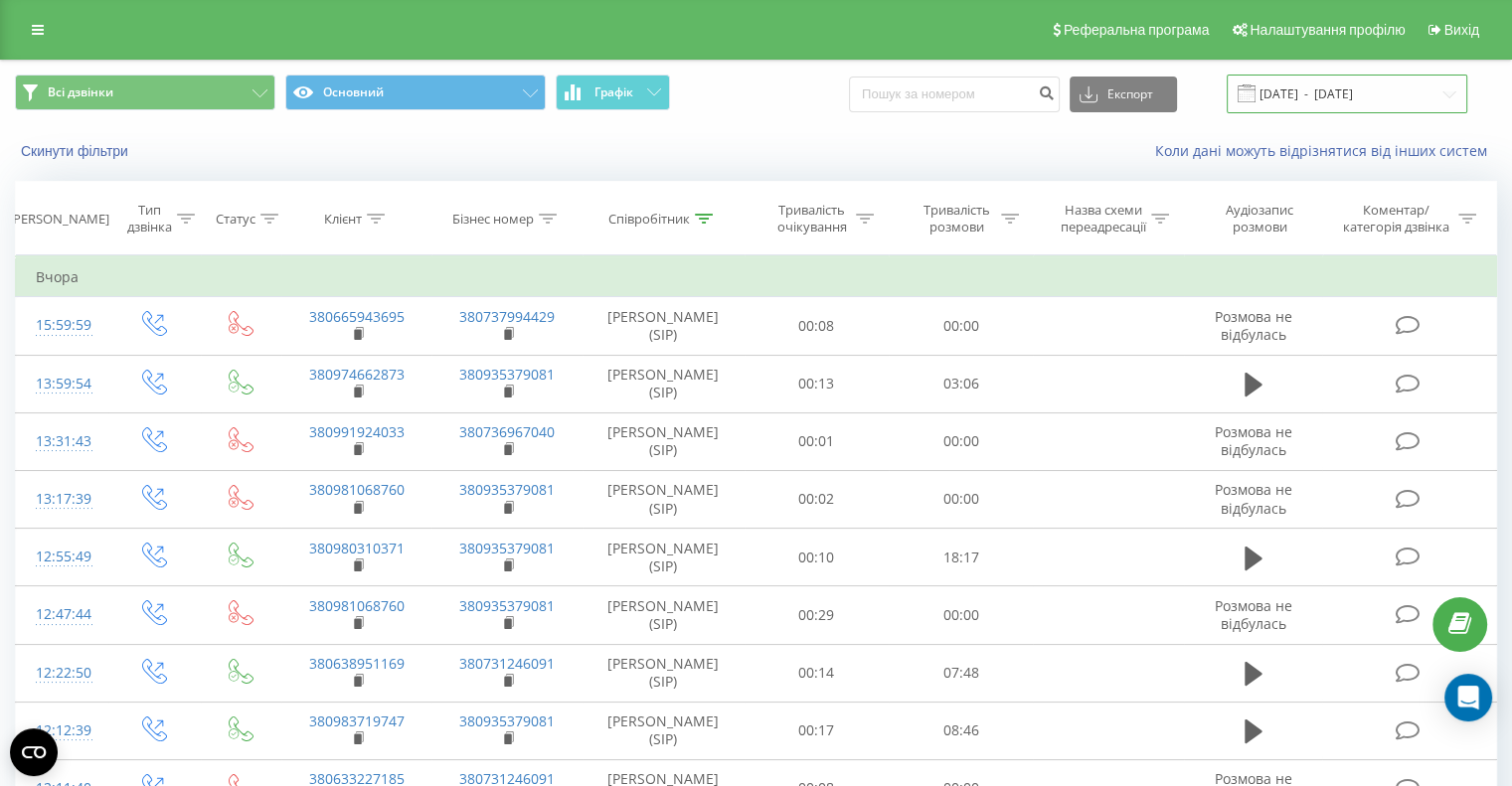 click on "[DATE]  -  [DATE]" at bounding box center (1347, 93) 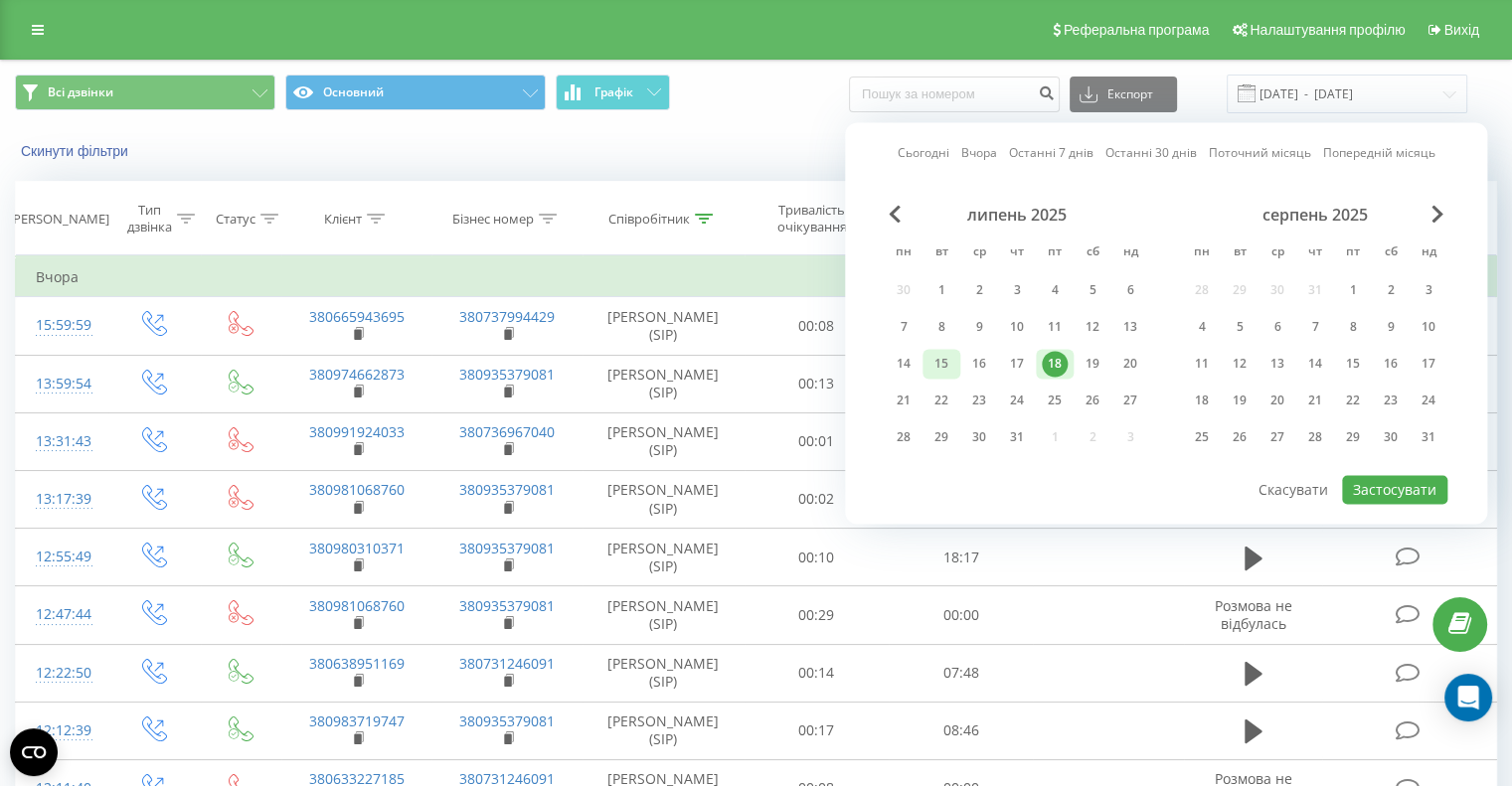 click on "15" at bounding box center (941, 364) 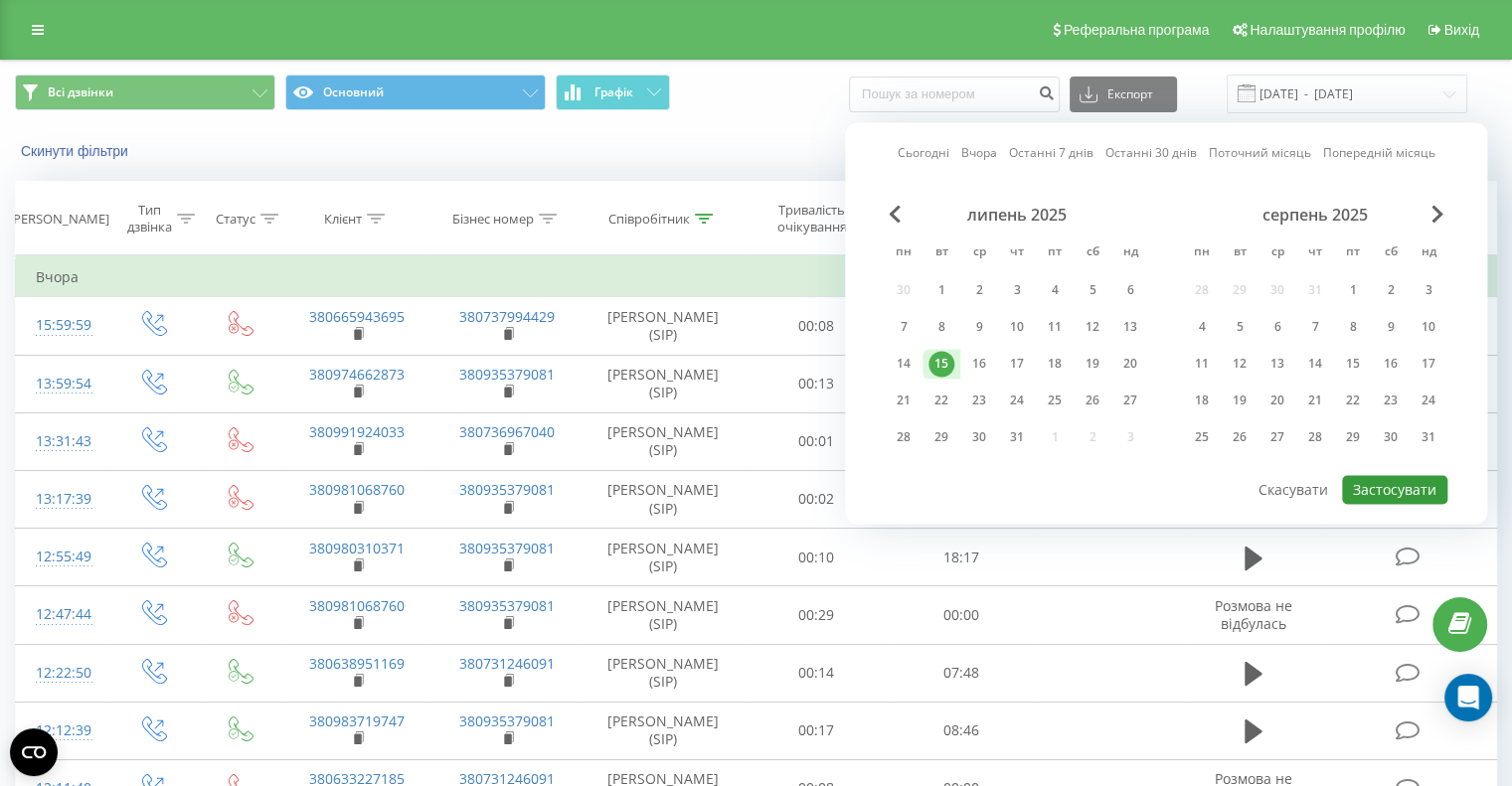 click on "Застосувати" at bounding box center (1395, 489) 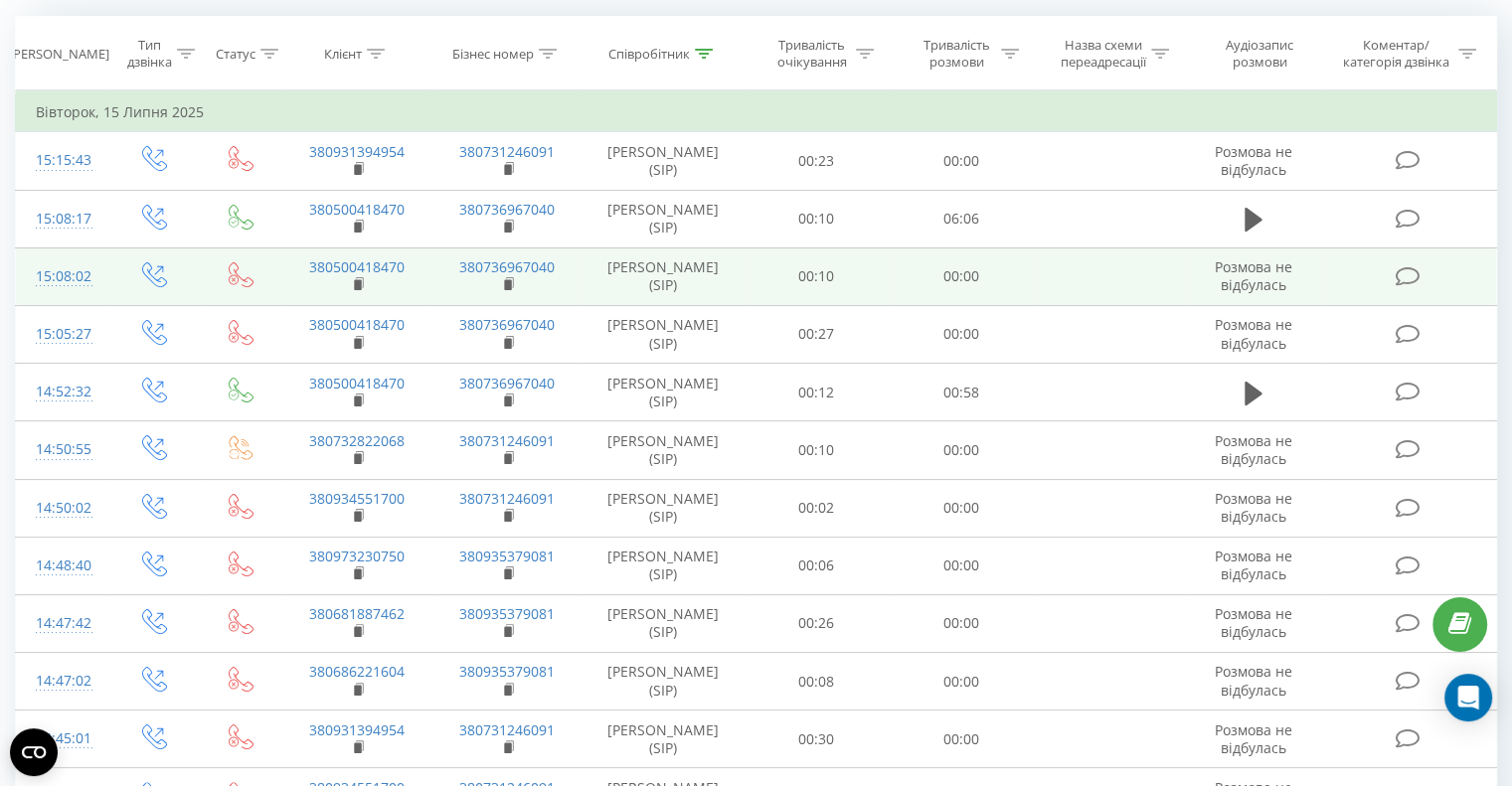 scroll, scrollTop: 87, scrollLeft: 0, axis: vertical 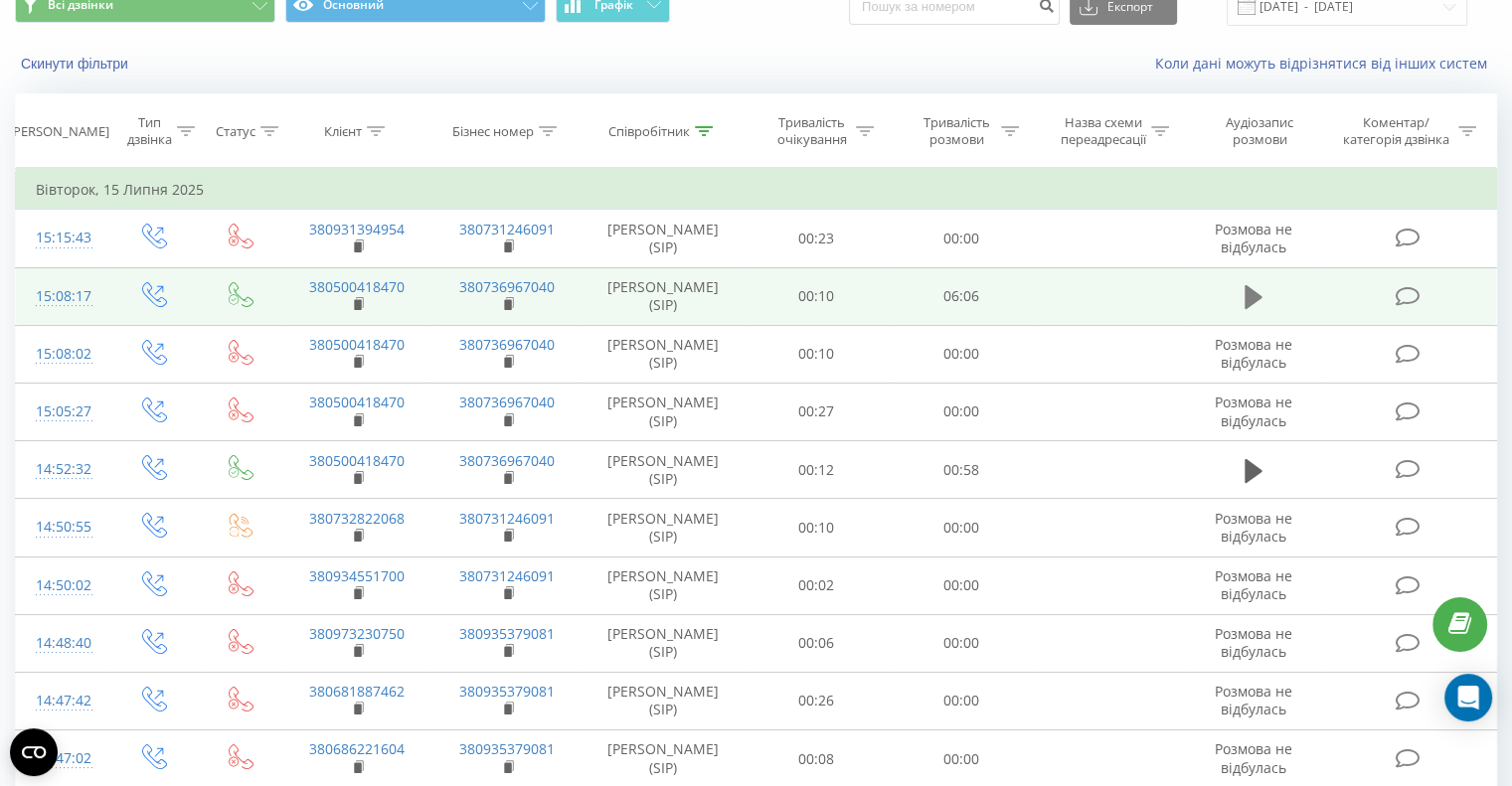 click 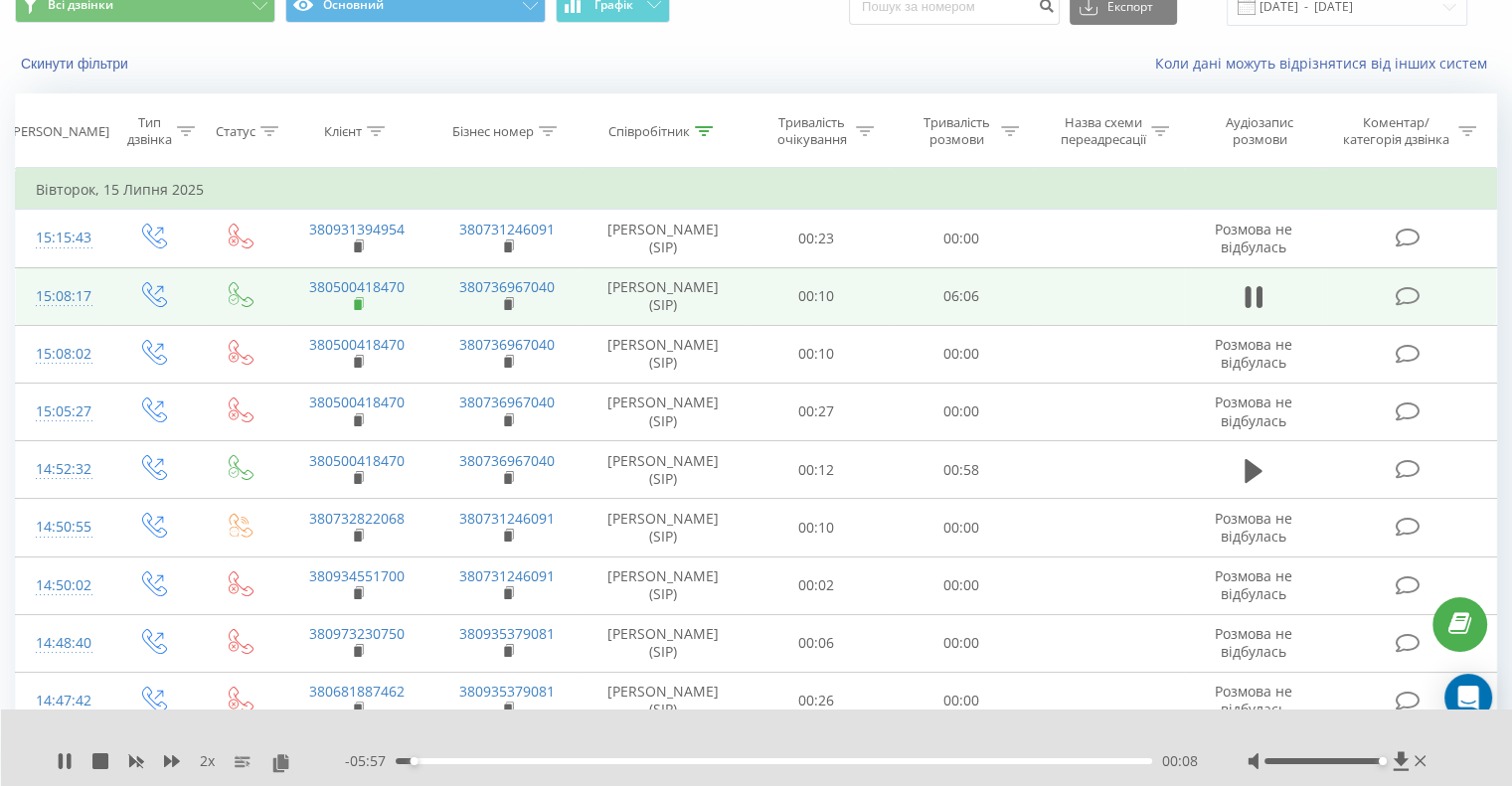 click 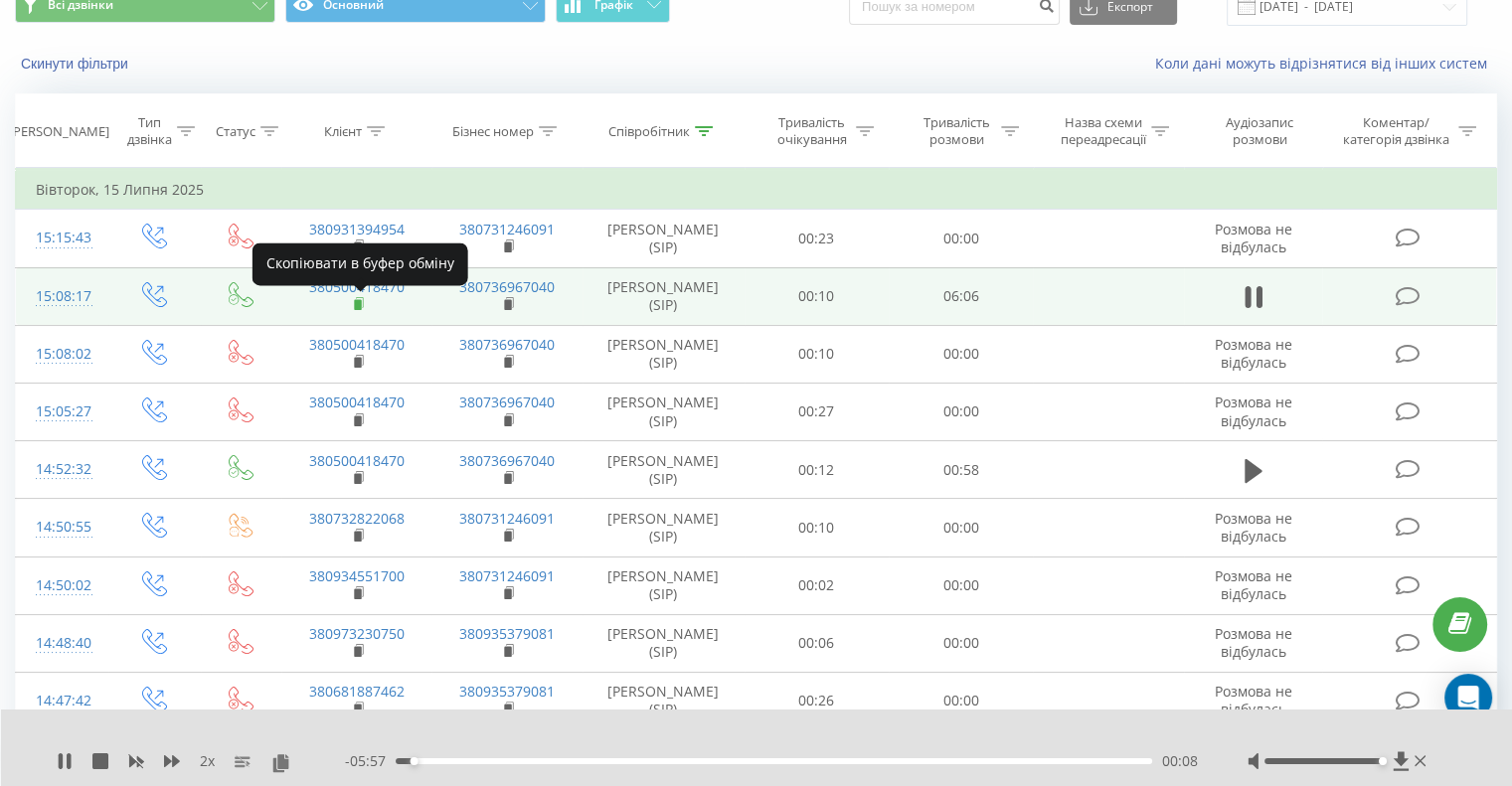 click 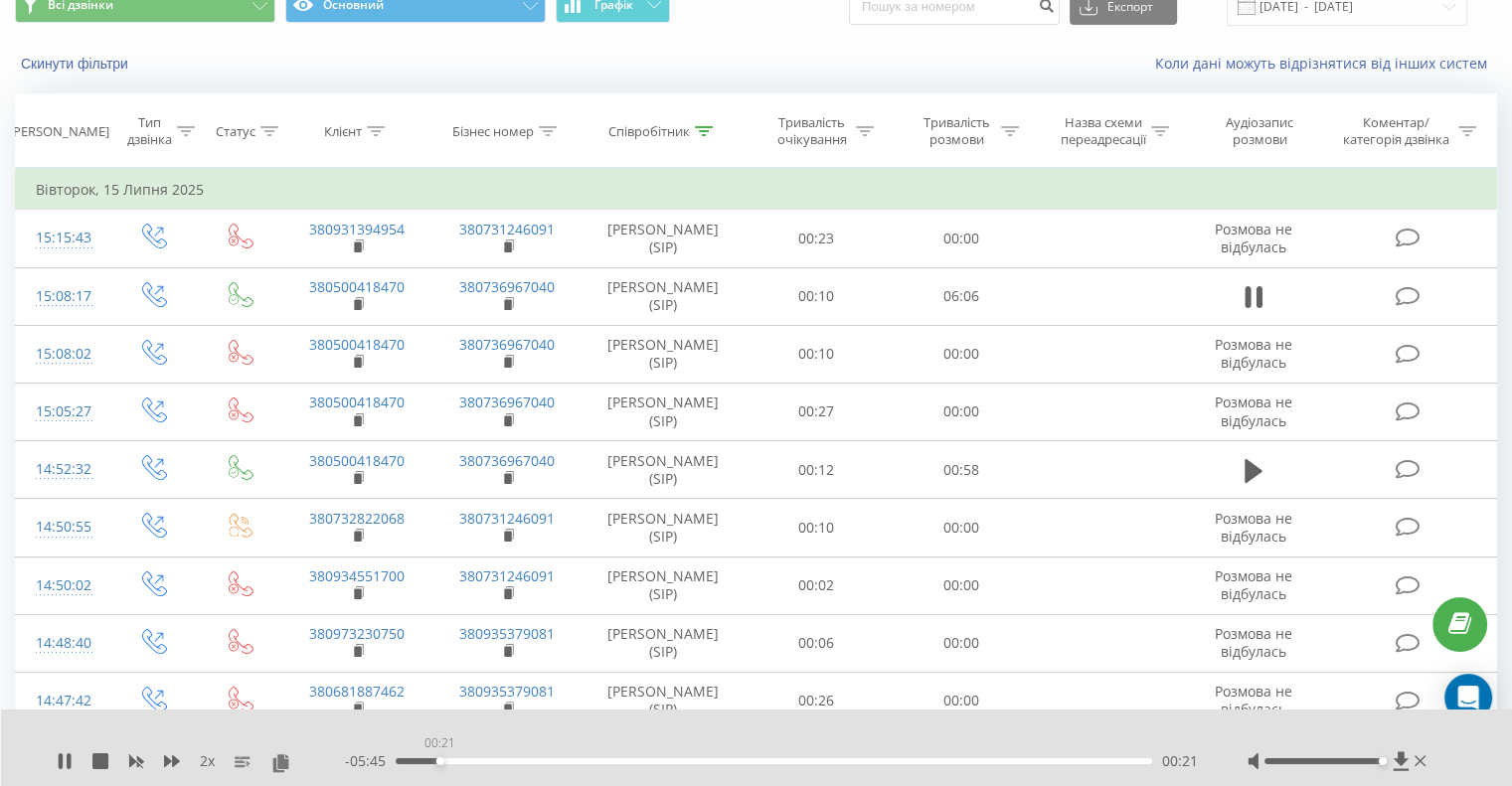drag, startPoint x: 439, startPoint y: 760, endPoint x: 314, endPoint y: 765, distance: 125.09996 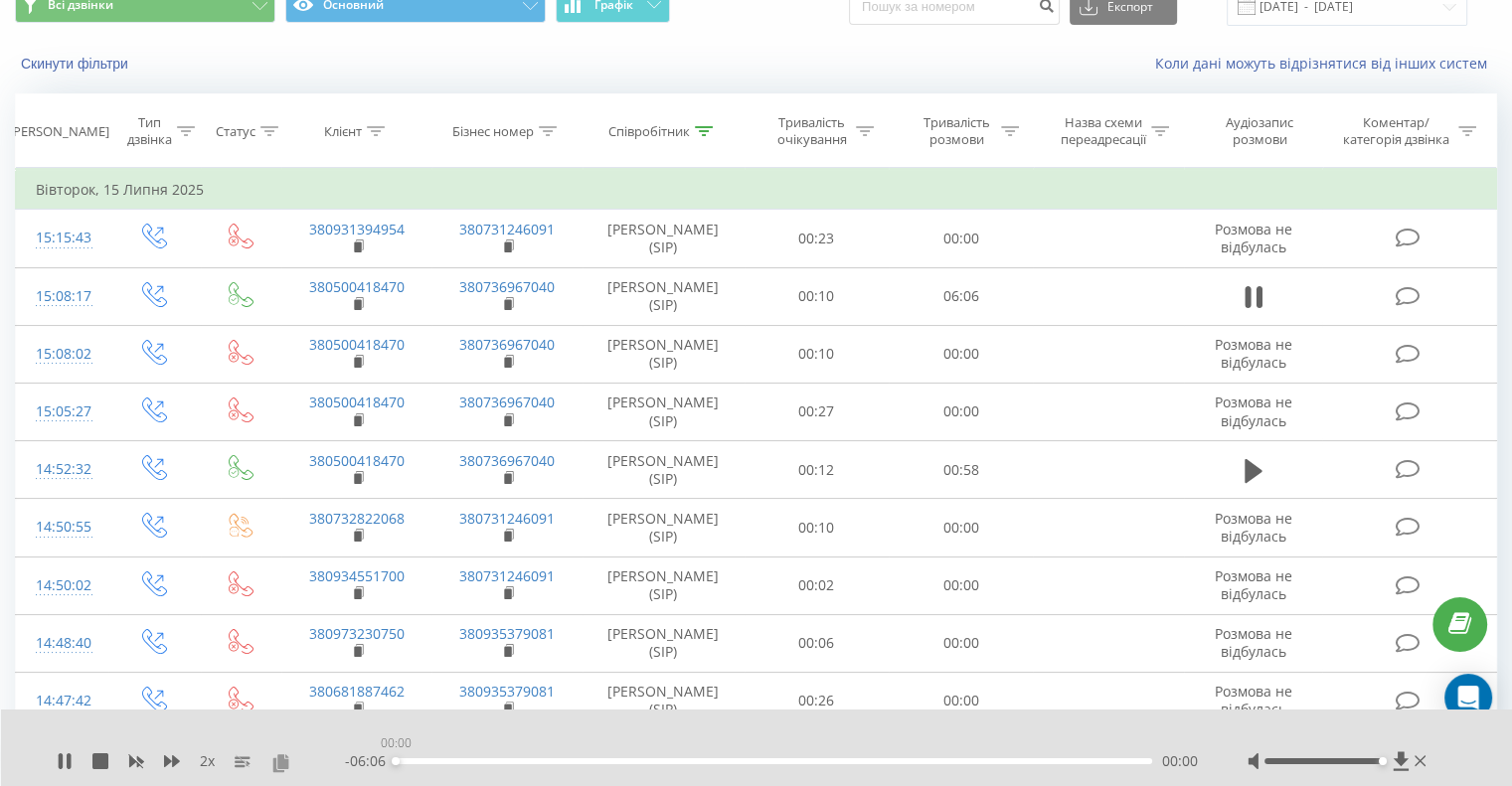 drag, startPoint x: 443, startPoint y: 762, endPoint x: 272, endPoint y: 769, distance: 171.14321 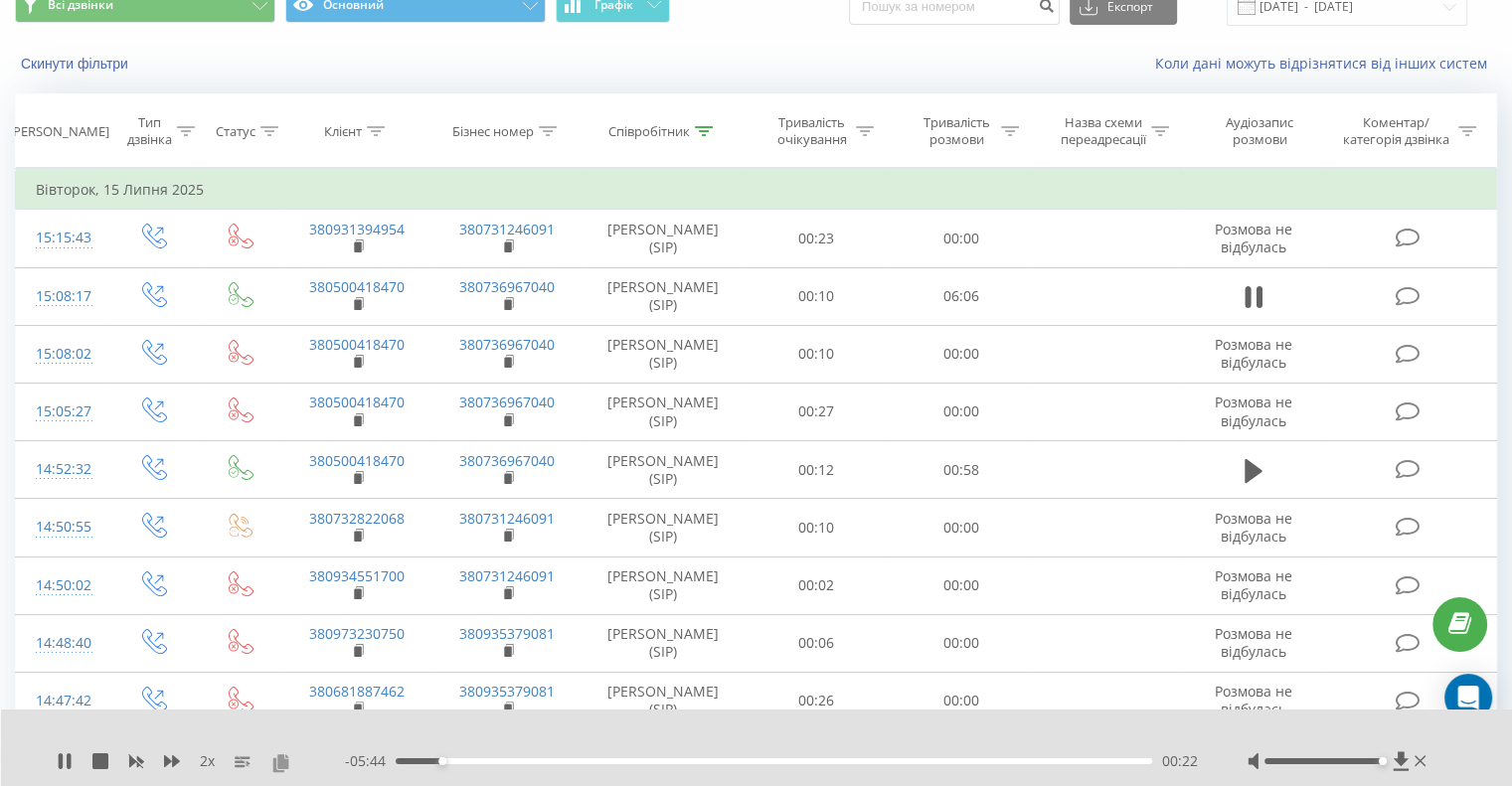 click at bounding box center (280, 762) 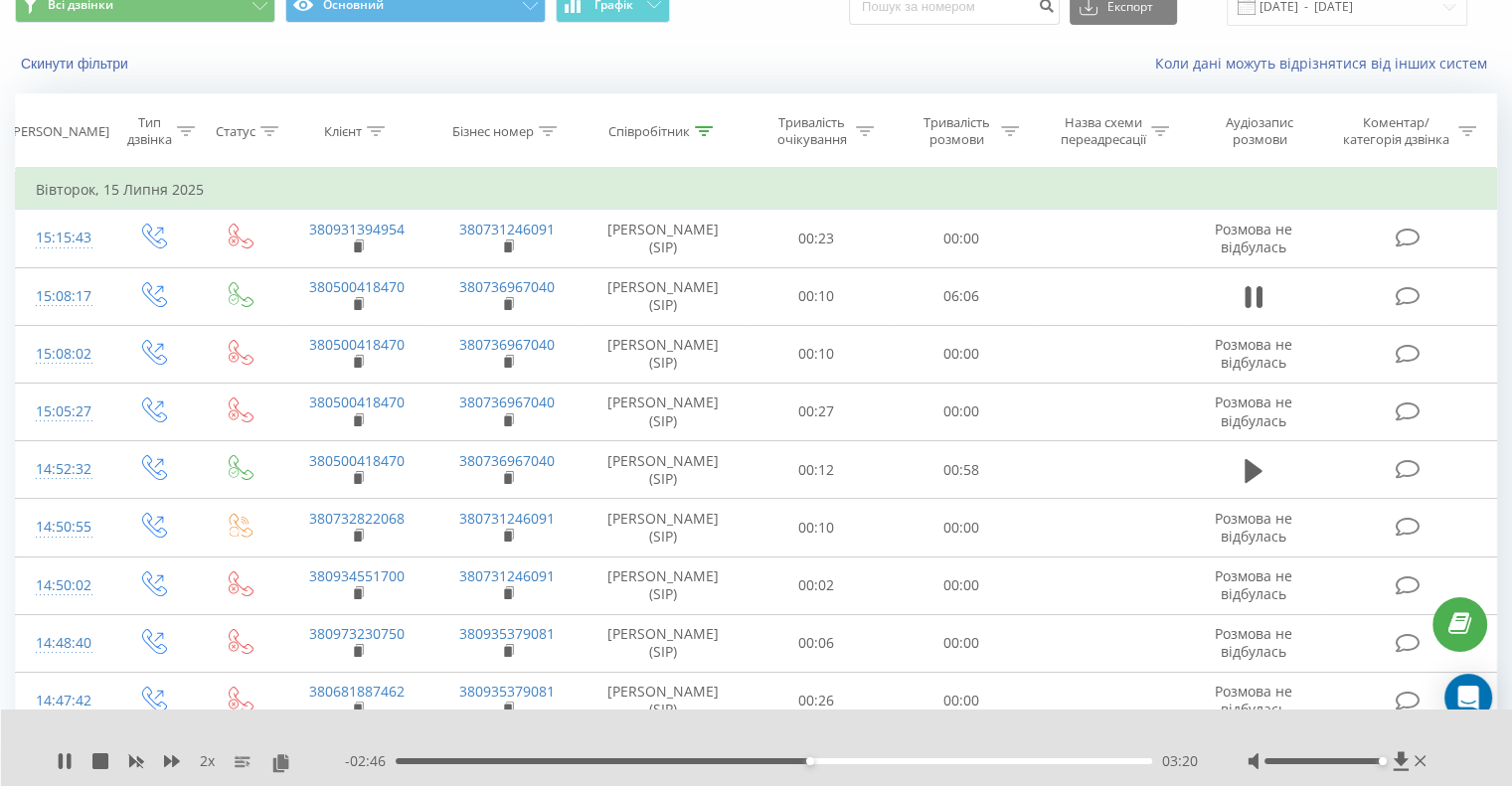 click on "03:20" at bounding box center [773, 761] 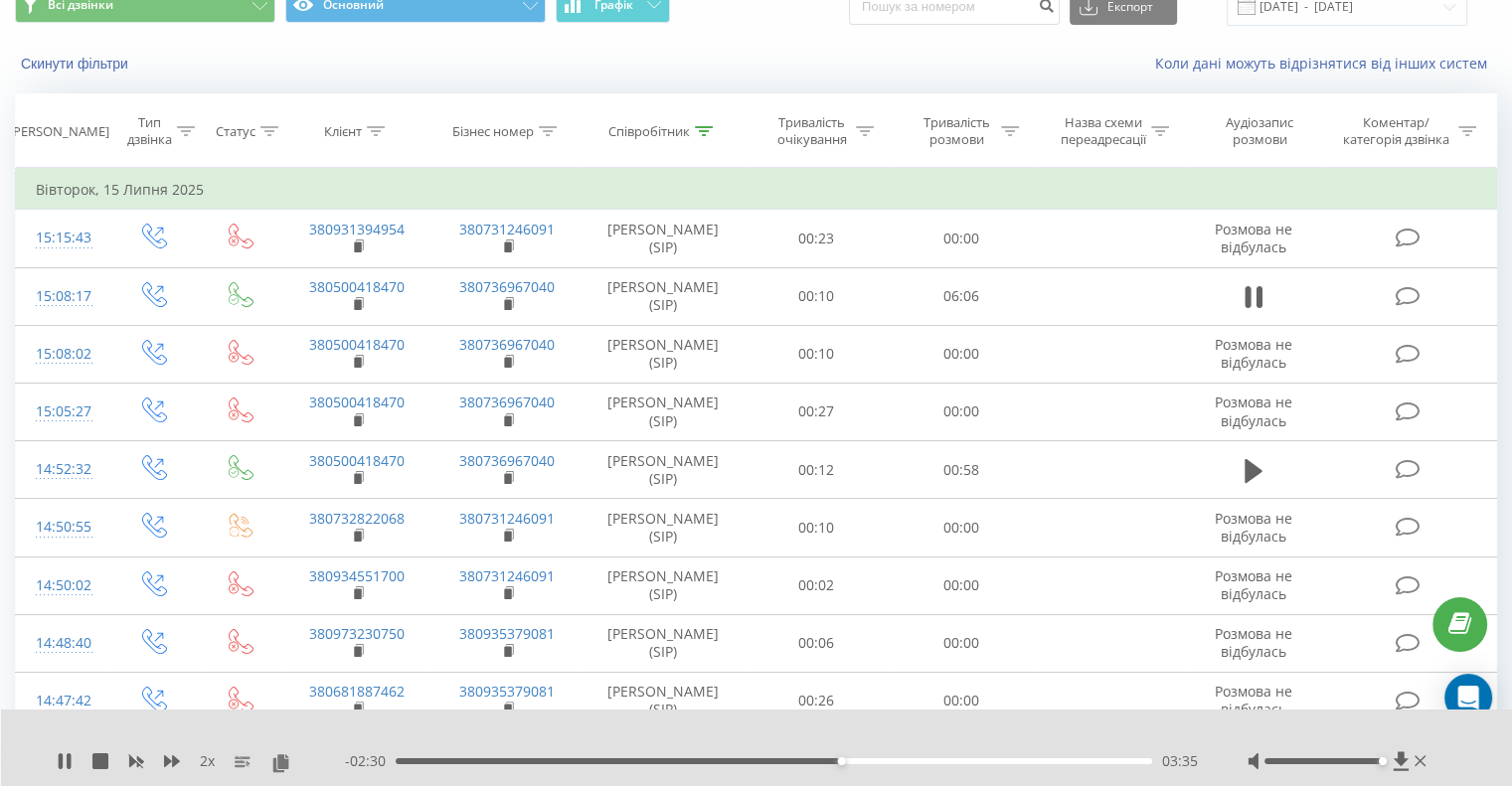 click on "03:35" at bounding box center [773, 761] 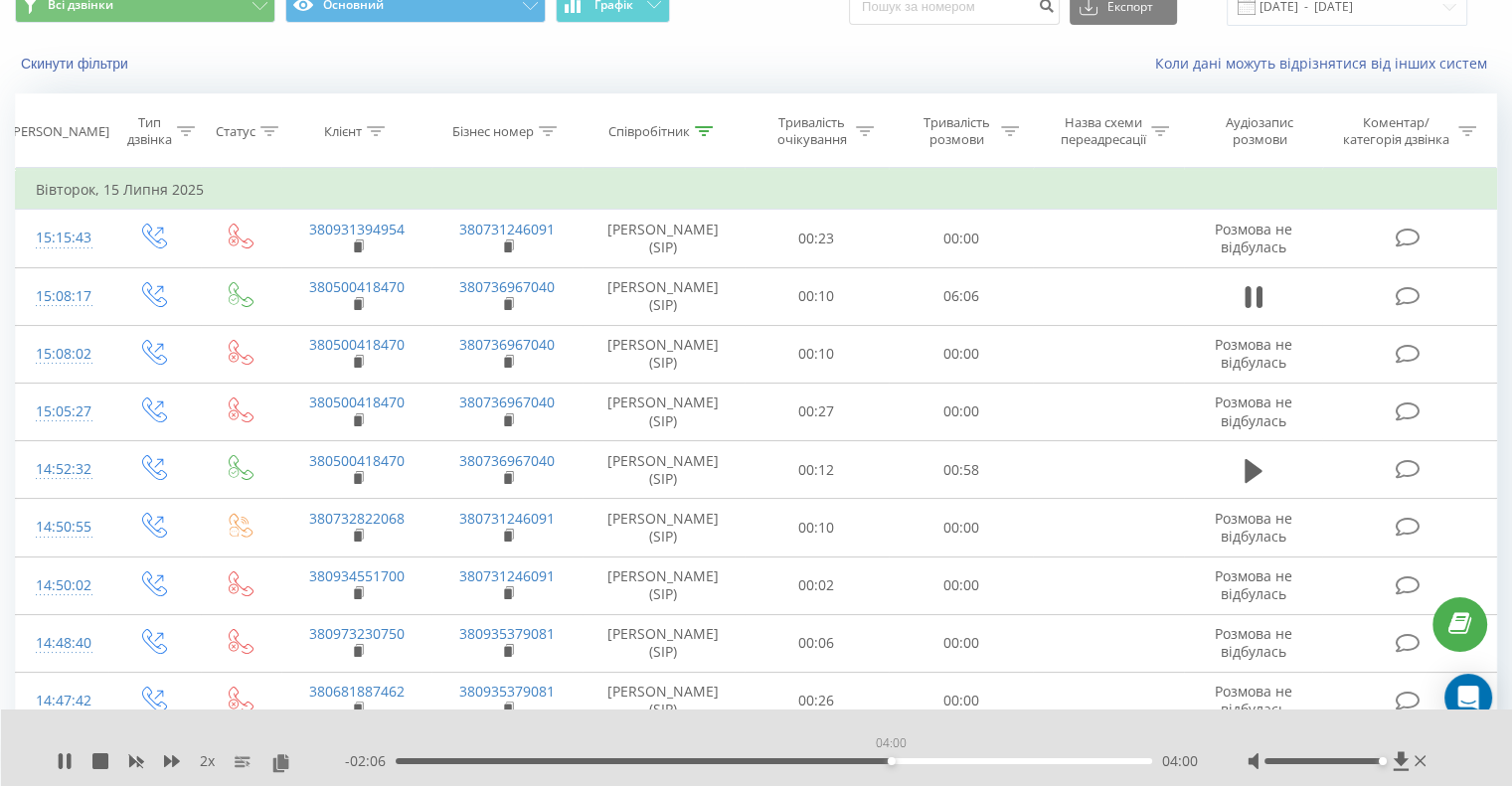 click on "04:00" at bounding box center (773, 761) 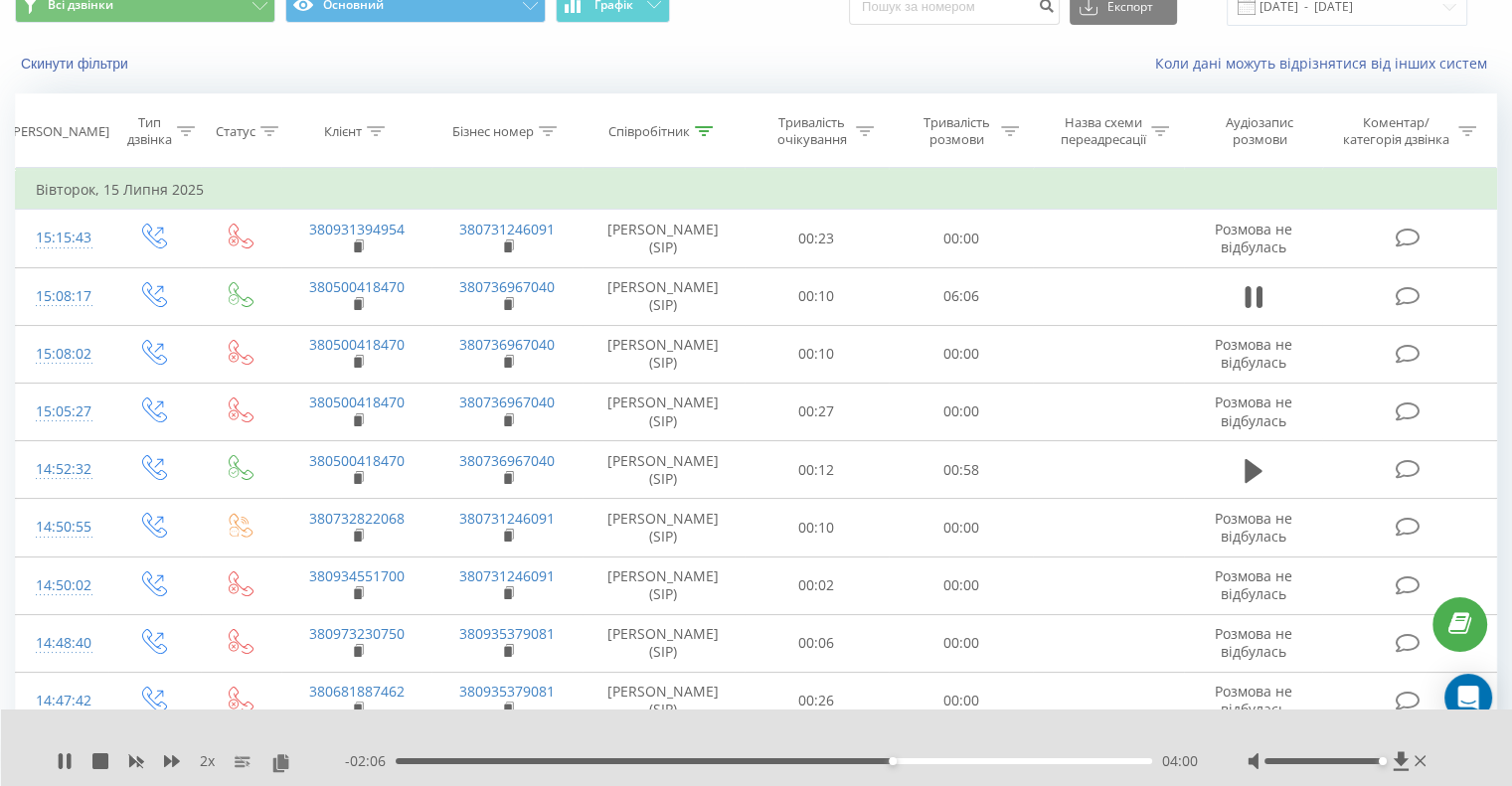 click on "04:00" at bounding box center (773, 761) 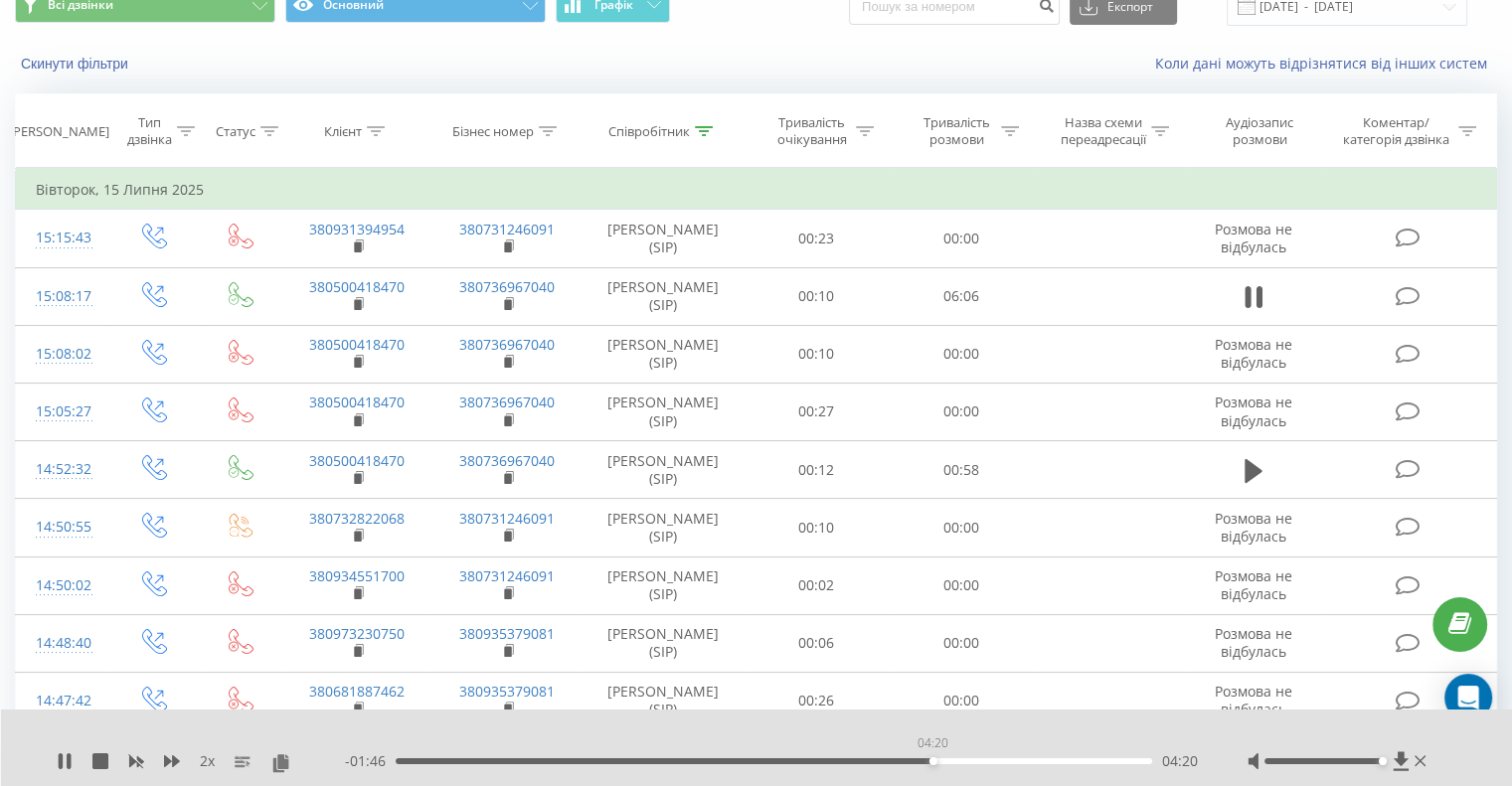 click on "04:20" at bounding box center (773, 761) 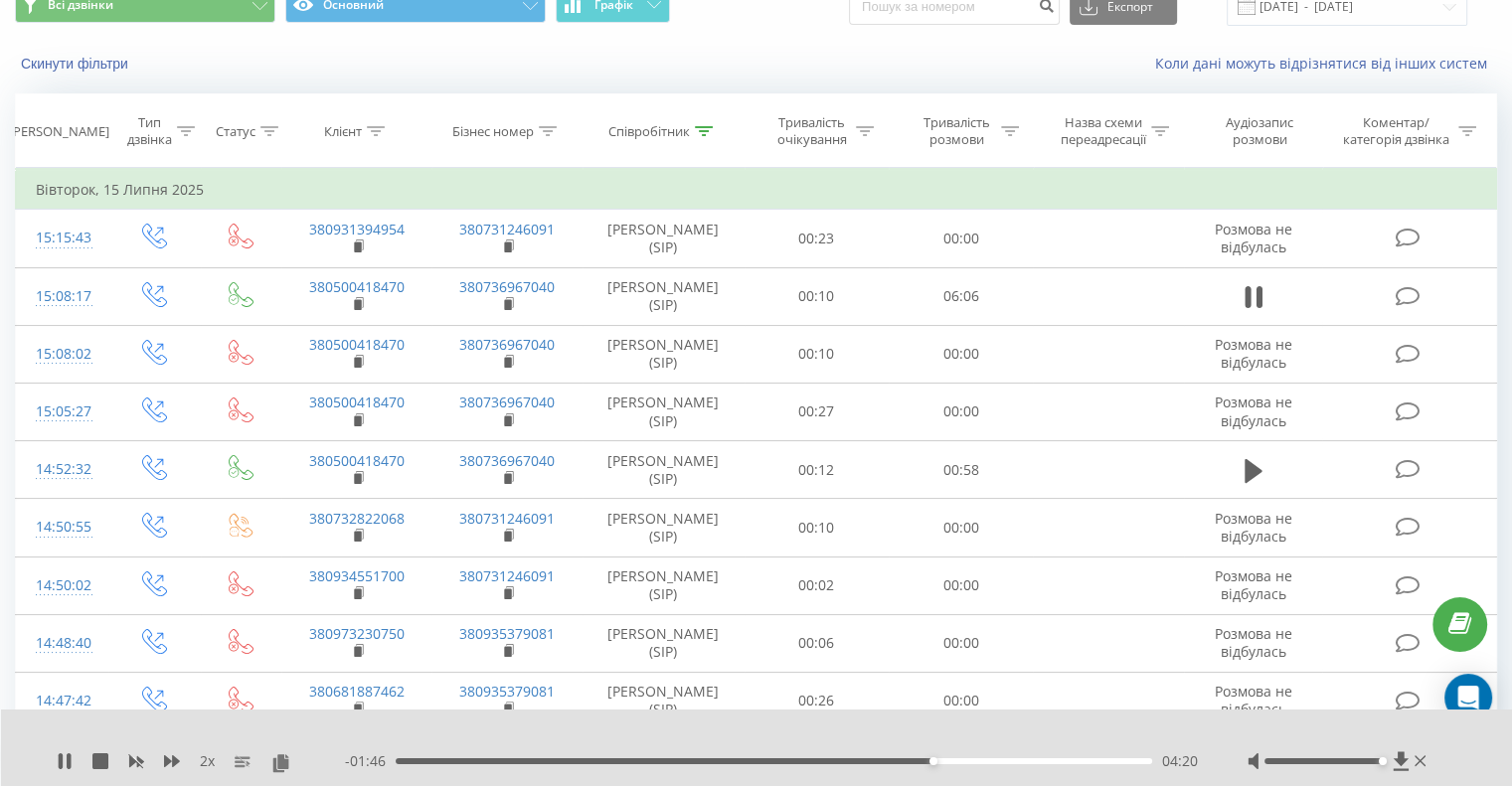 click on "04:20" at bounding box center (773, 761) 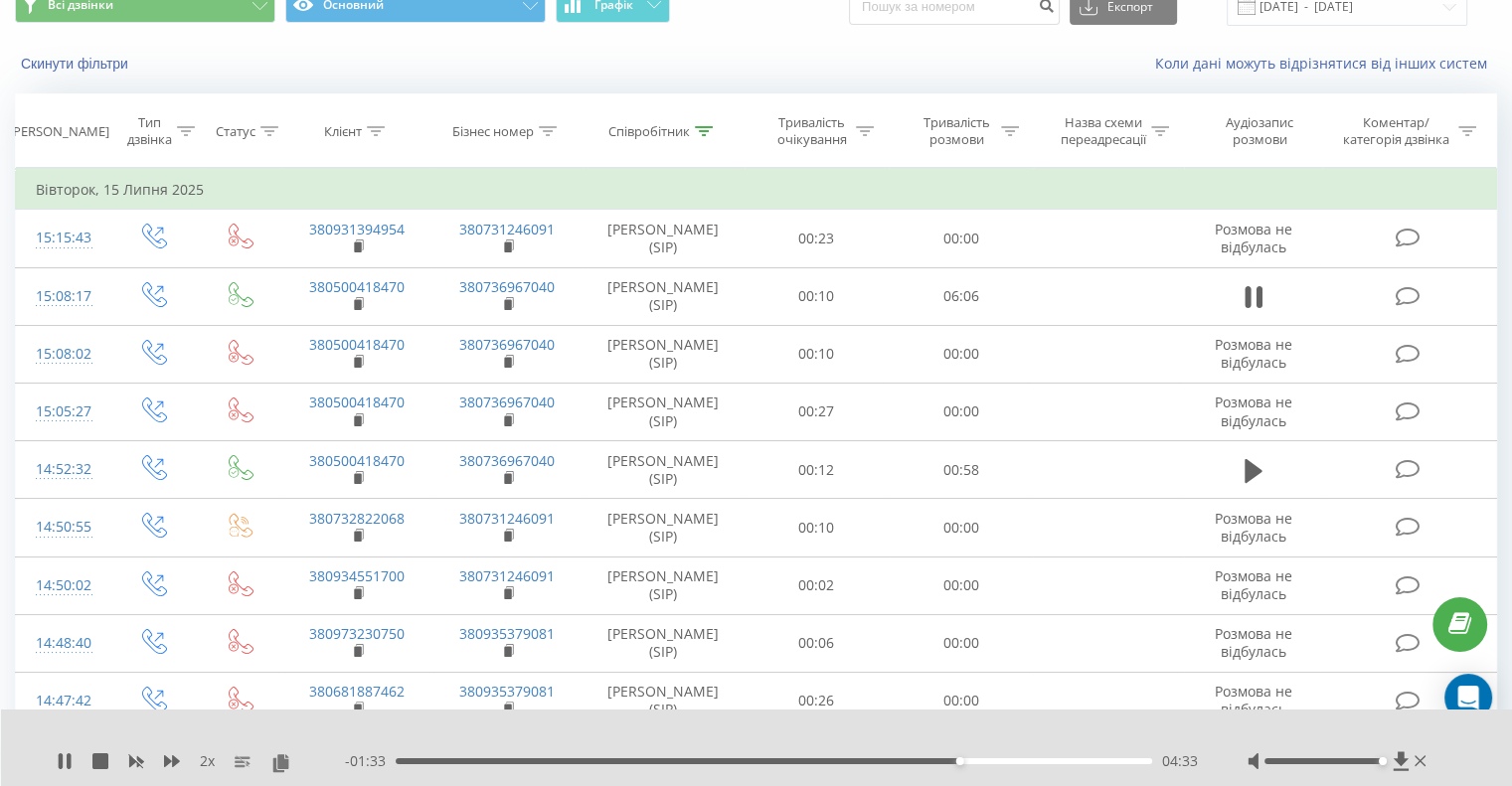 click on "04:33" at bounding box center (773, 761) 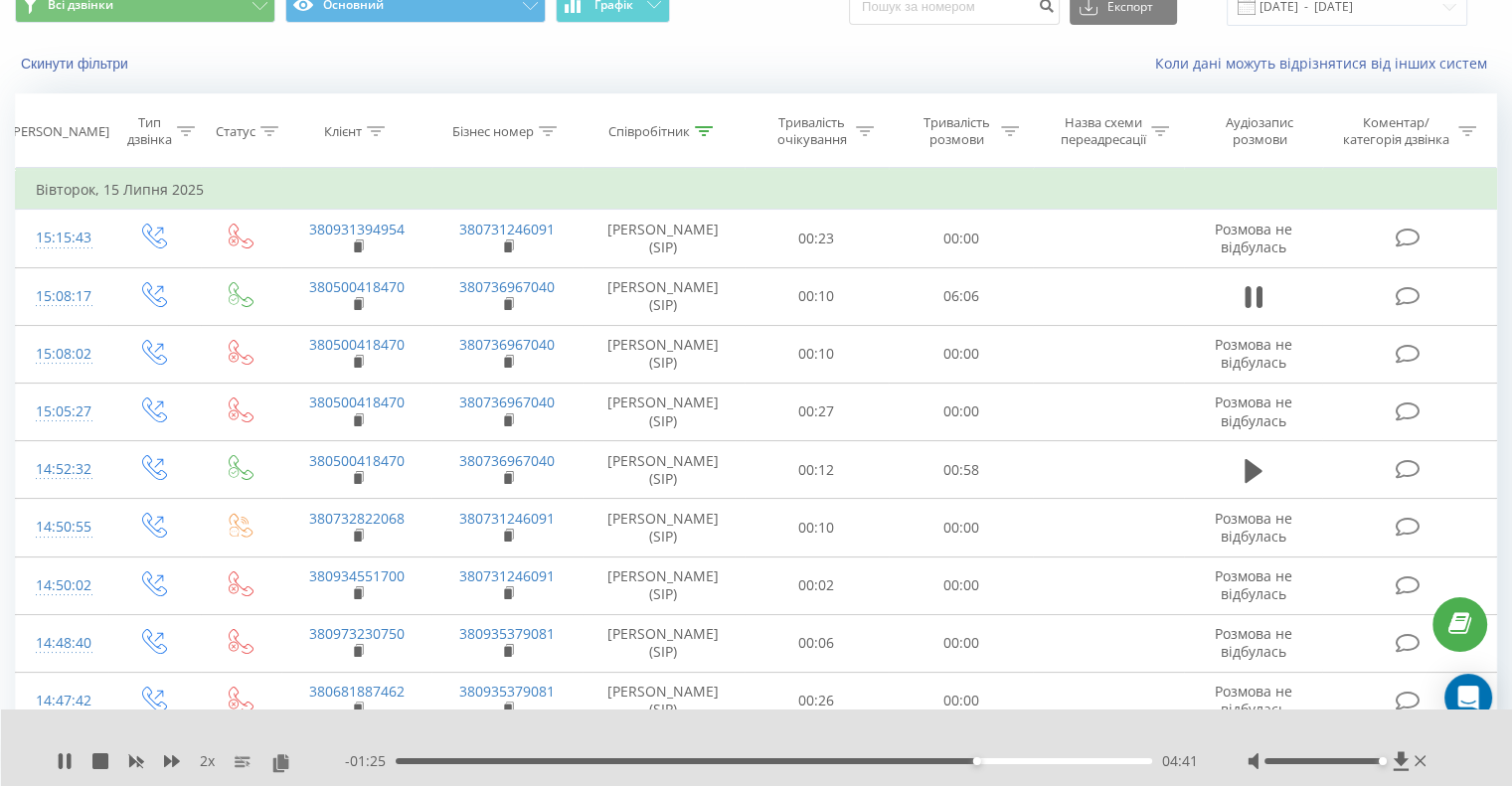 click on "04:41" at bounding box center (773, 761) 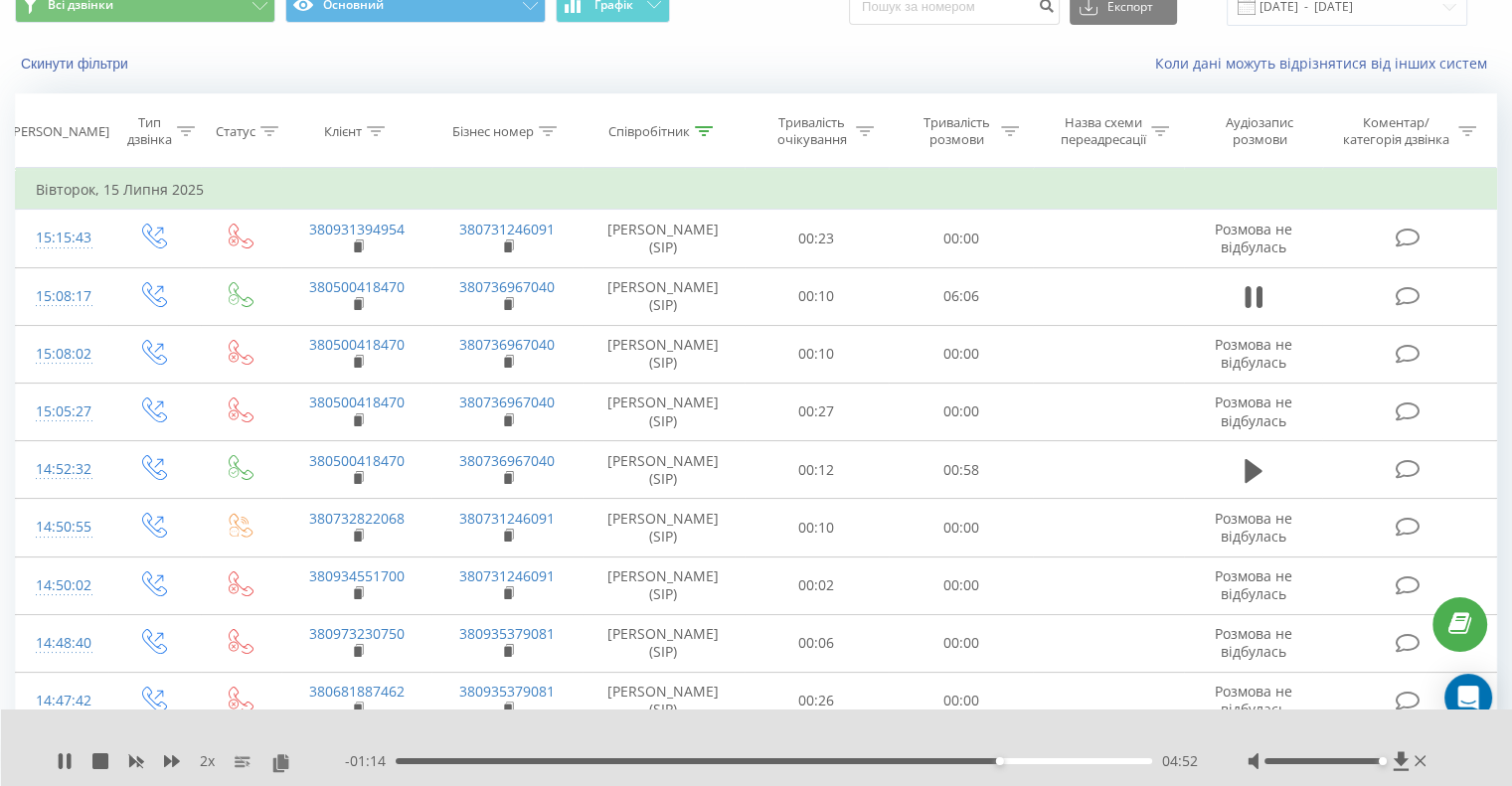 click on "04:52" at bounding box center [773, 761] 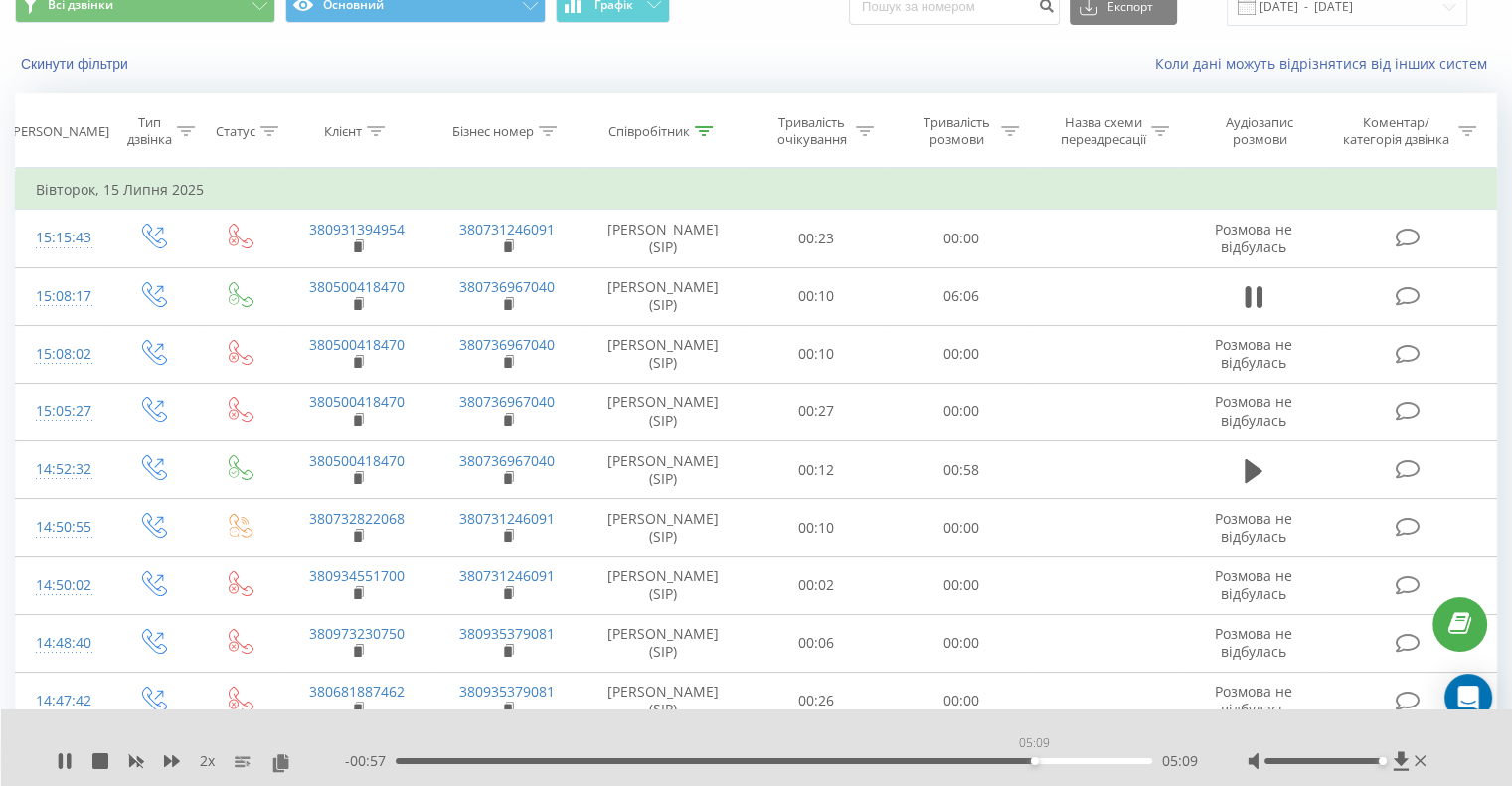 click on "05:09" at bounding box center (773, 761) 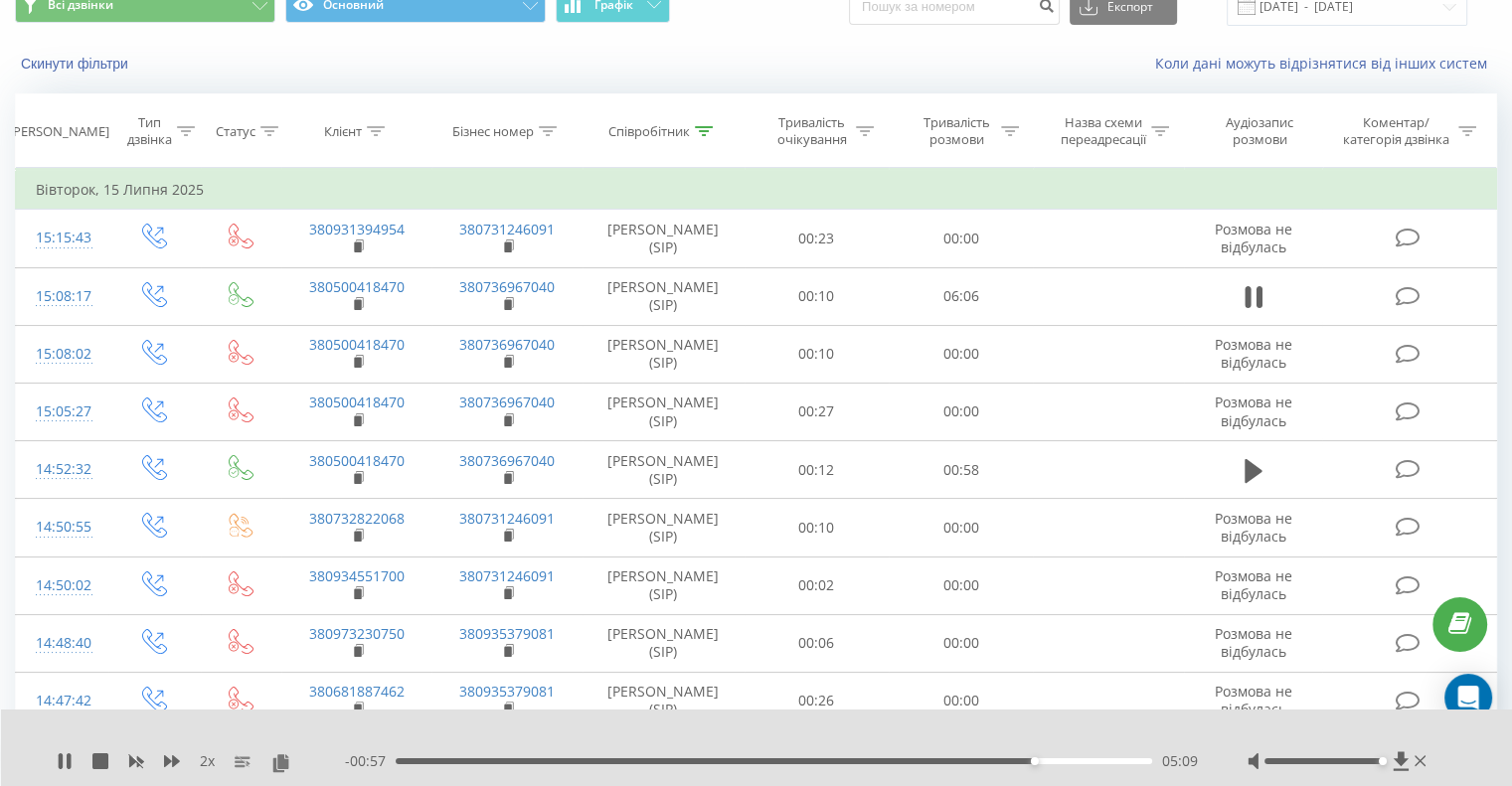 click on "05:09" at bounding box center (773, 761) 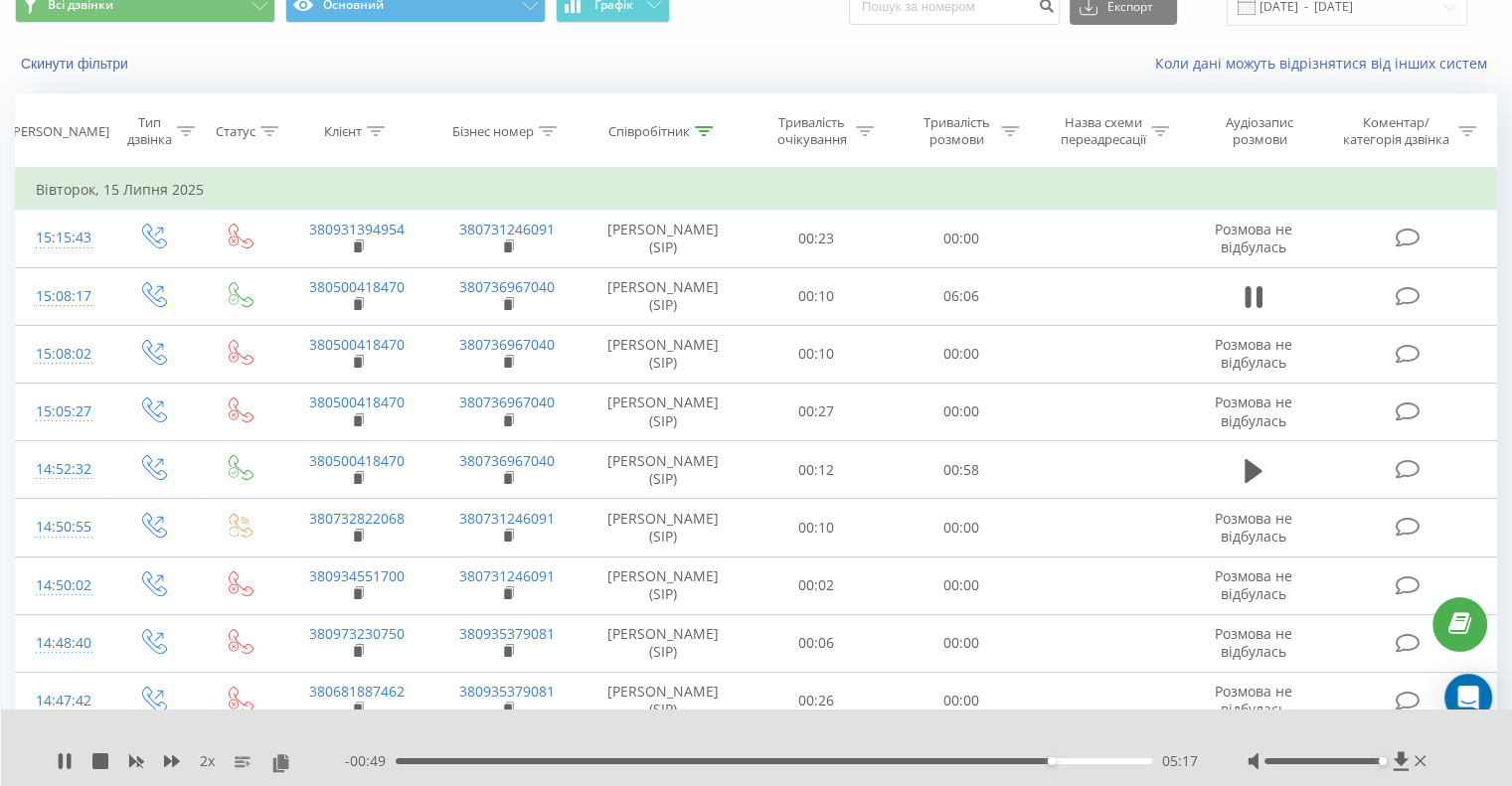click on "05:17" at bounding box center (773, 761) 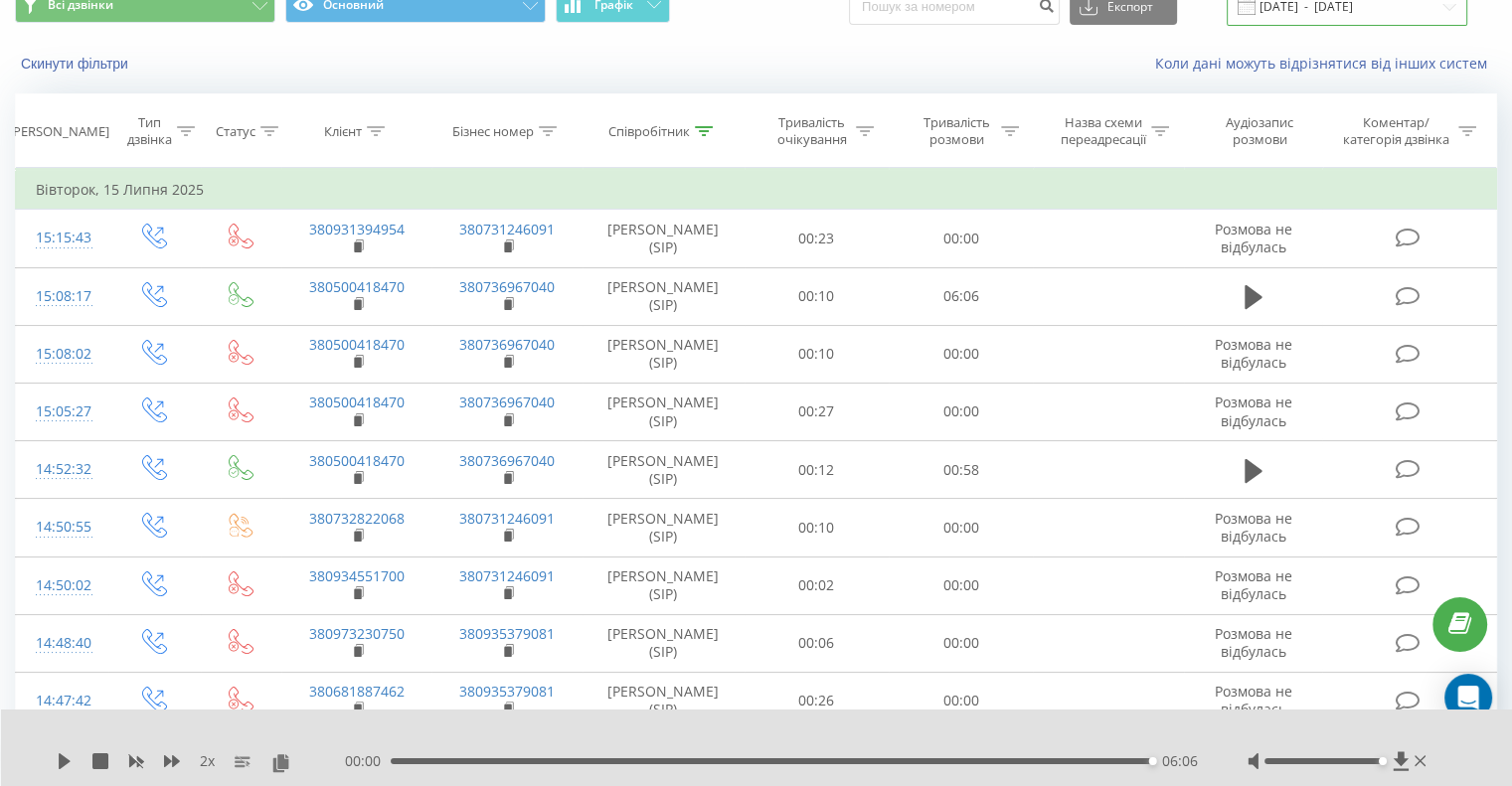 click on "[DATE]  -  [DATE]" at bounding box center (1347, 6) 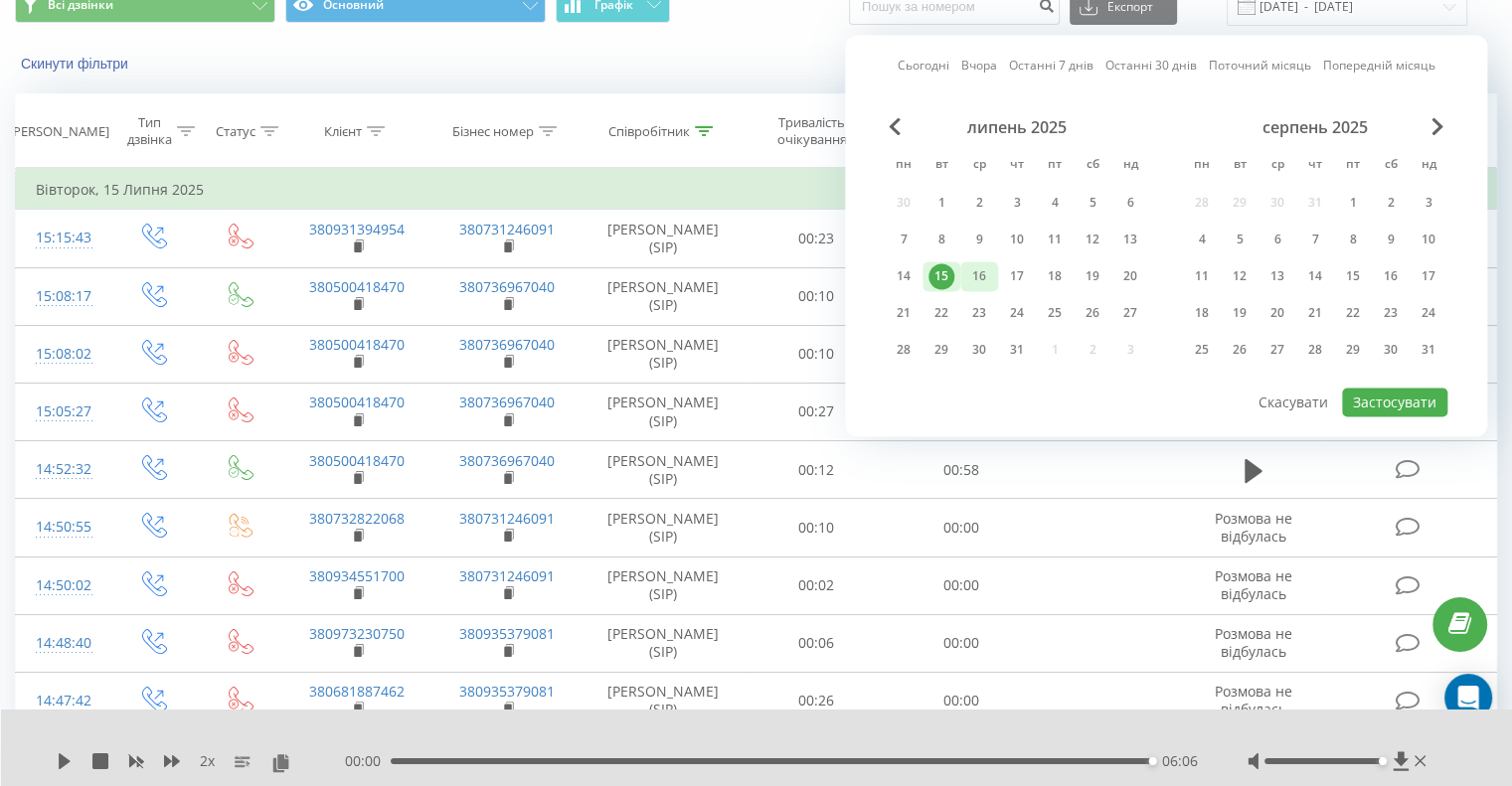 click on "16" at bounding box center (979, 276) 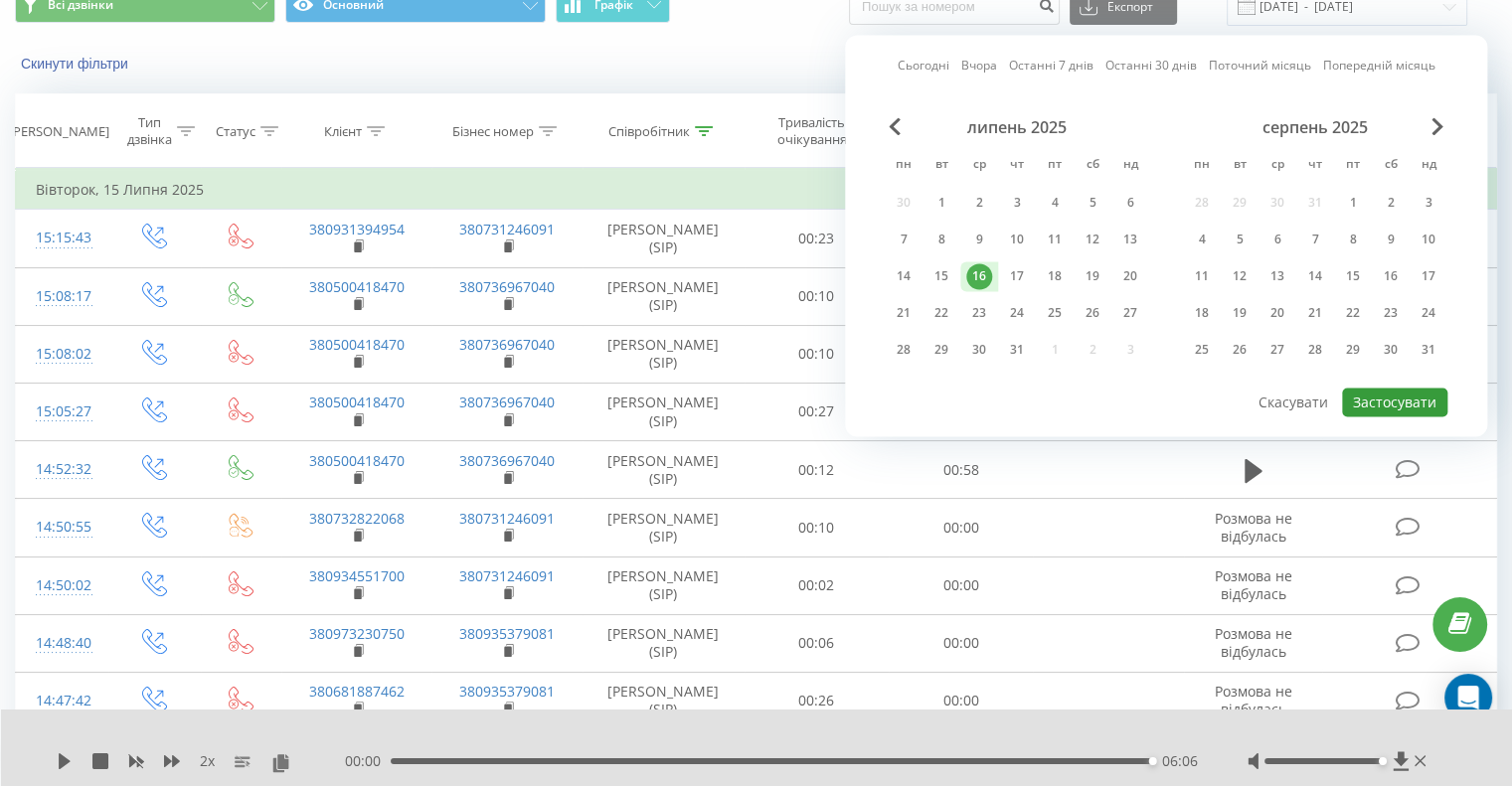 click on "Застосувати" at bounding box center [1395, 401] 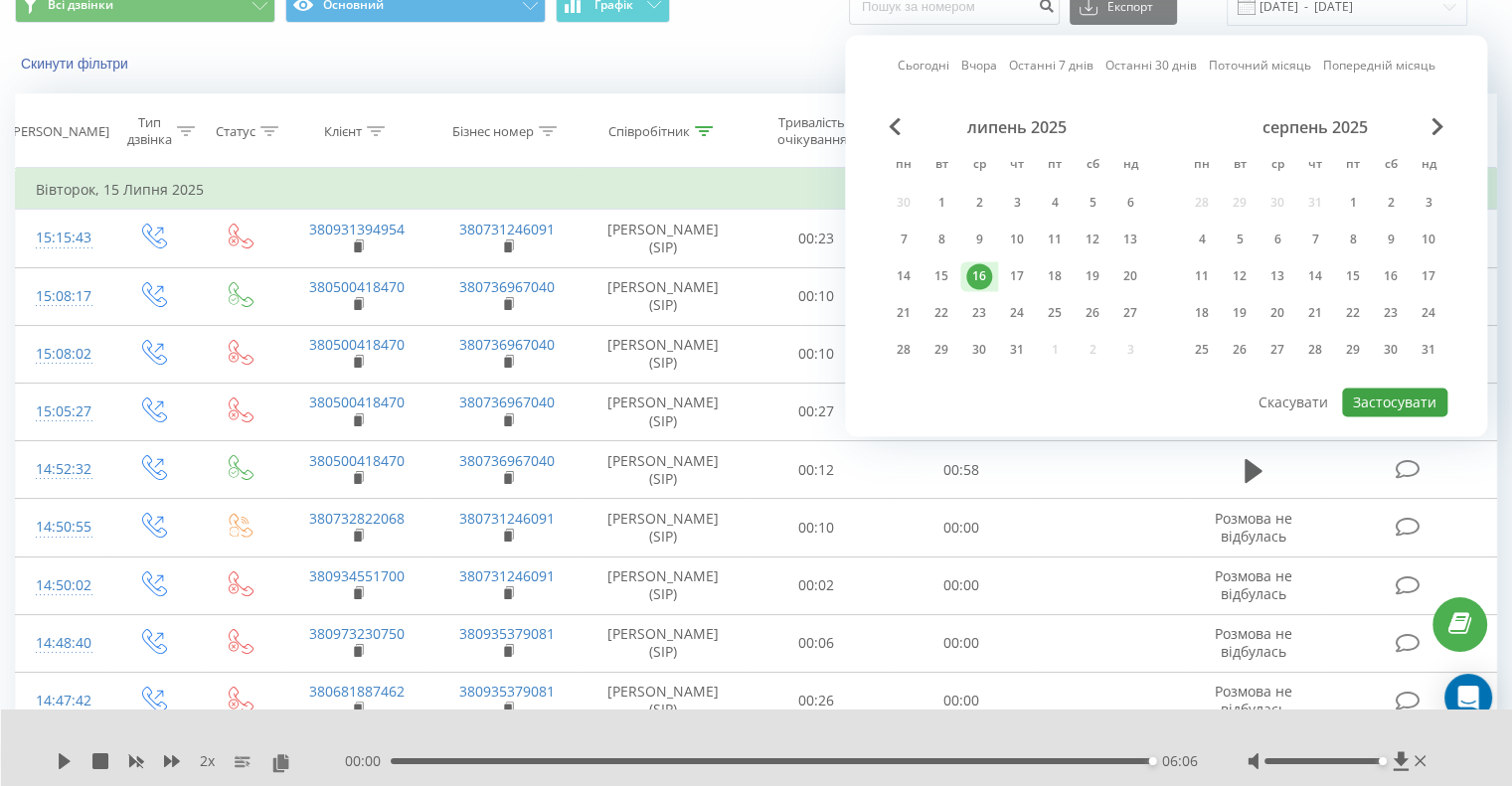 type on "[DATE]  -  [DATE]" 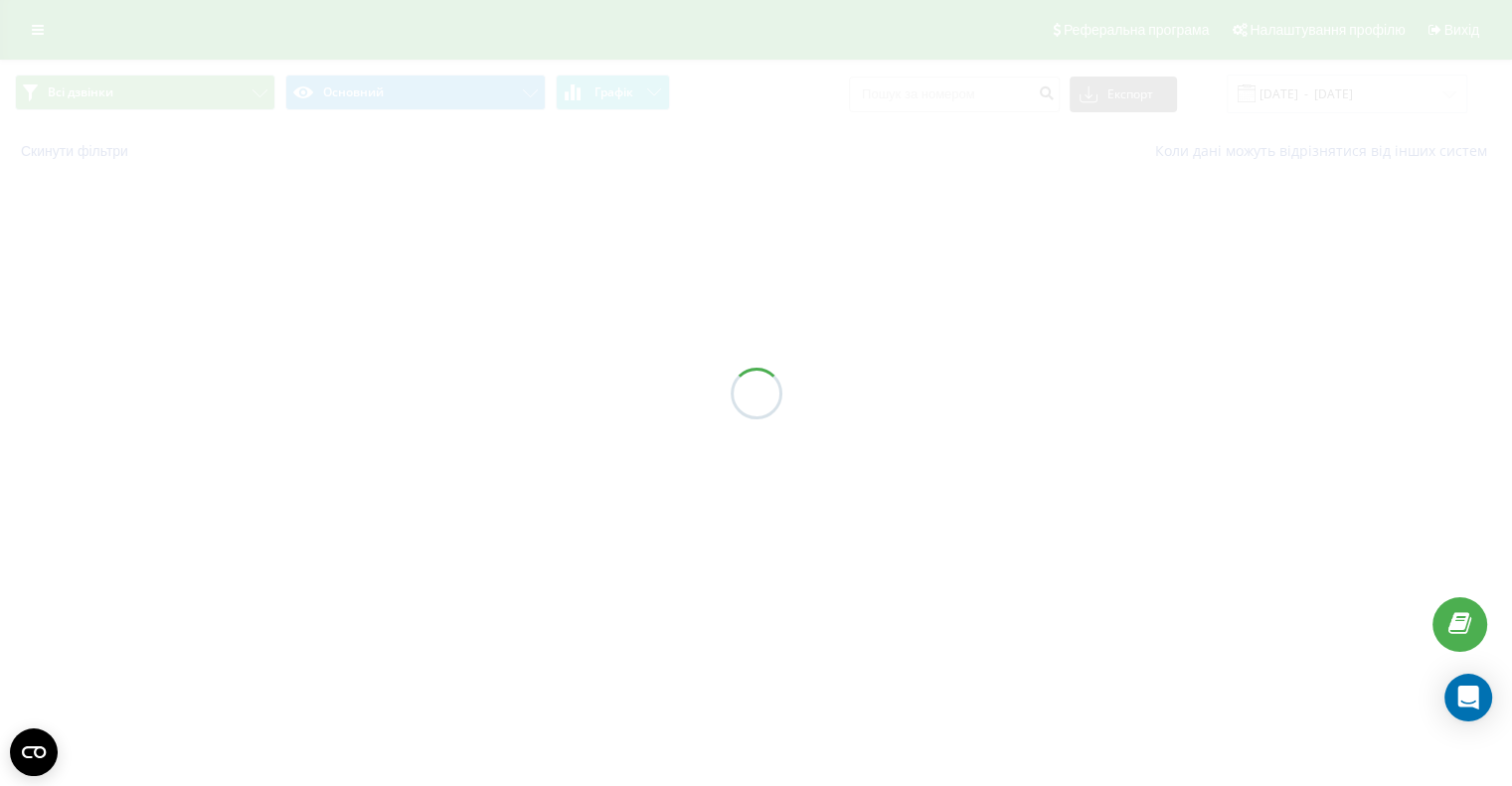 scroll, scrollTop: 0, scrollLeft: 0, axis: both 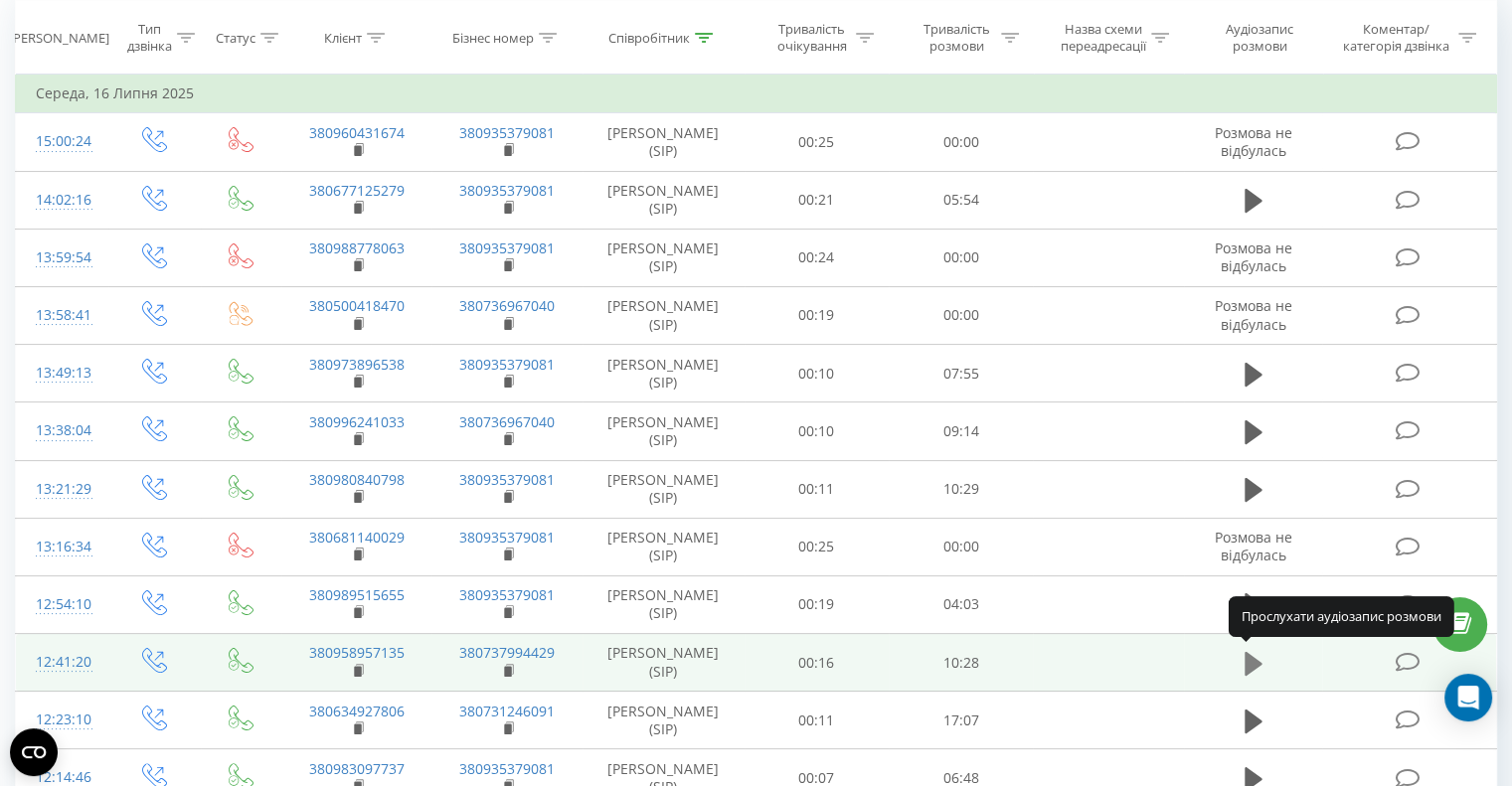 click 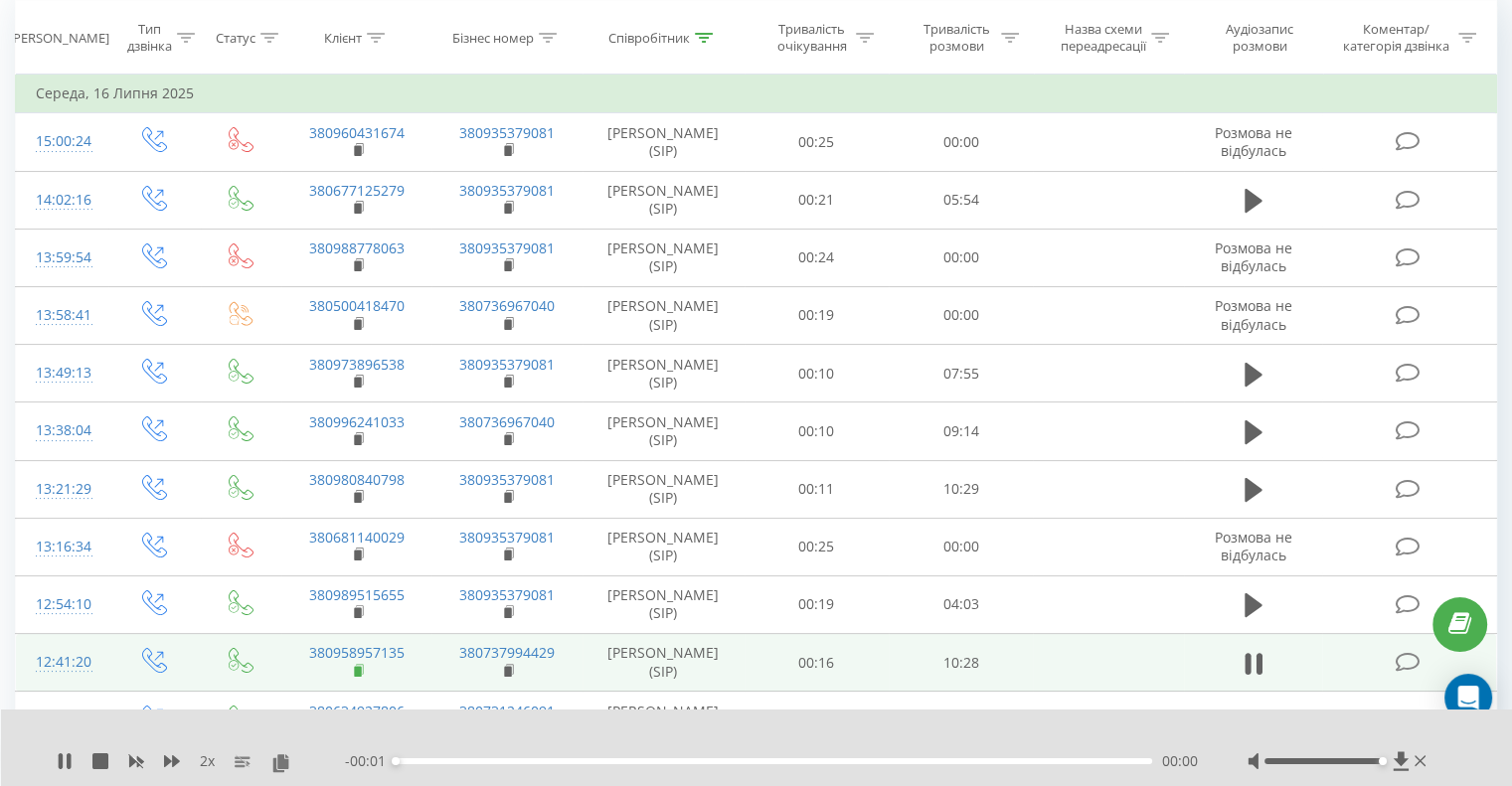 click 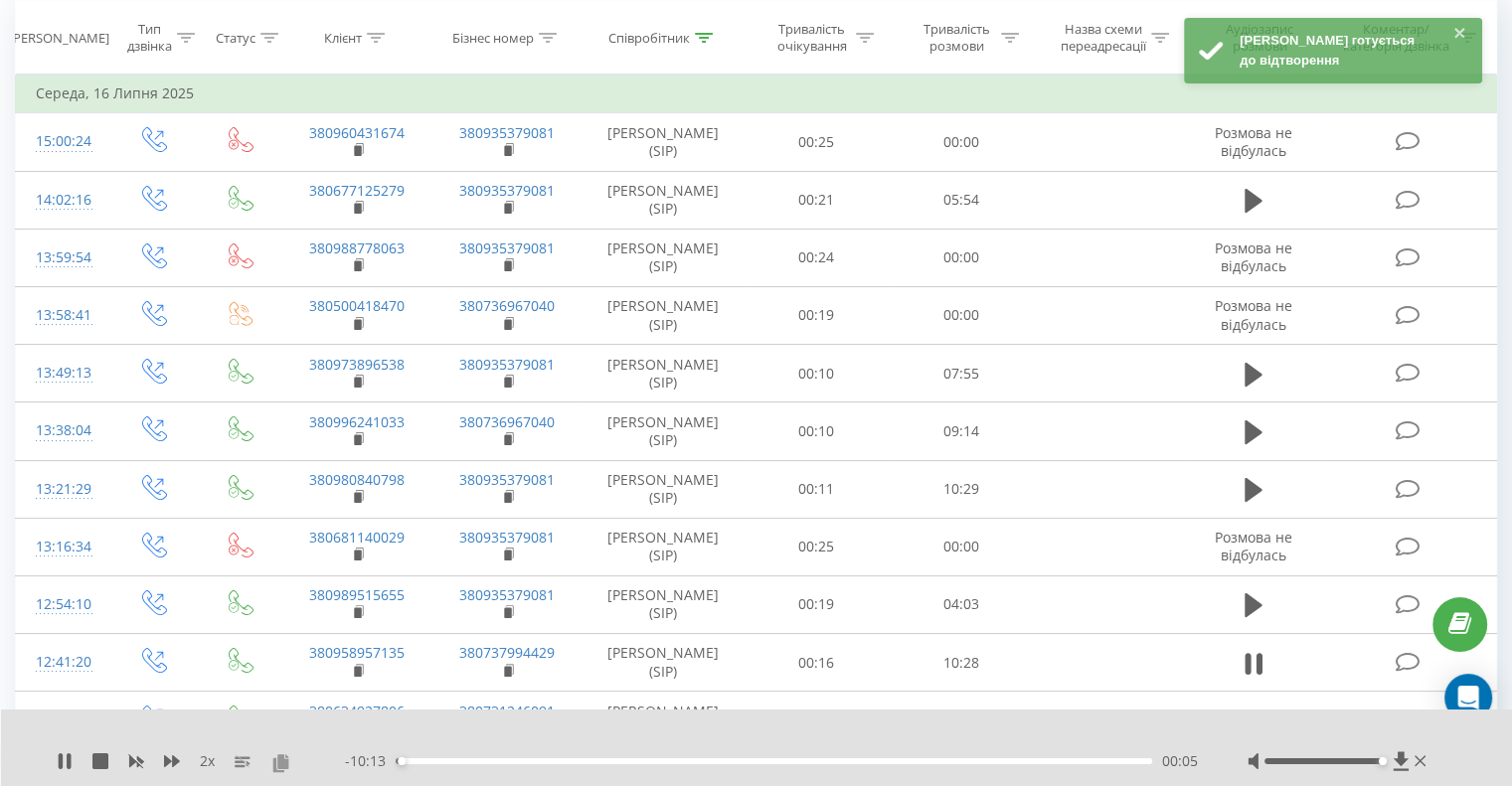 click at bounding box center [280, 762] 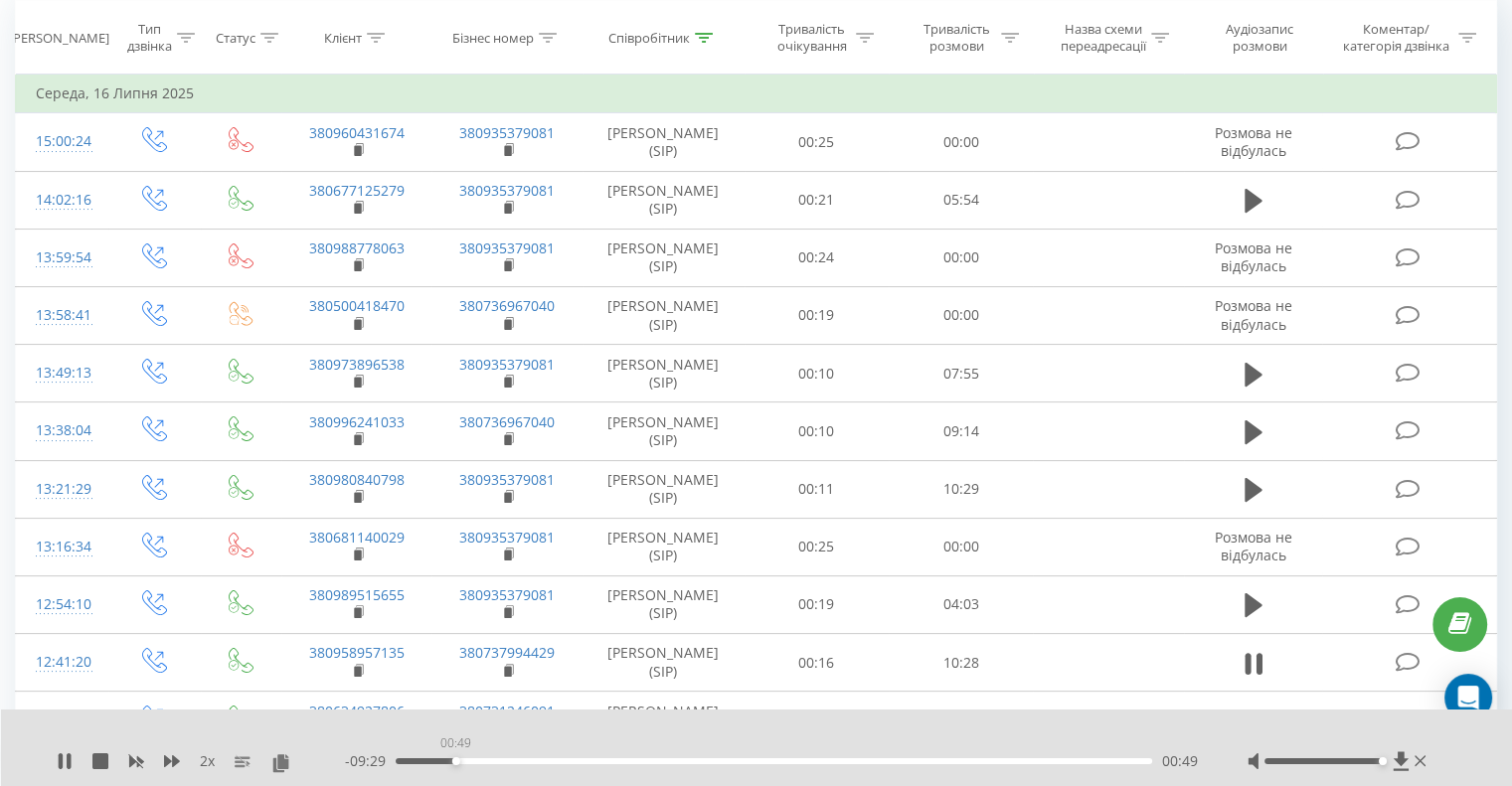 click on "00:49" at bounding box center [773, 761] 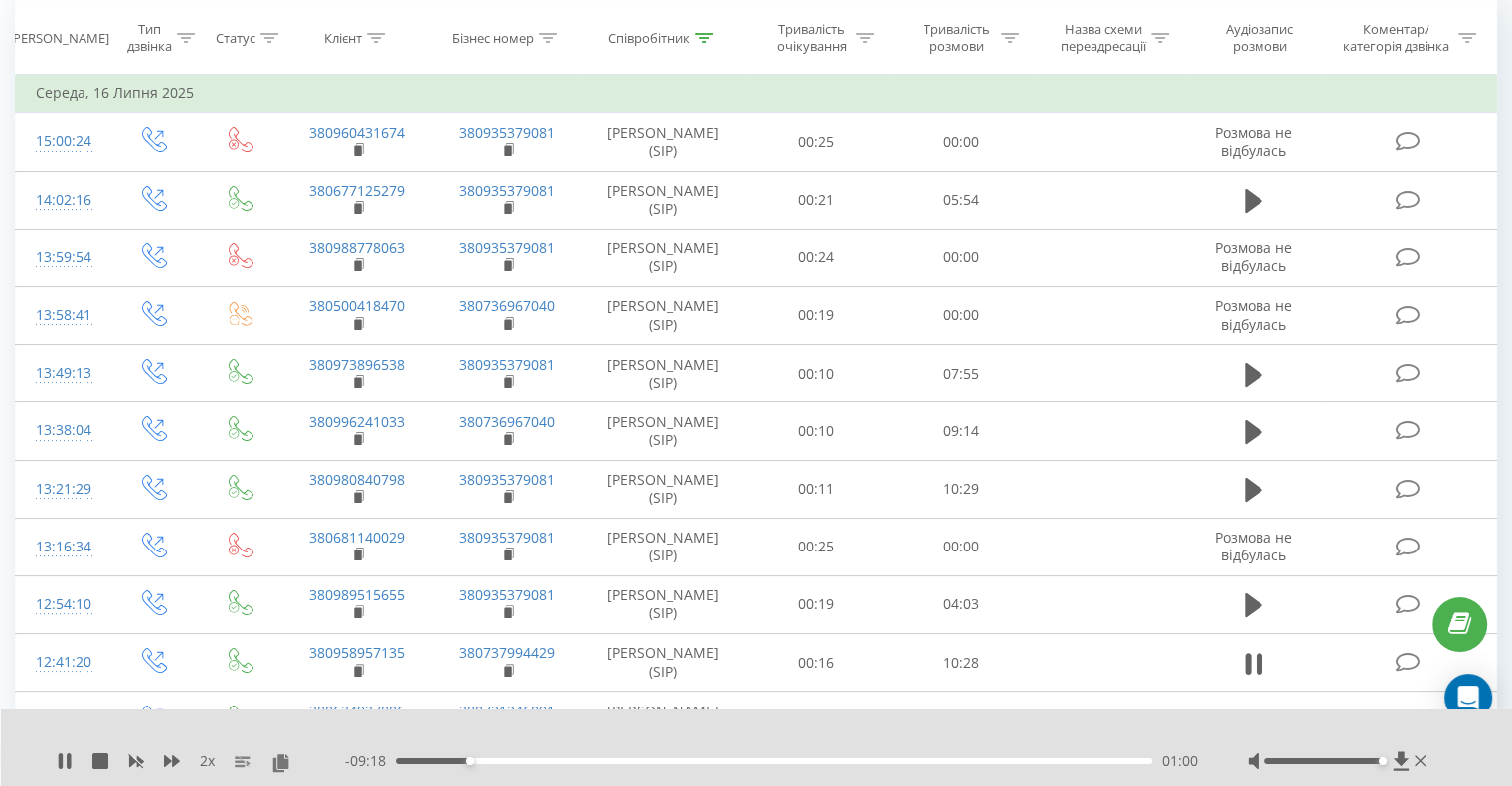 click on "01:00" at bounding box center (773, 761) 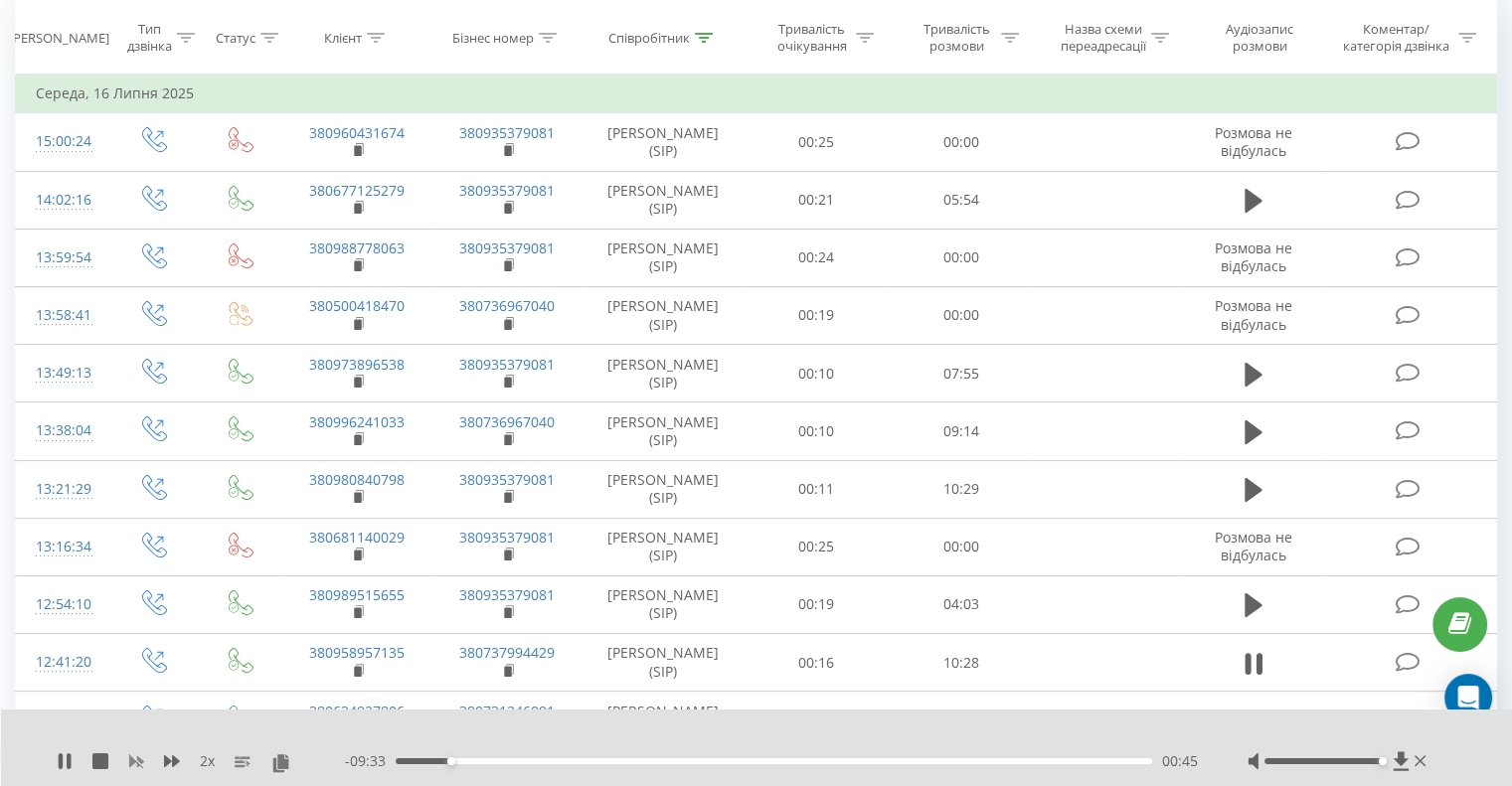 click 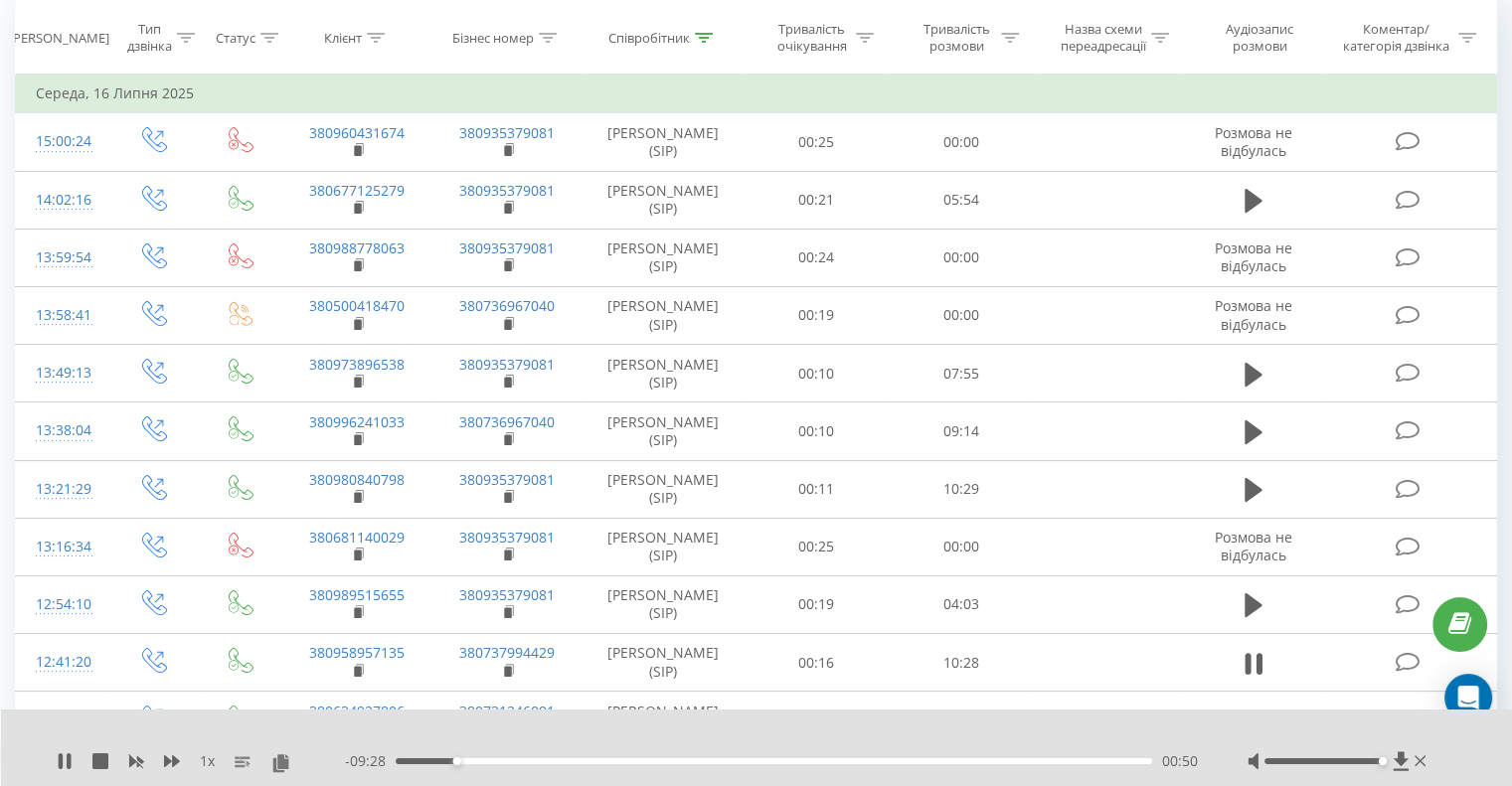 type 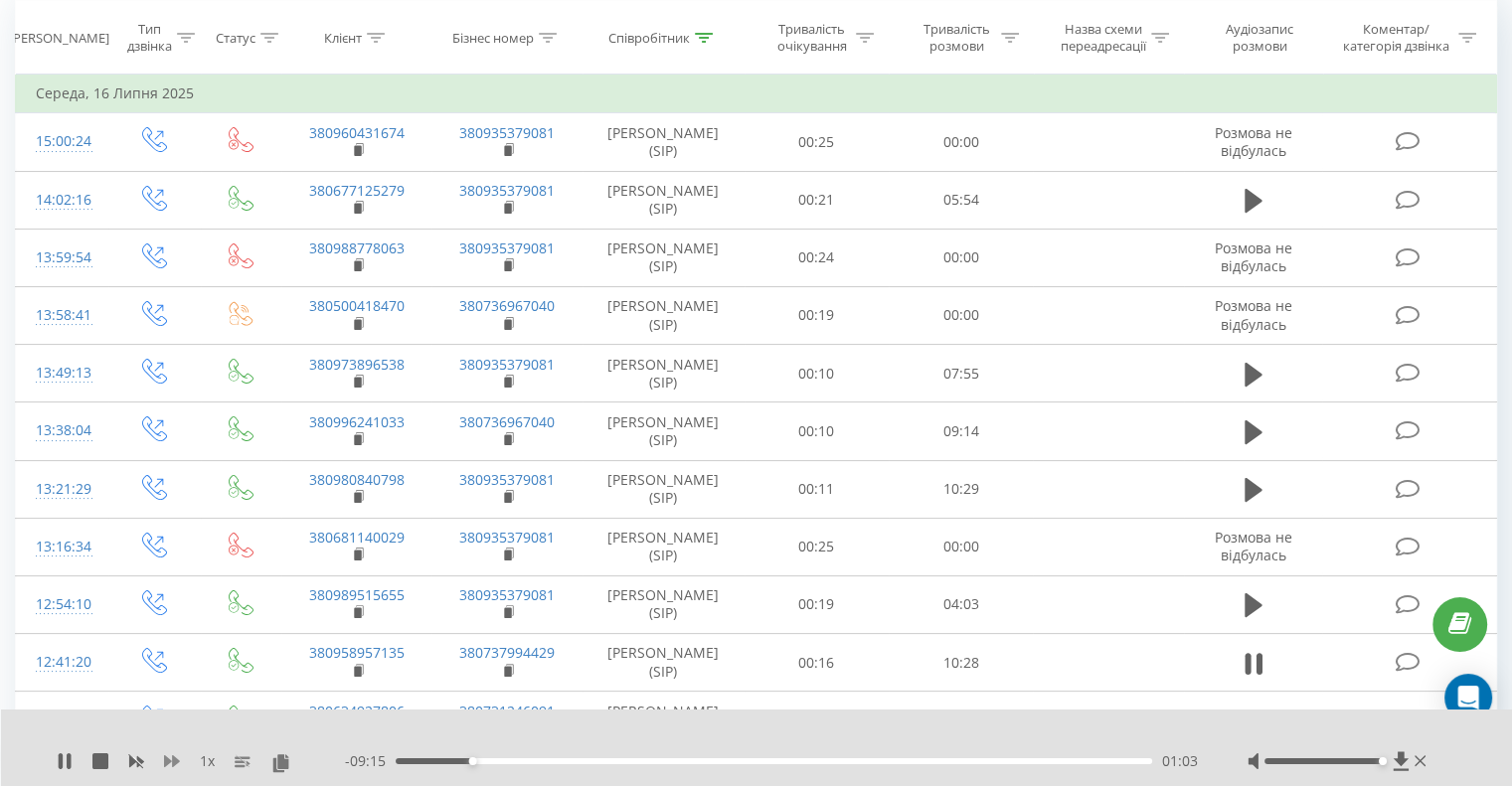 click 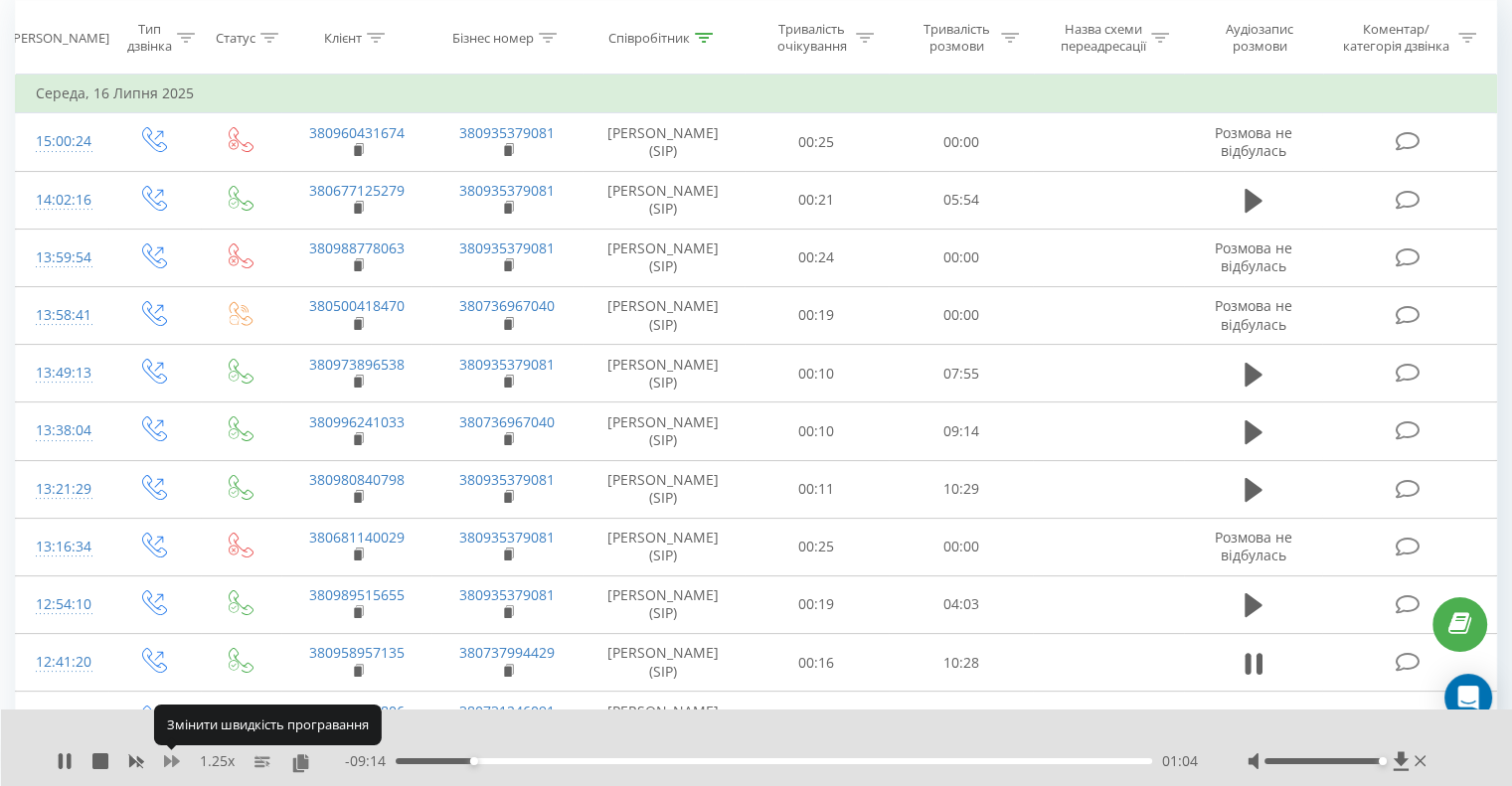 click 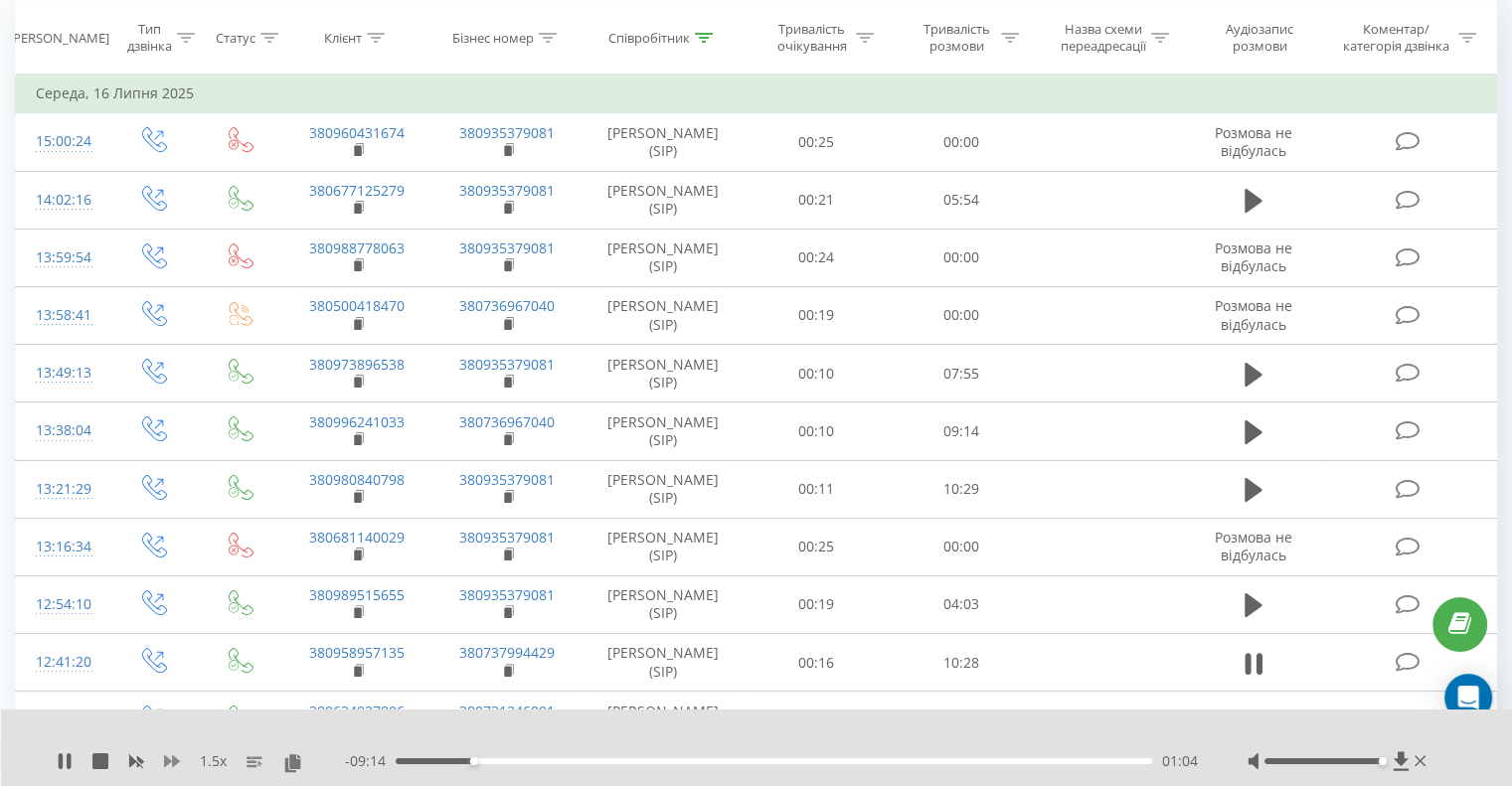 click 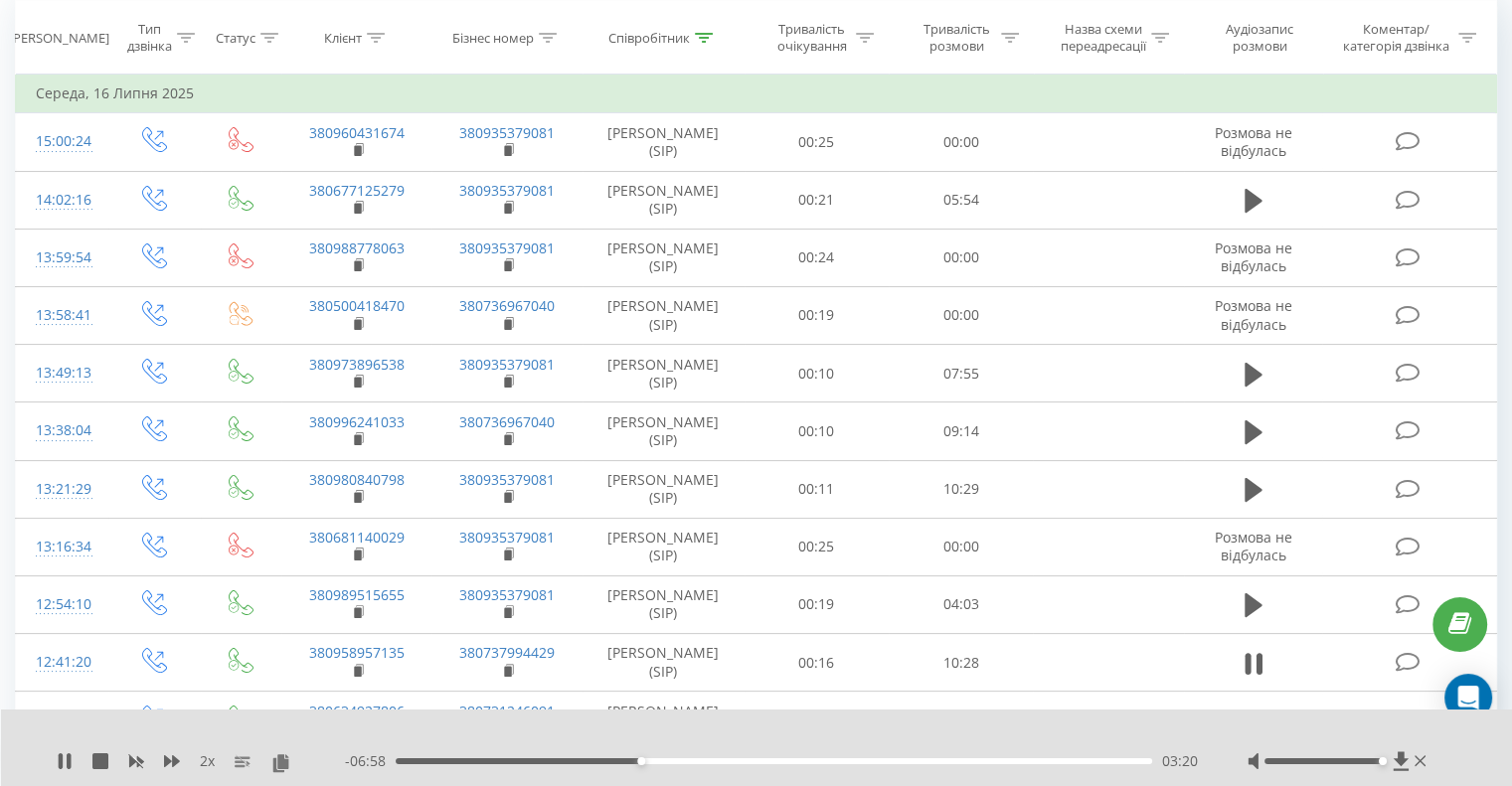 click on "03:20" at bounding box center [773, 761] 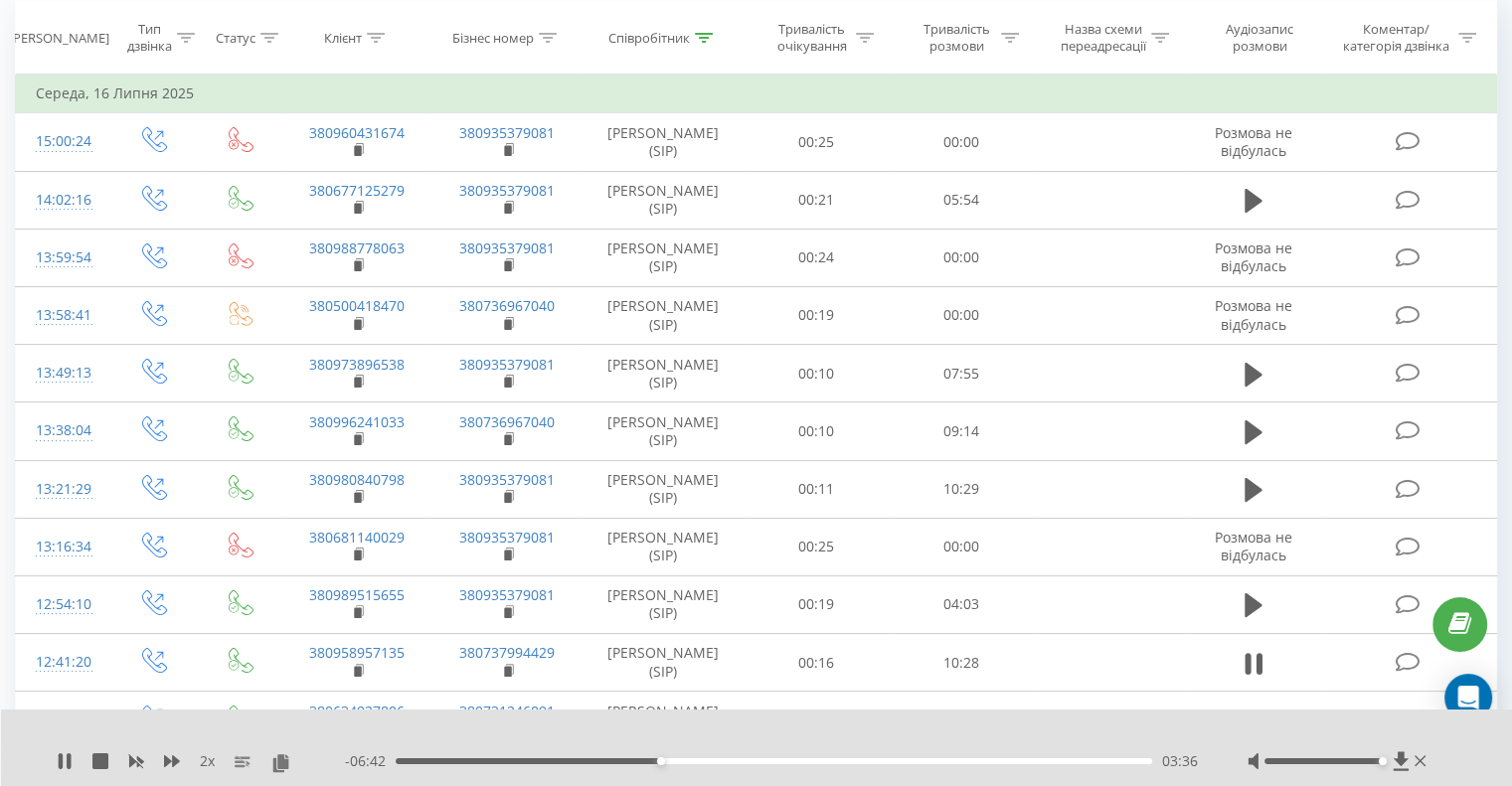 click on "03:36" at bounding box center (773, 761) 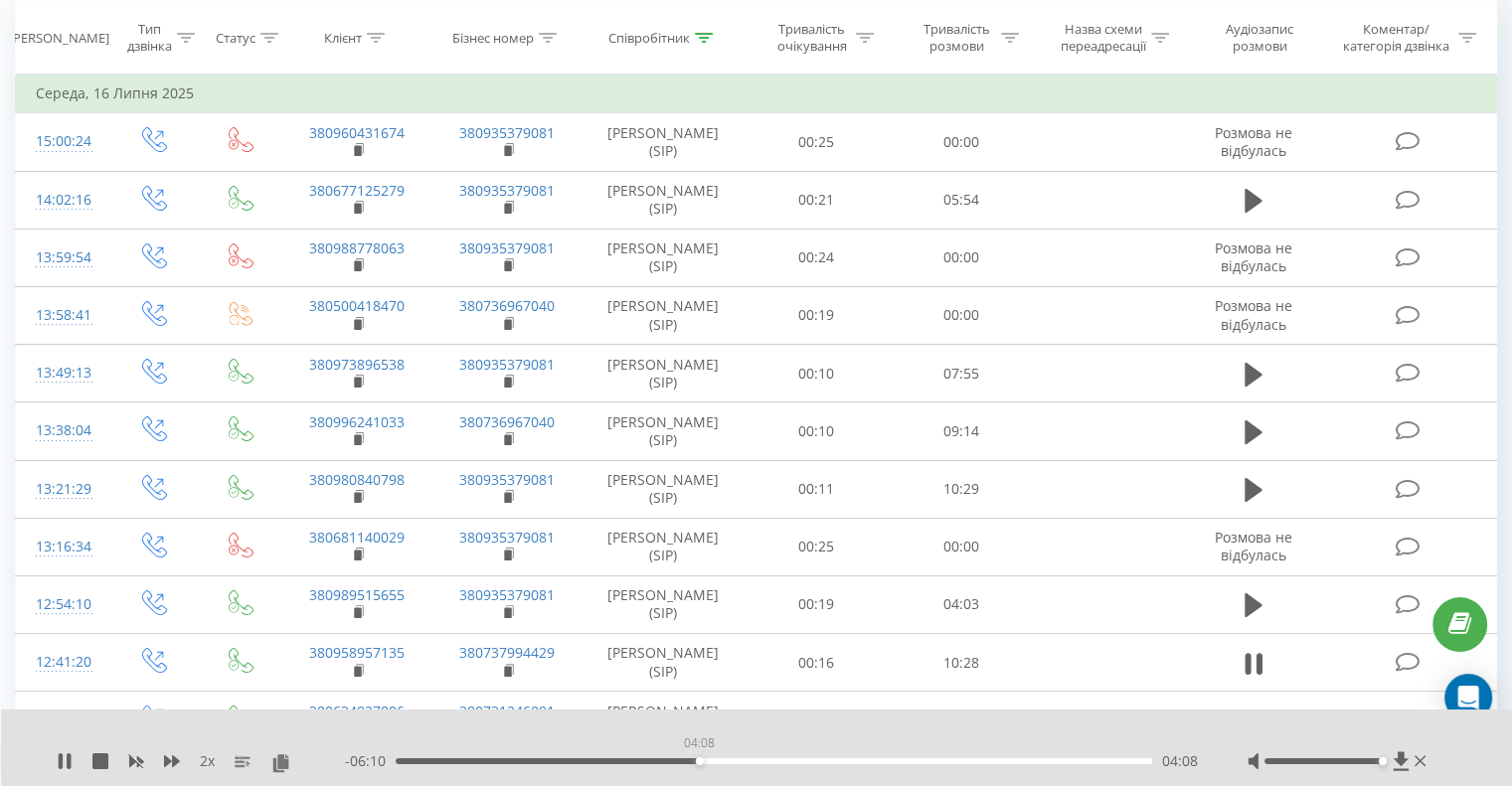 click on "04:08" at bounding box center [773, 761] 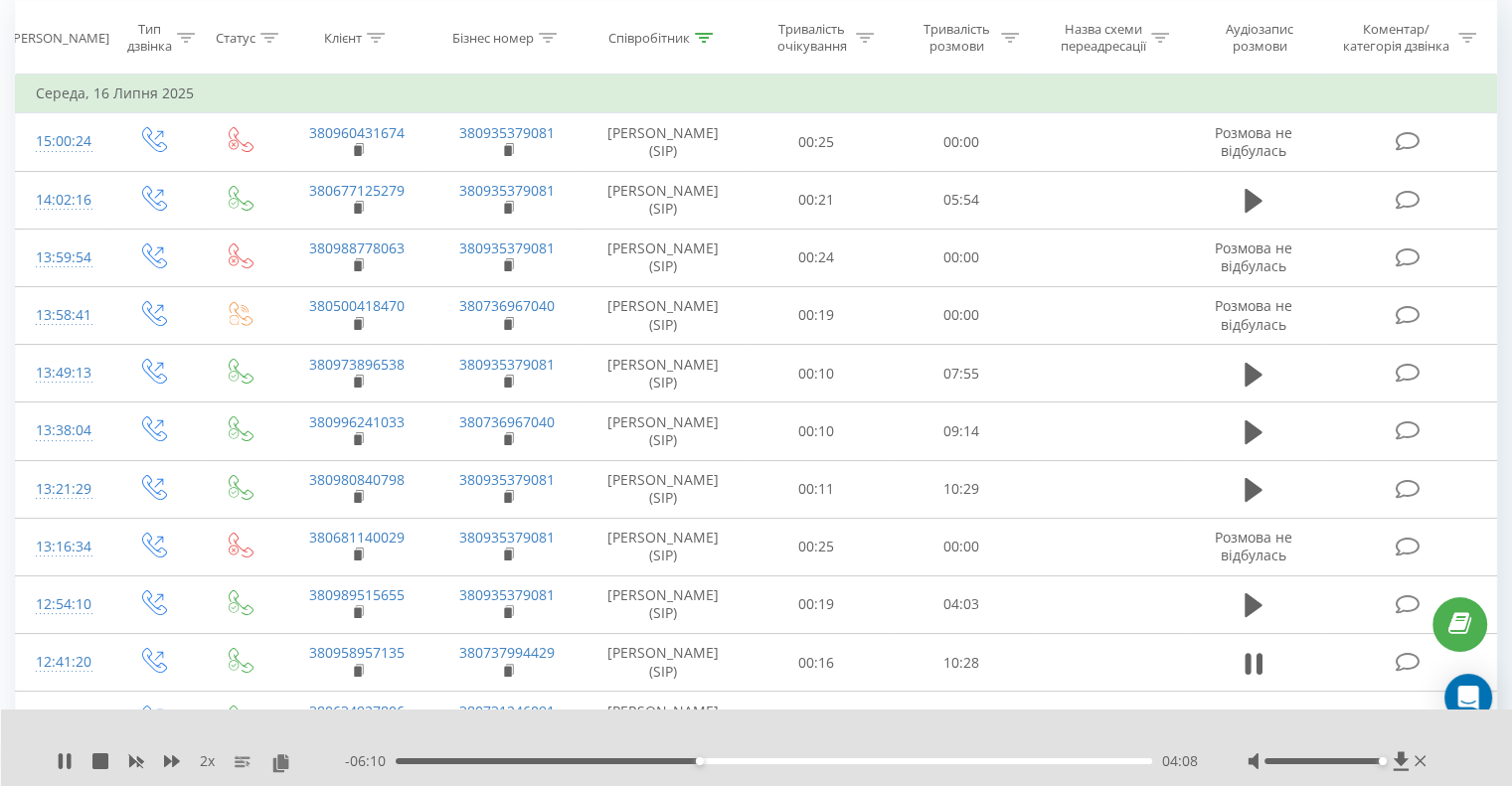 click on "04:08" at bounding box center [773, 761] 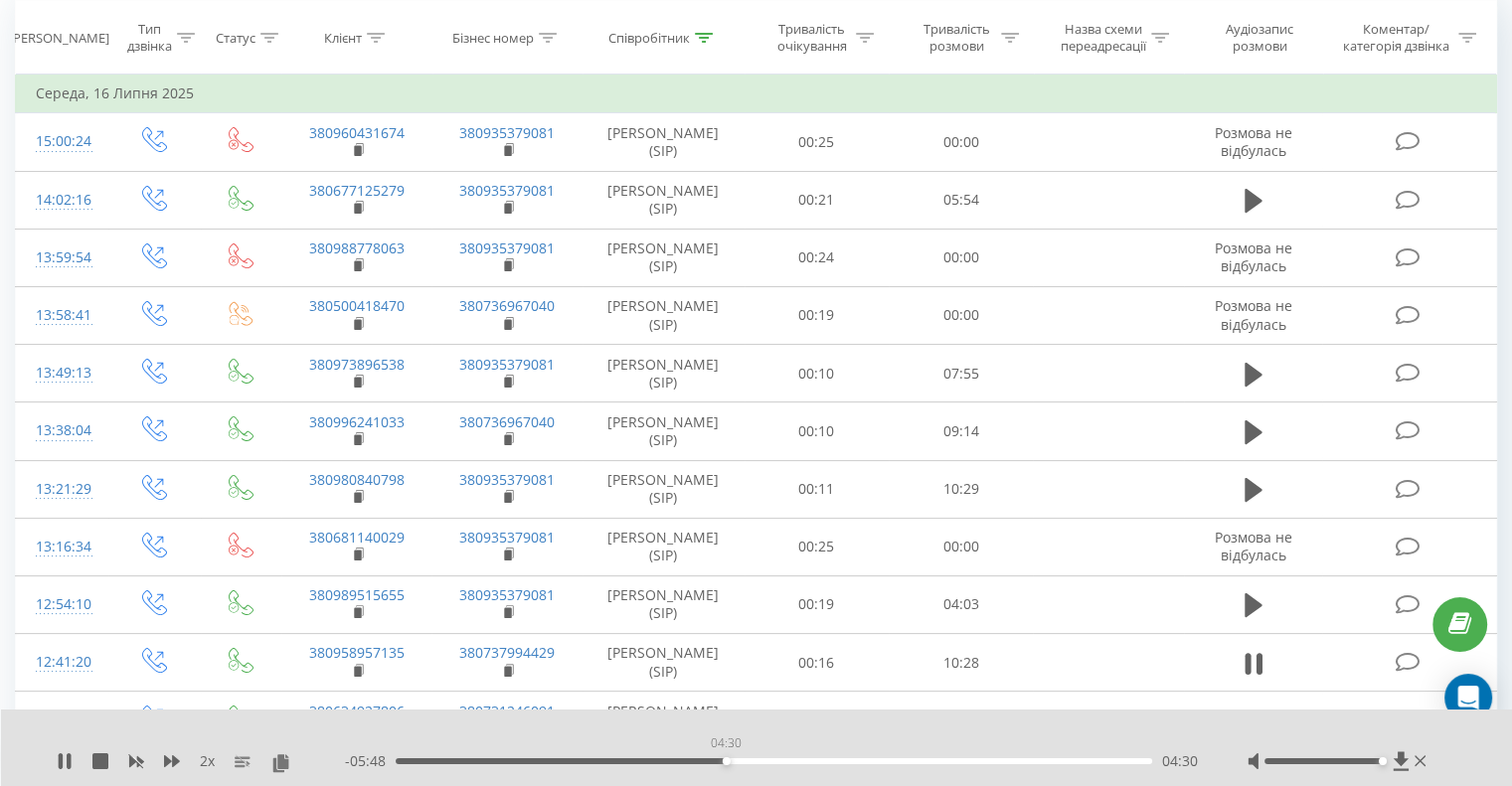 click on "04:30" at bounding box center [773, 761] 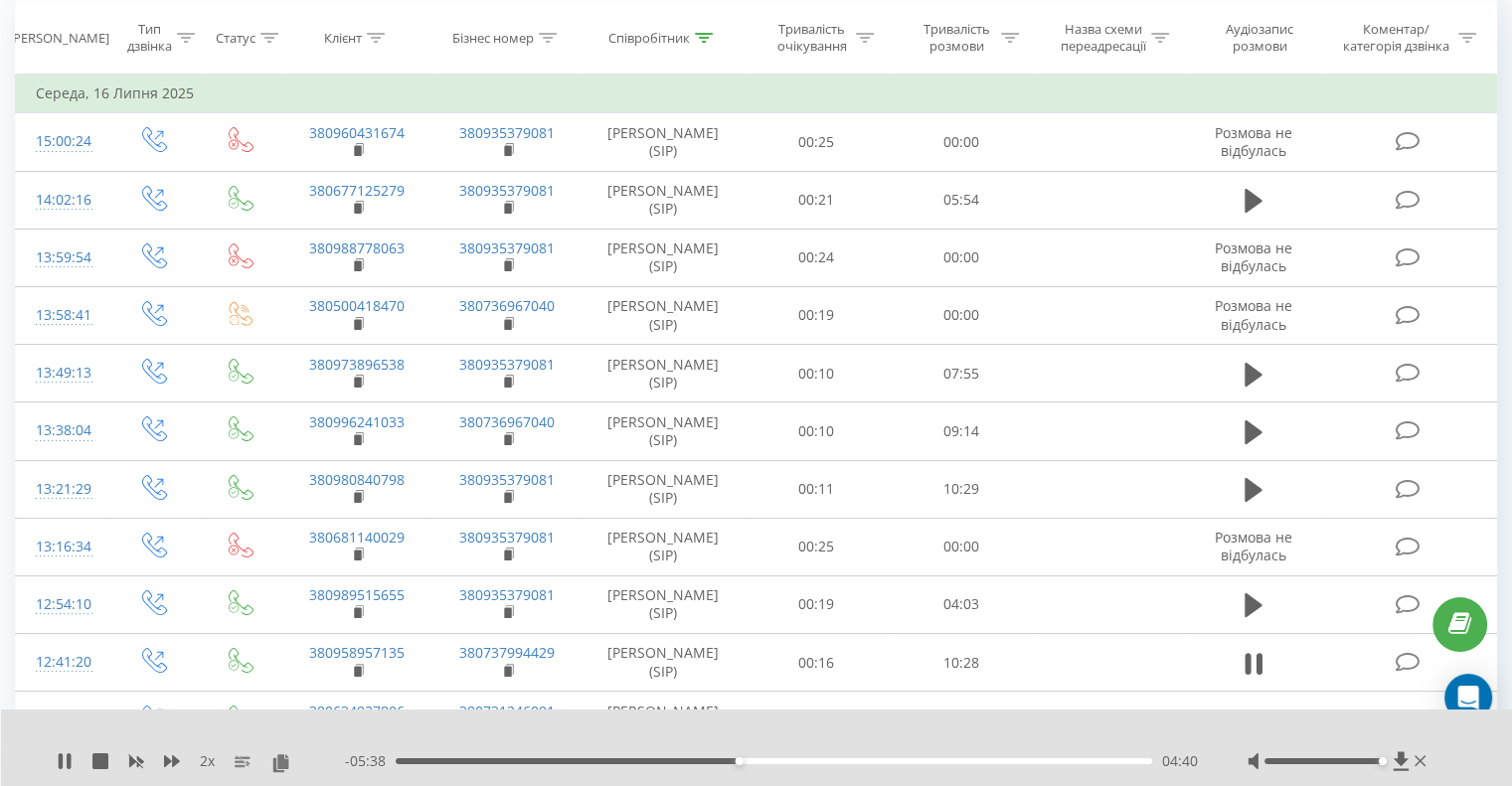 click on "04:40" at bounding box center (740, 761) 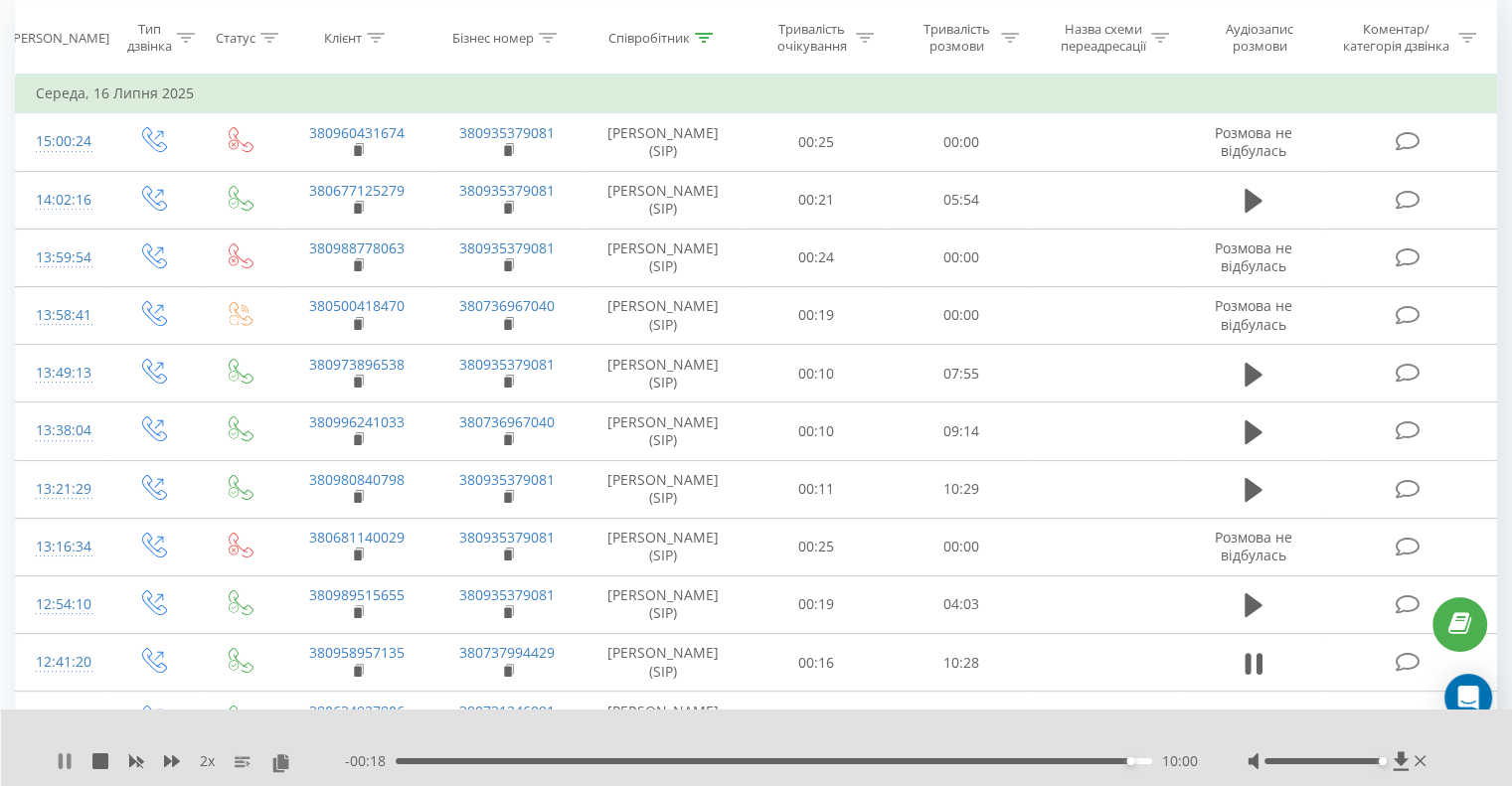 click 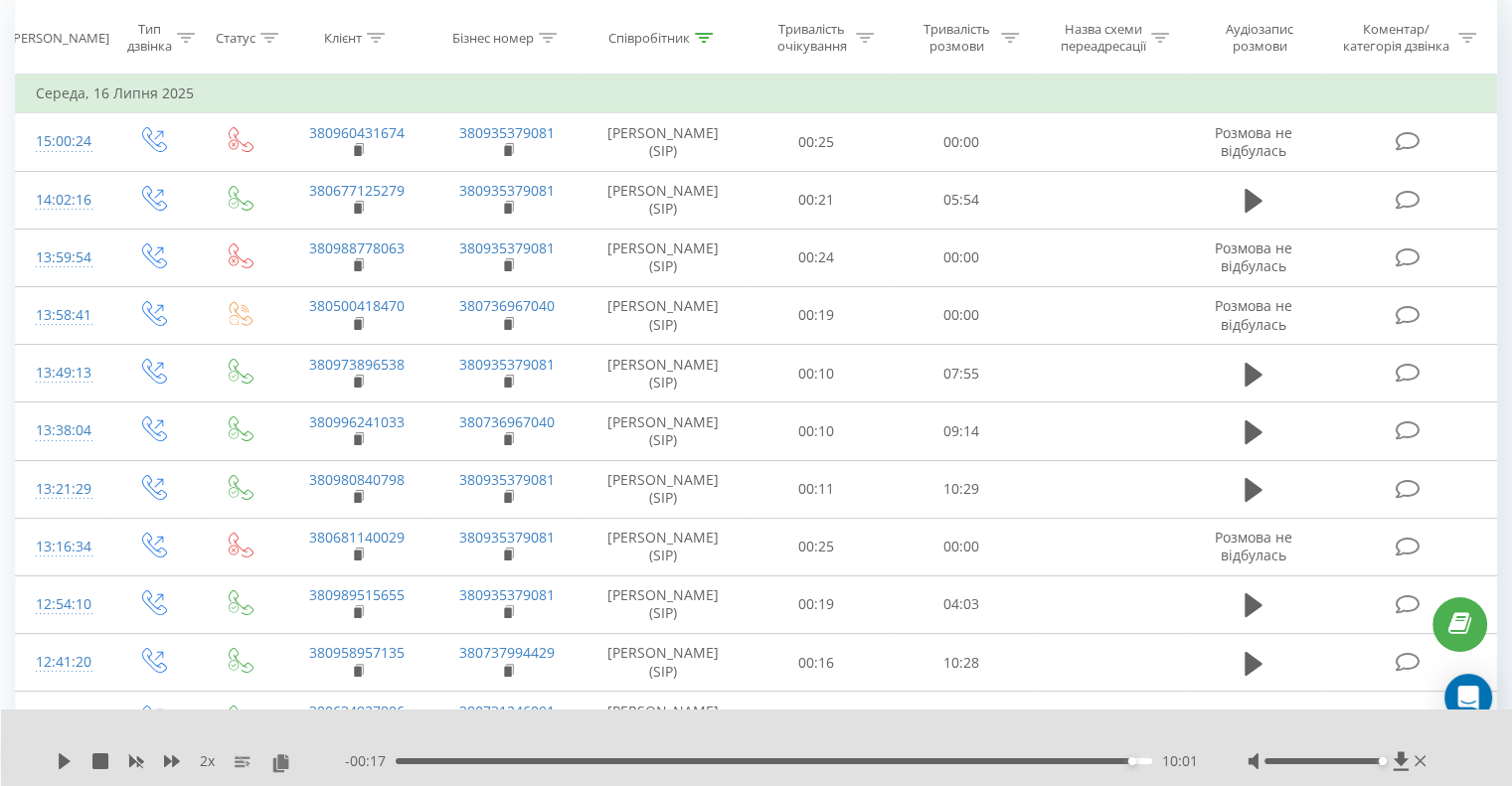click on "2 x  - 00:17 10:01   10:01" at bounding box center (756, 747) 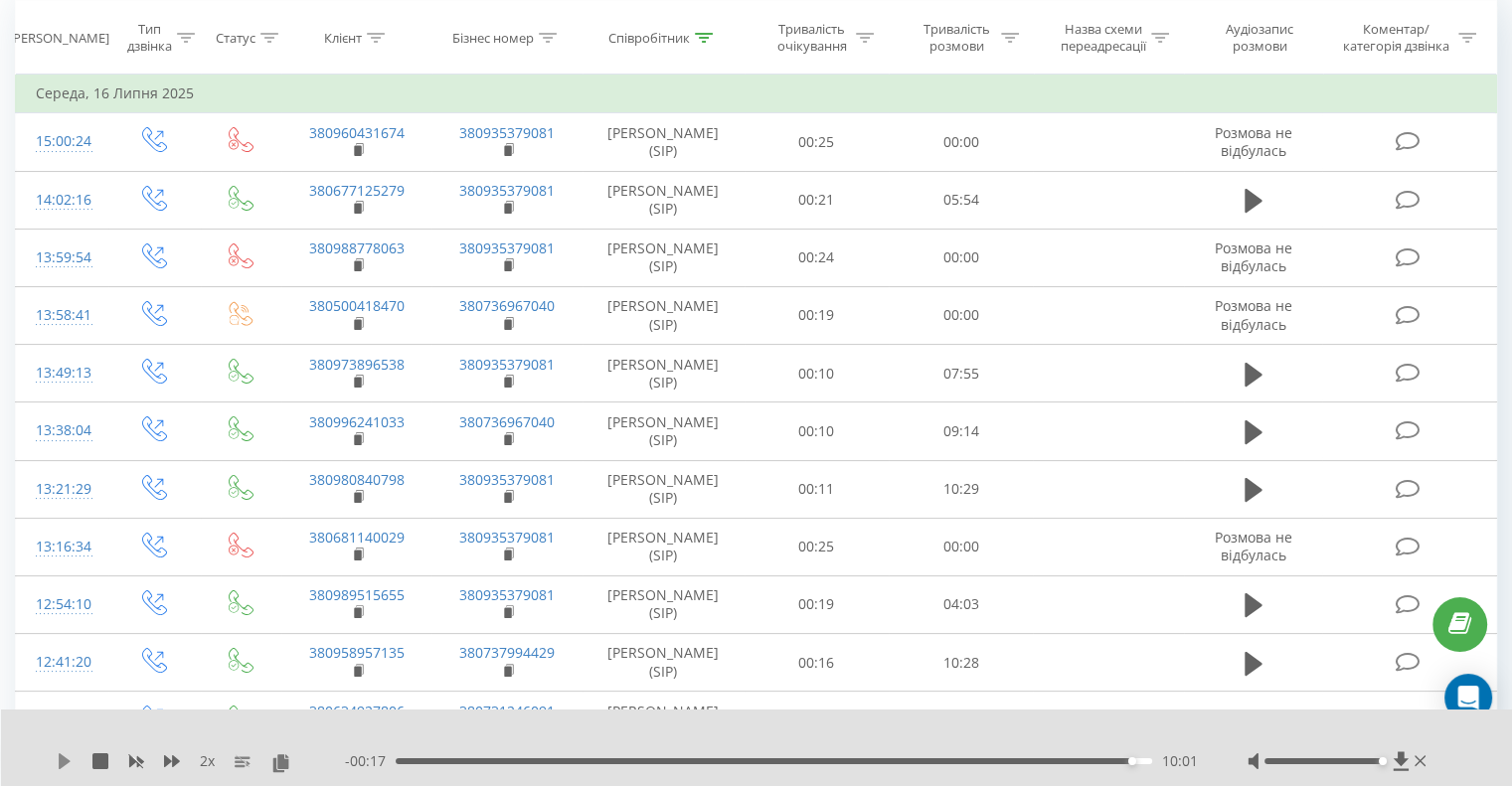 click 